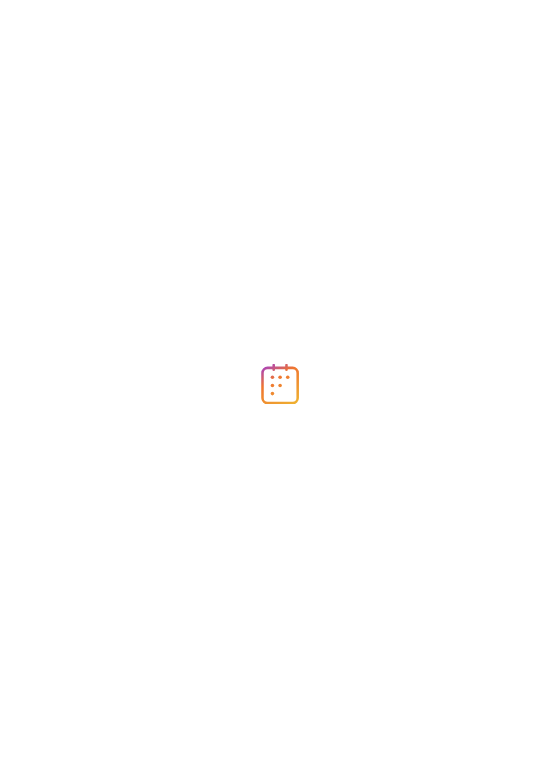 scroll, scrollTop: 0, scrollLeft: 0, axis: both 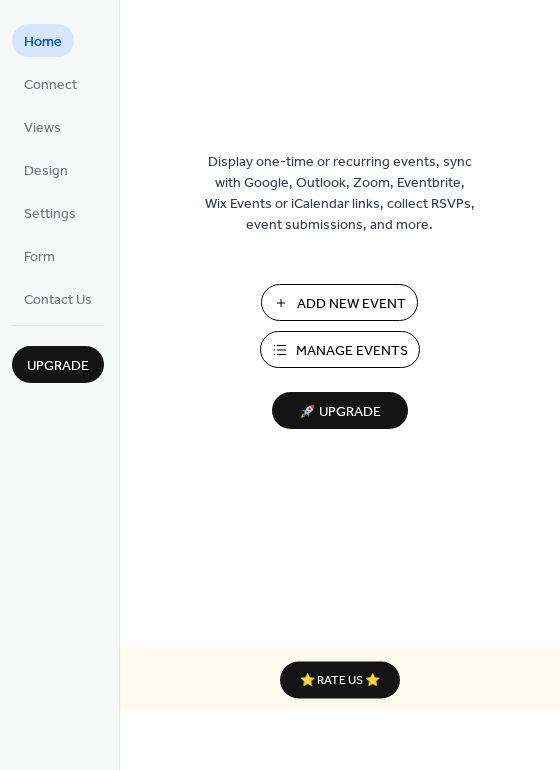 click on "Add New Event" at bounding box center [351, 304] 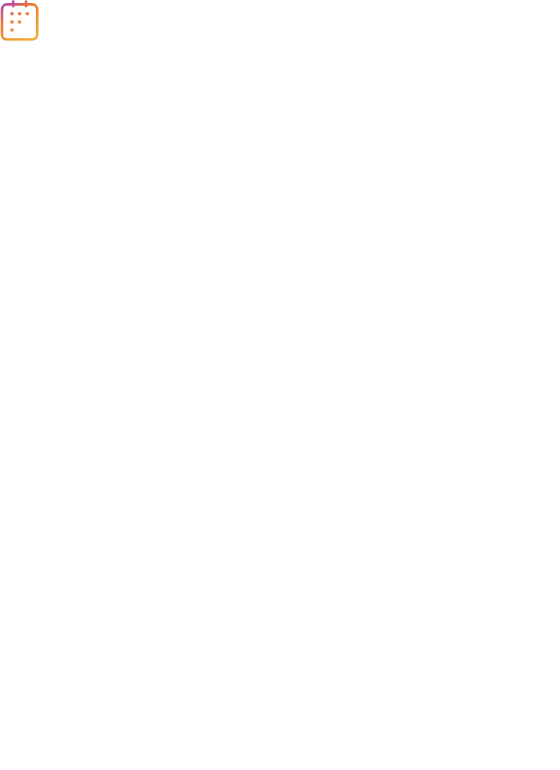 scroll, scrollTop: 0, scrollLeft: 0, axis: both 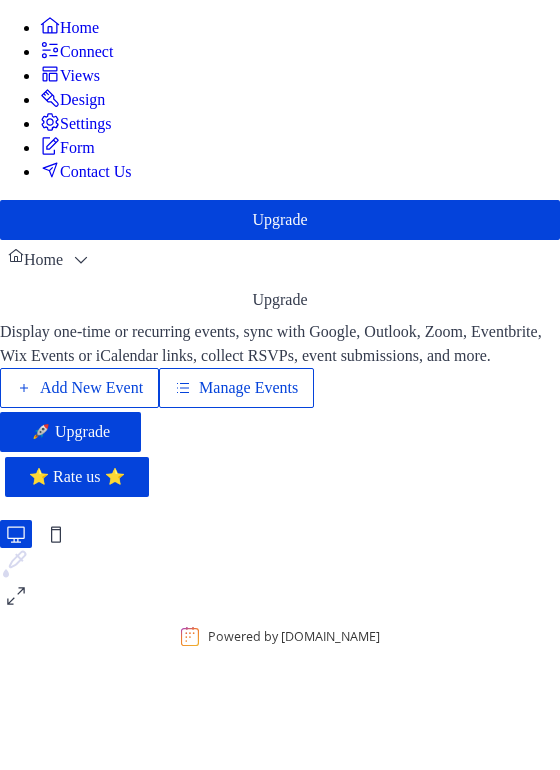 click on "Add New Event" at bounding box center [91, 388] 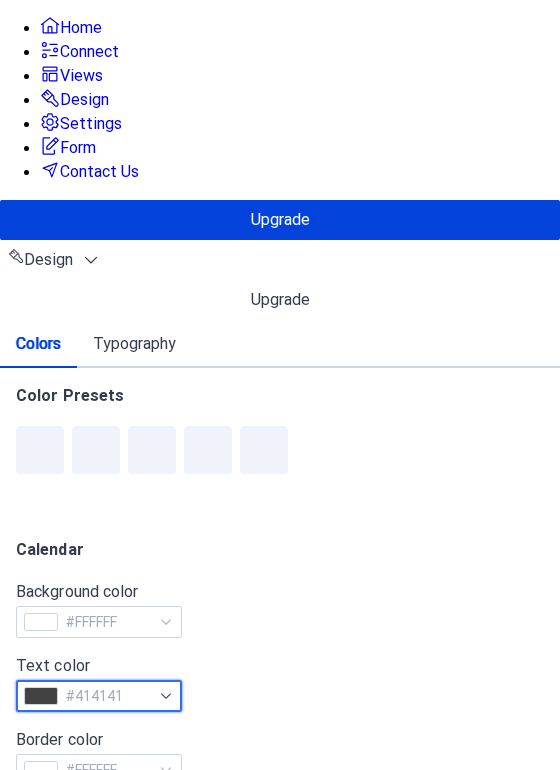 click on "#414141" at bounding box center (108, 696) 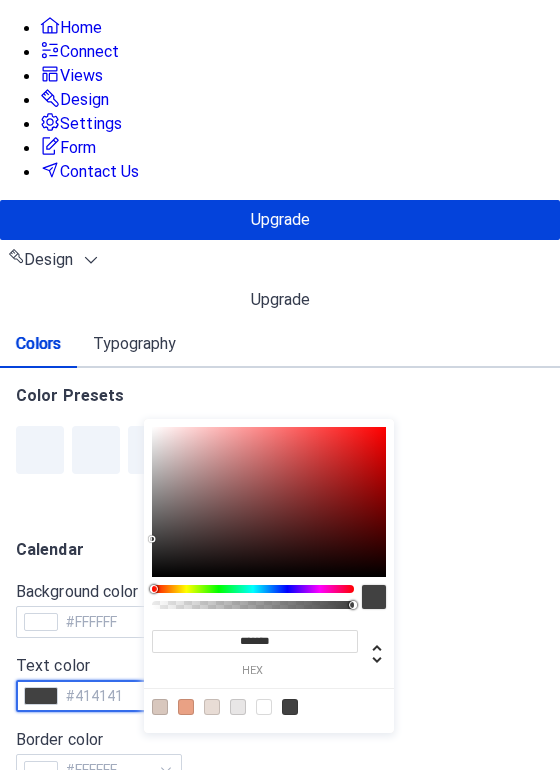 scroll, scrollTop: 336, scrollLeft: 0, axis: vertical 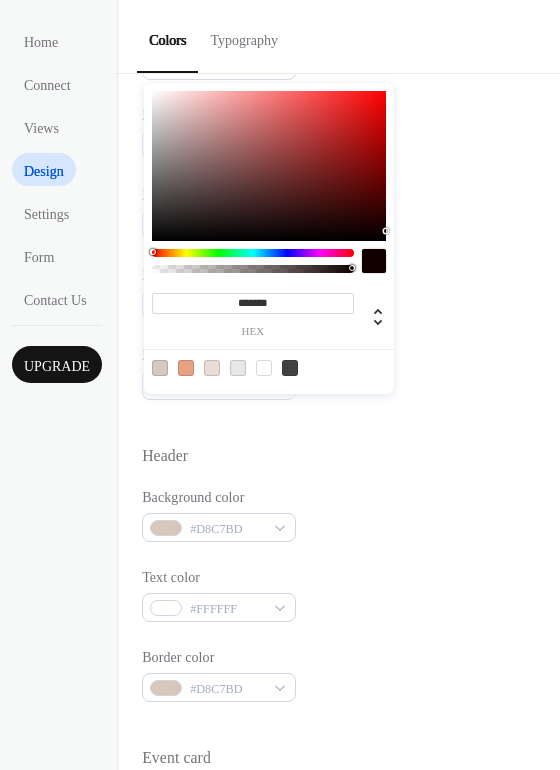 type on "*******" 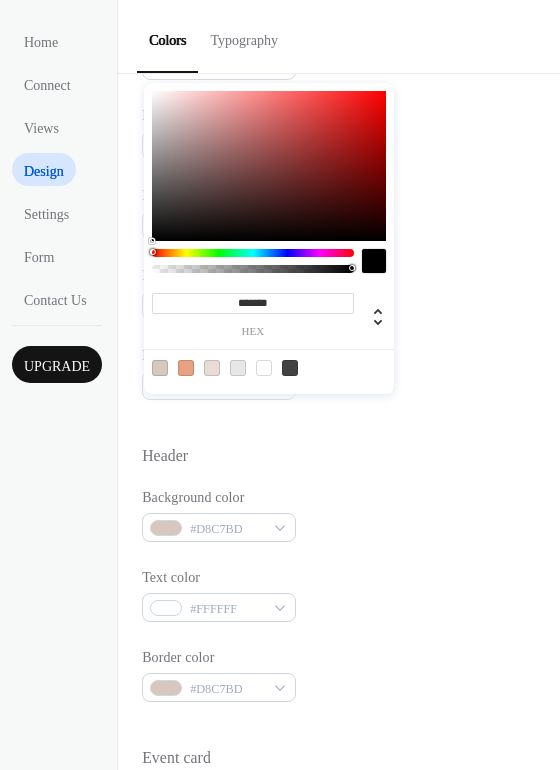 drag, startPoint x: 154, startPoint y: 201, endPoint x: 386, endPoint y: 248, distance: 236.7129 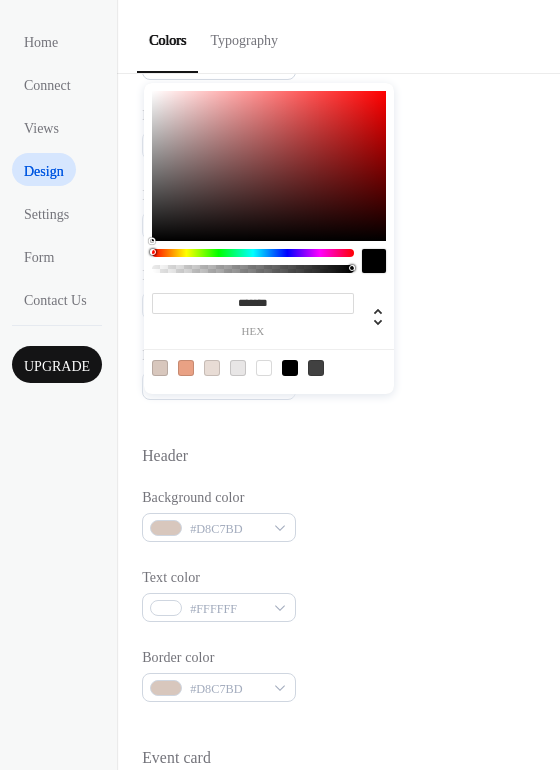 click at bounding box center [374, 261] 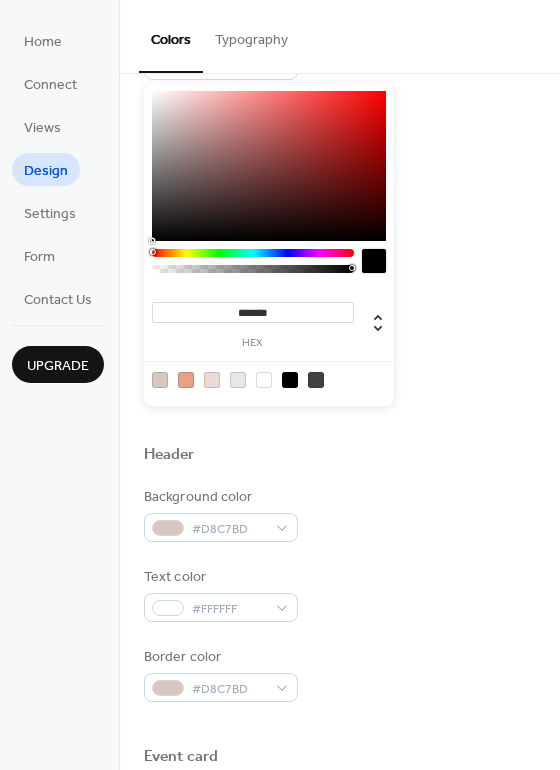 click at bounding box center [374, 261] 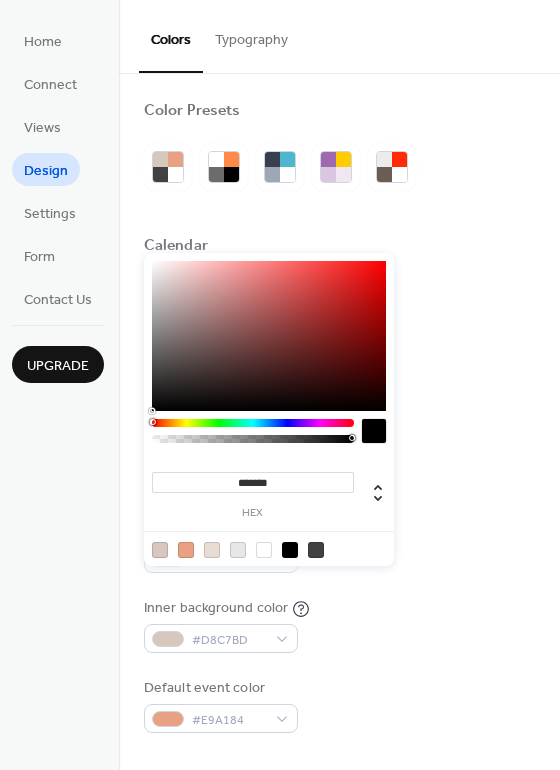 scroll, scrollTop: 0, scrollLeft: 0, axis: both 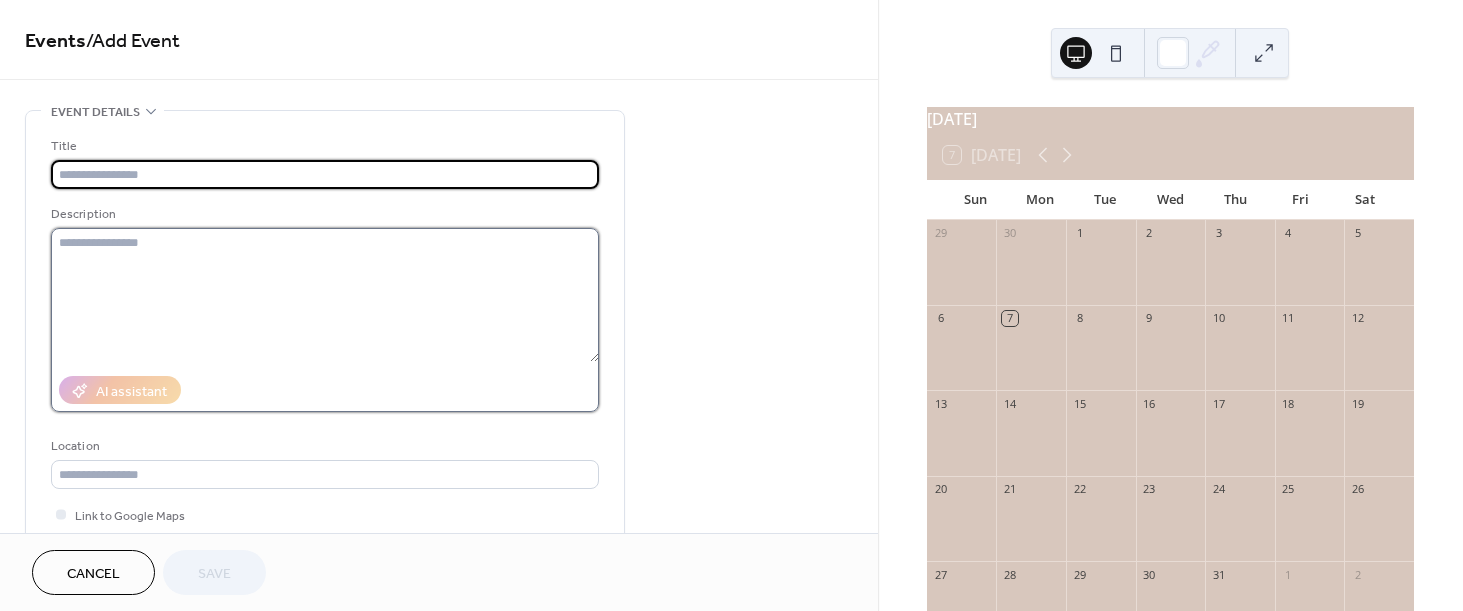 click at bounding box center [325, 295] 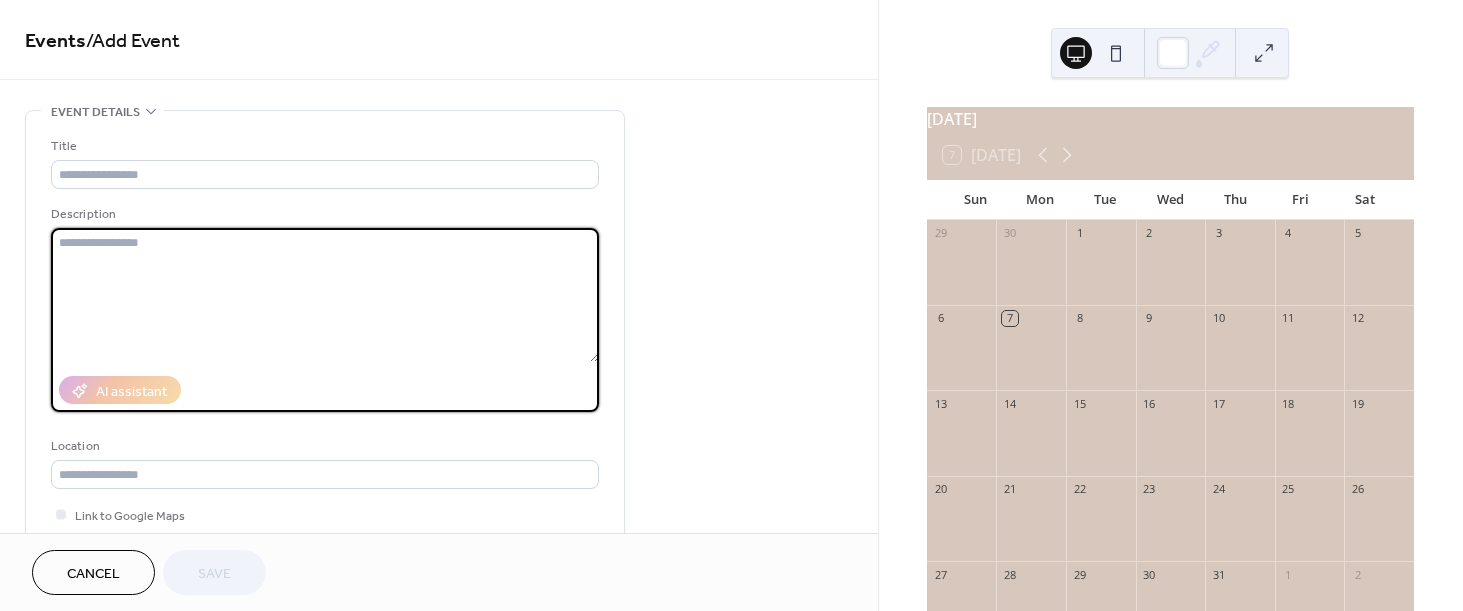 paste on "**********" 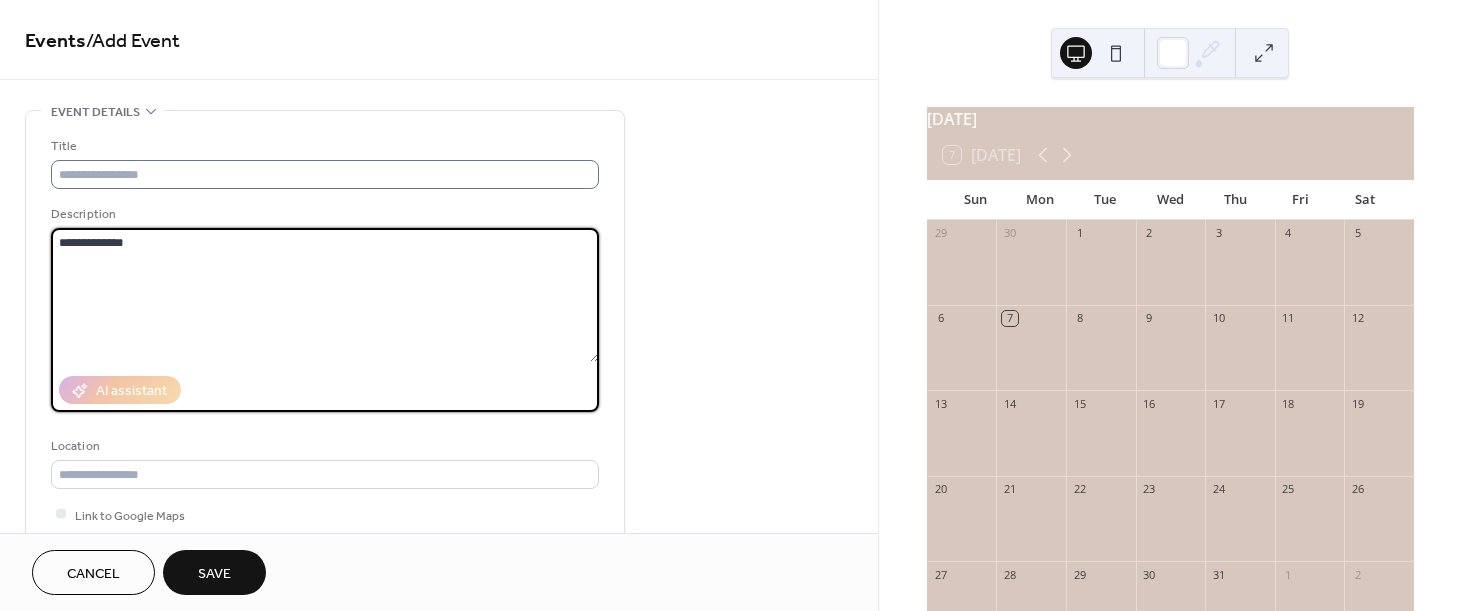 type on "**********" 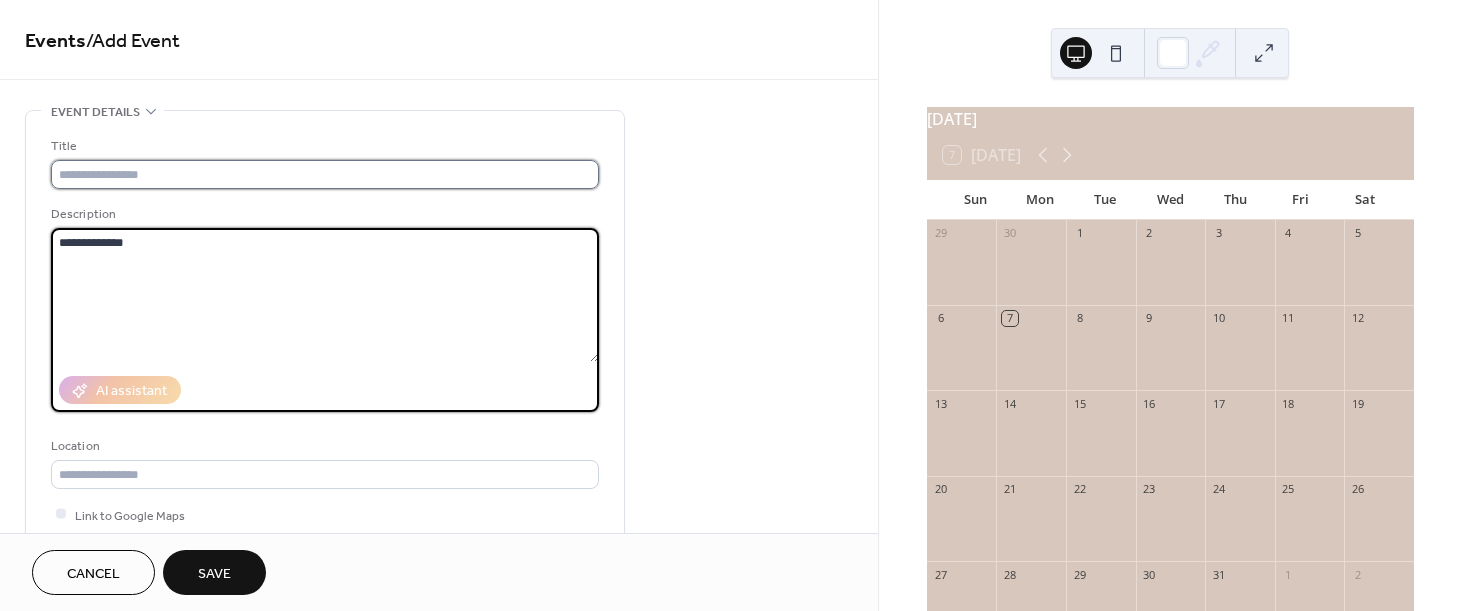 click at bounding box center [325, 174] 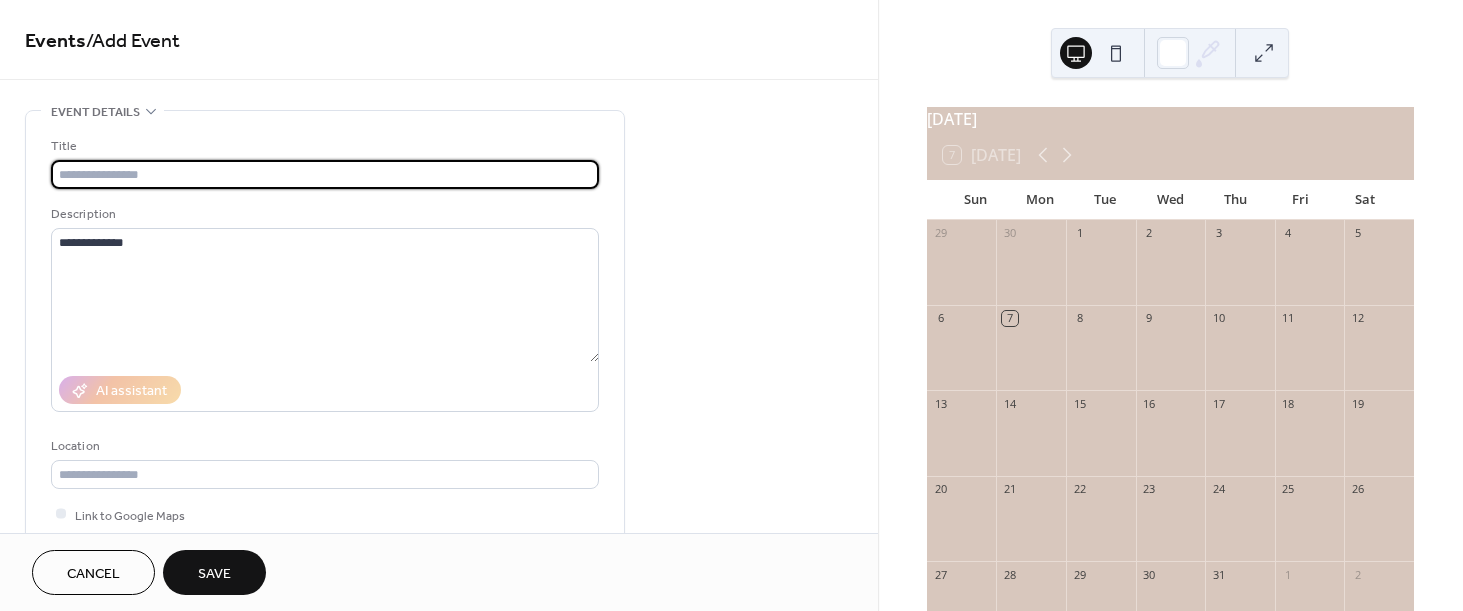 paste on "**********" 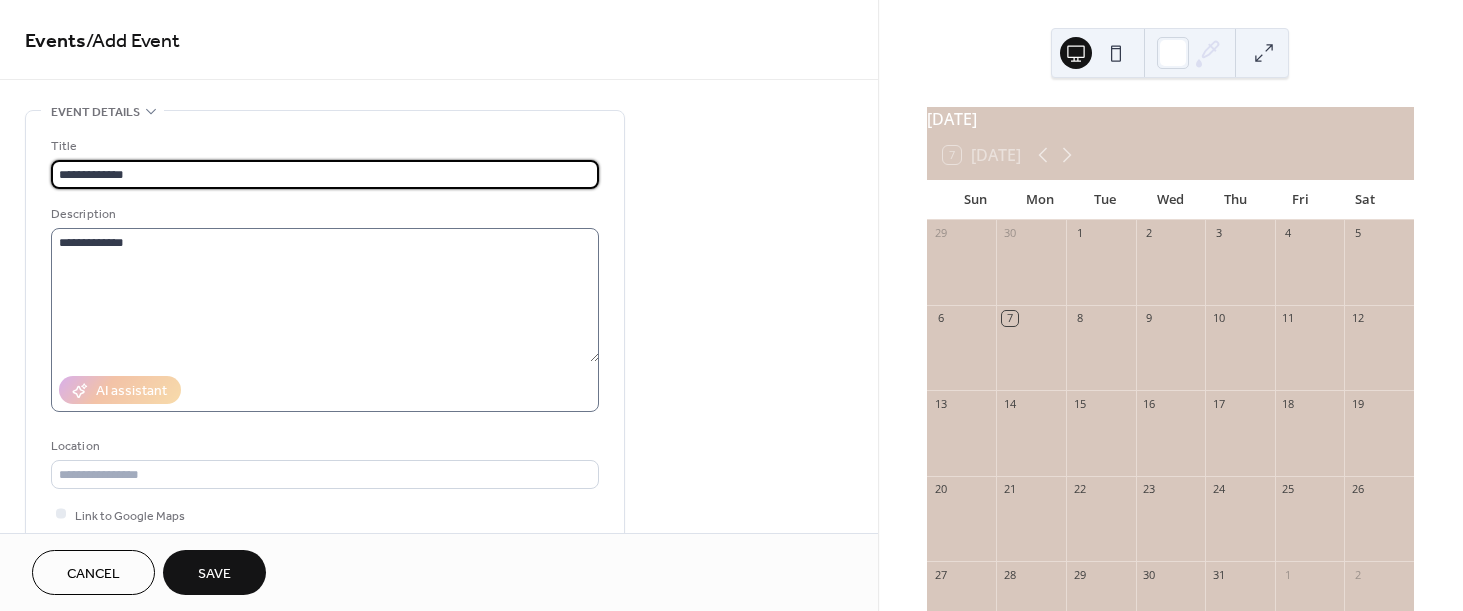 type on "**********" 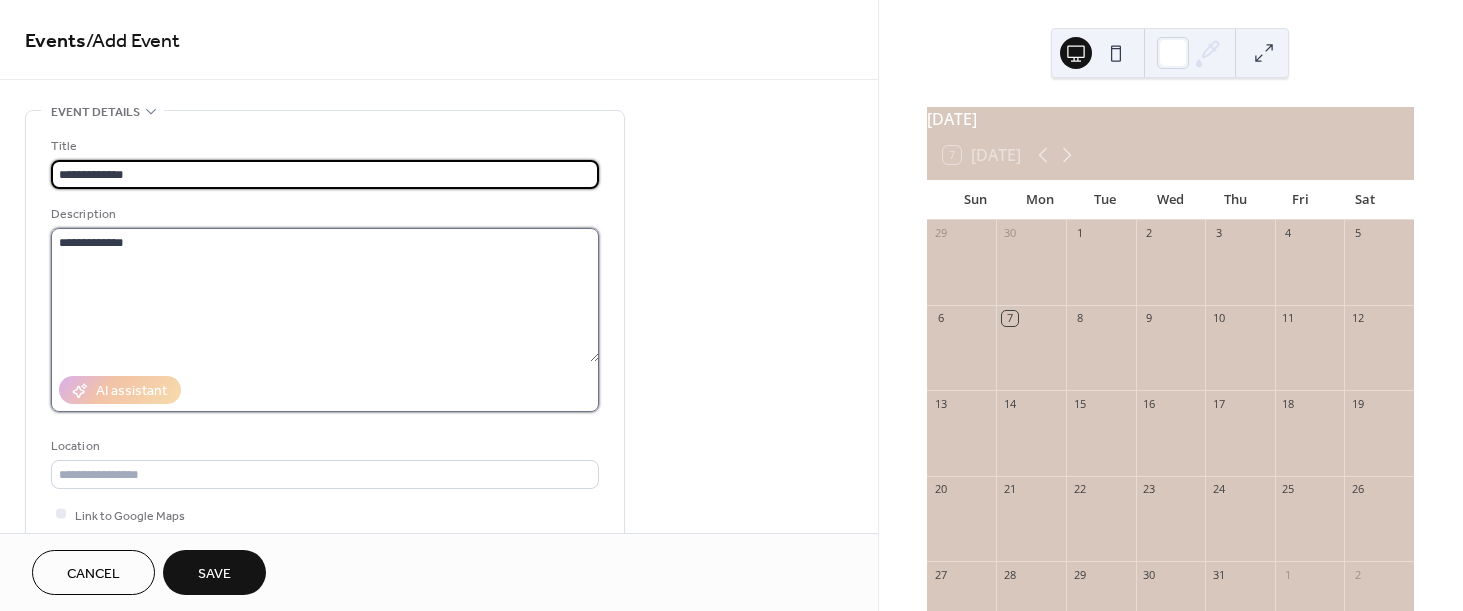 click on "**********" at bounding box center [325, 295] 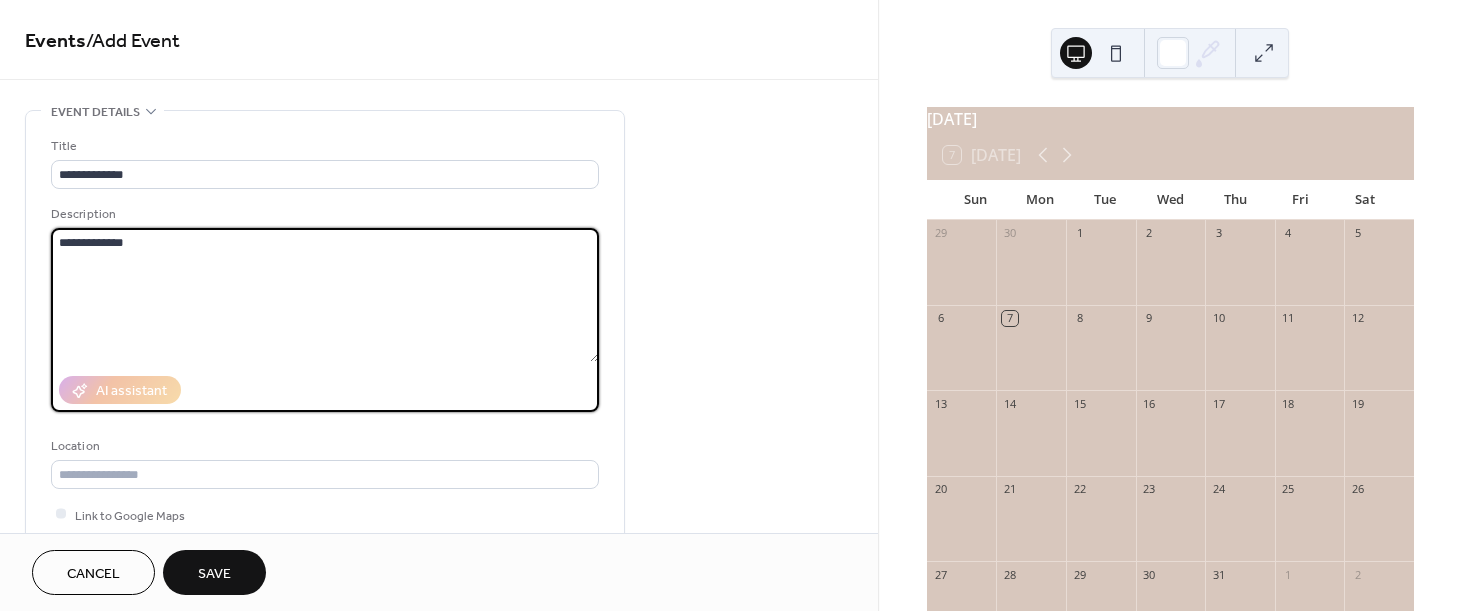 click on "**********" at bounding box center [325, 295] 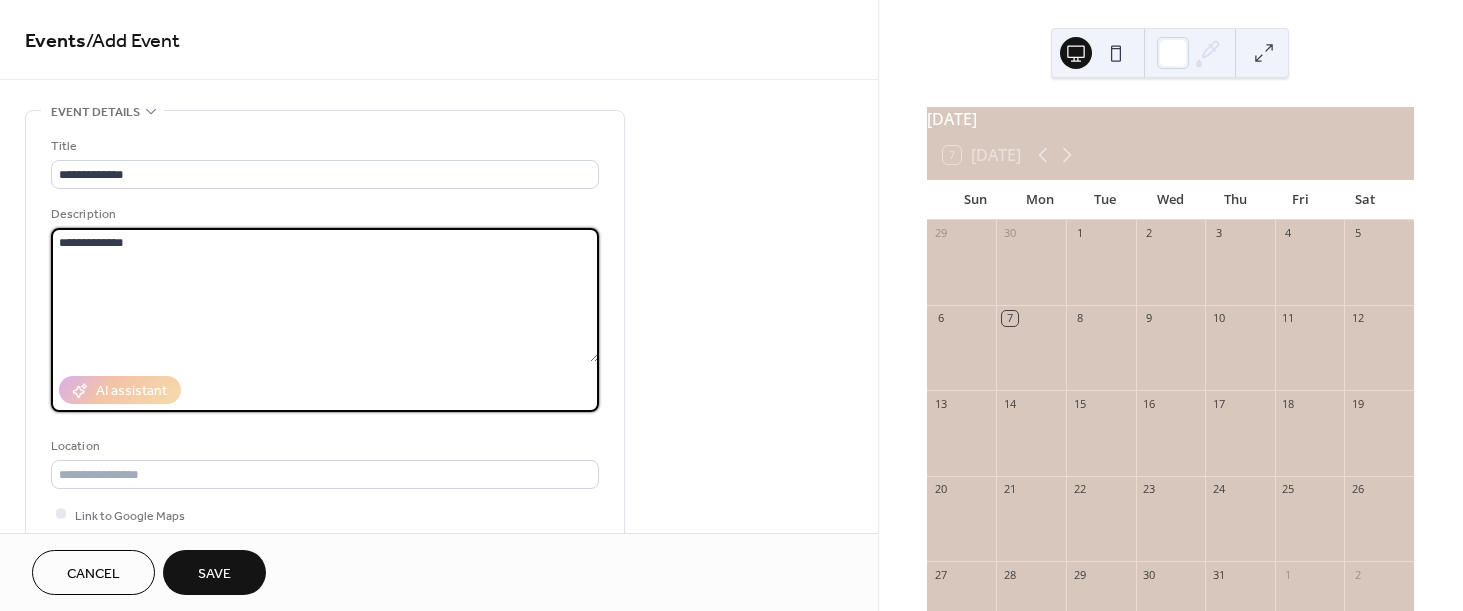 click on "**********" at bounding box center [325, 295] 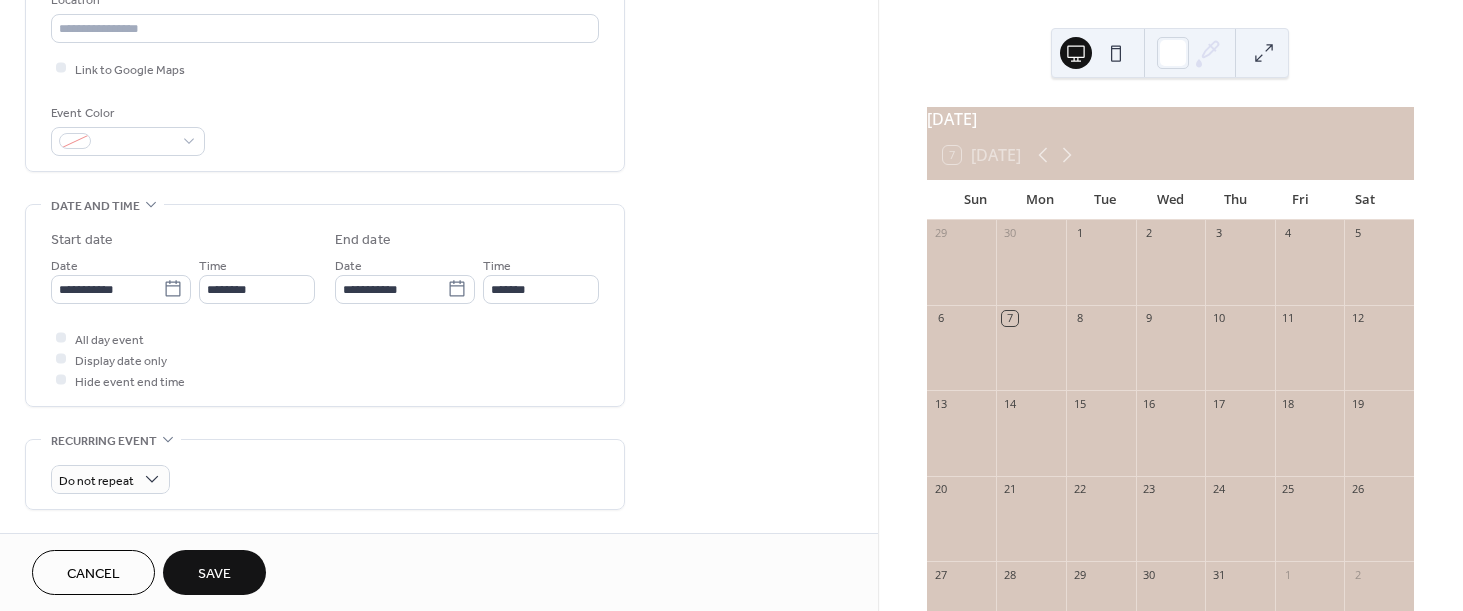scroll, scrollTop: 456, scrollLeft: 0, axis: vertical 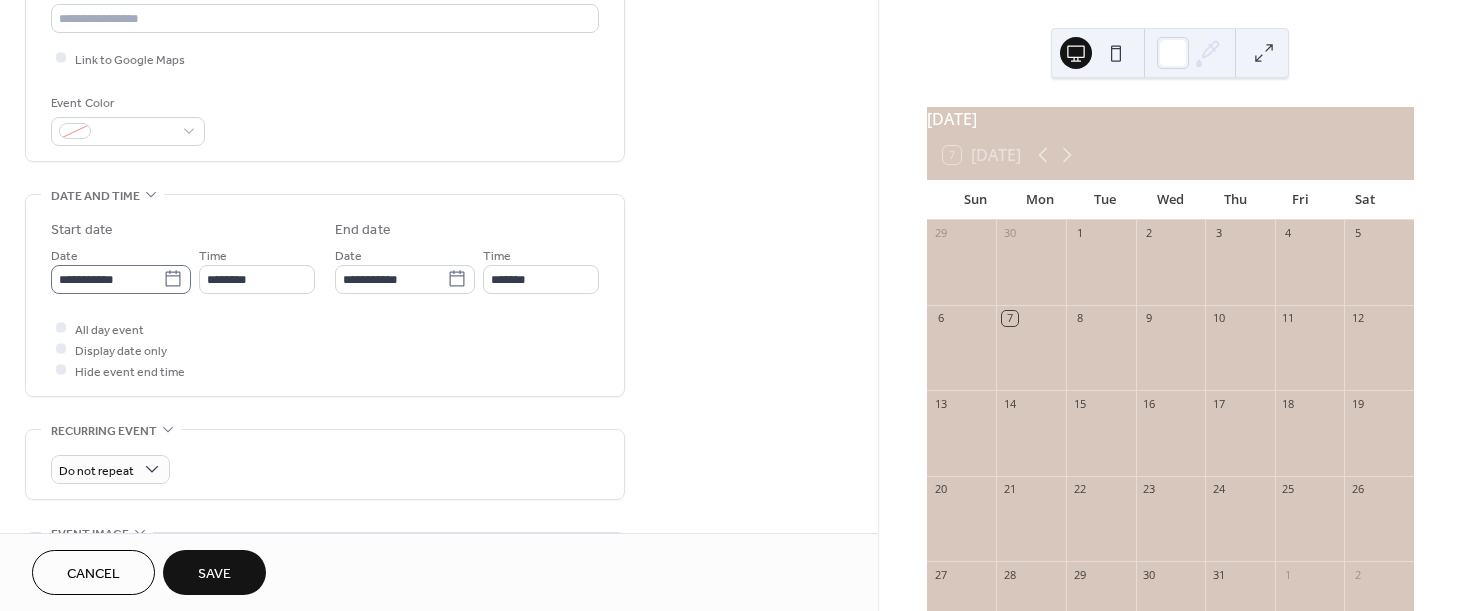 click 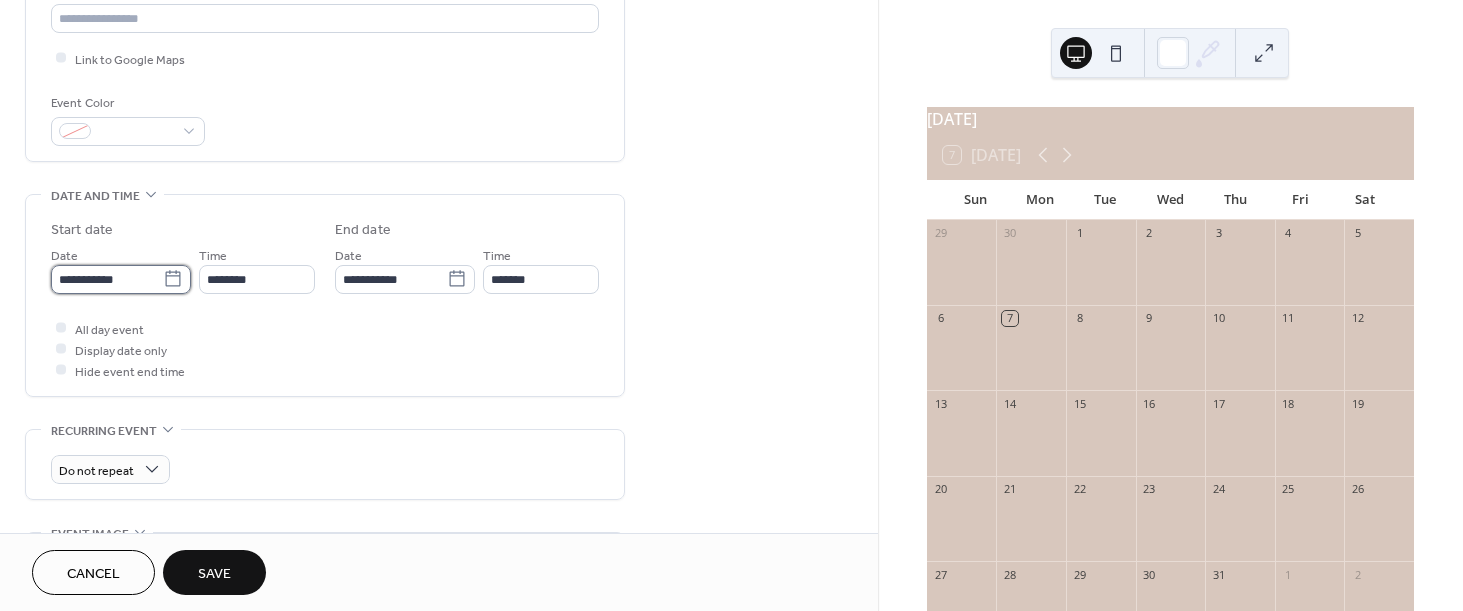 click on "**********" at bounding box center (107, 279) 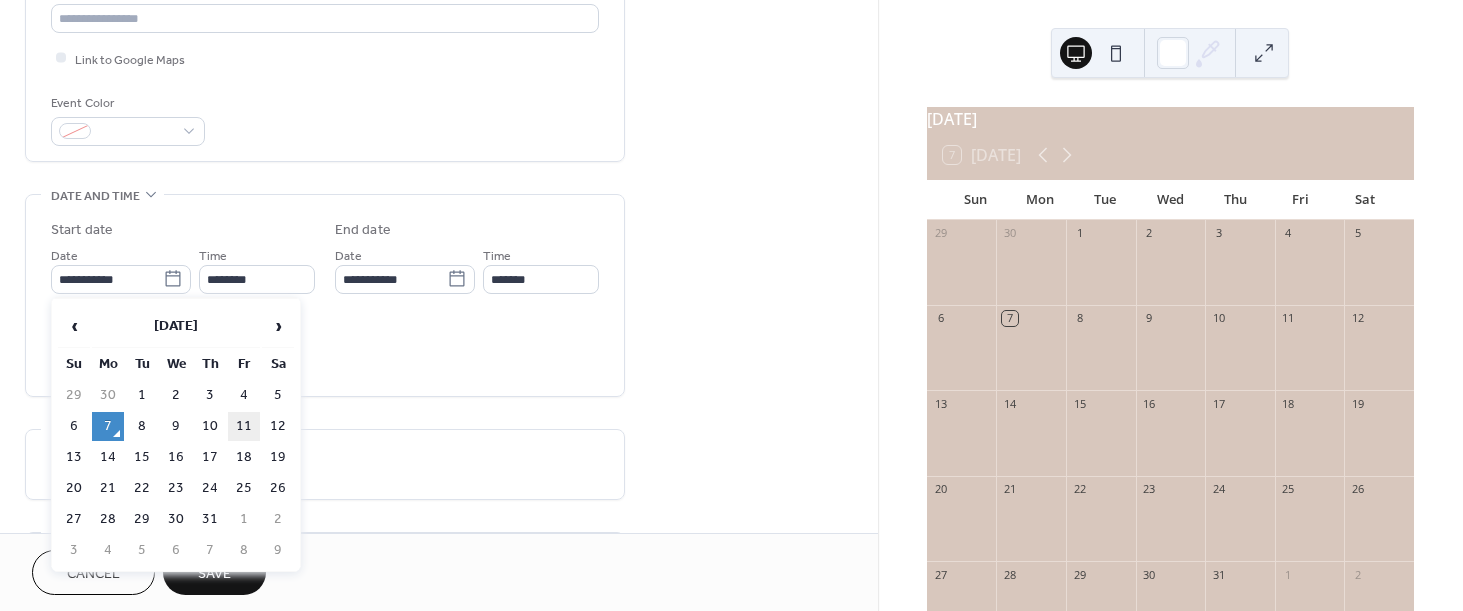 click on "11" at bounding box center [244, 426] 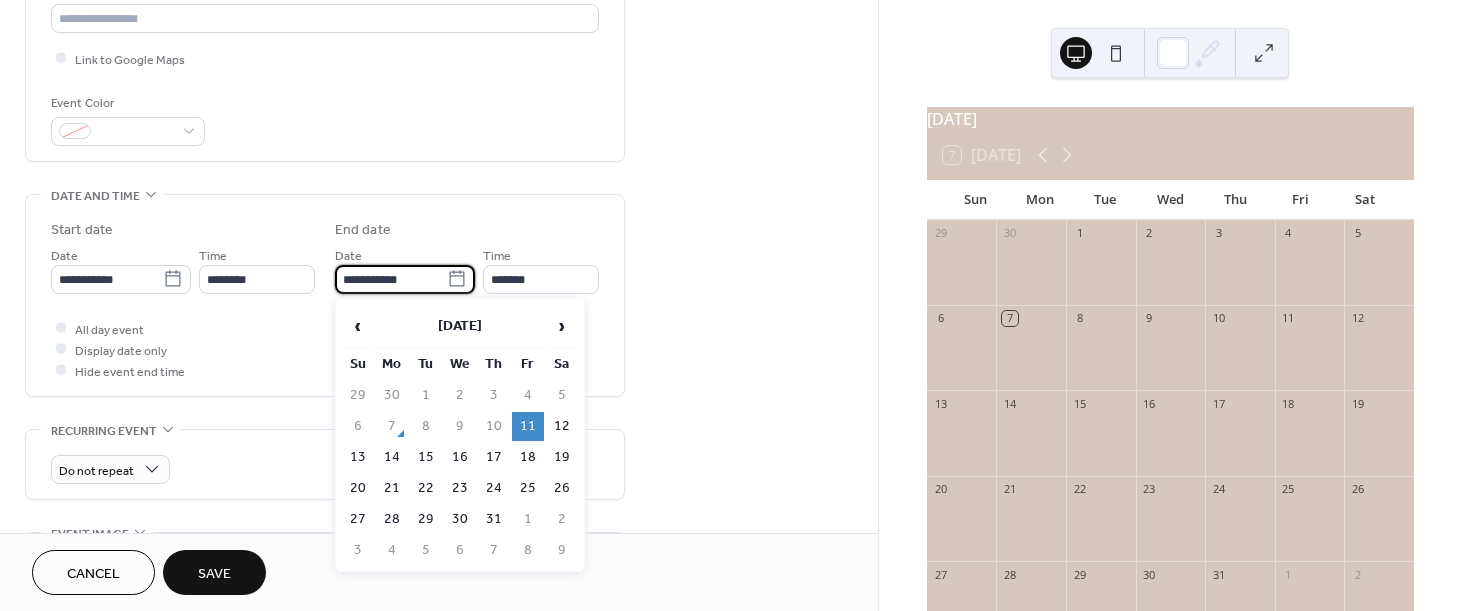 click on "**********" at bounding box center [391, 279] 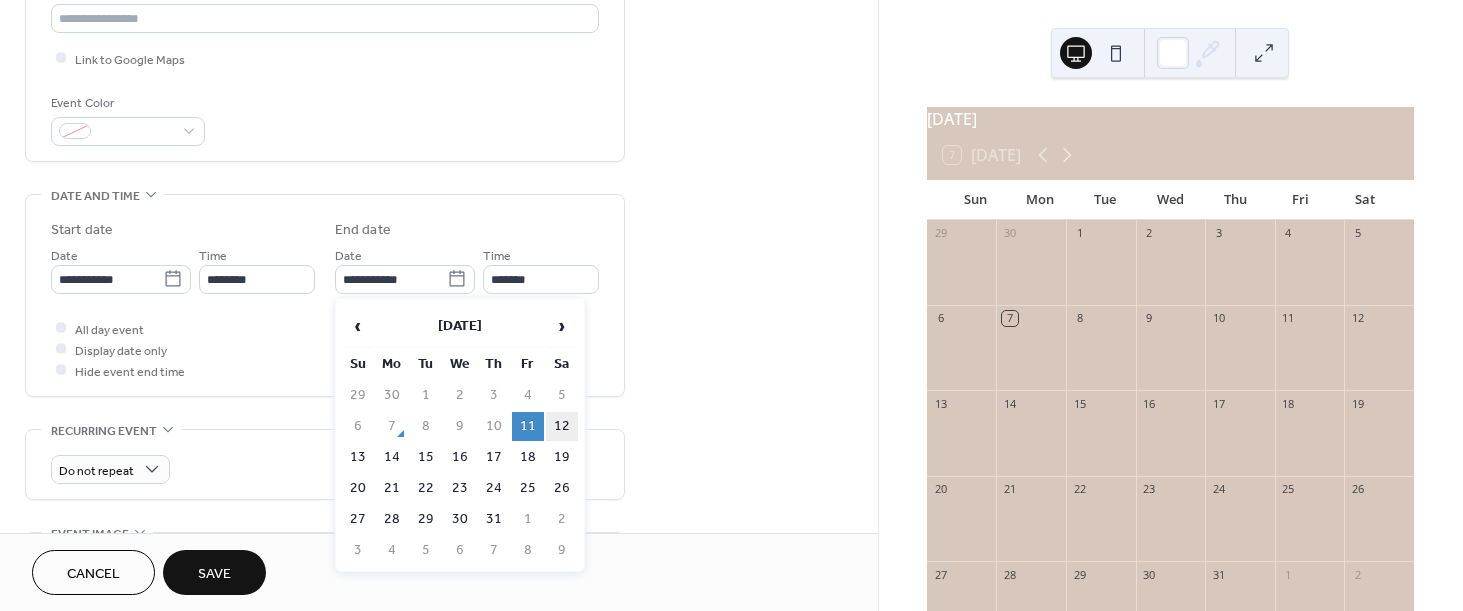 click on "12" at bounding box center [562, 426] 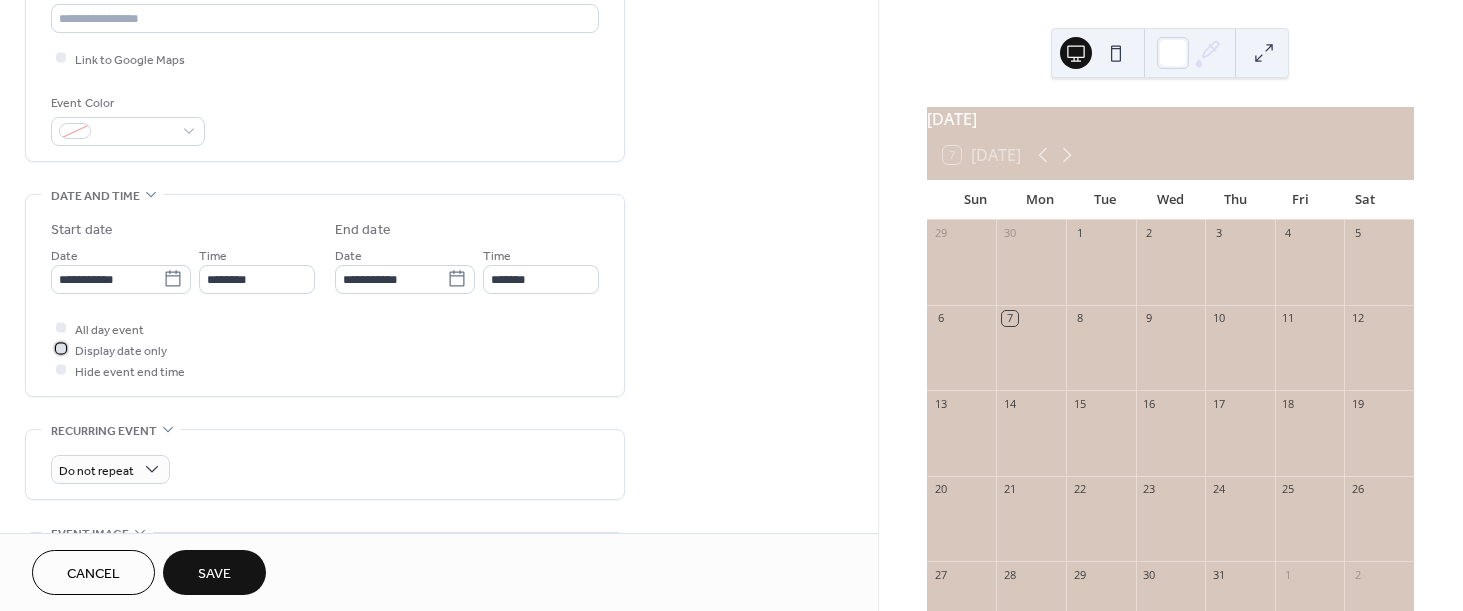 click on "Display date only" at bounding box center (121, 350) 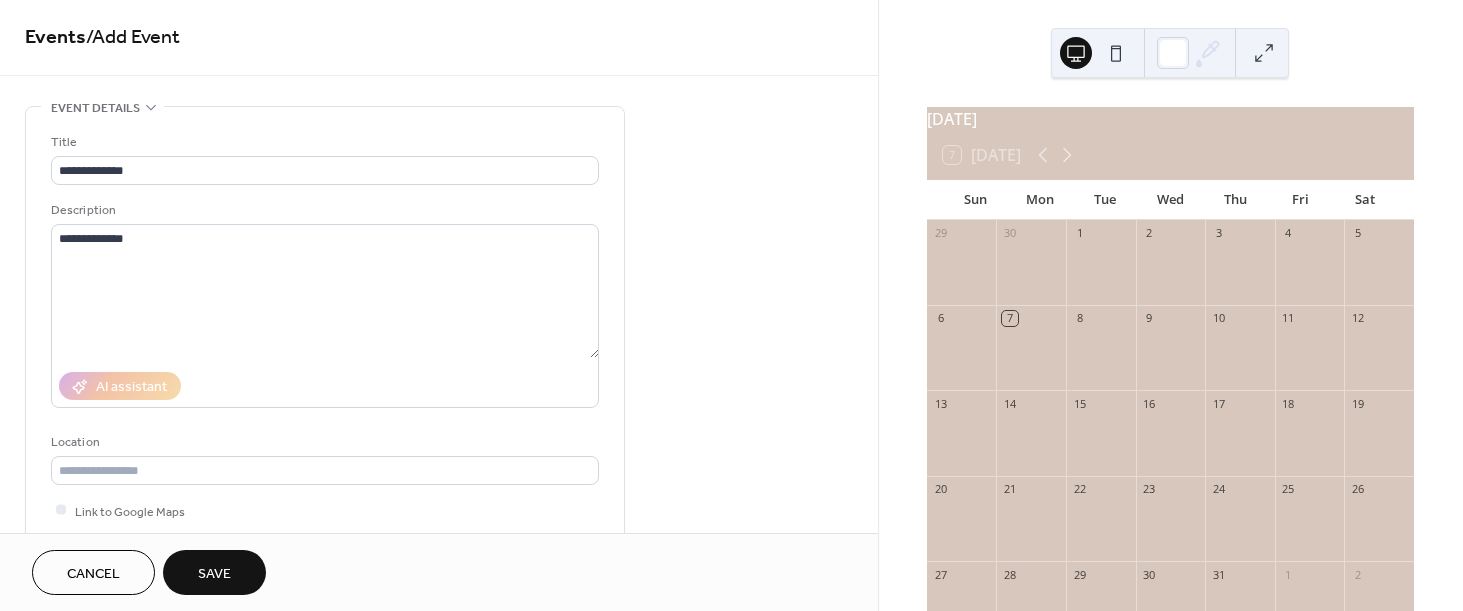 scroll, scrollTop: 0, scrollLeft: 0, axis: both 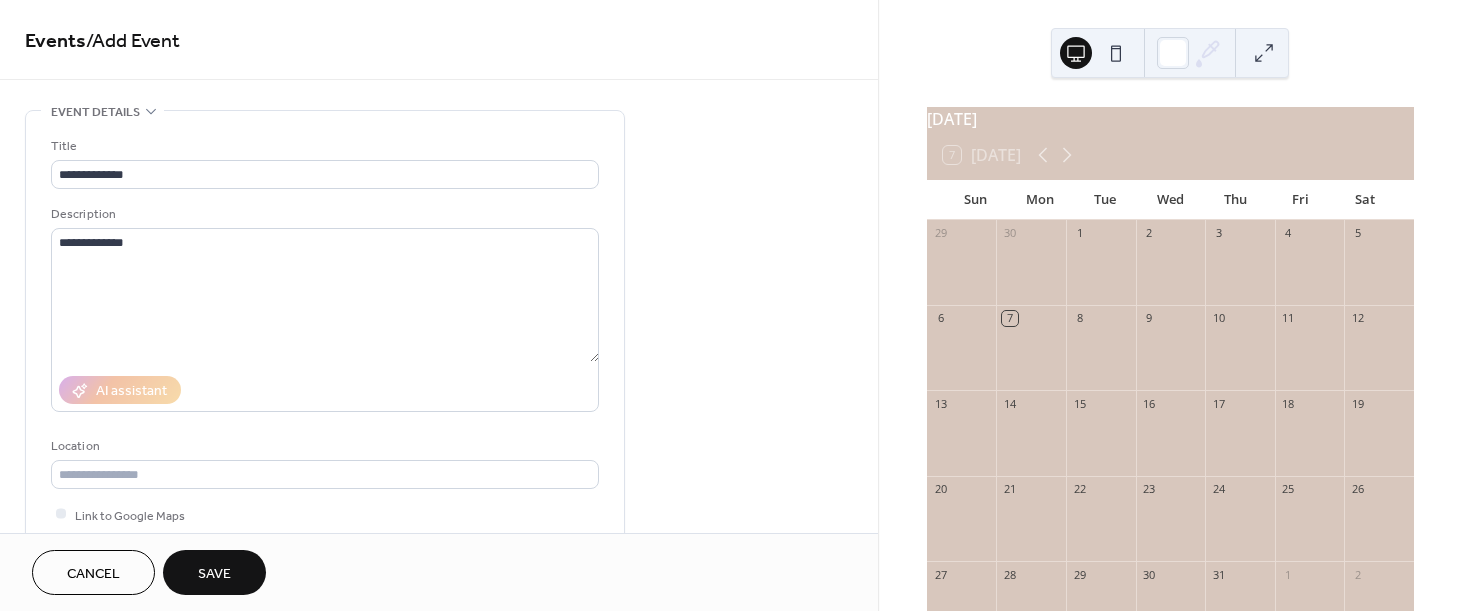click on "Save" at bounding box center (214, 574) 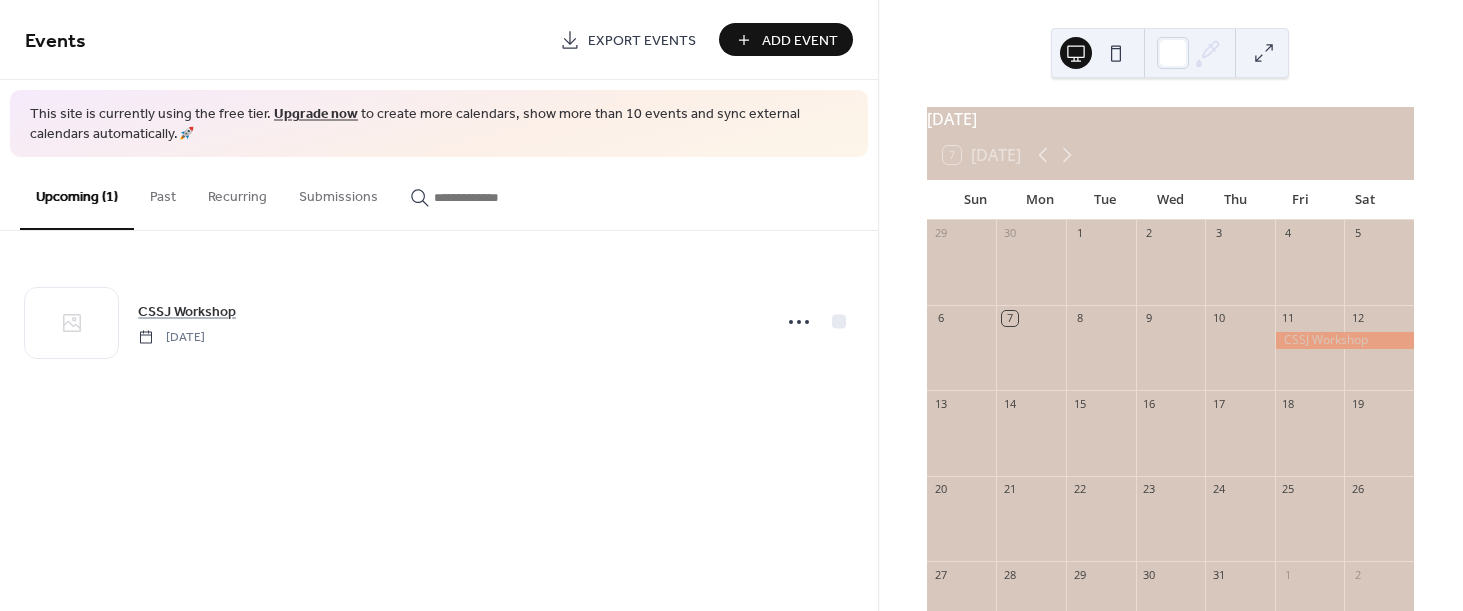 click on "Add Event" at bounding box center (800, 41) 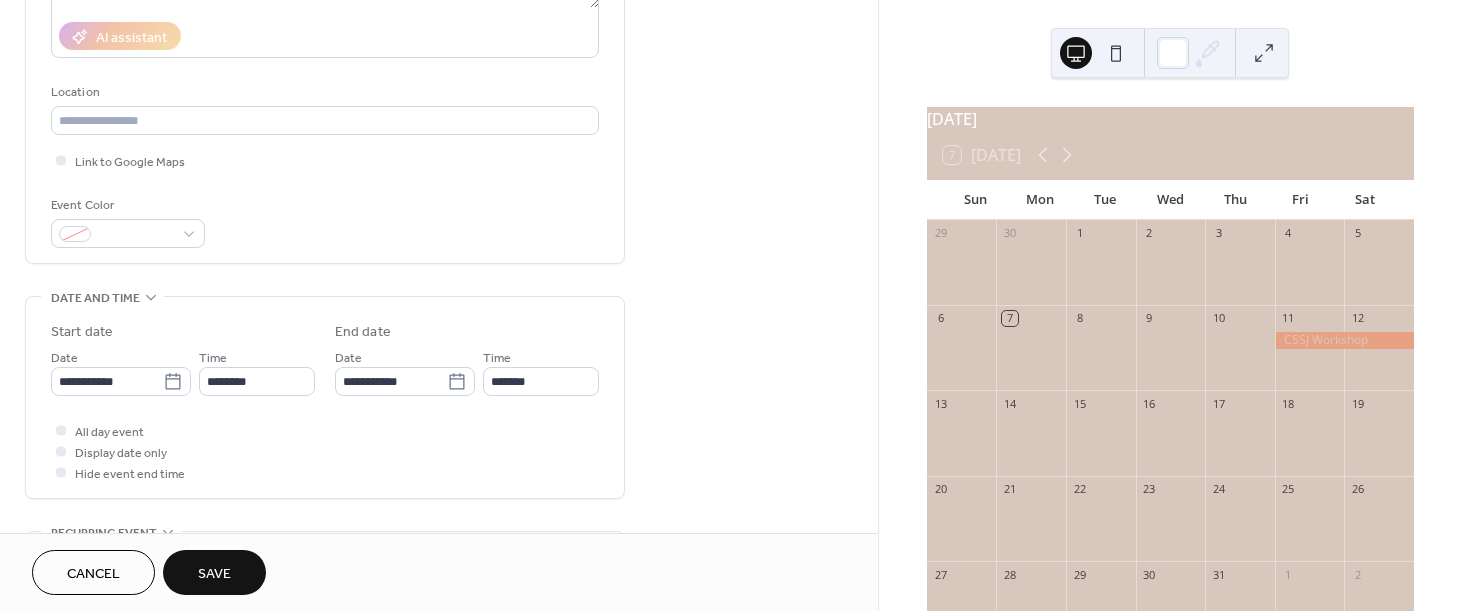 scroll, scrollTop: 367, scrollLeft: 0, axis: vertical 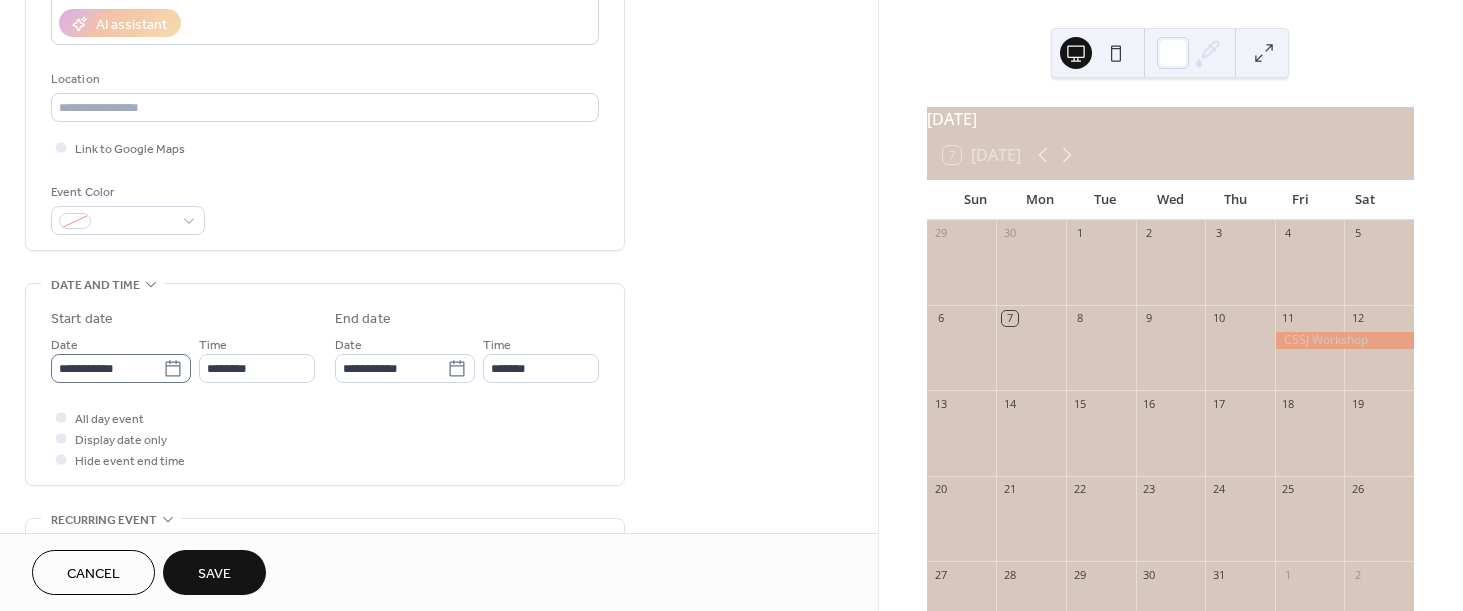 type on "**********" 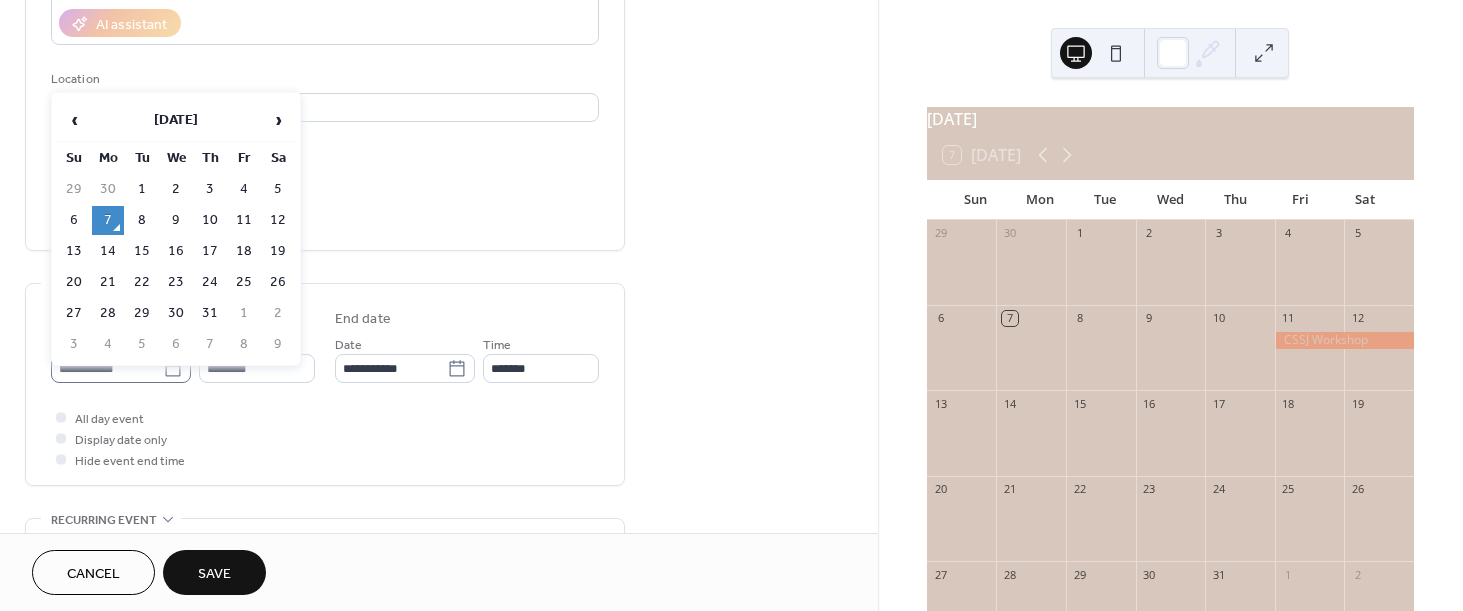 click 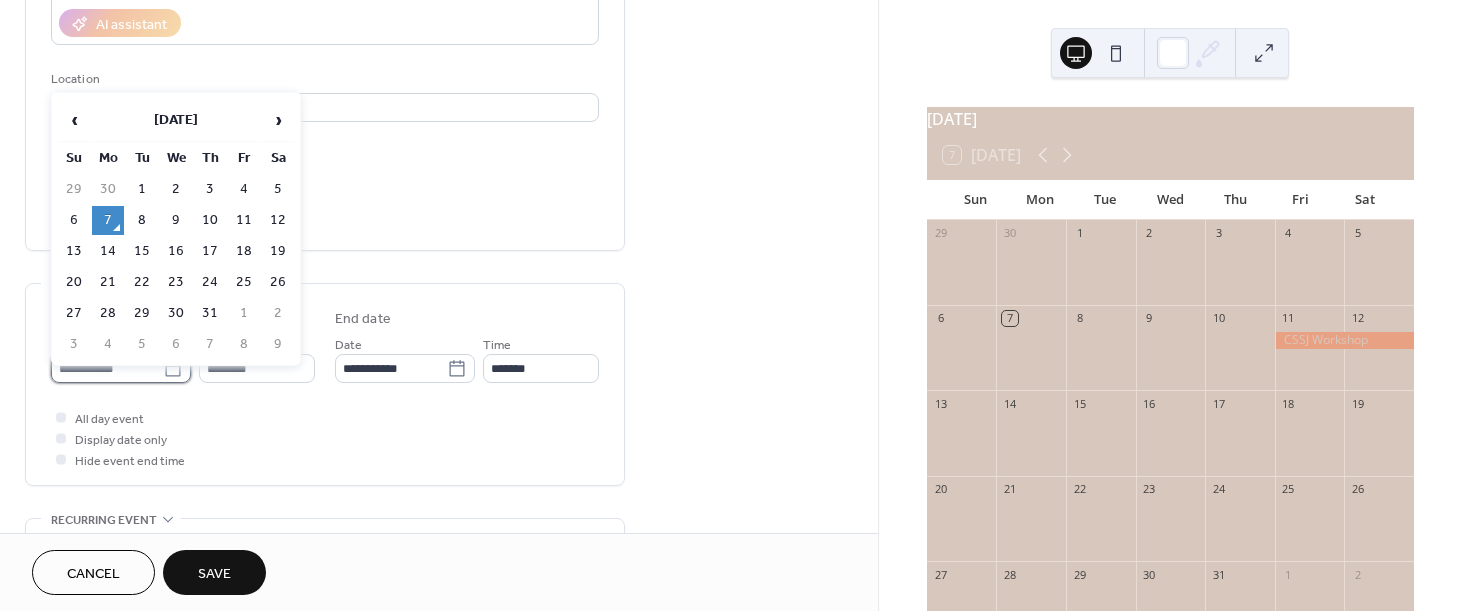 click on "**********" at bounding box center (107, 368) 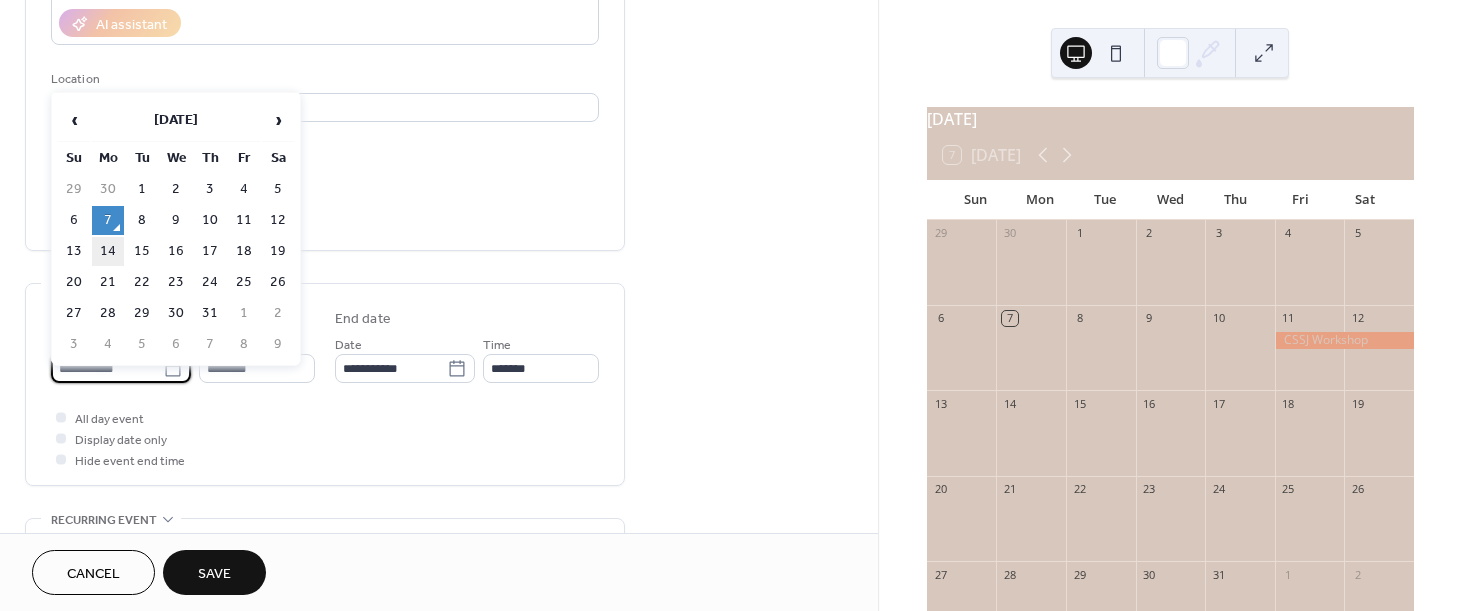 click on "14" at bounding box center [108, 251] 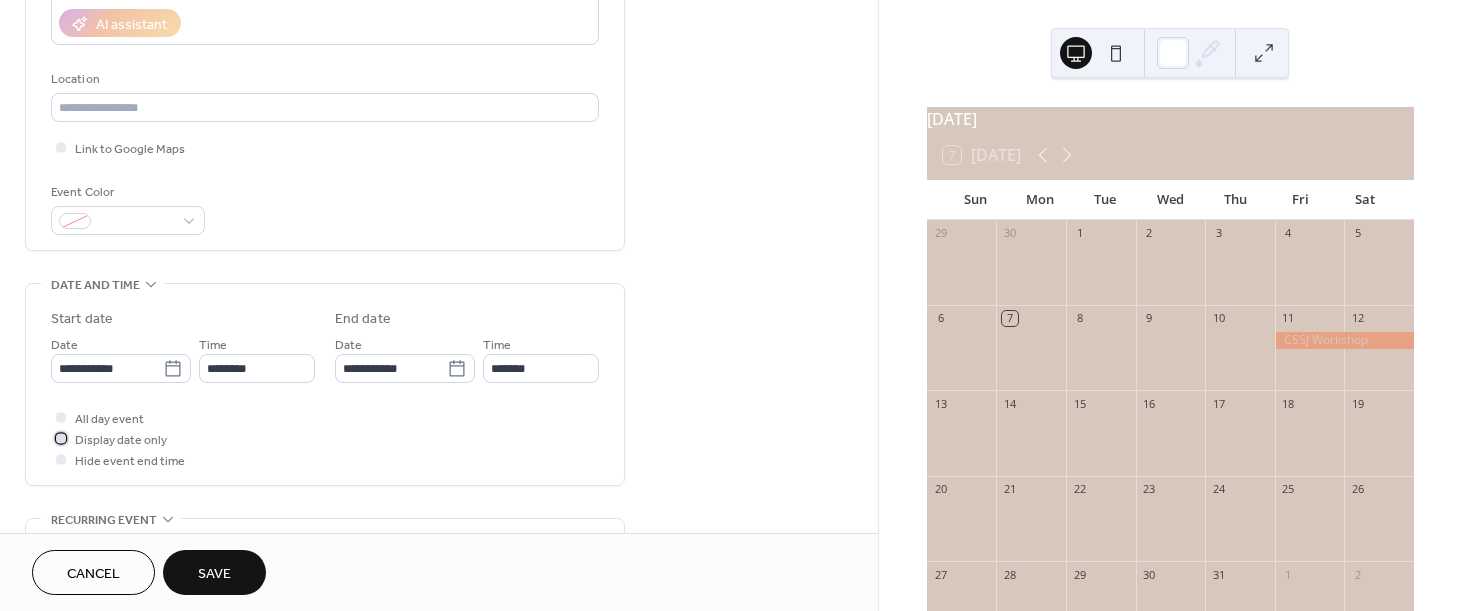 click on "Display date only" at bounding box center [121, 440] 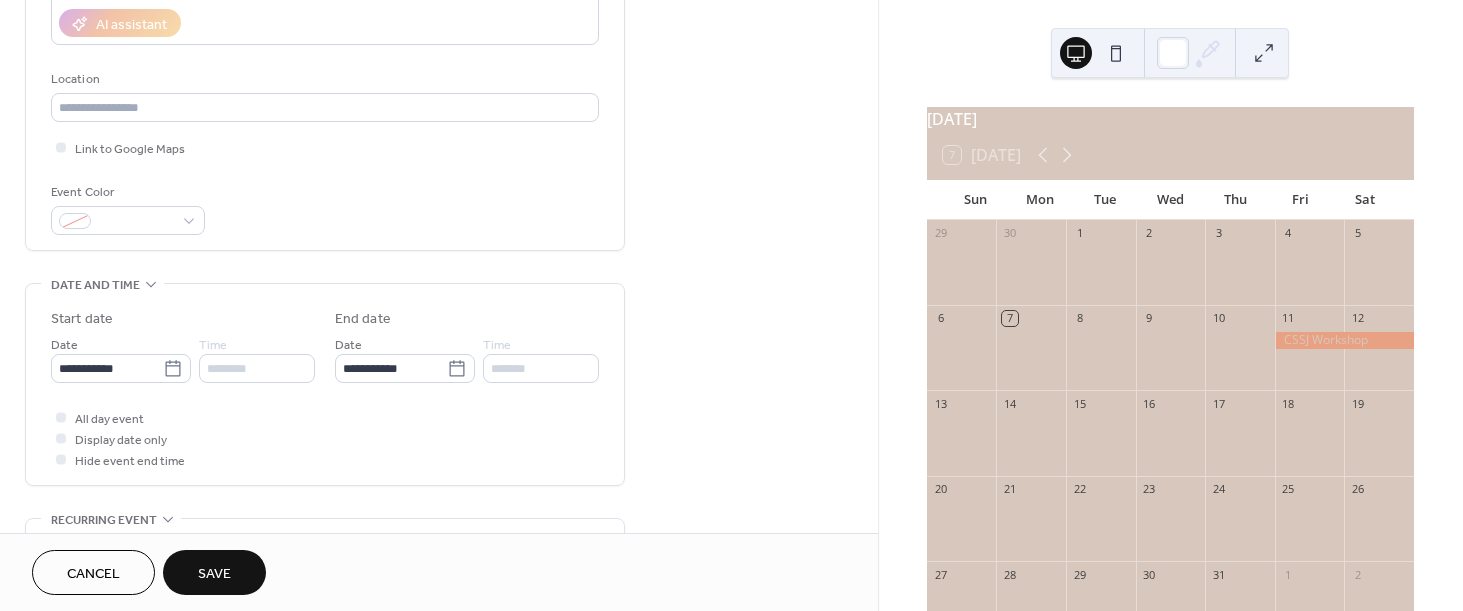 click on "********" at bounding box center [257, 368] 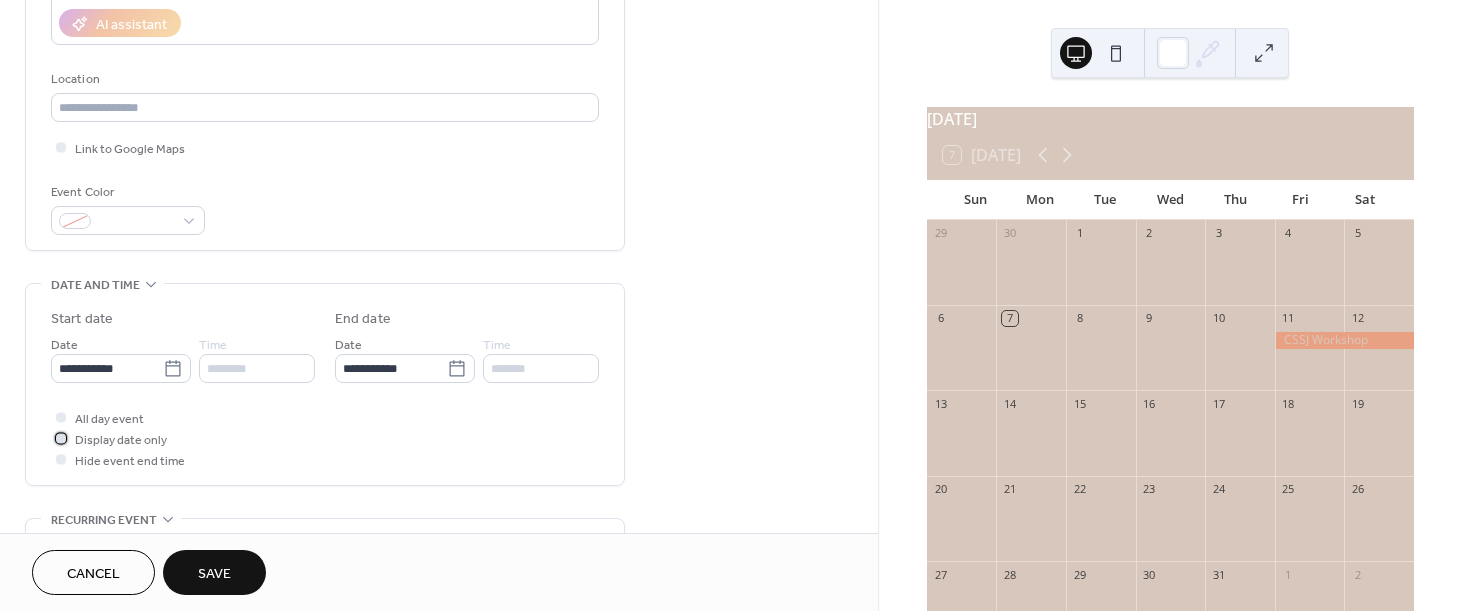 click on "Display date only" at bounding box center [121, 440] 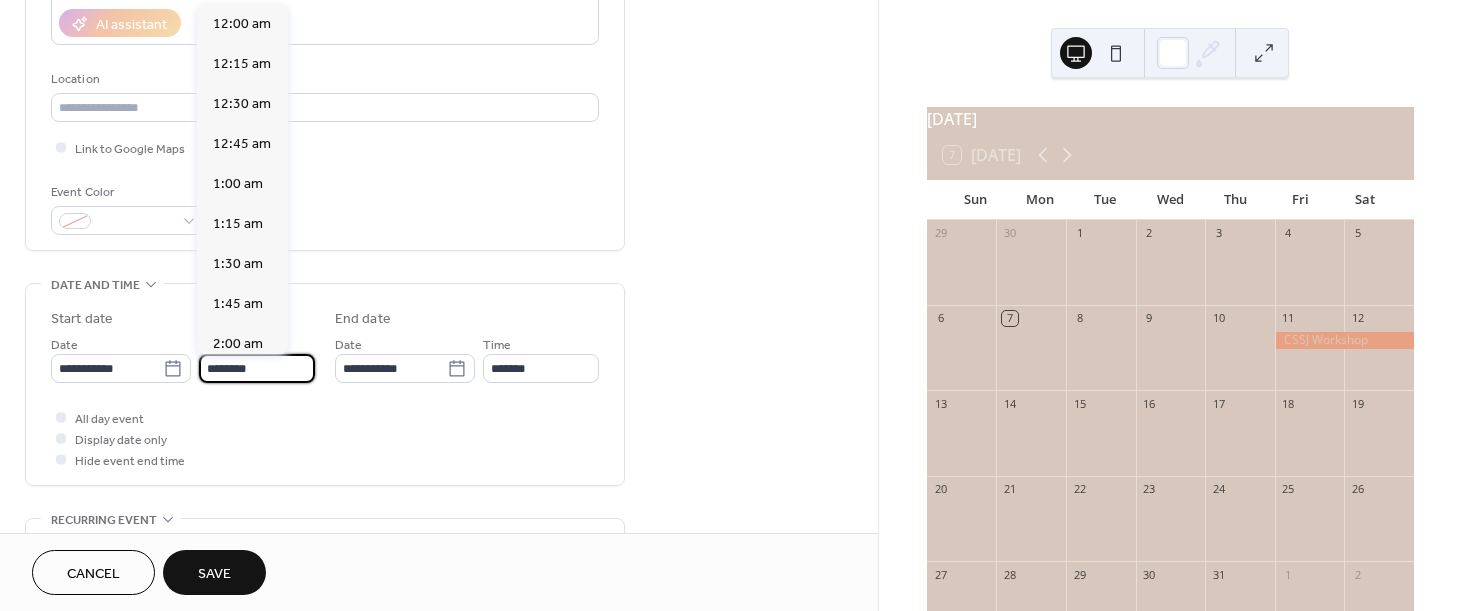 click on "********" at bounding box center [257, 368] 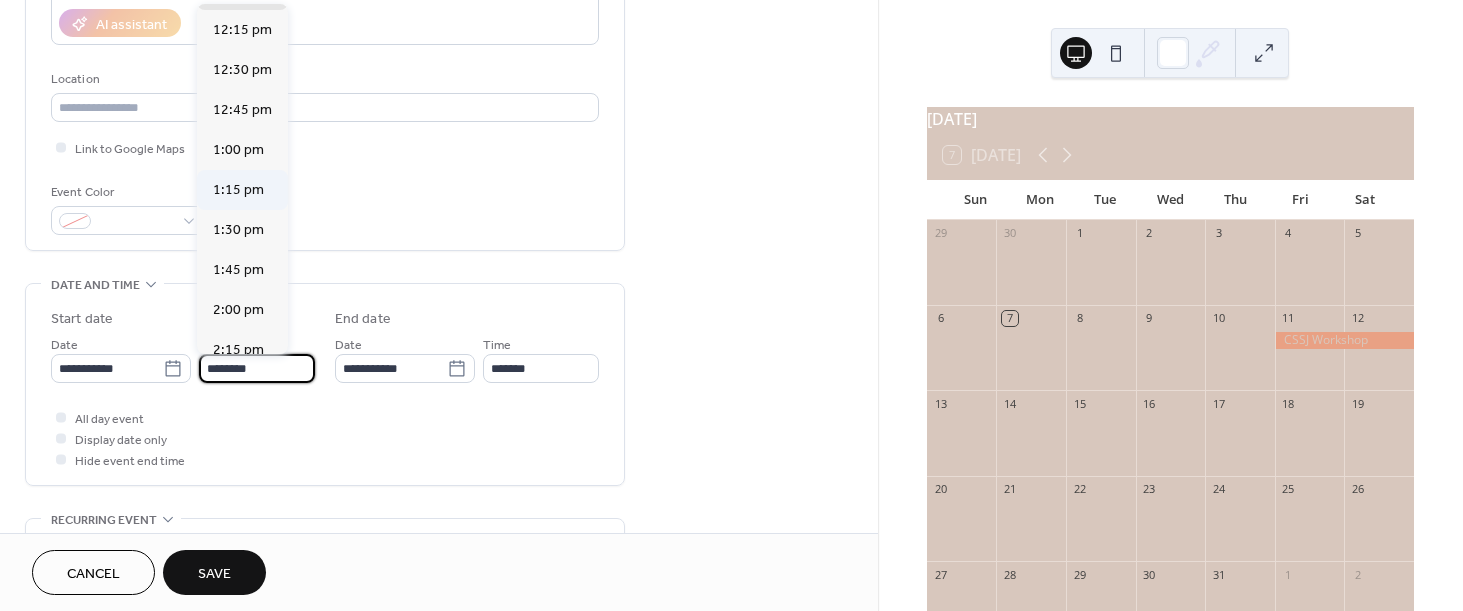 scroll, scrollTop: 1959, scrollLeft: 0, axis: vertical 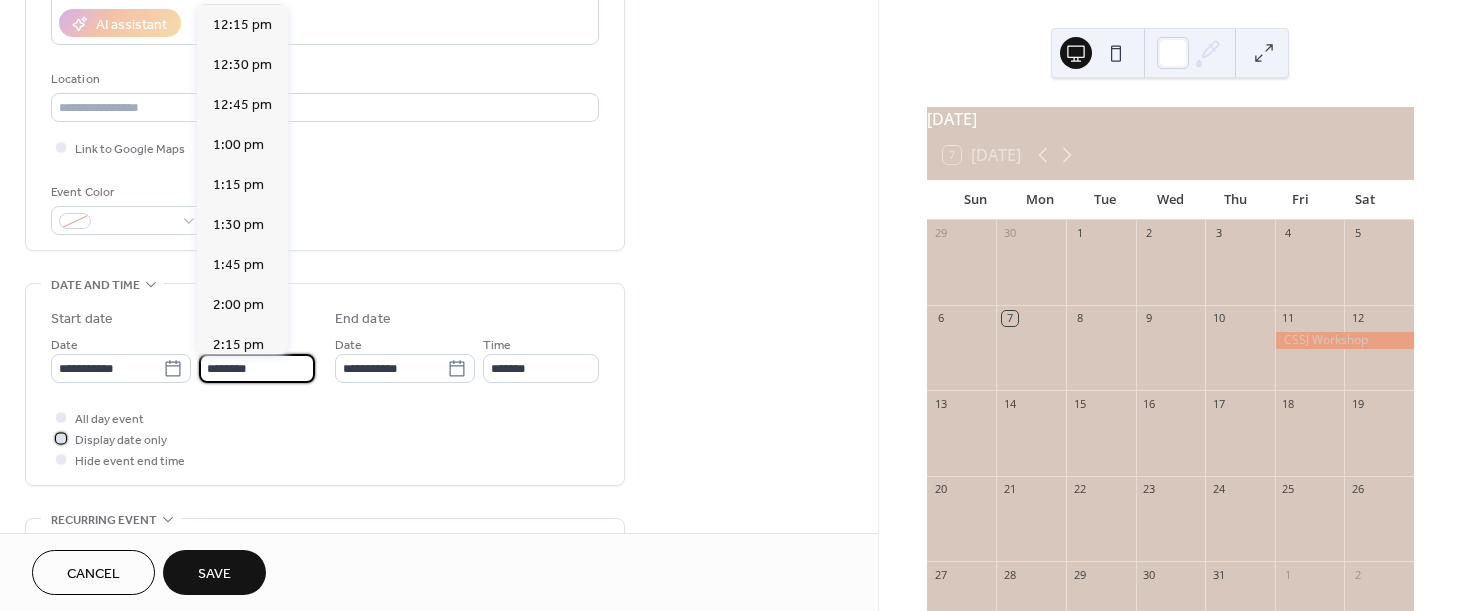 click on "Display date only" at bounding box center [121, 440] 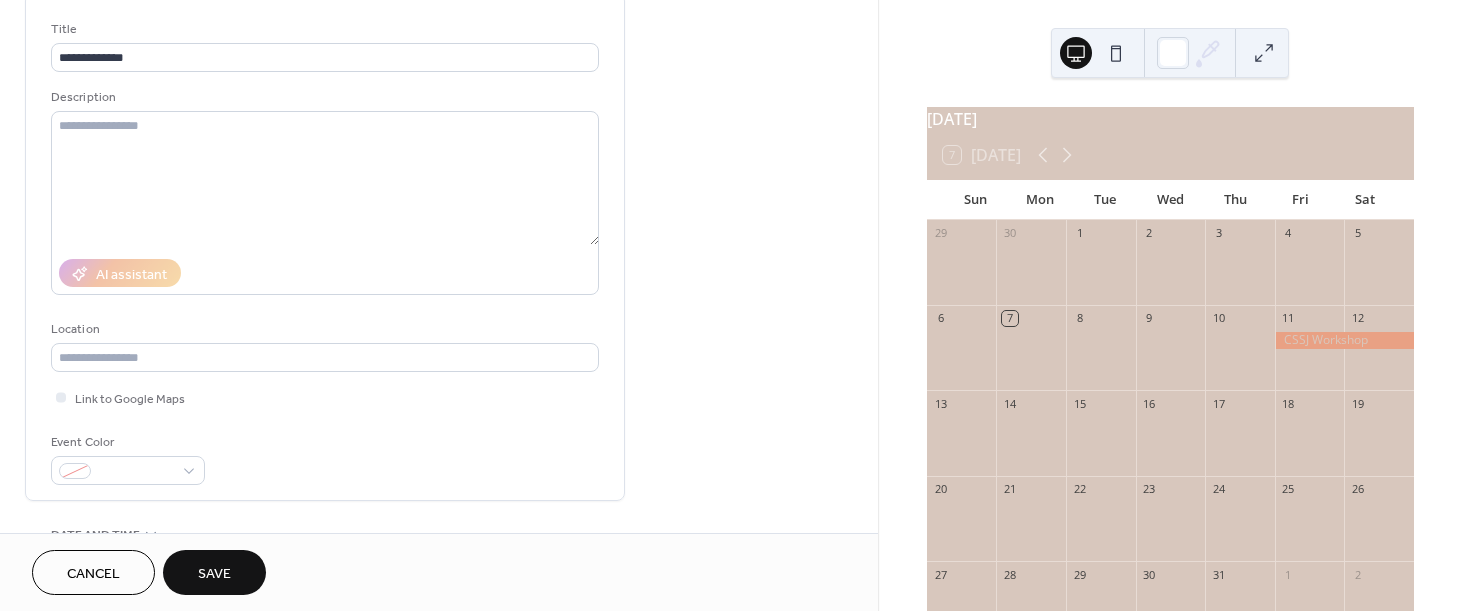 scroll, scrollTop: 0, scrollLeft: 0, axis: both 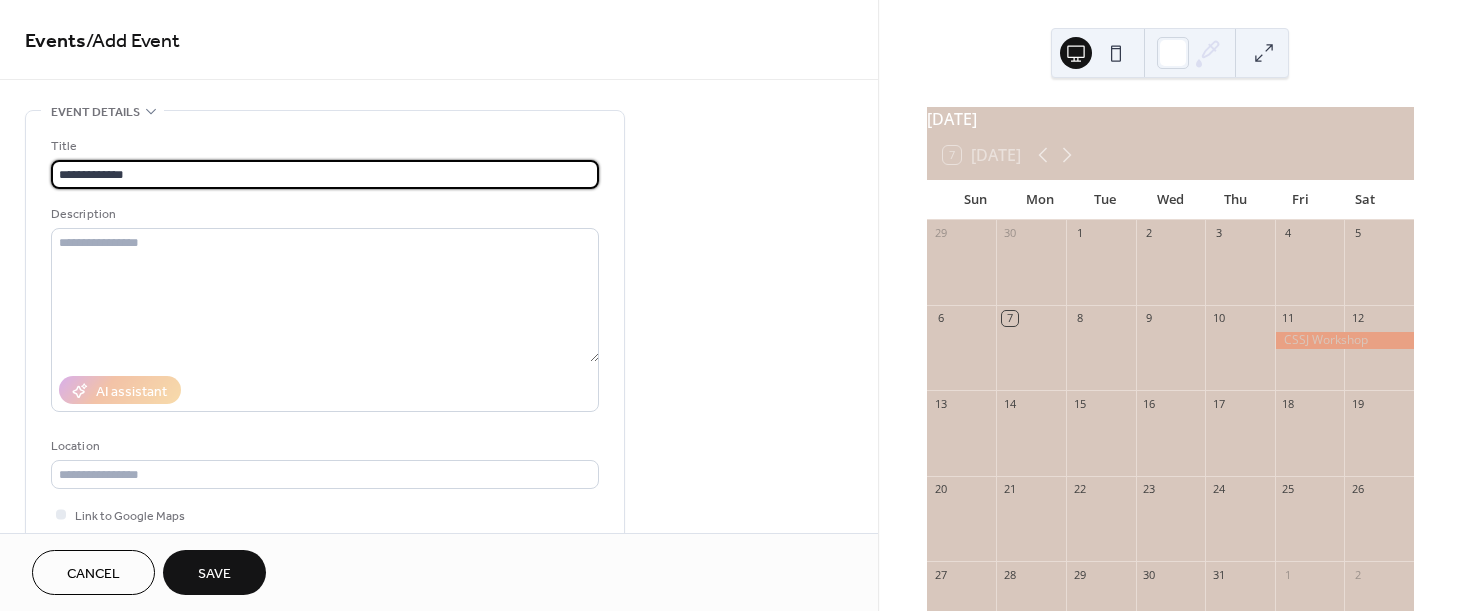 click on "**********" at bounding box center [325, 174] 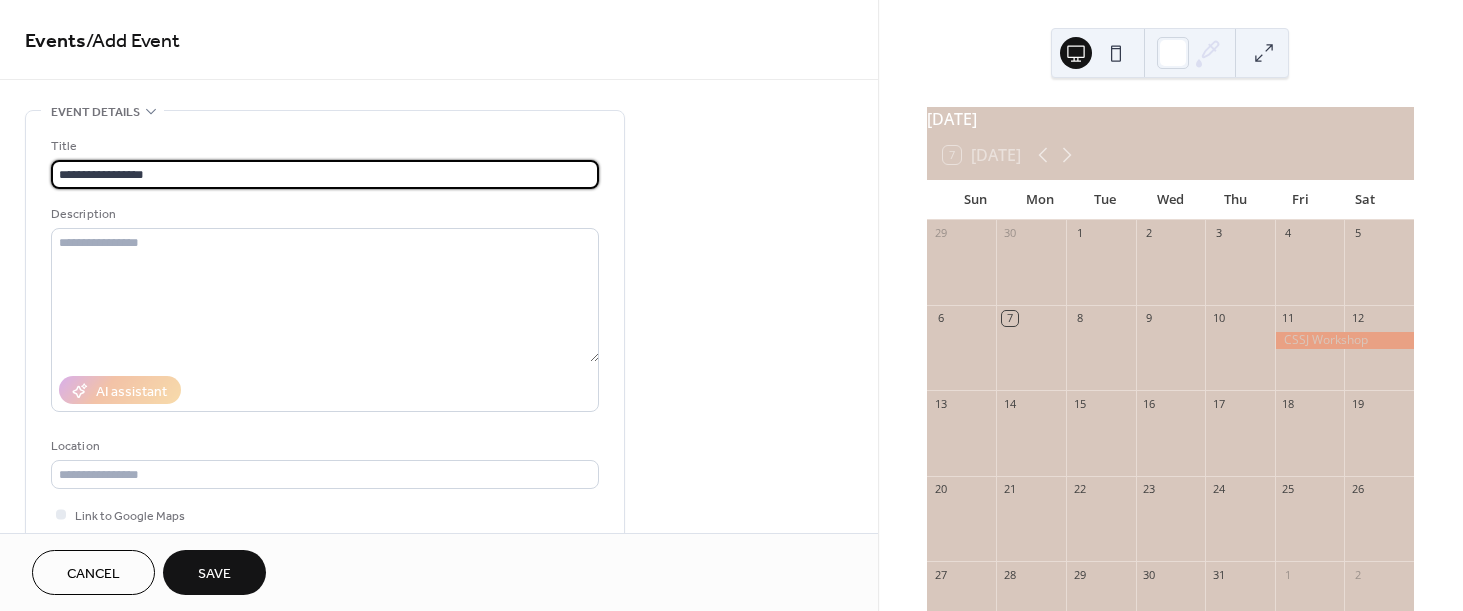 type on "**********" 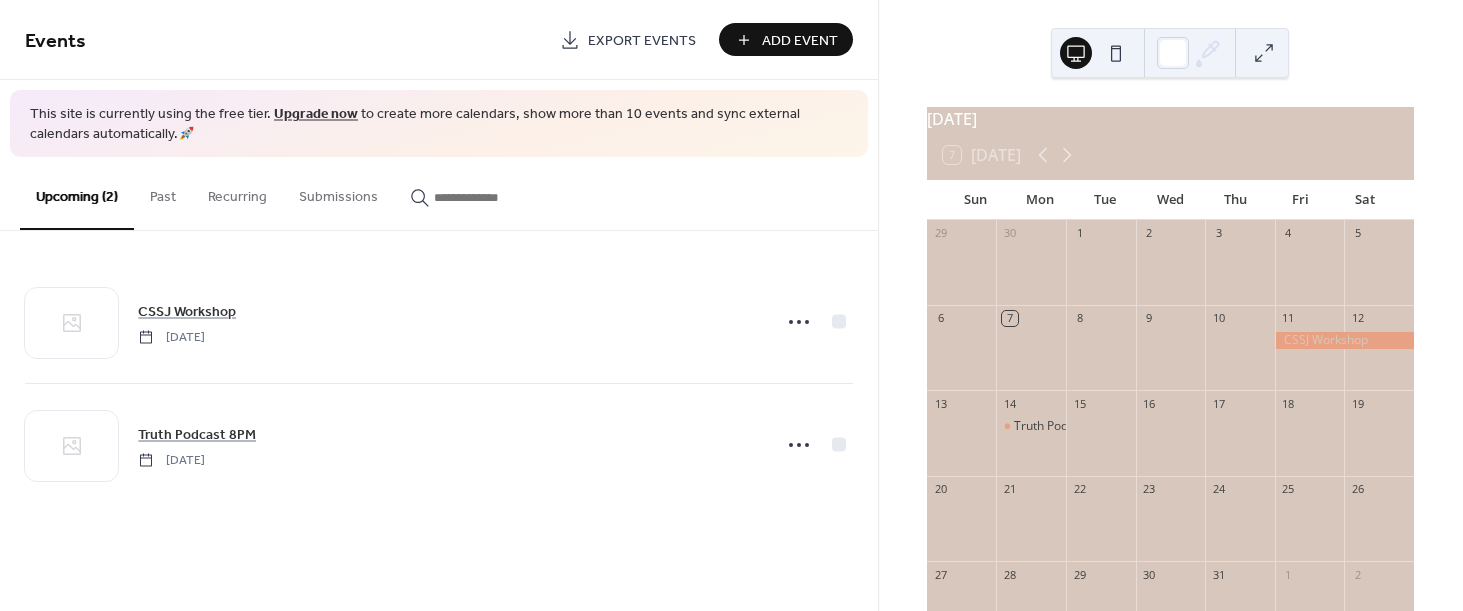 click on "Add Event" at bounding box center (800, 41) 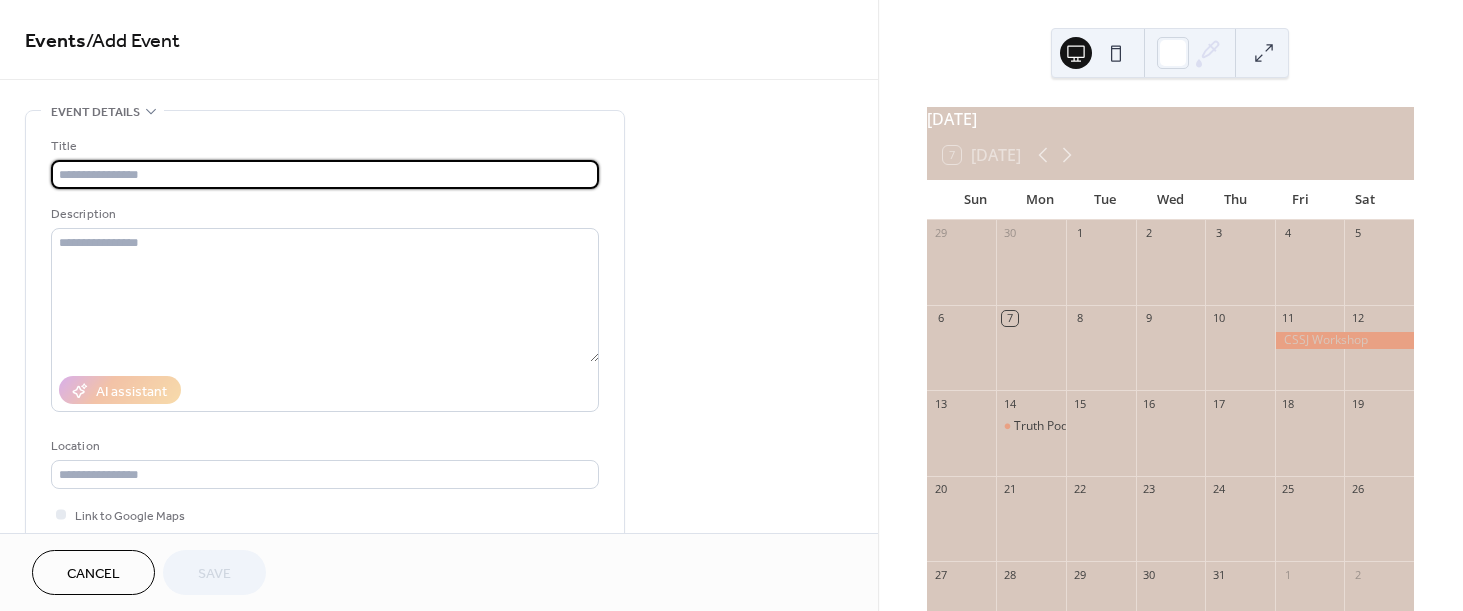 click at bounding box center (325, 174) 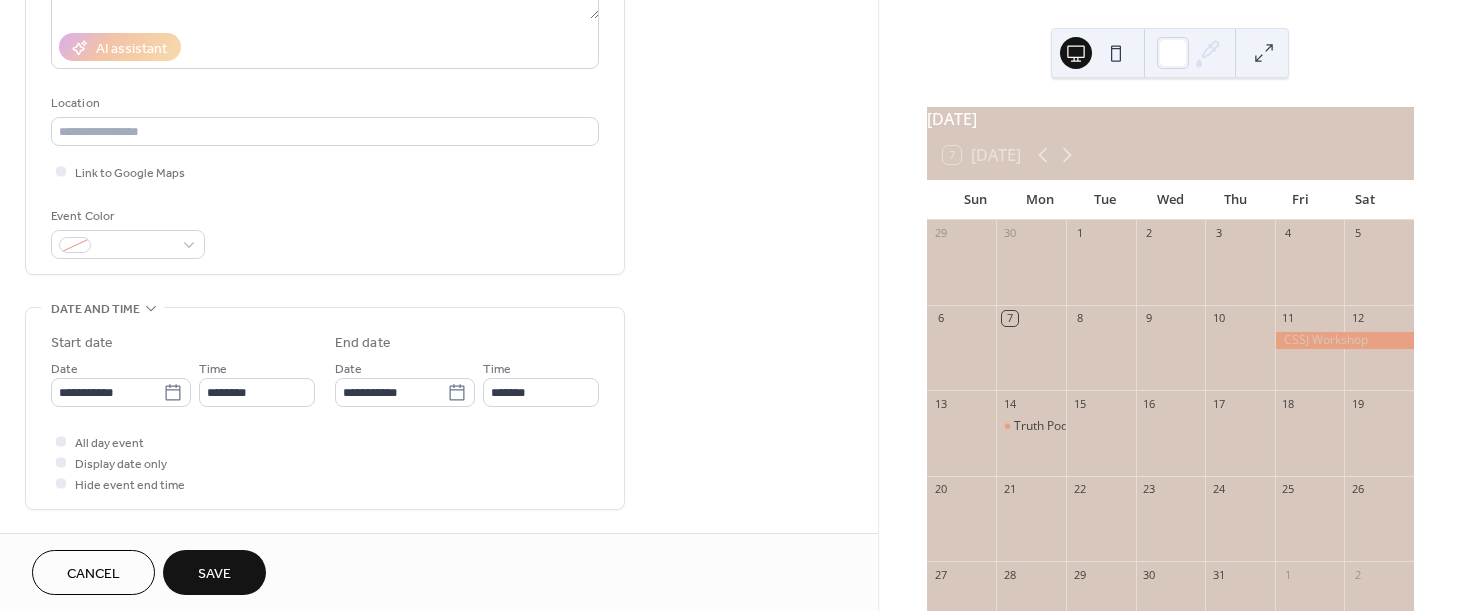 scroll, scrollTop: 365, scrollLeft: 0, axis: vertical 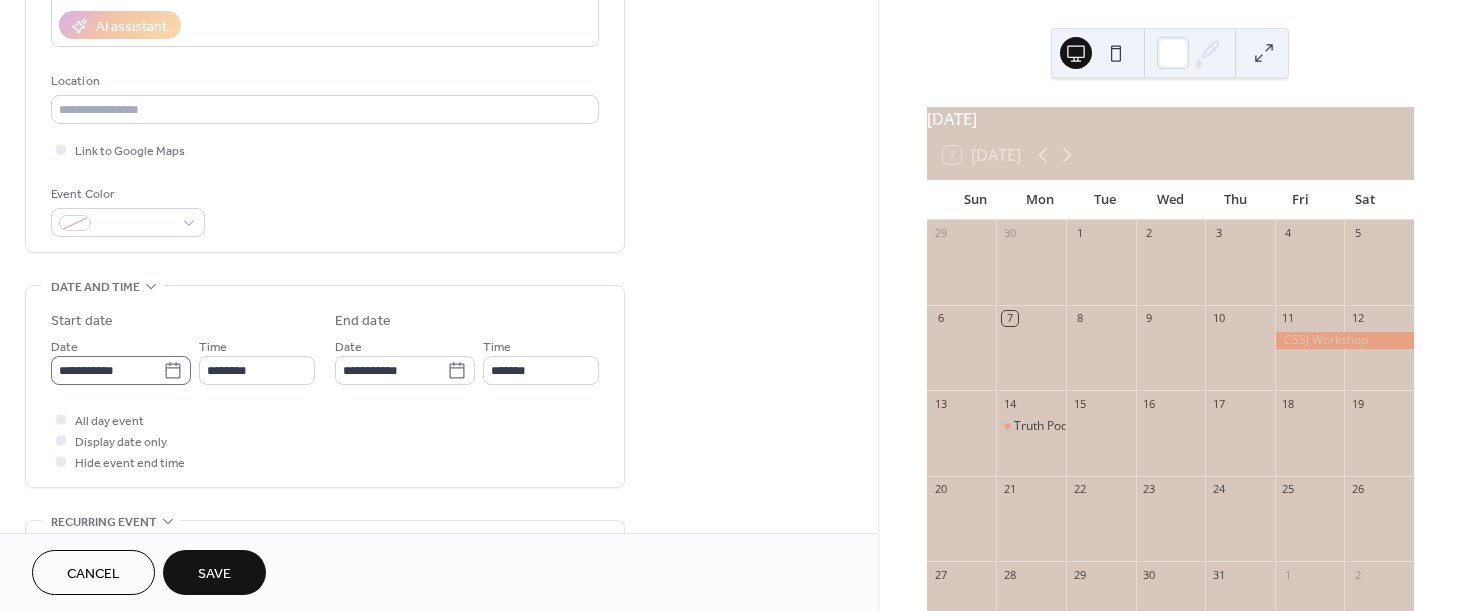 type on "**********" 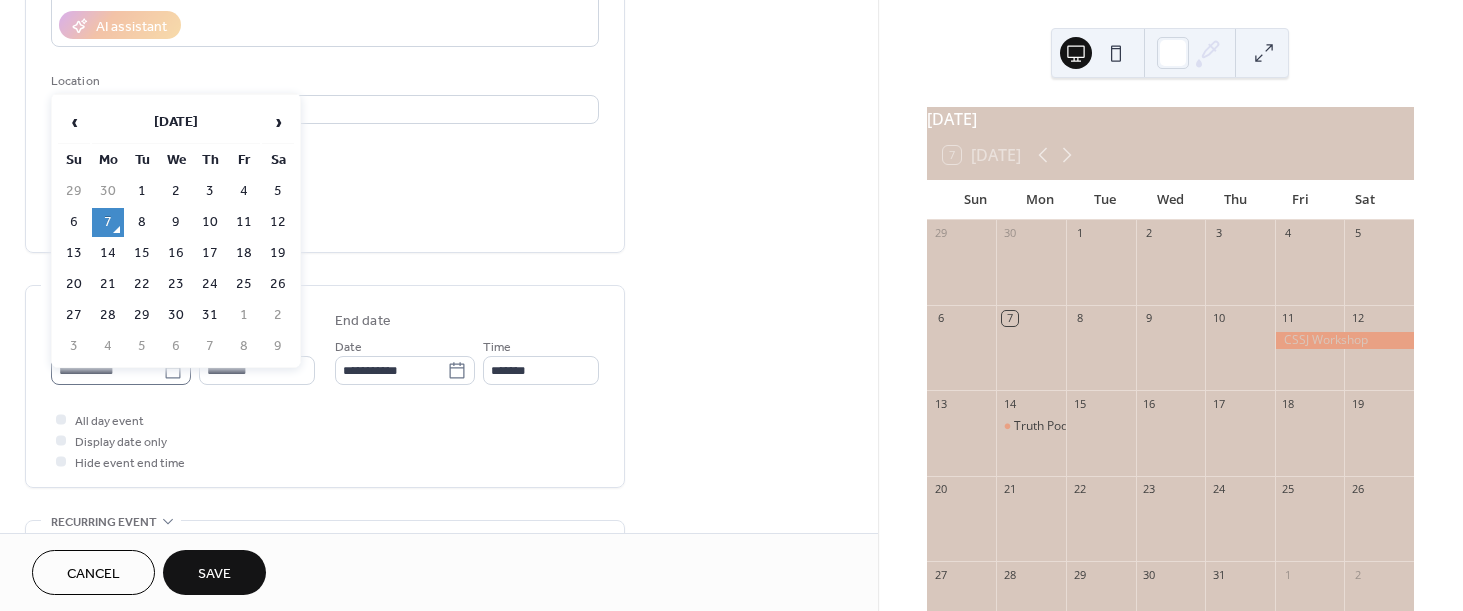 click 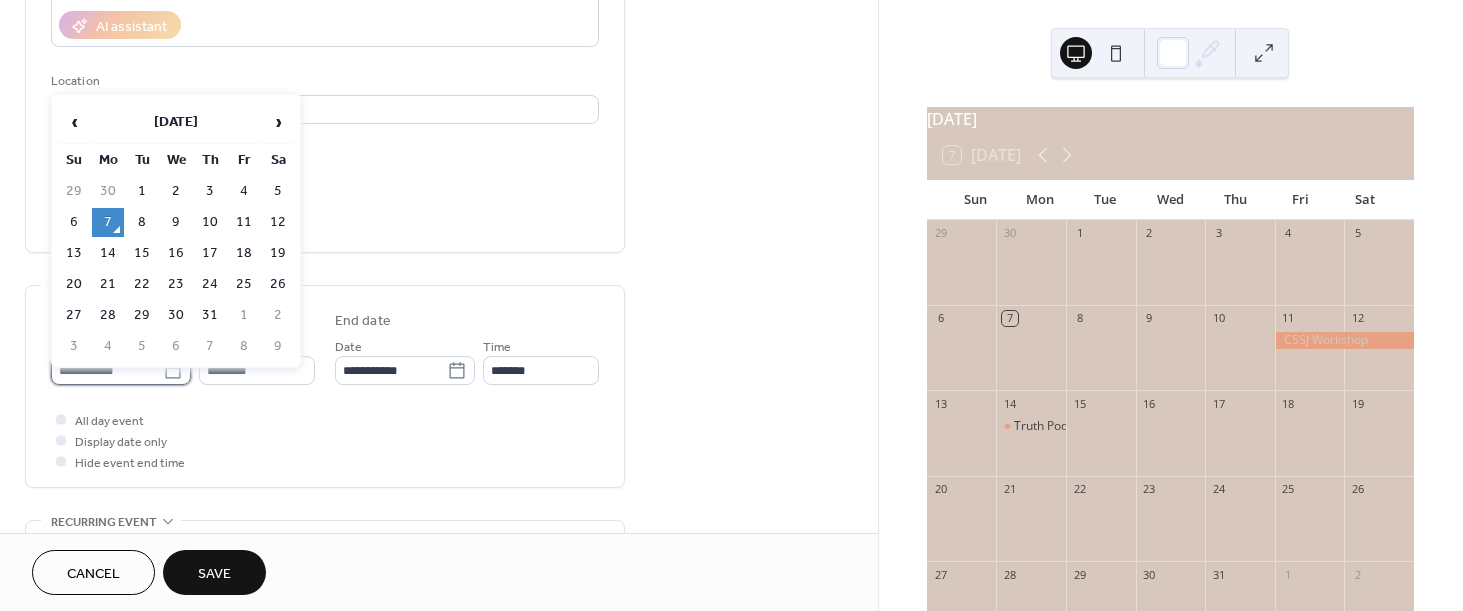 click on "**********" at bounding box center (107, 370) 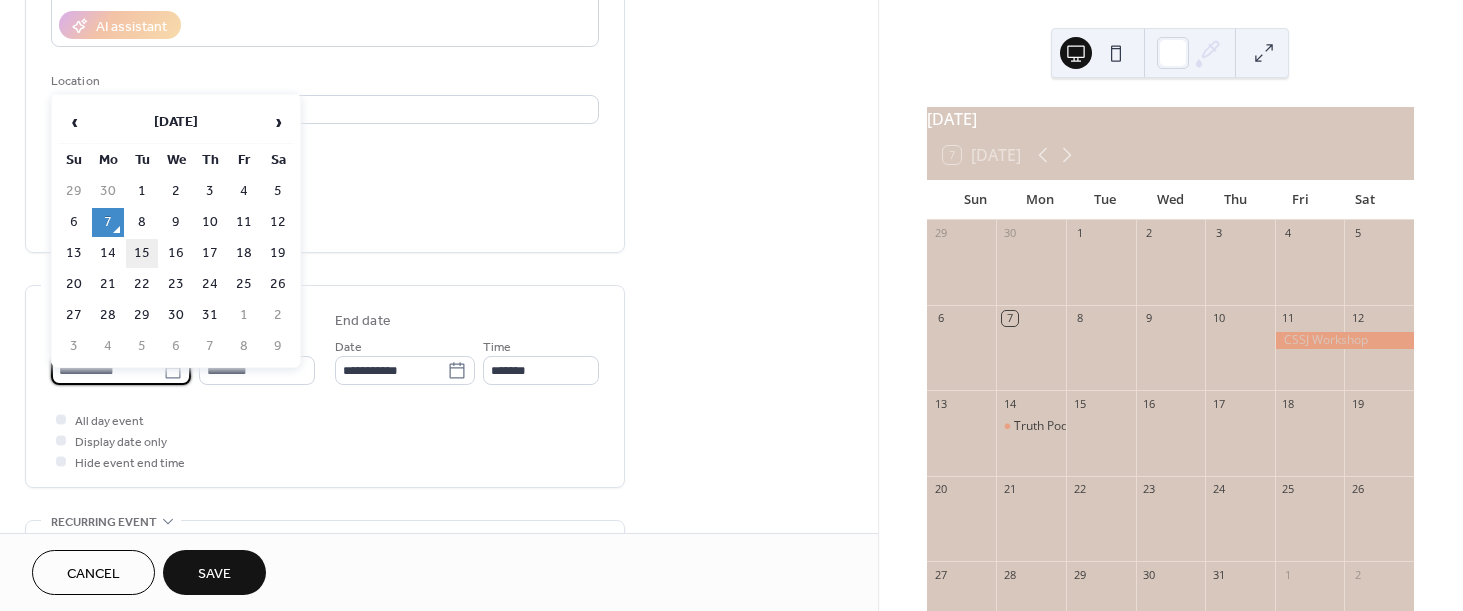 click on "15" at bounding box center (142, 253) 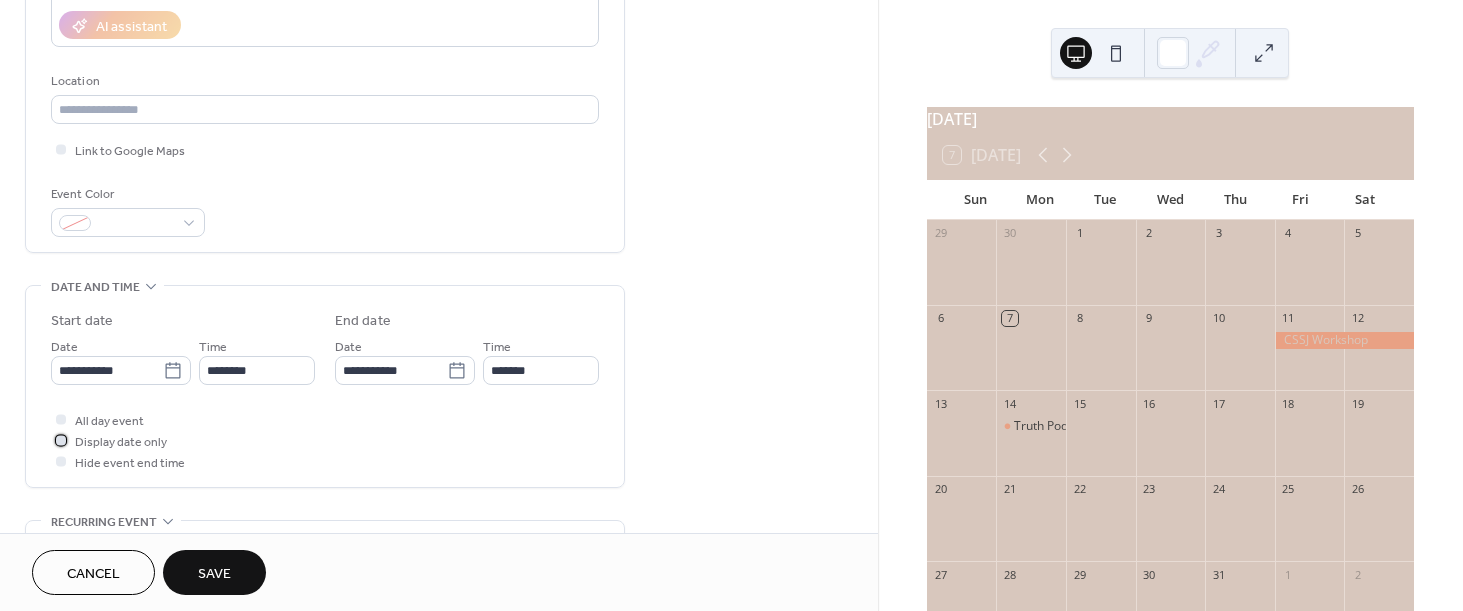 click on "Display date only" at bounding box center [121, 442] 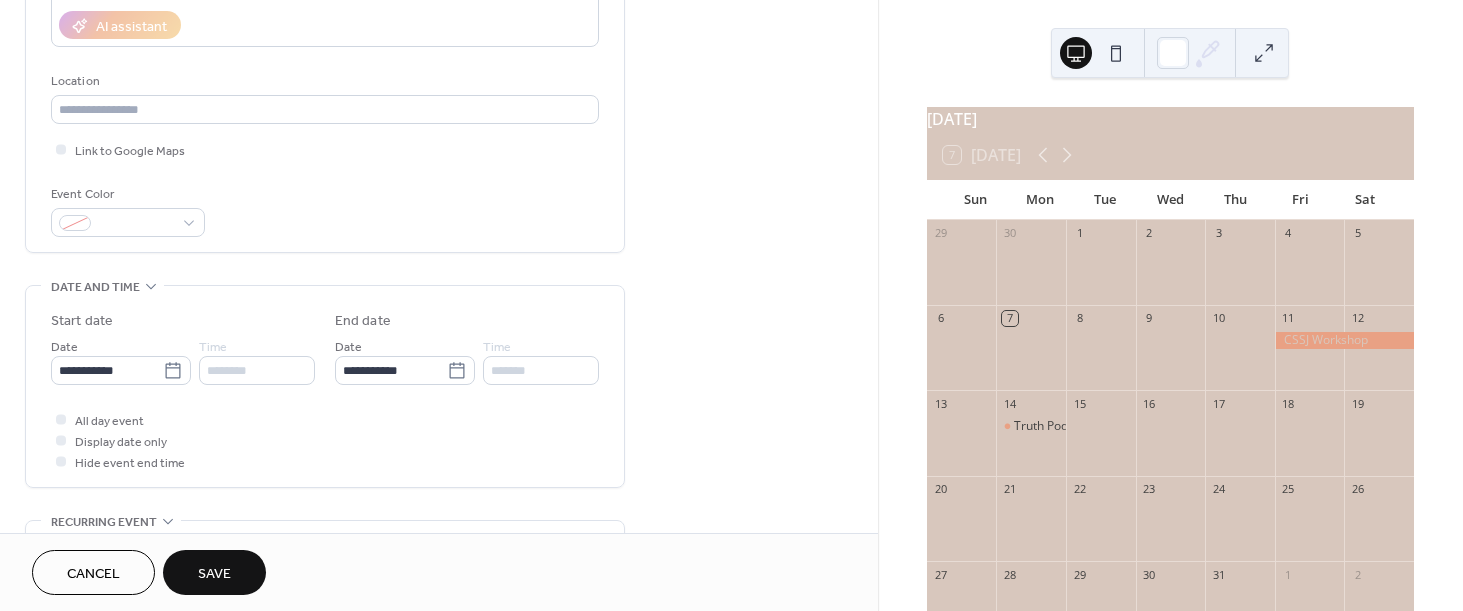 click on "Save" at bounding box center [214, 574] 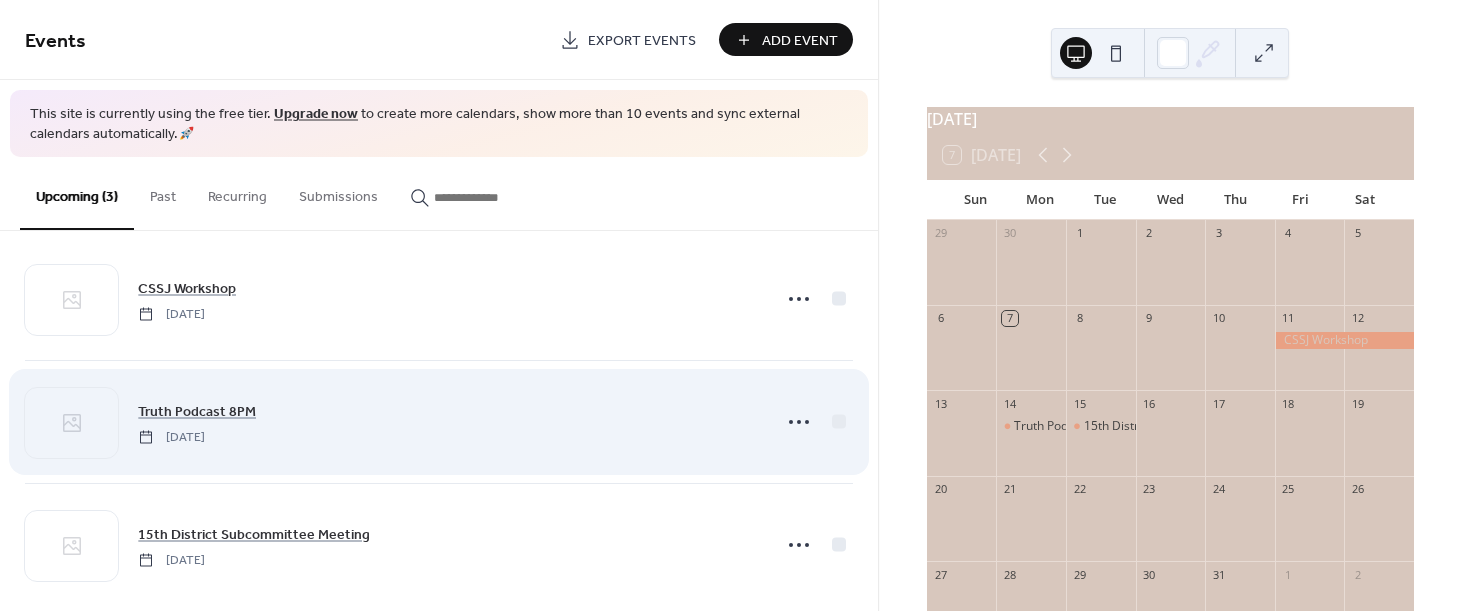 scroll, scrollTop: 24, scrollLeft: 0, axis: vertical 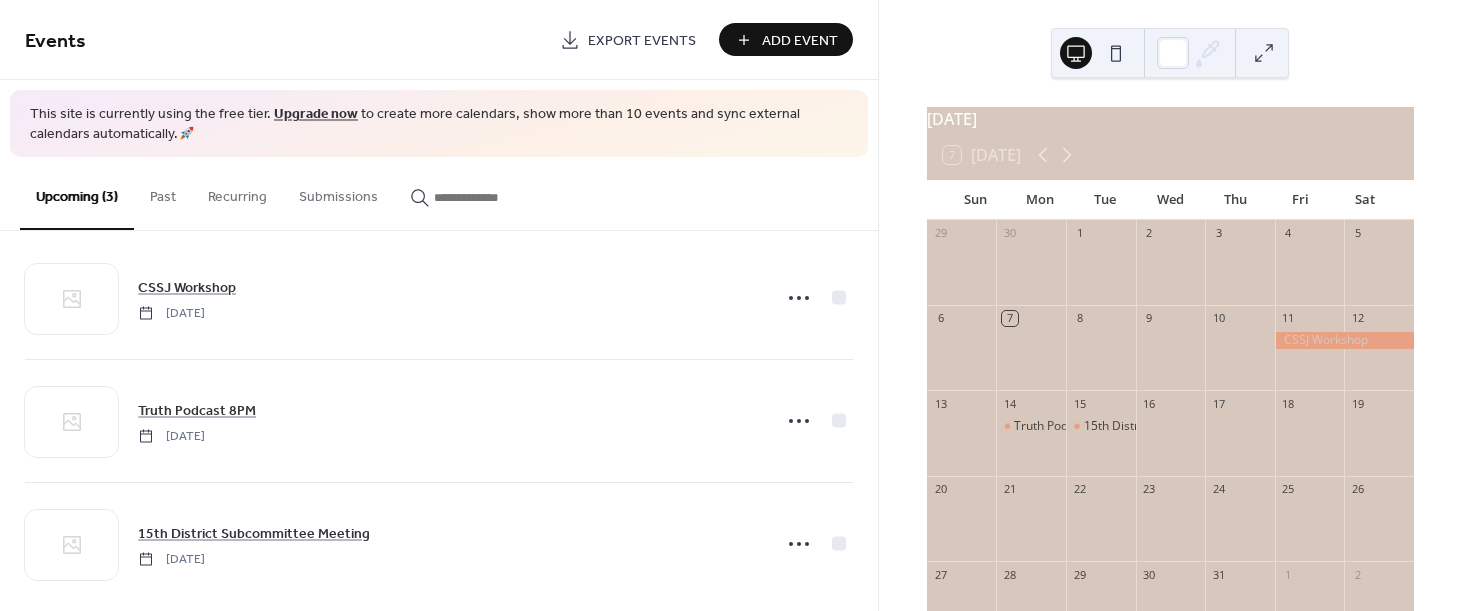 click on "Add Event" at bounding box center (800, 41) 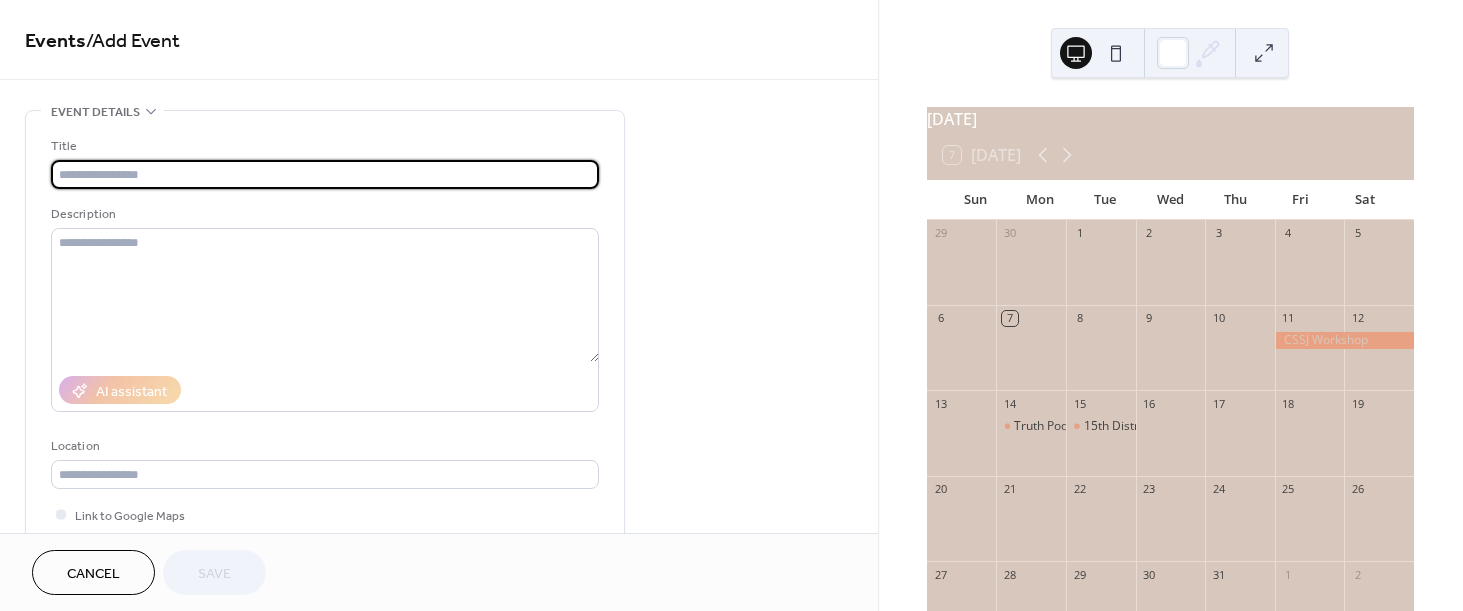click at bounding box center [325, 174] 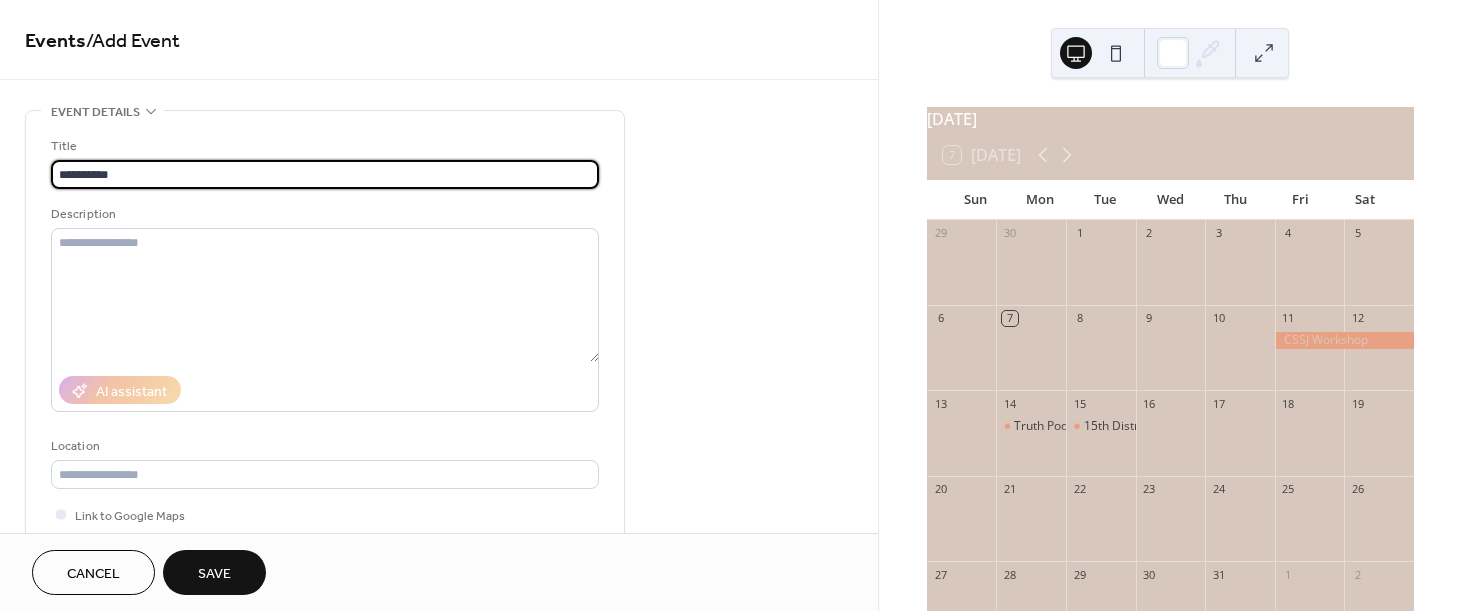 click on "*********" at bounding box center (325, 174) 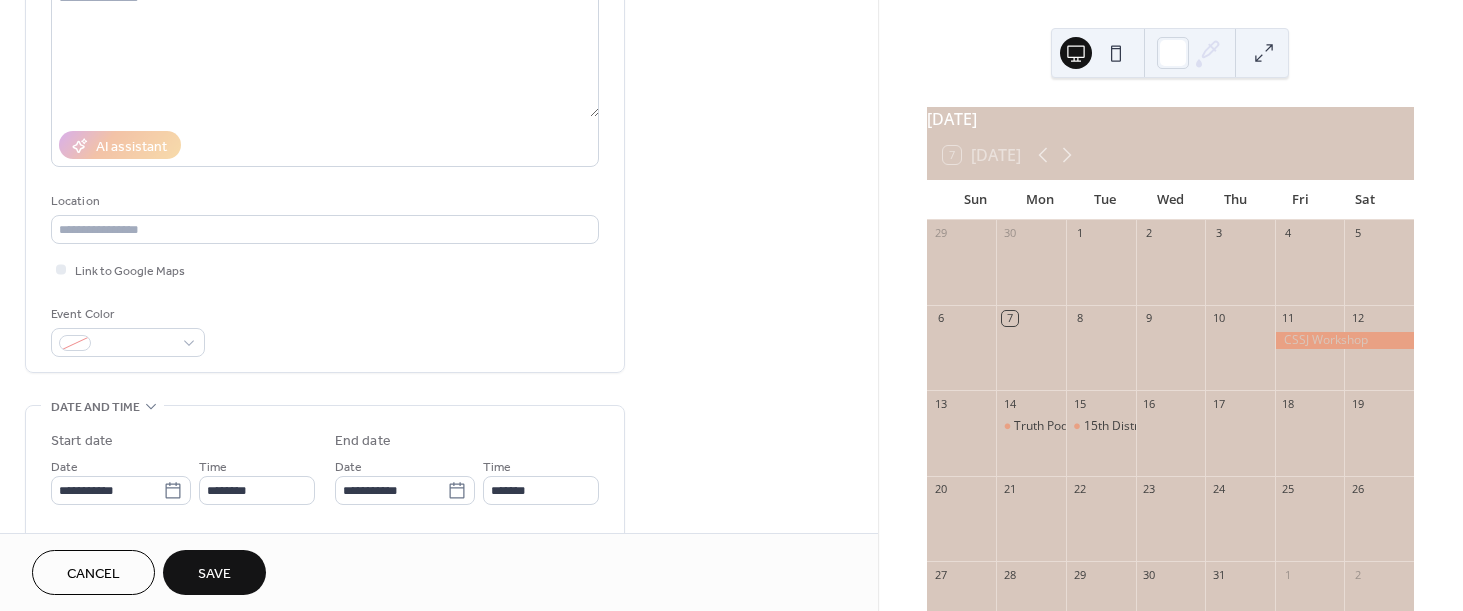 scroll, scrollTop: 260, scrollLeft: 0, axis: vertical 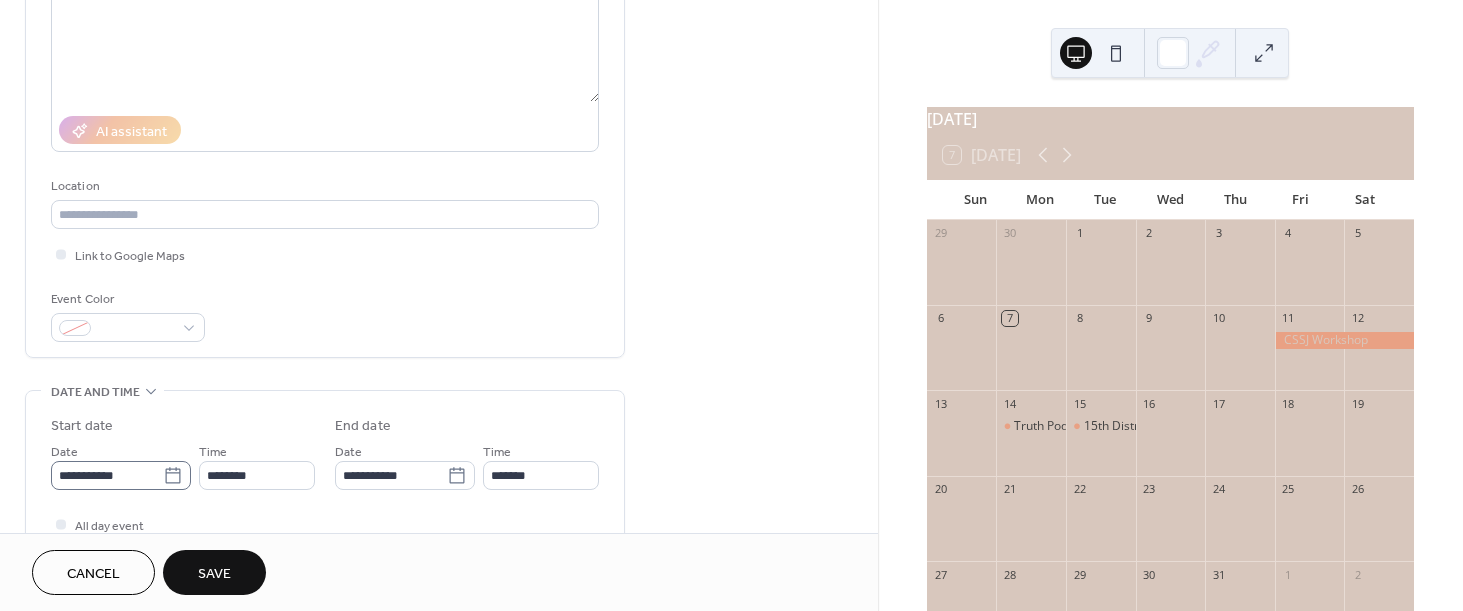 type on "**********" 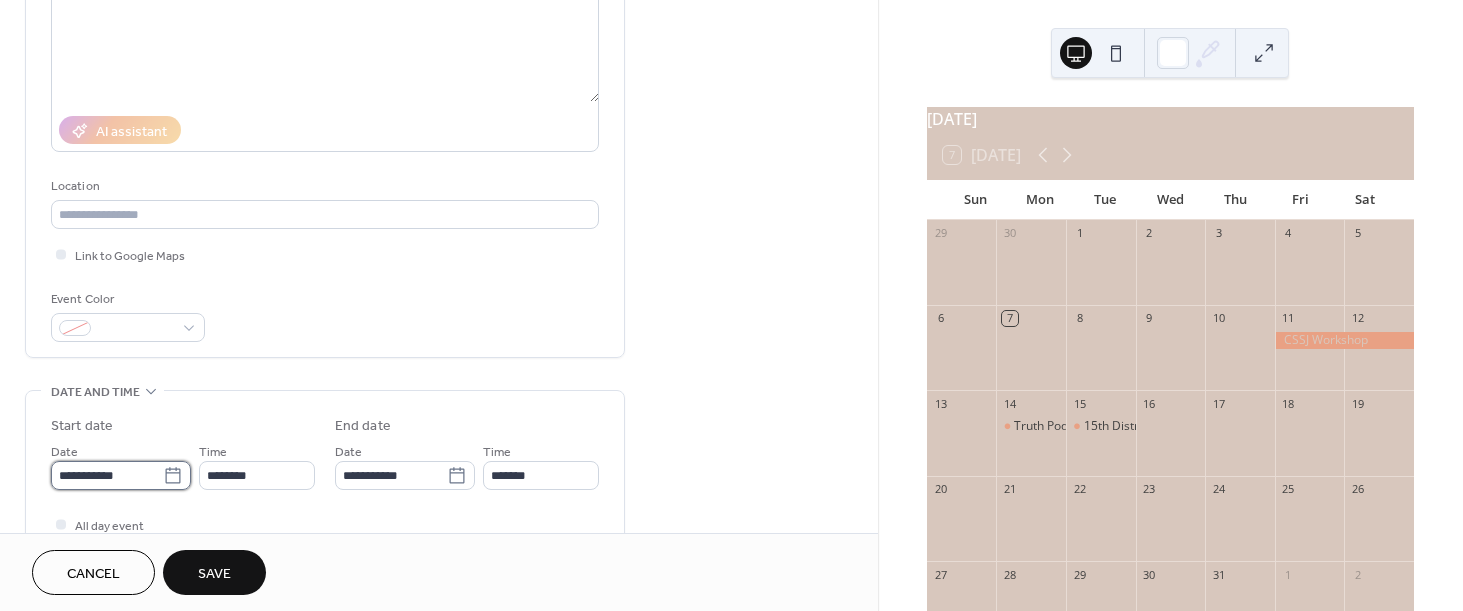 click on "**********" at bounding box center (107, 475) 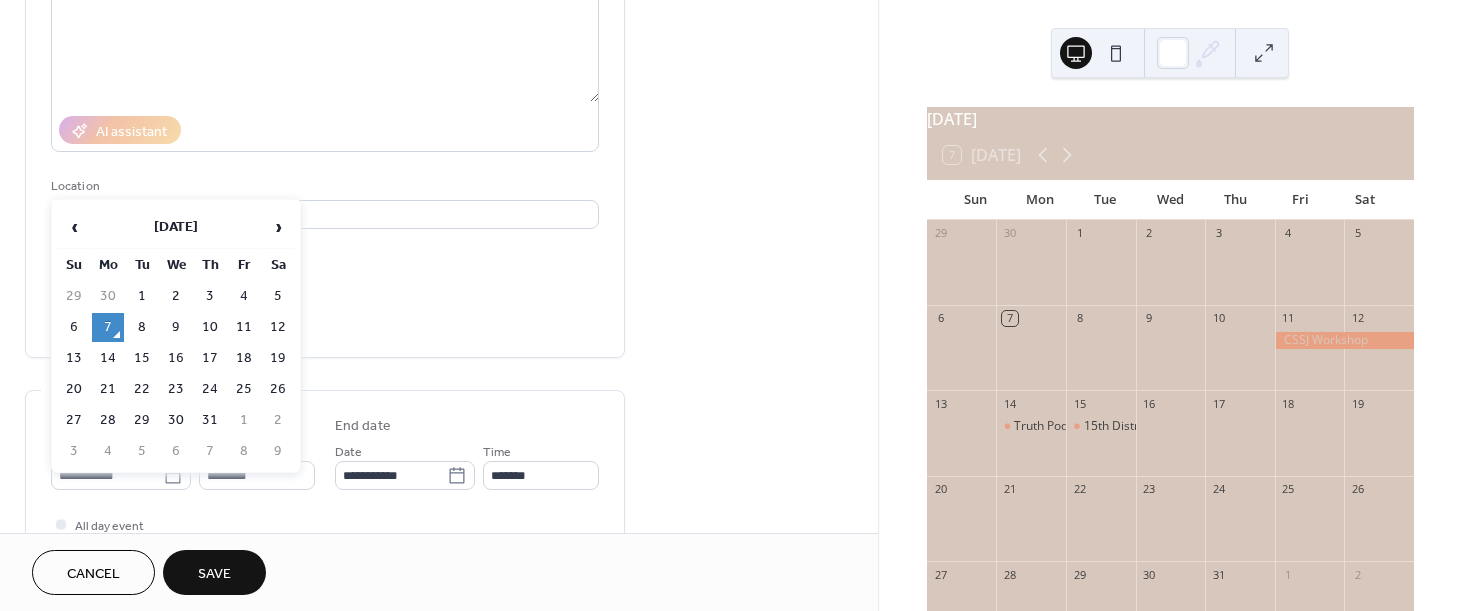 click on "21" at bounding box center (108, 389) 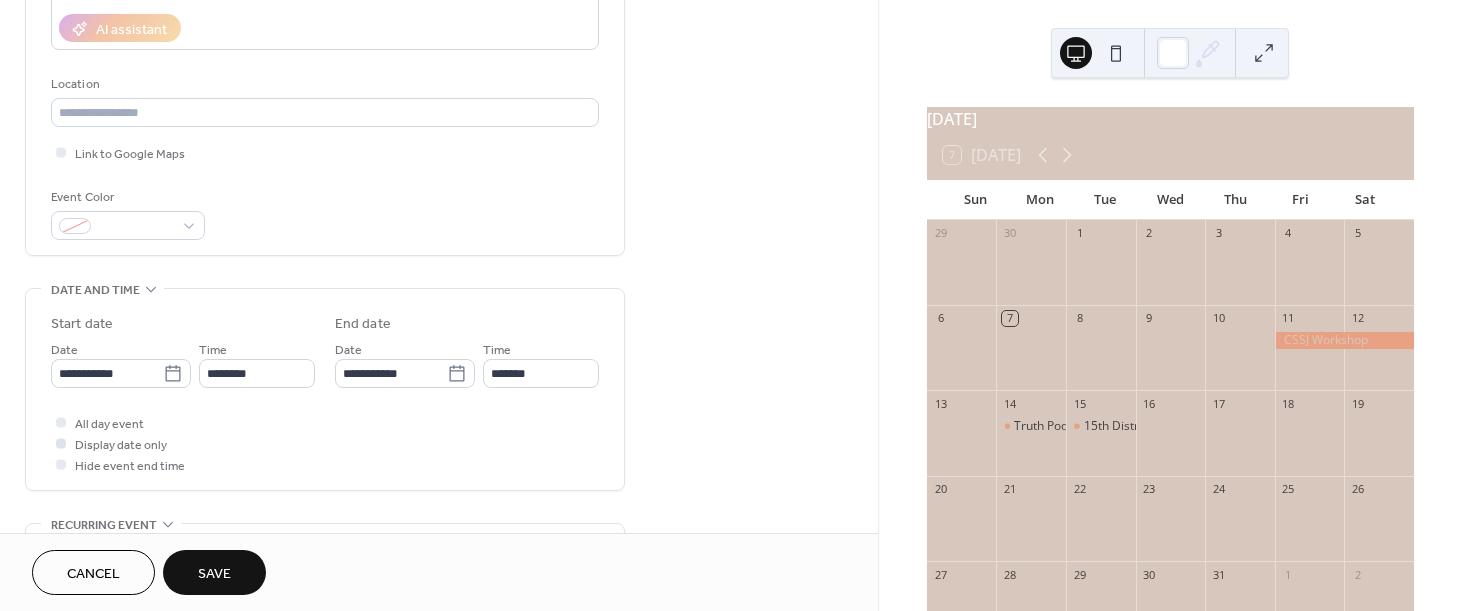 scroll, scrollTop: 364, scrollLeft: 0, axis: vertical 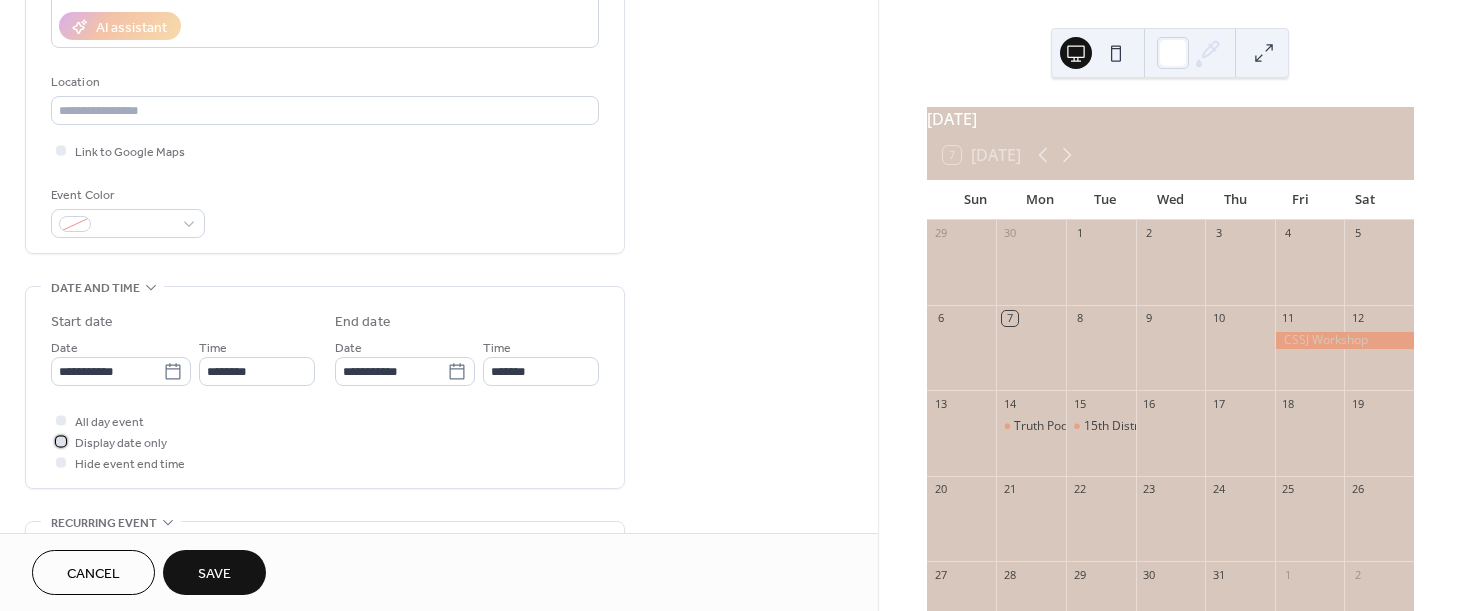 click on "Display date only" at bounding box center (121, 443) 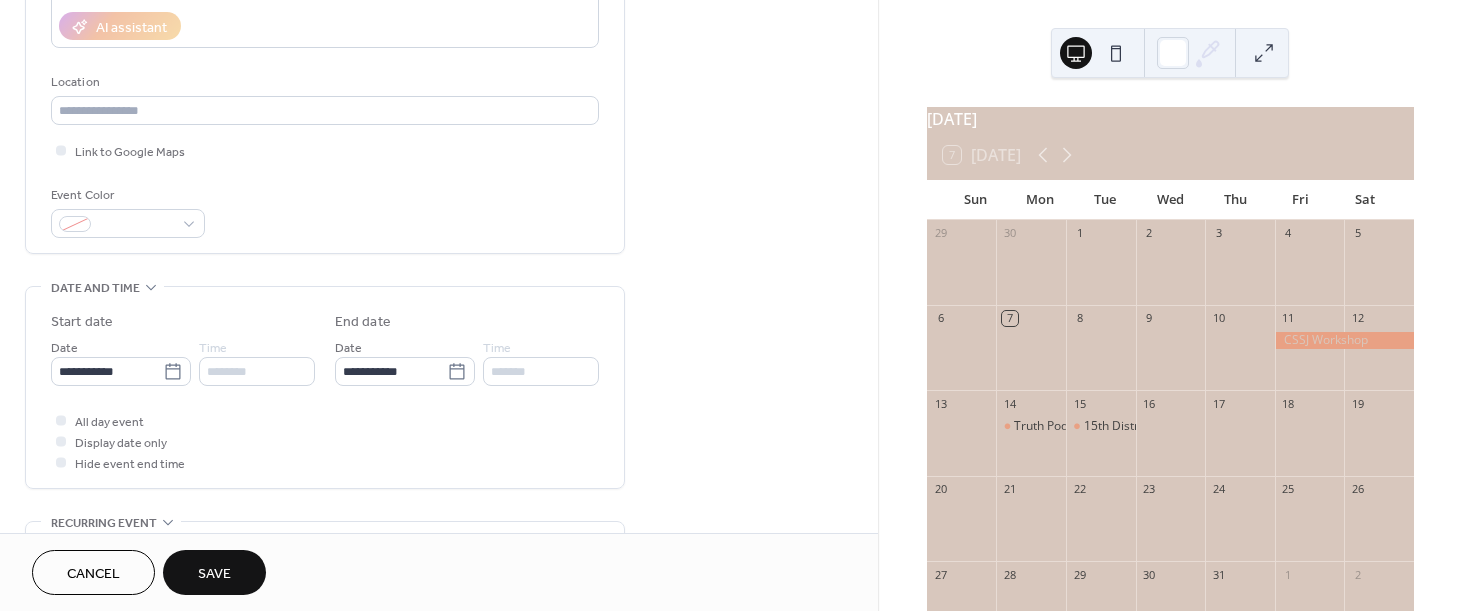 click on "Save" at bounding box center (214, 574) 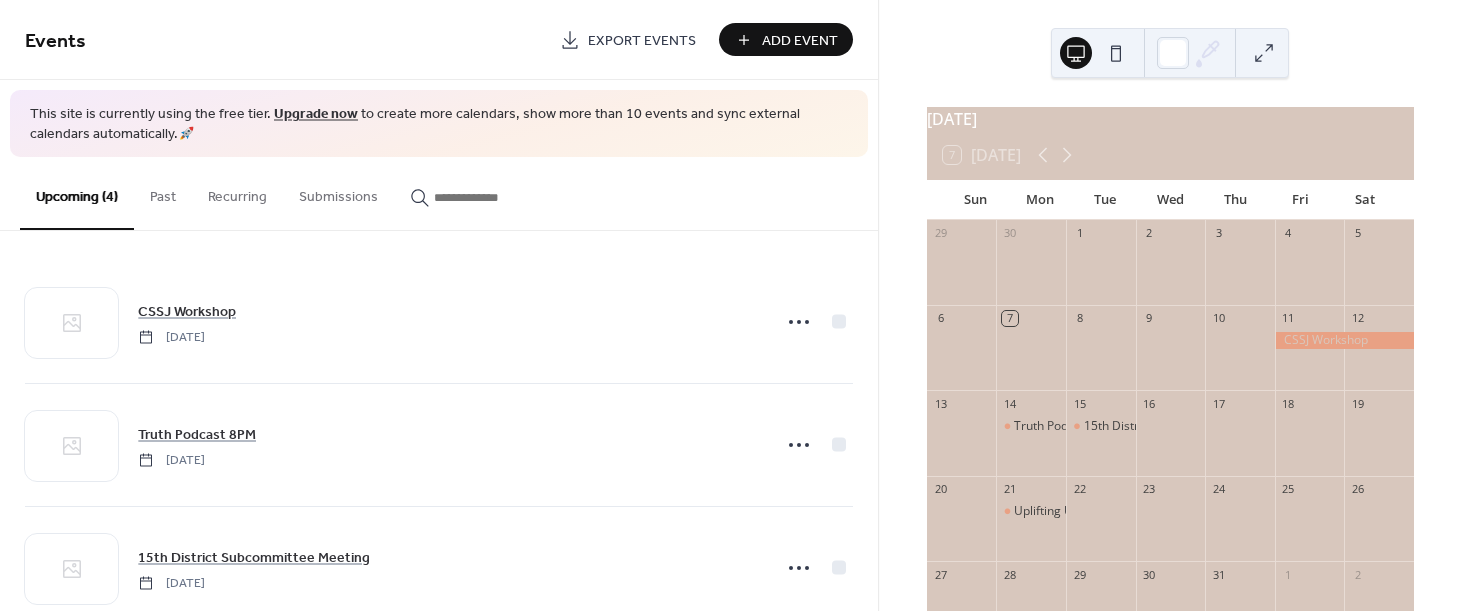 click on "Add Event" at bounding box center (800, 41) 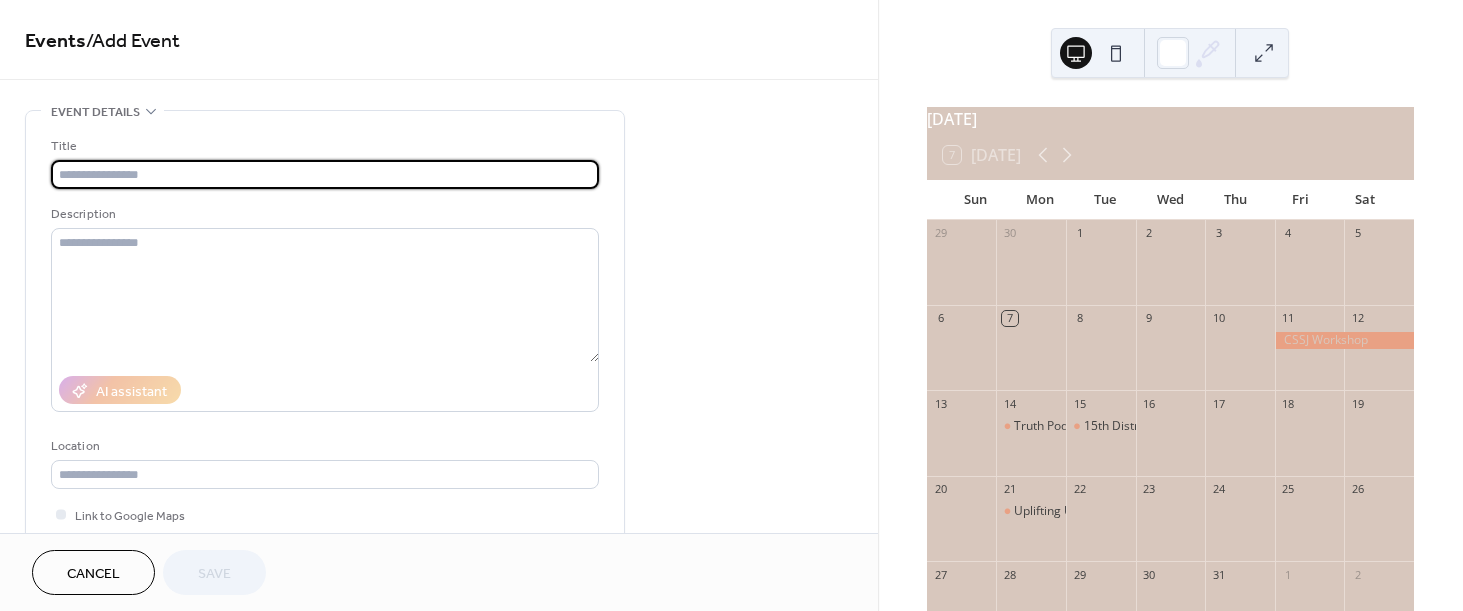 click at bounding box center [325, 174] 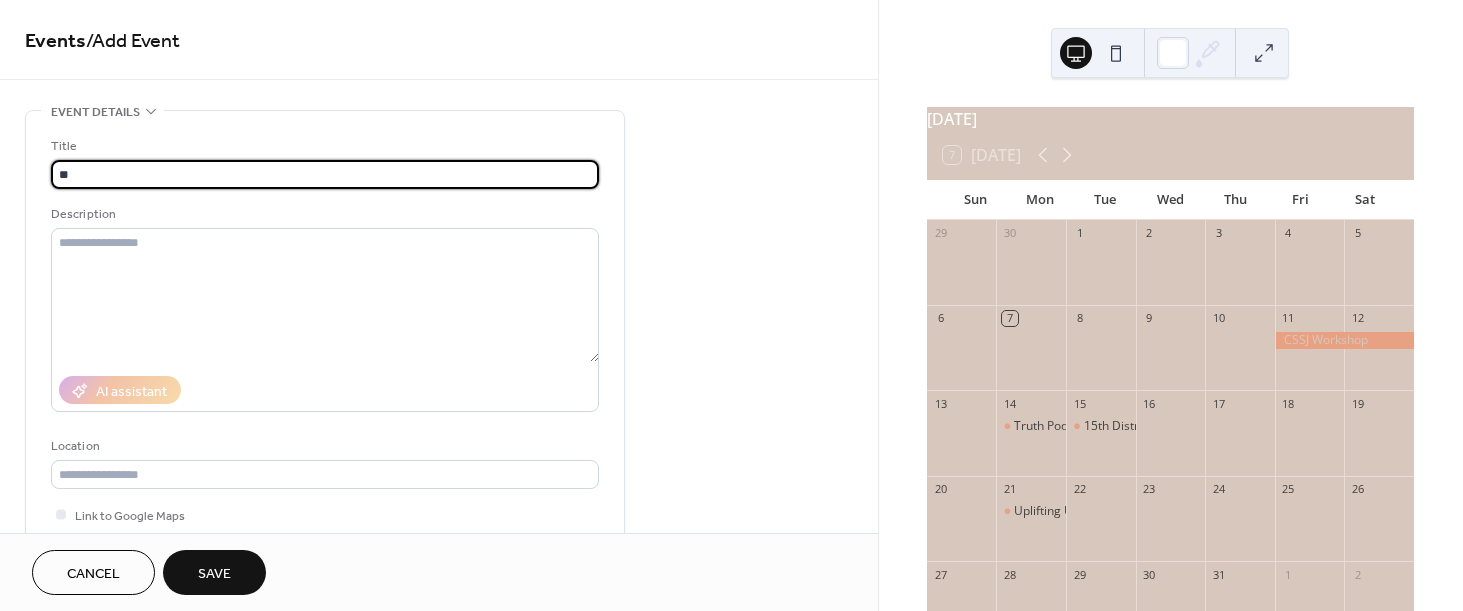 type on "*" 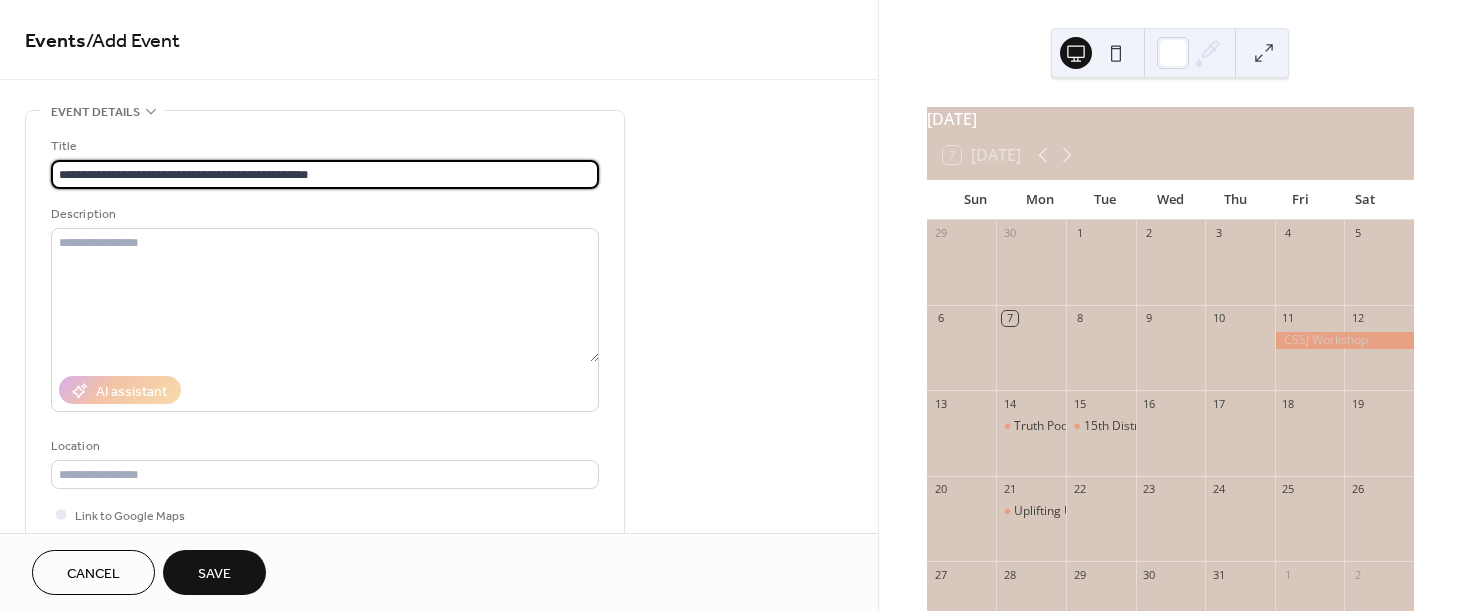 click on "**********" at bounding box center (325, 174) 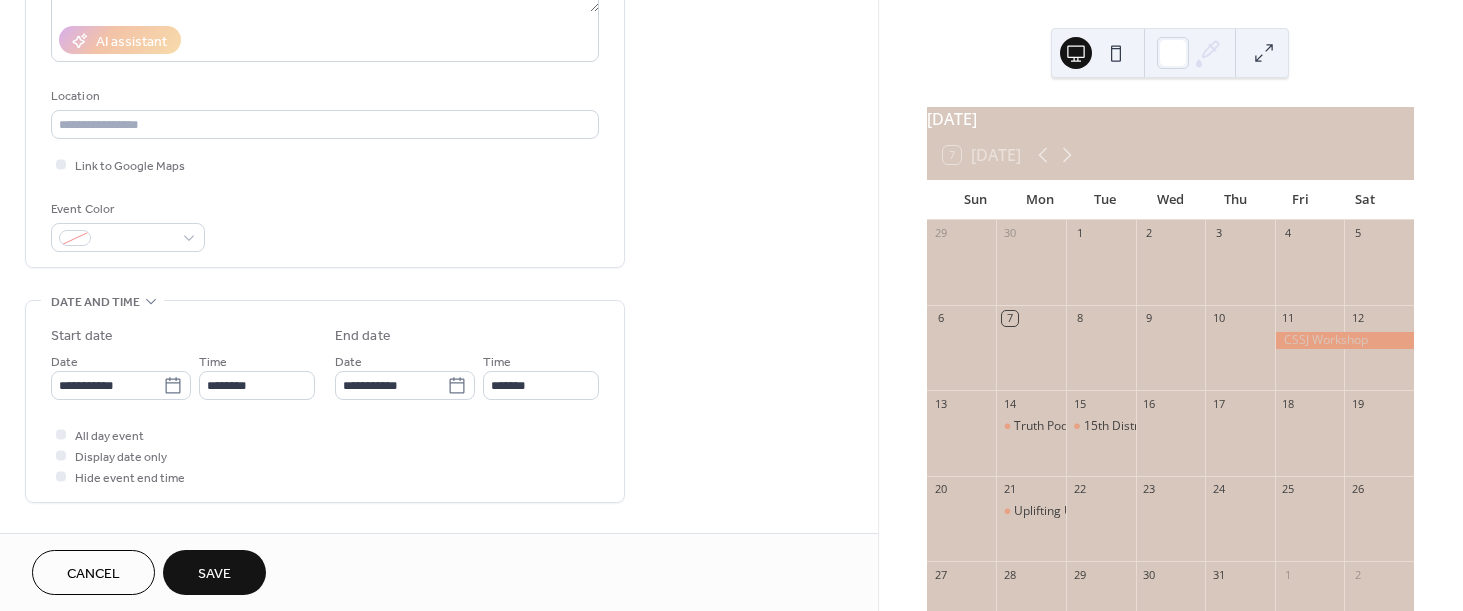 scroll, scrollTop: 358, scrollLeft: 0, axis: vertical 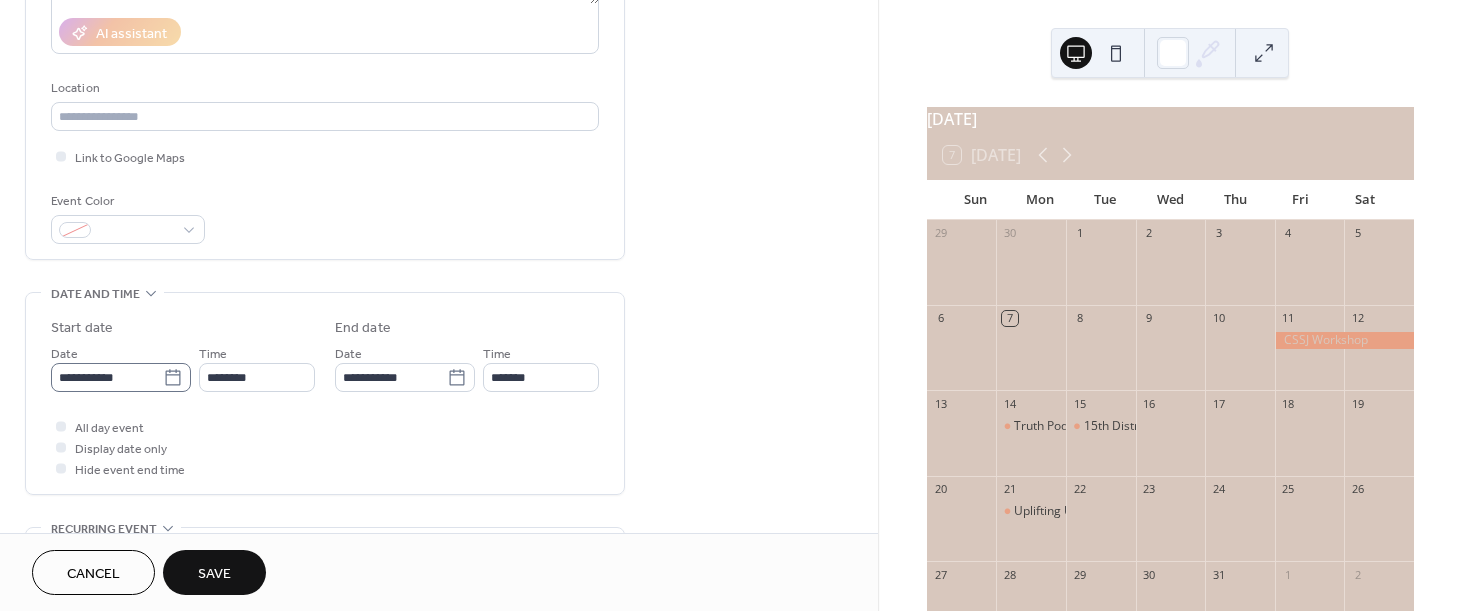 type on "**********" 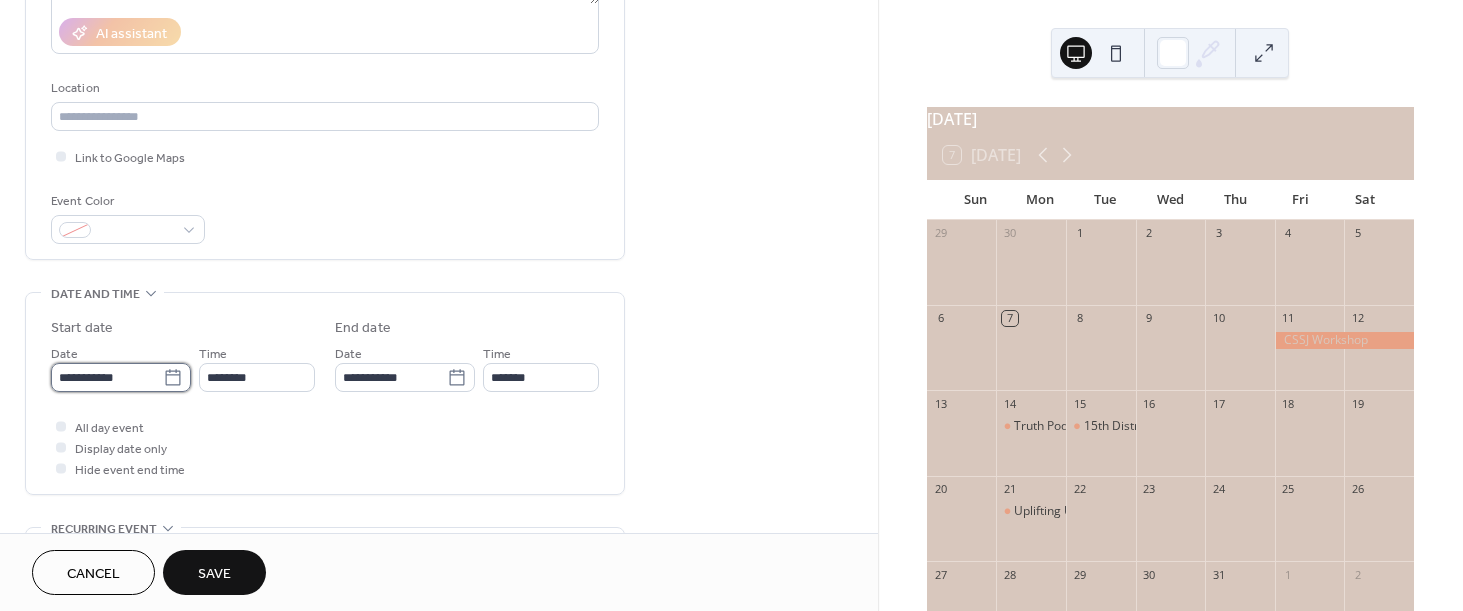 click on "**********" at bounding box center (107, 377) 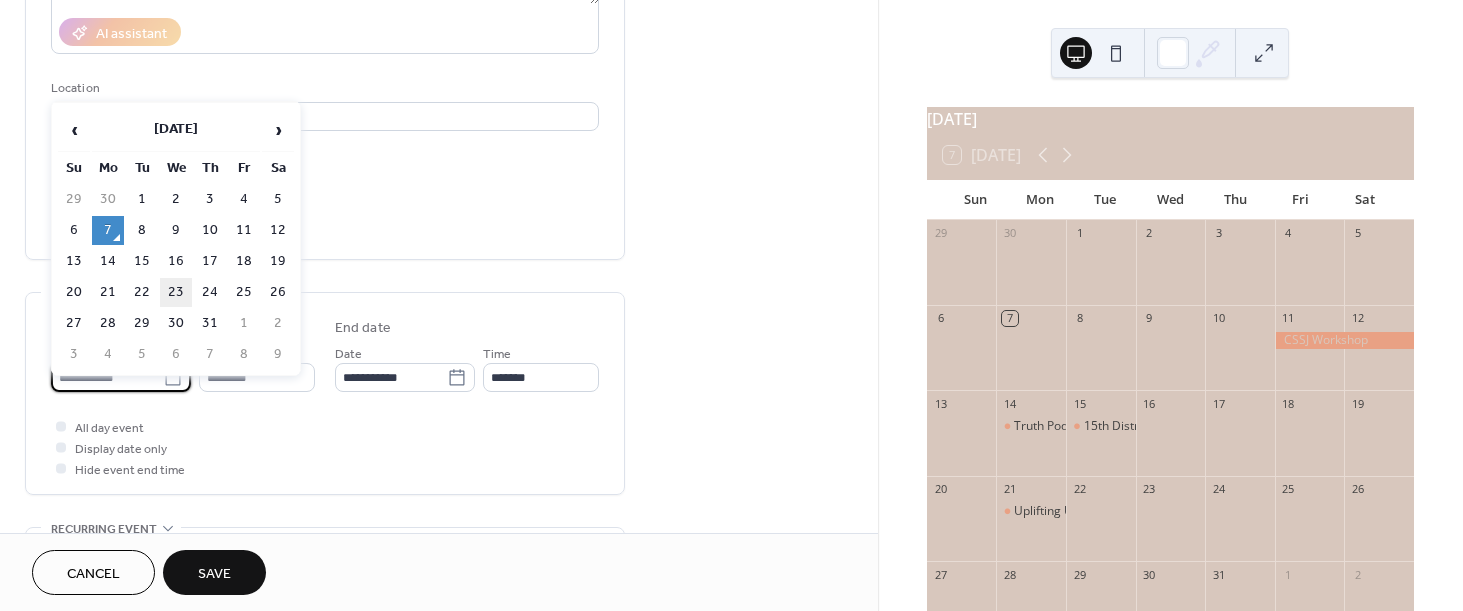 click on "23" at bounding box center [176, 292] 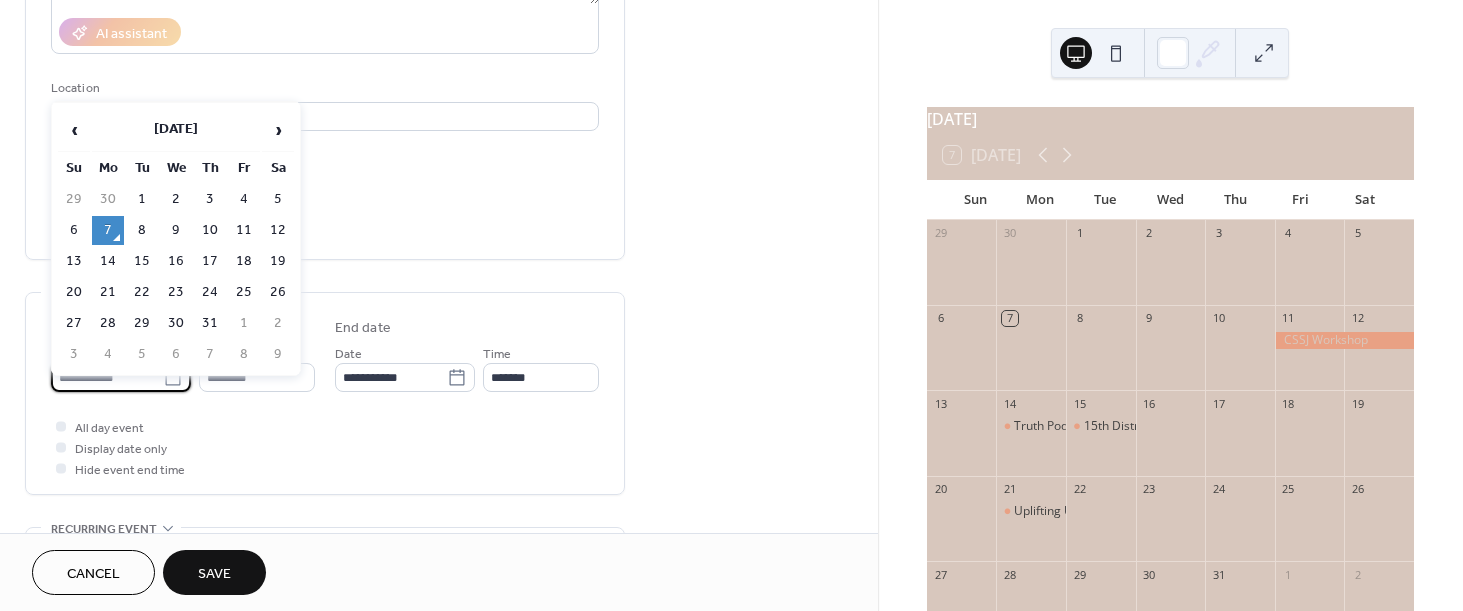 type on "**********" 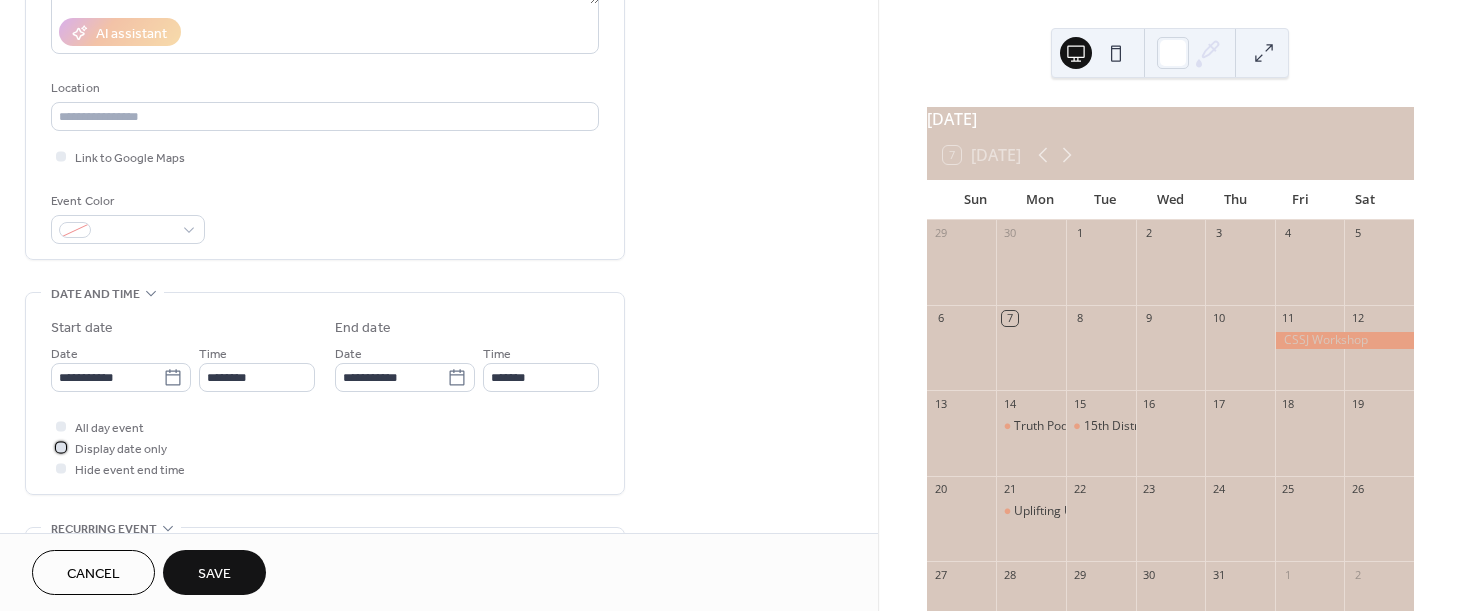 click on "Display date only" at bounding box center (121, 449) 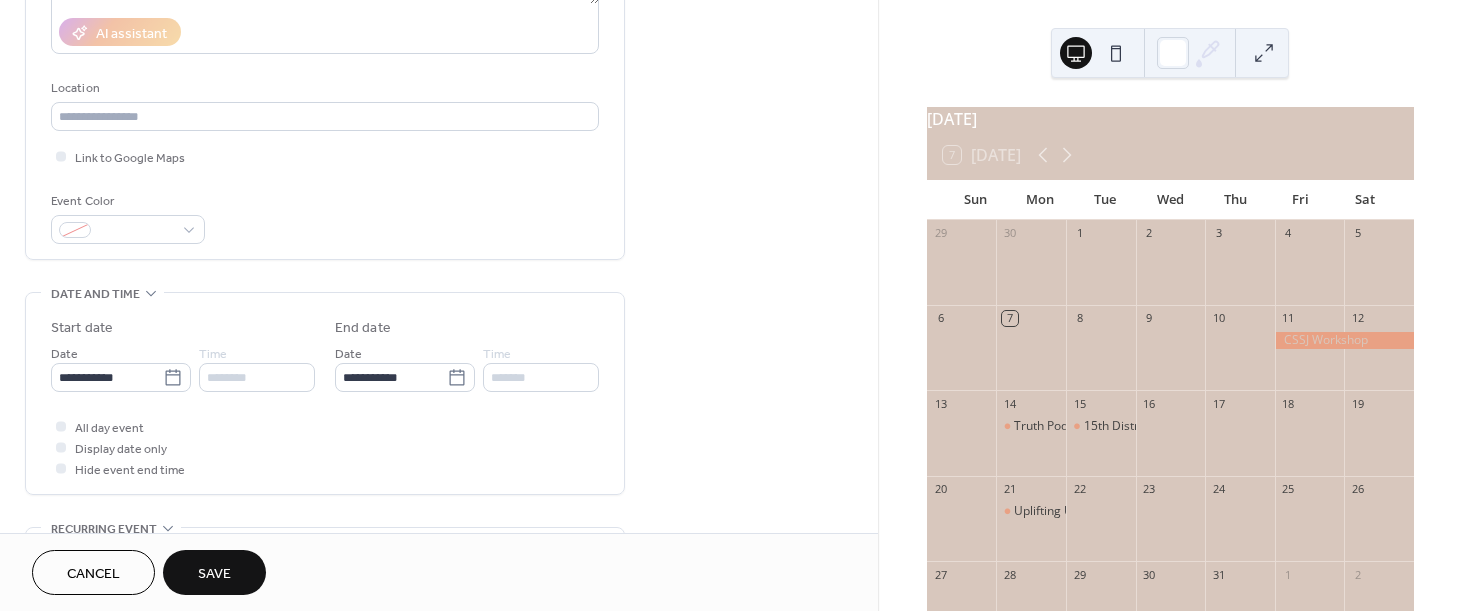 click on "Save" at bounding box center [214, 574] 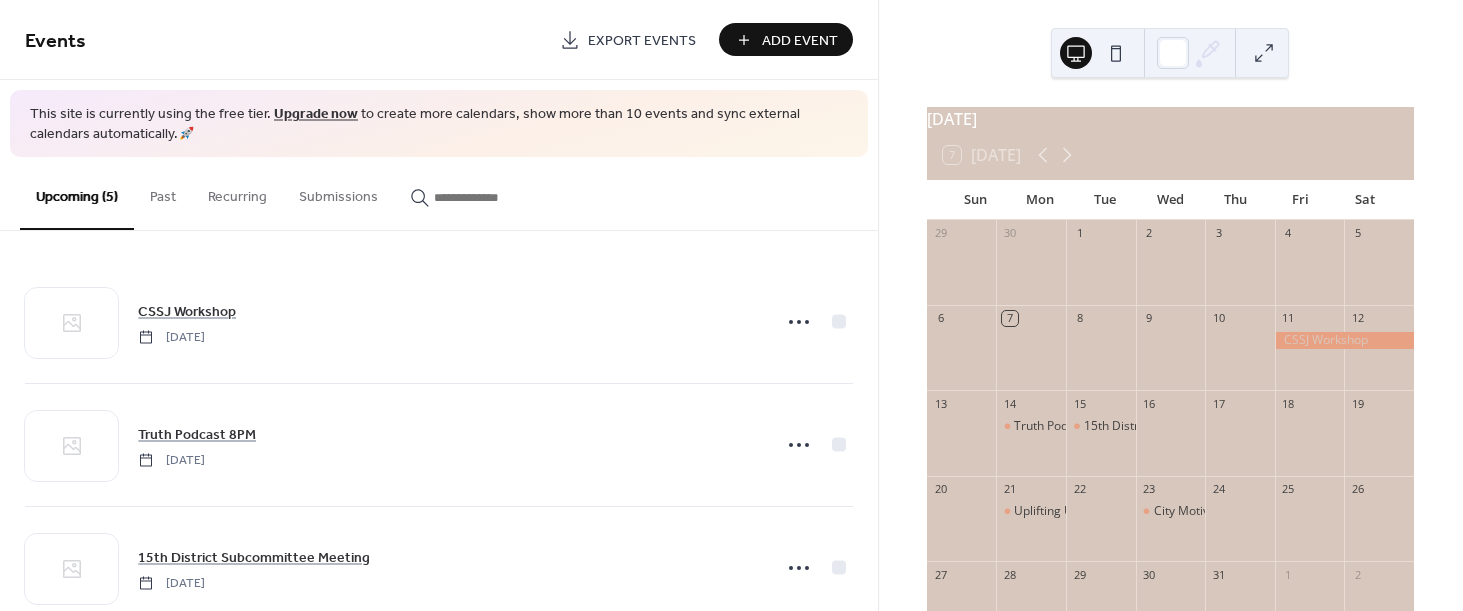 click on "Add Event" at bounding box center [800, 41] 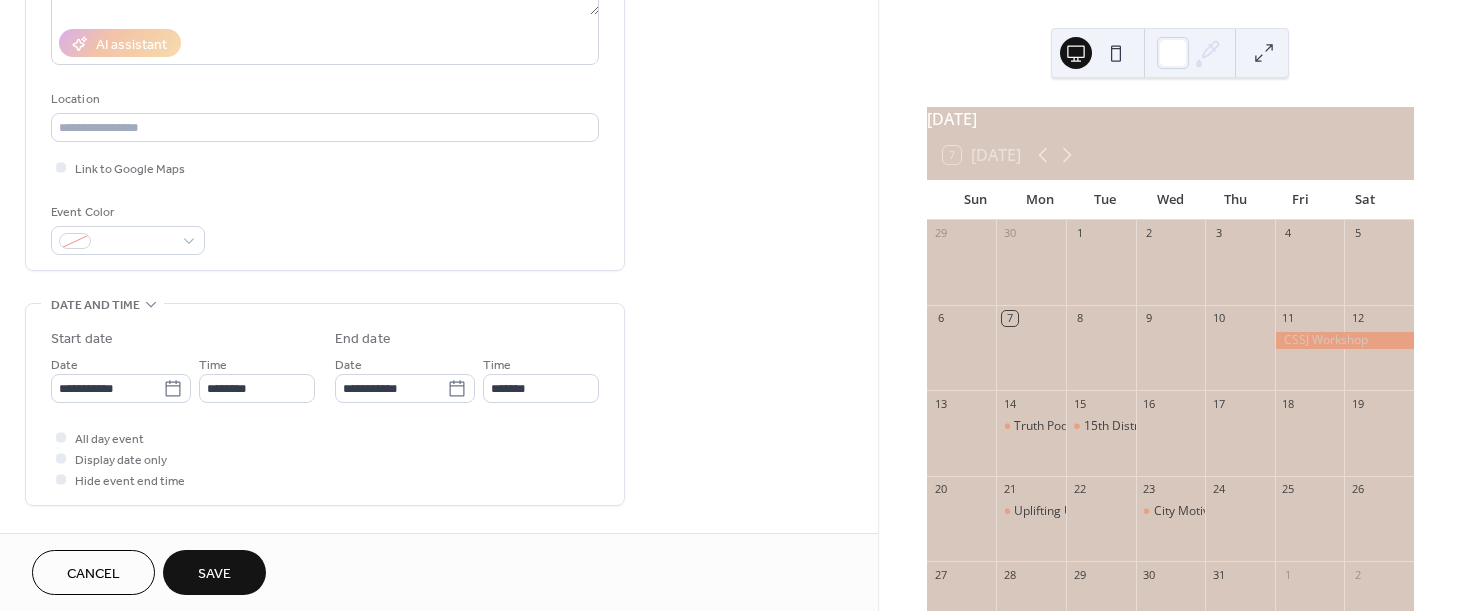 scroll, scrollTop: 352, scrollLeft: 0, axis: vertical 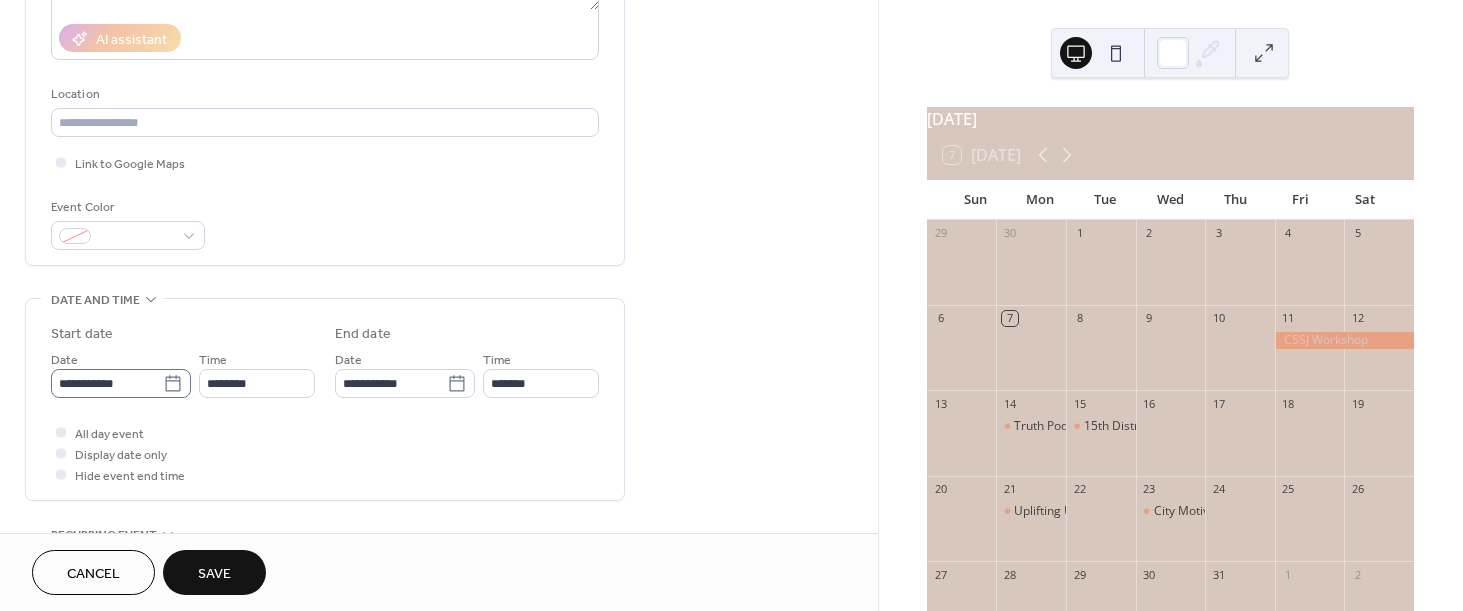 type on "**********" 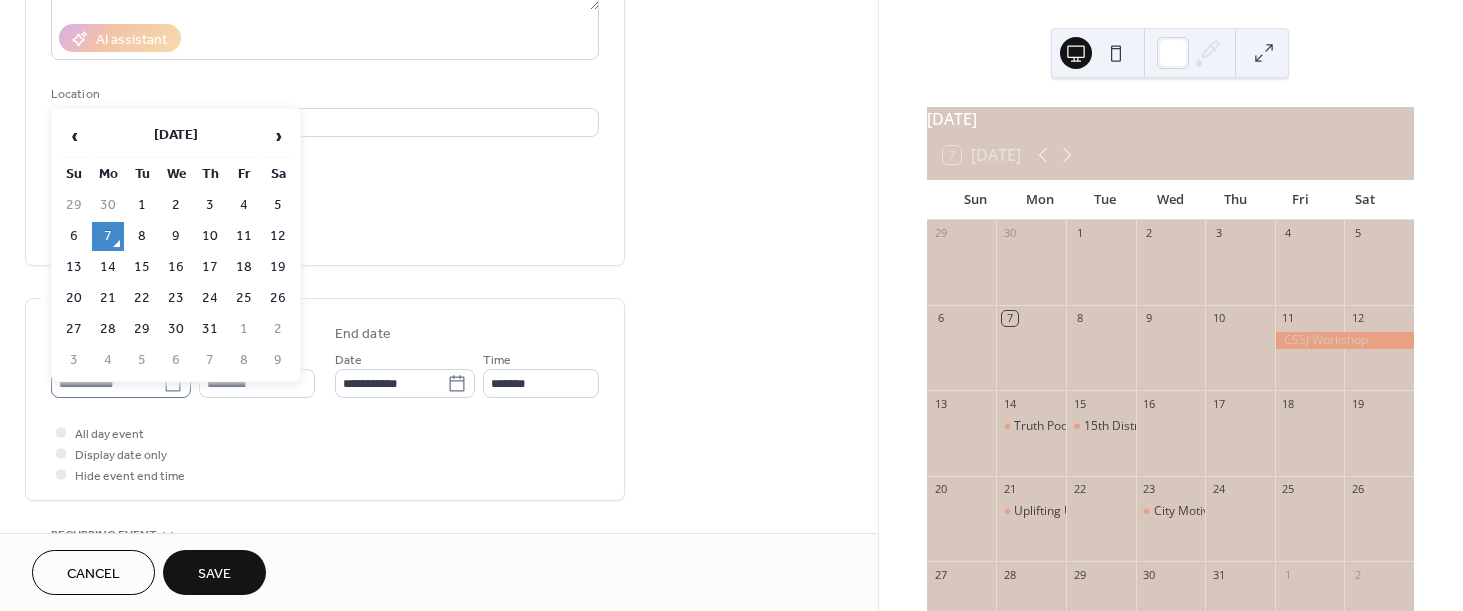 click 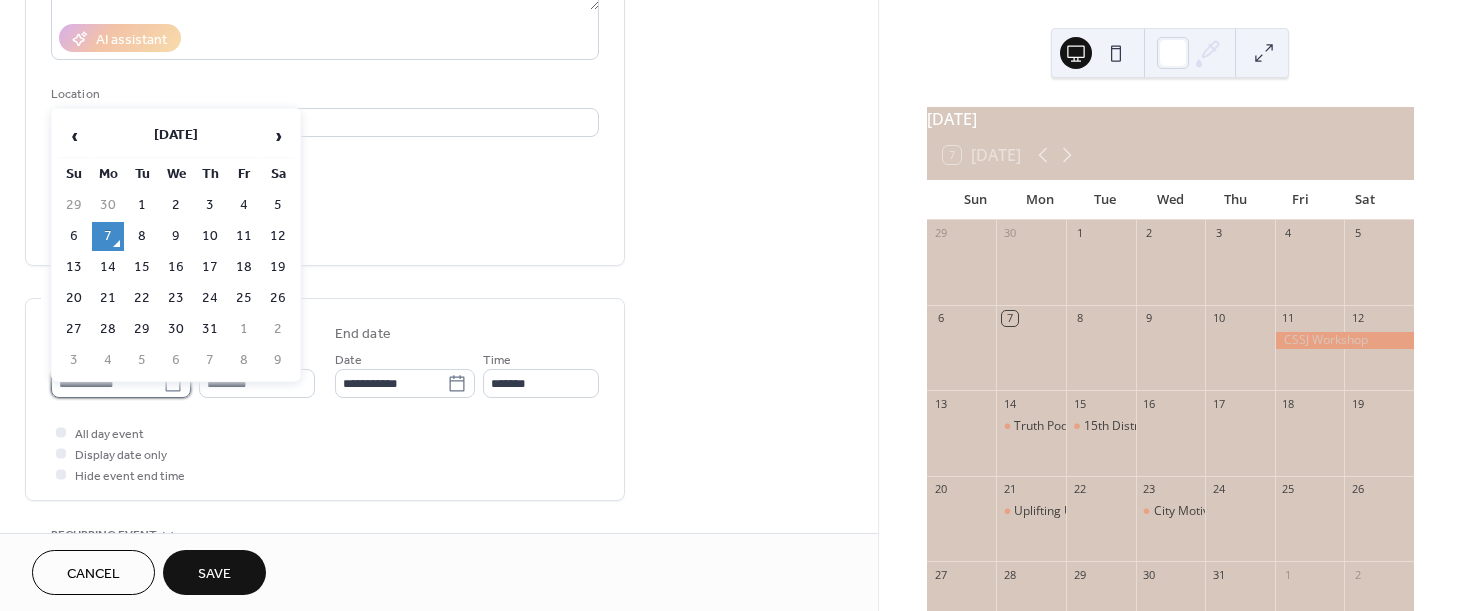 click on "**********" at bounding box center [107, 383] 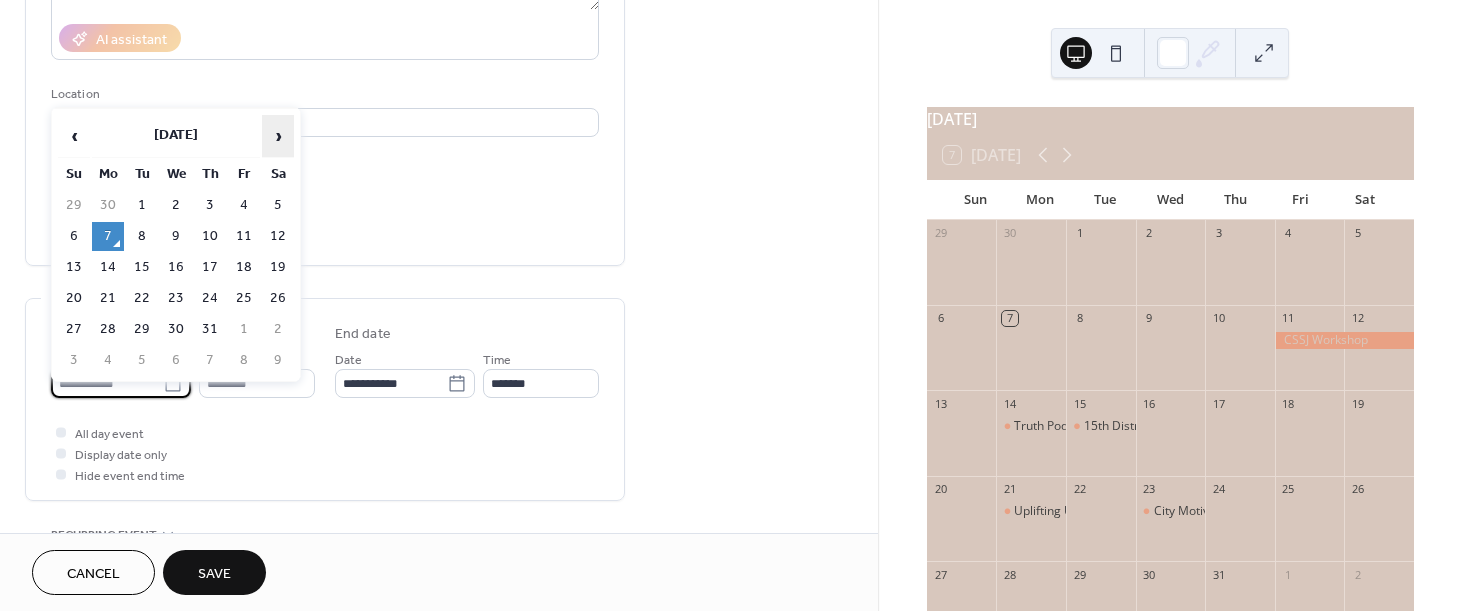 click on "›" at bounding box center [278, 136] 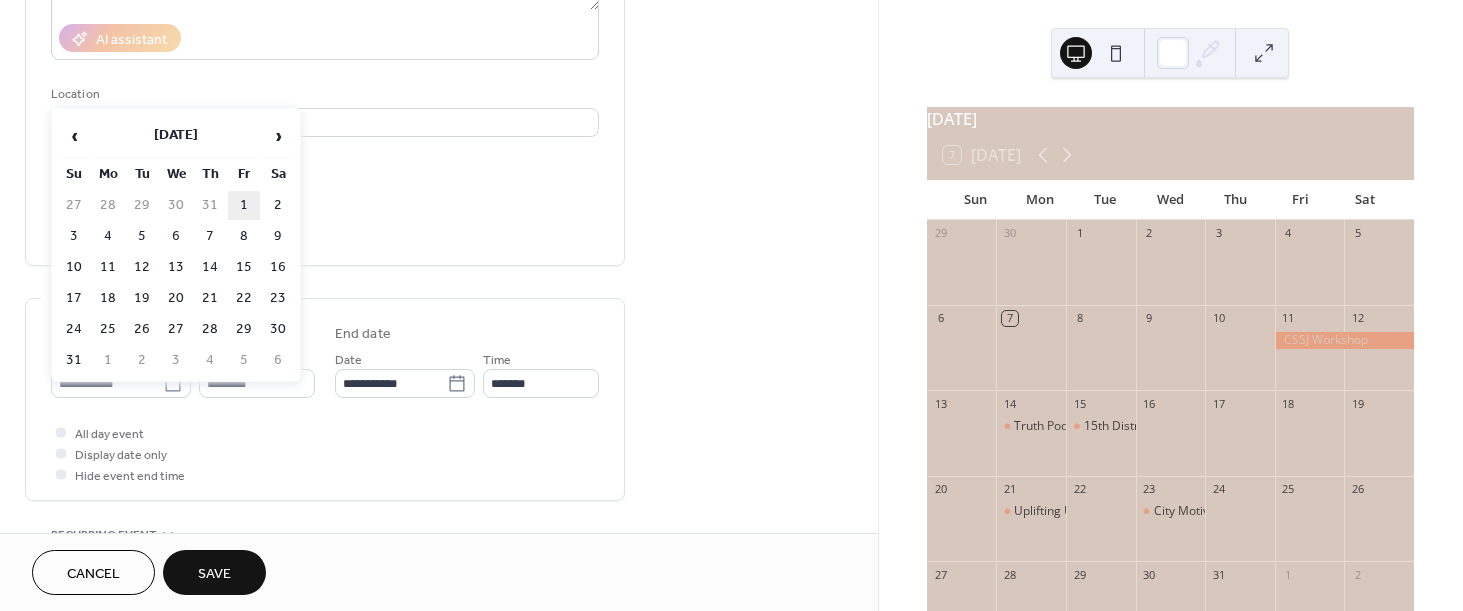 click on "1" at bounding box center (244, 205) 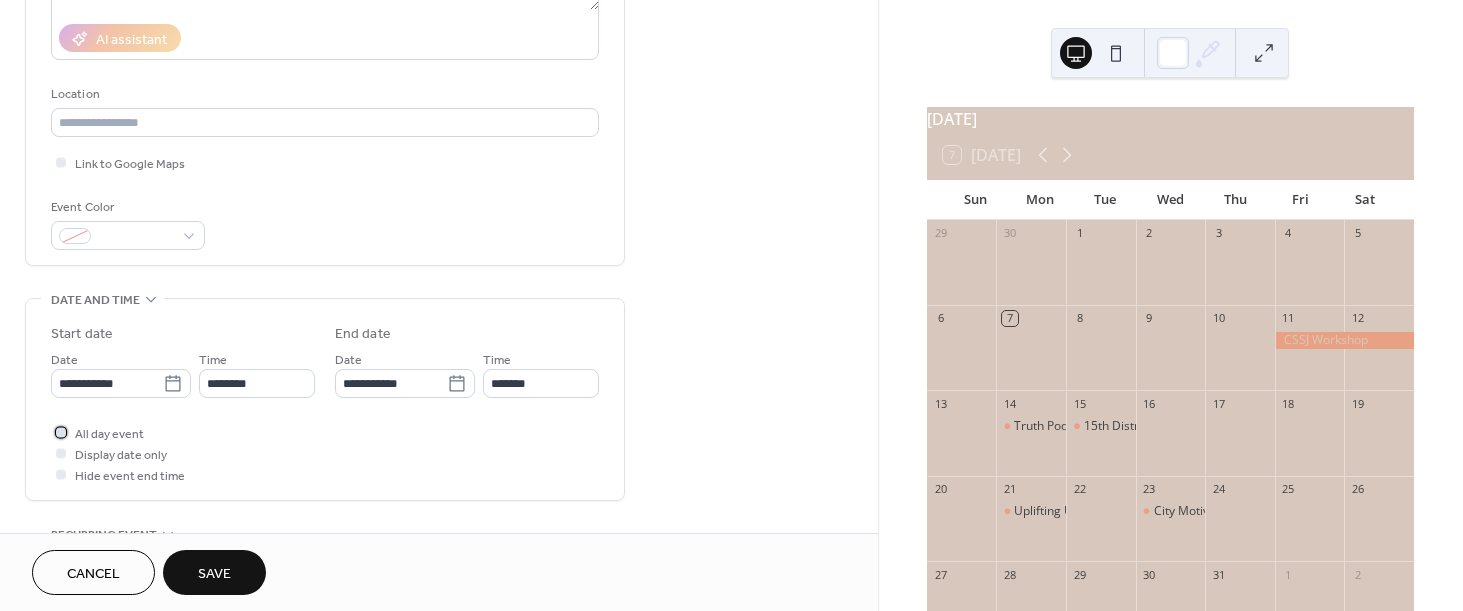 click on "All day event" at bounding box center (109, 434) 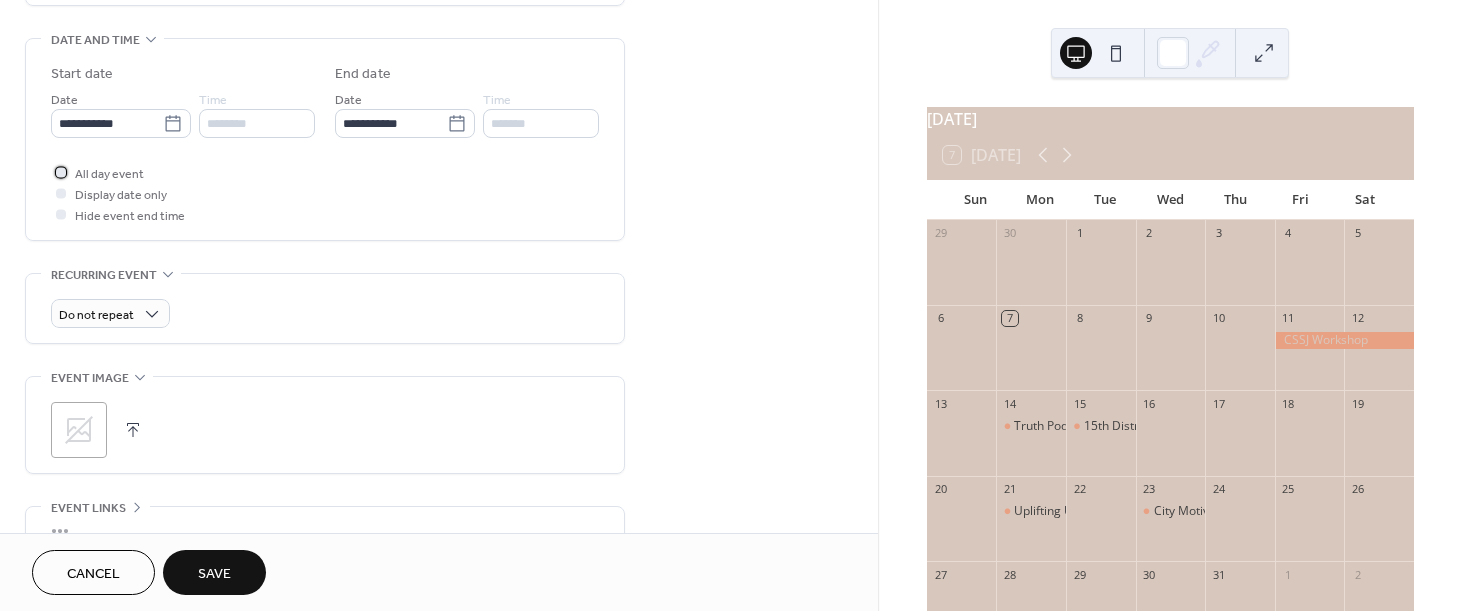 scroll, scrollTop: 629, scrollLeft: 0, axis: vertical 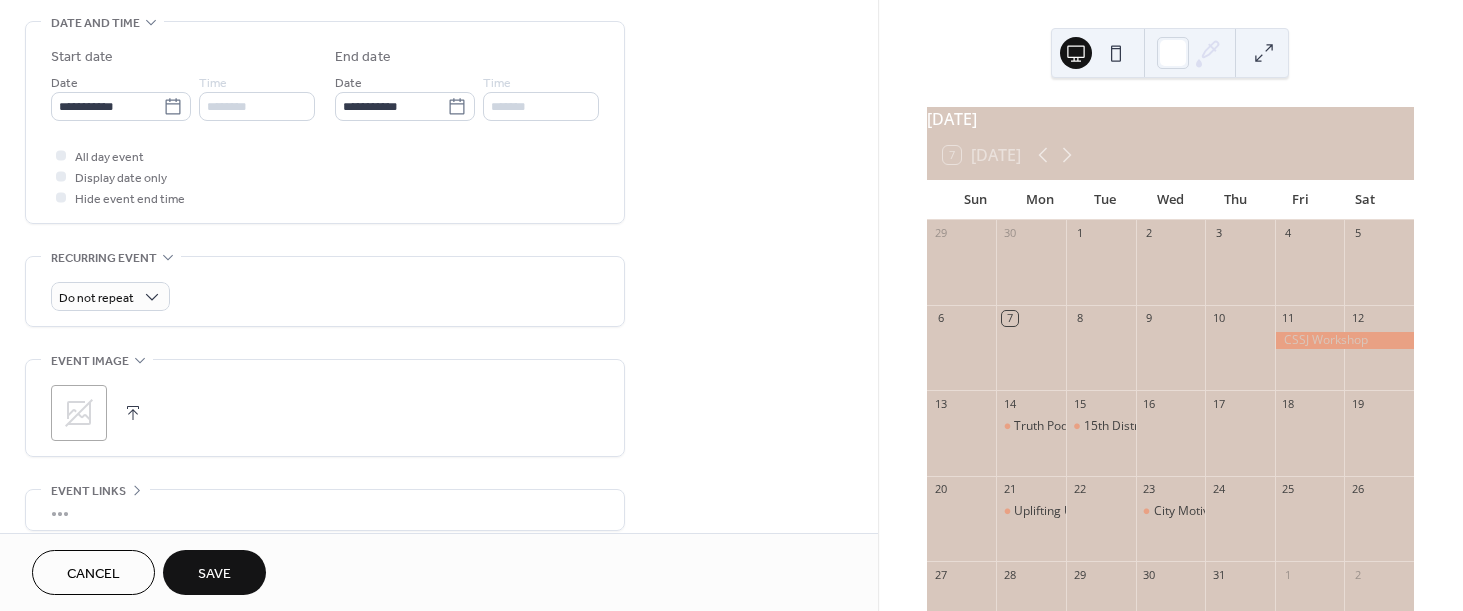 click 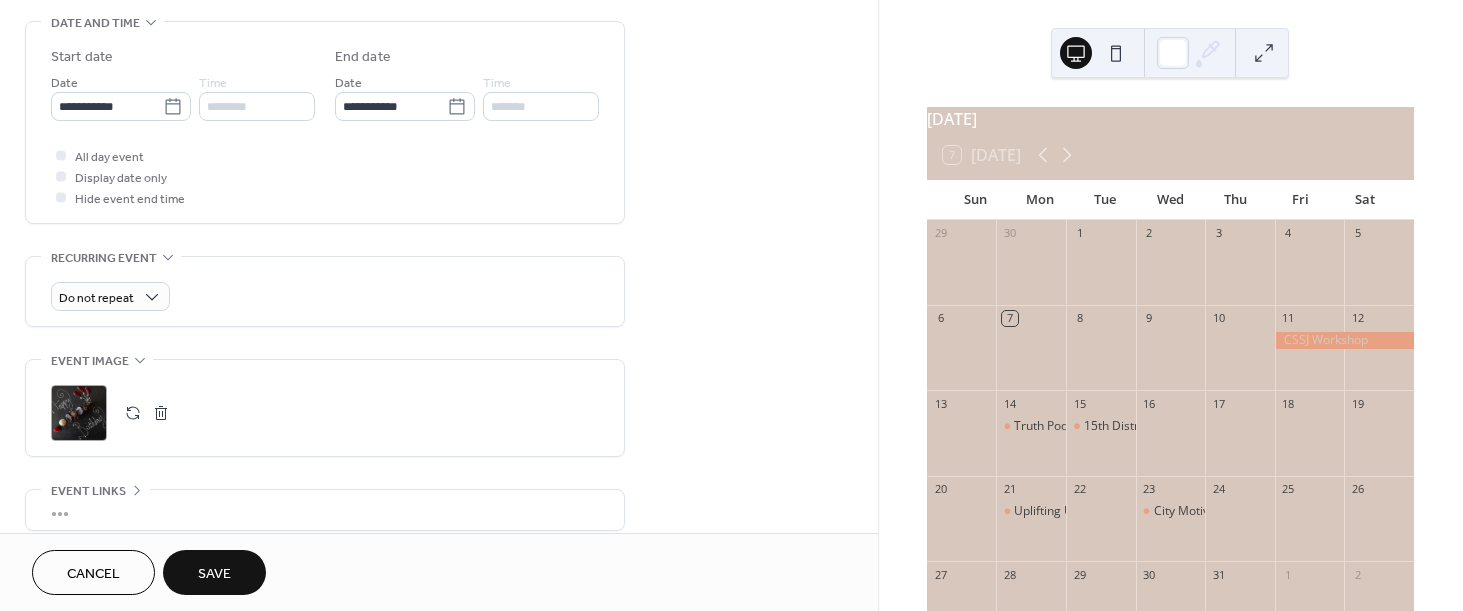 click on "Save" at bounding box center [214, 572] 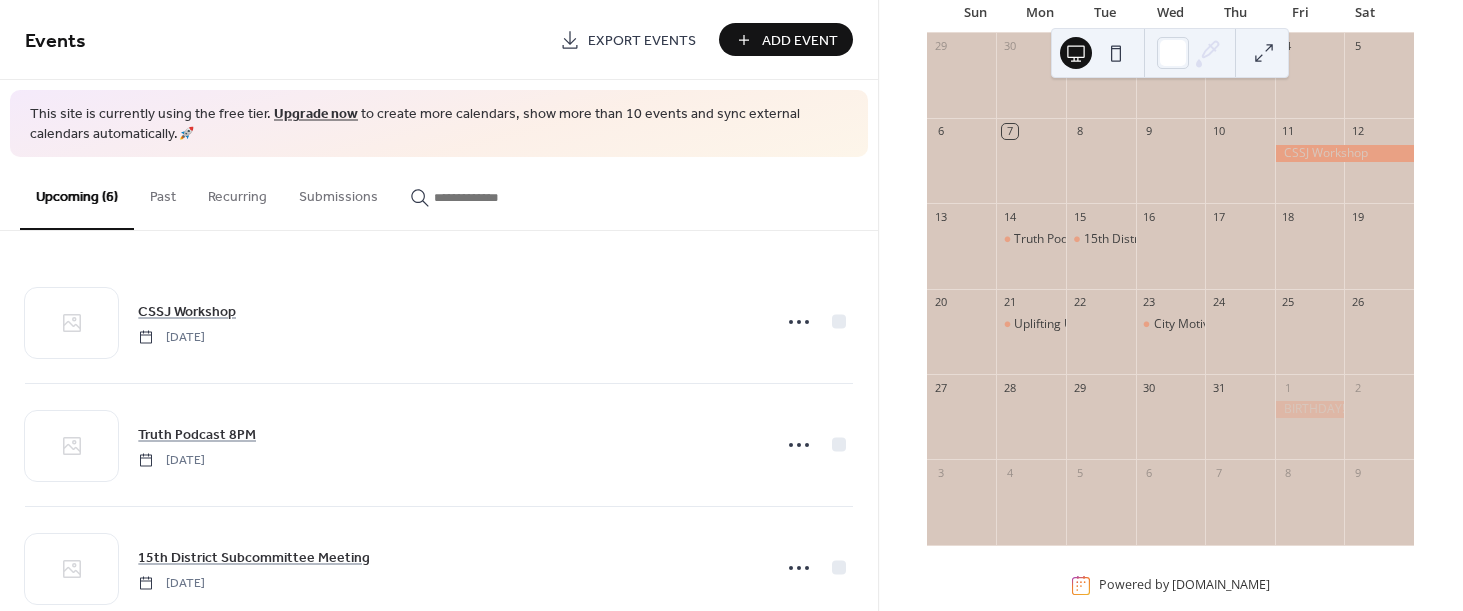 scroll, scrollTop: 205, scrollLeft: 0, axis: vertical 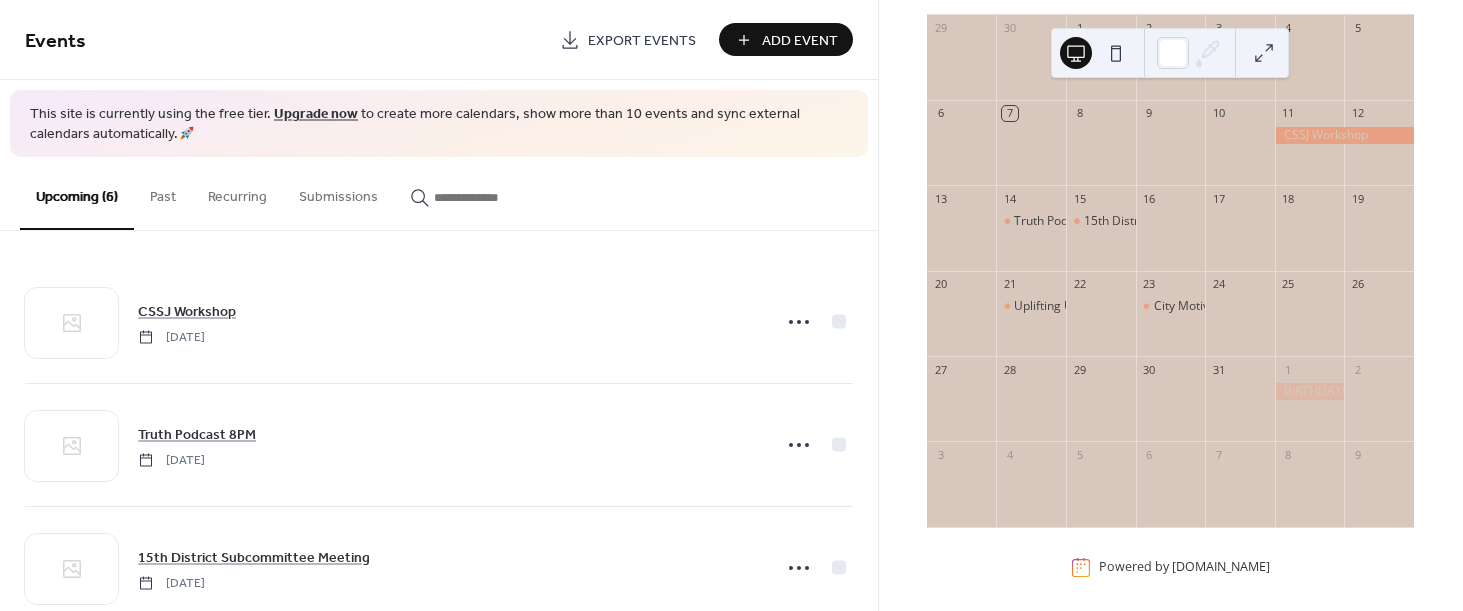 click on "Add Event" at bounding box center (800, 41) 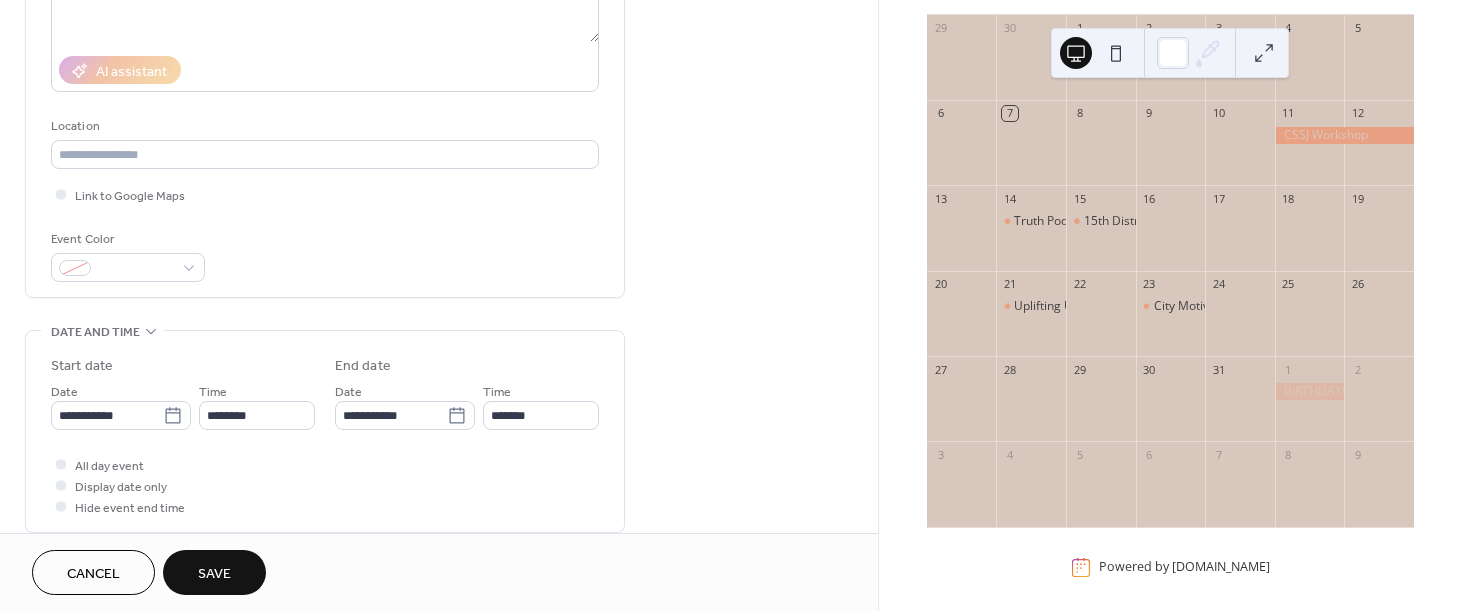 scroll, scrollTop: 323, scrollLeft: 0, axis: vertical 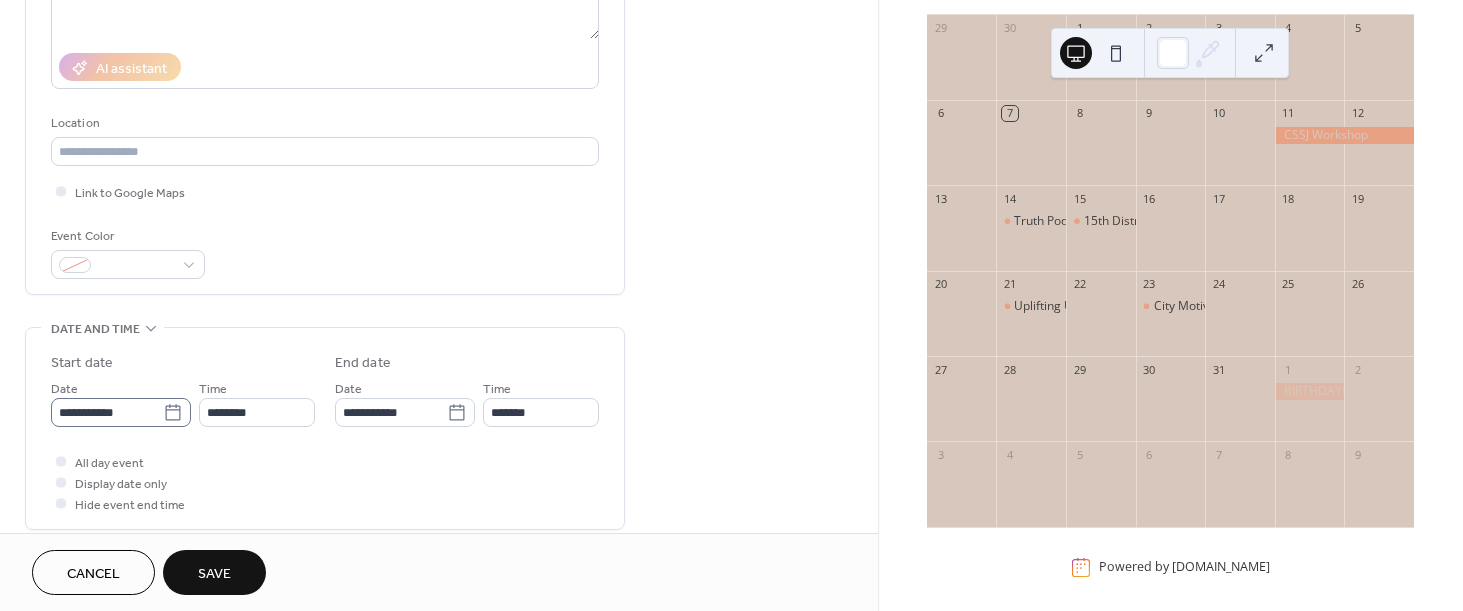 type on "**********" 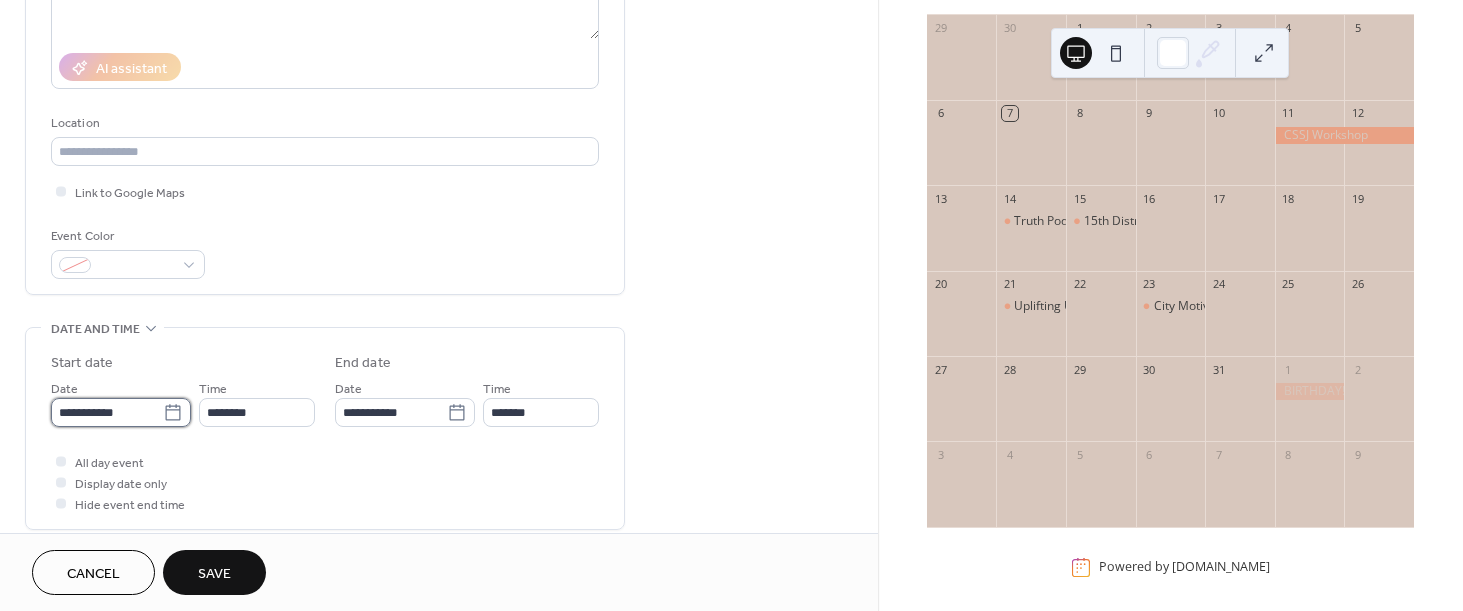 click on "**********" at bounding box center (107, 412) 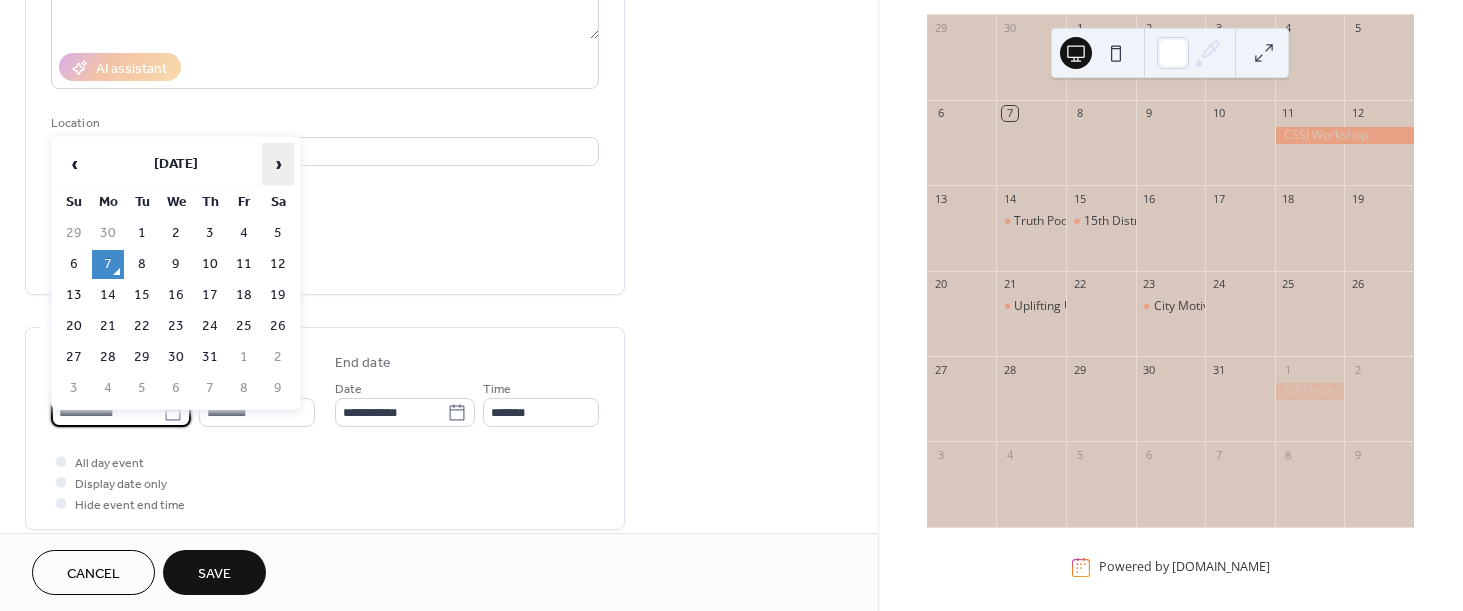 click on "›" at bounding box center (278, 164) 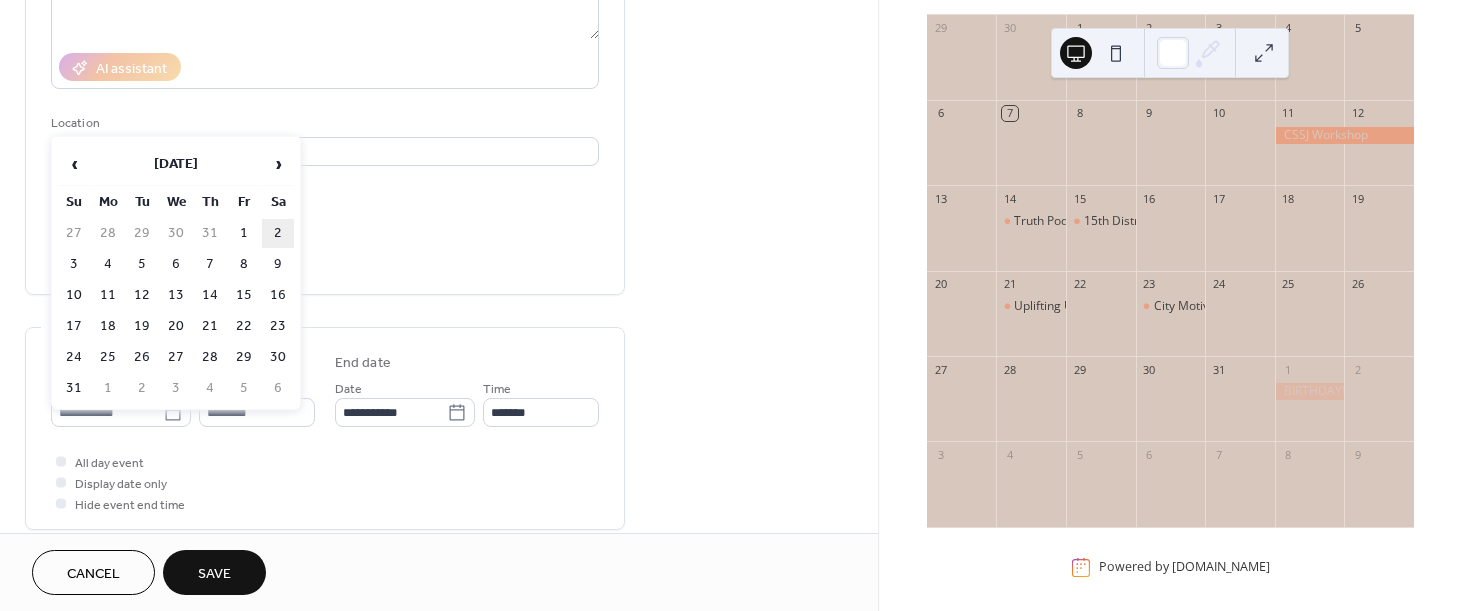 click on "2" at bounding box center [278, 233] 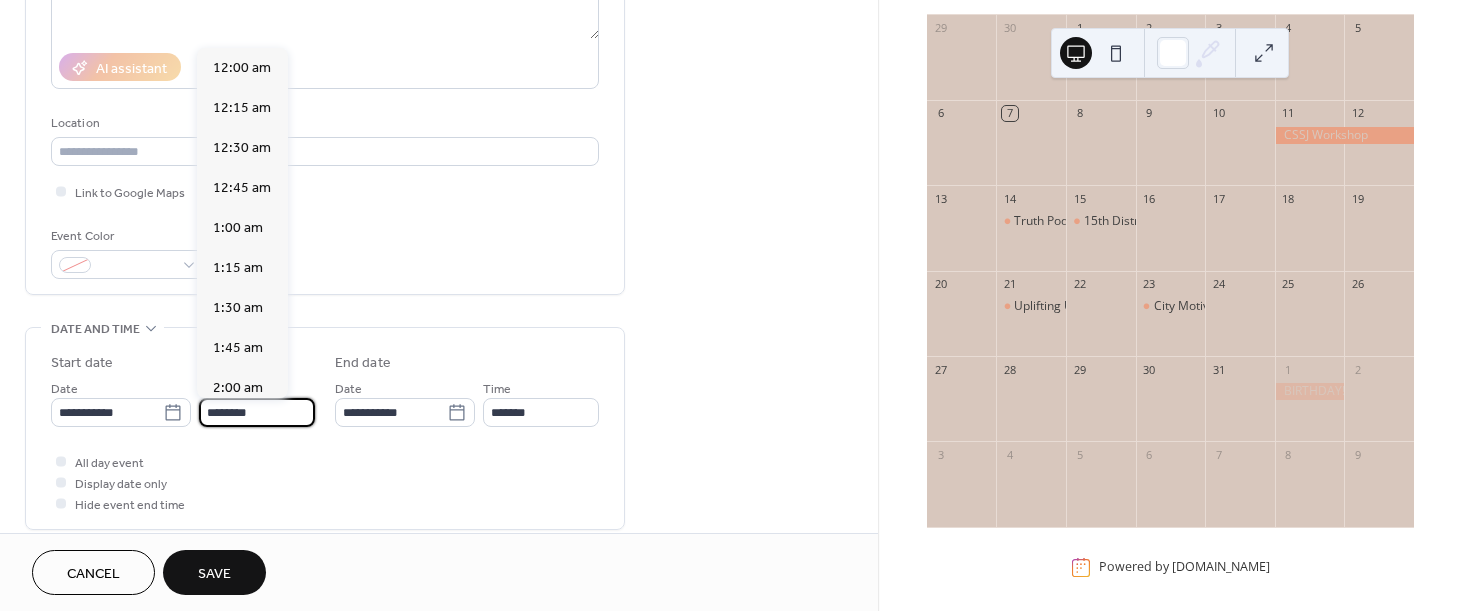 click on "********" at bounding box center (257, 412) 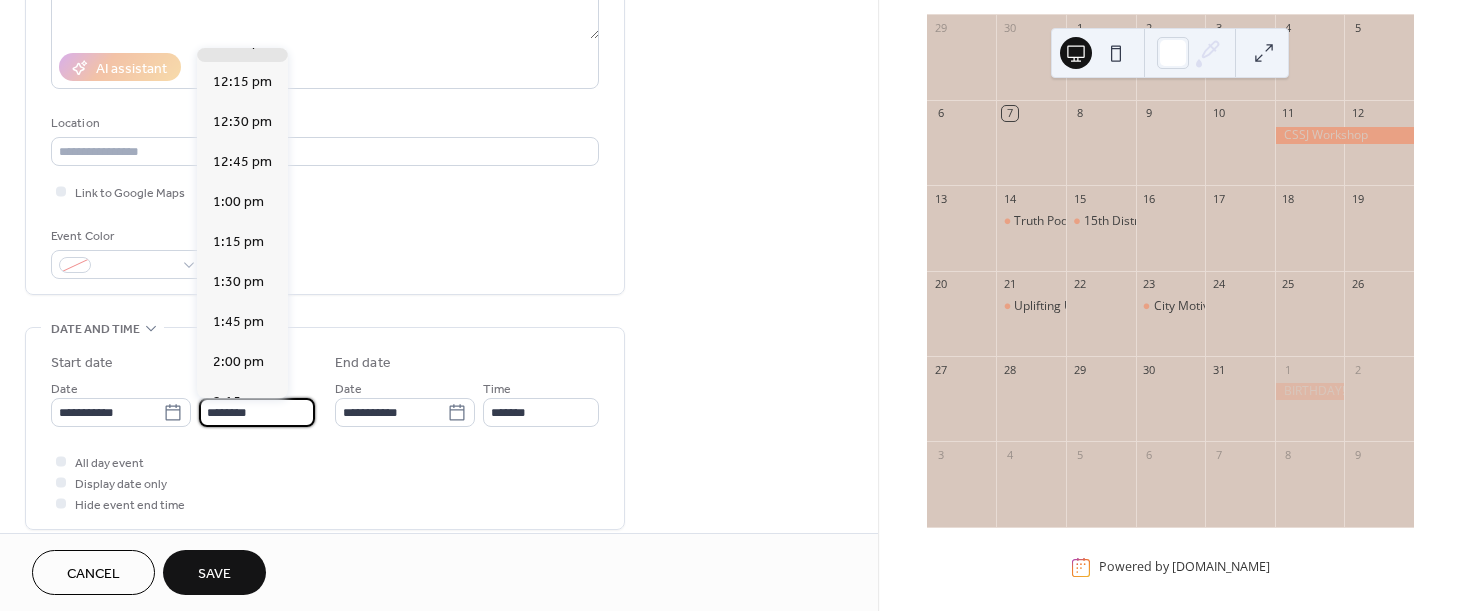 click on "********" at bounding box center [257, 412] 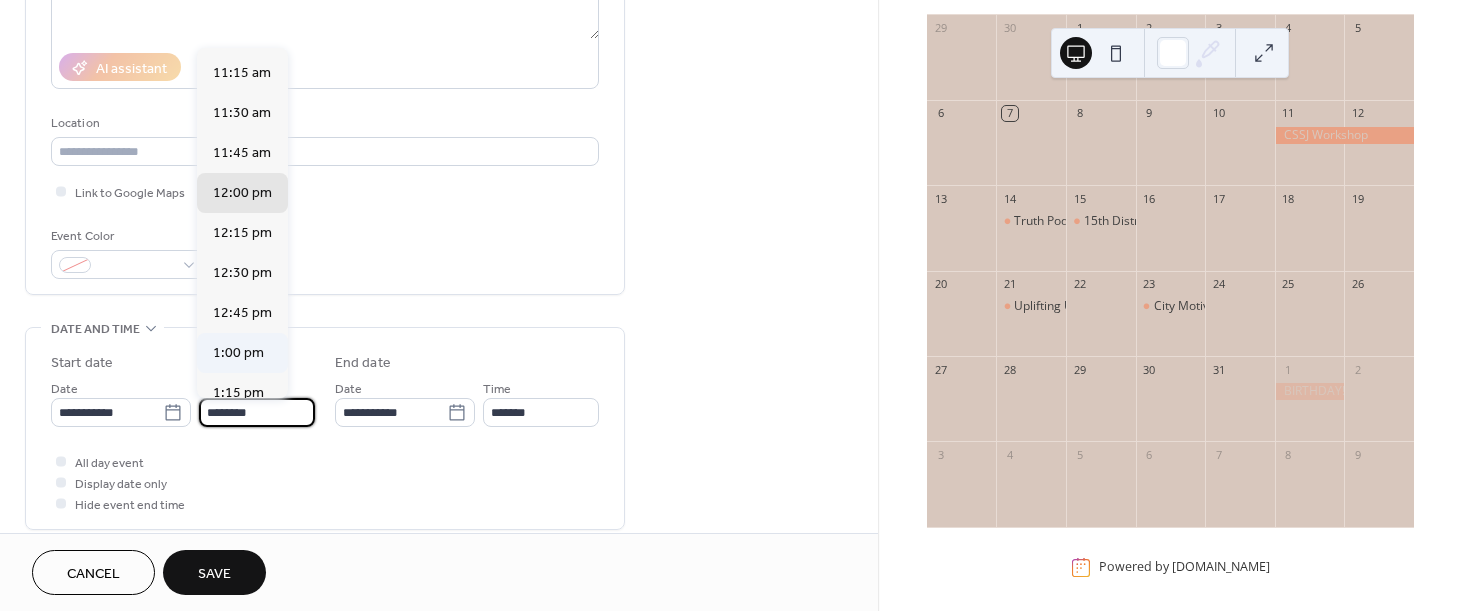 scroll, scrollTop: 1793, scrollLeft: 0, axis: vertical 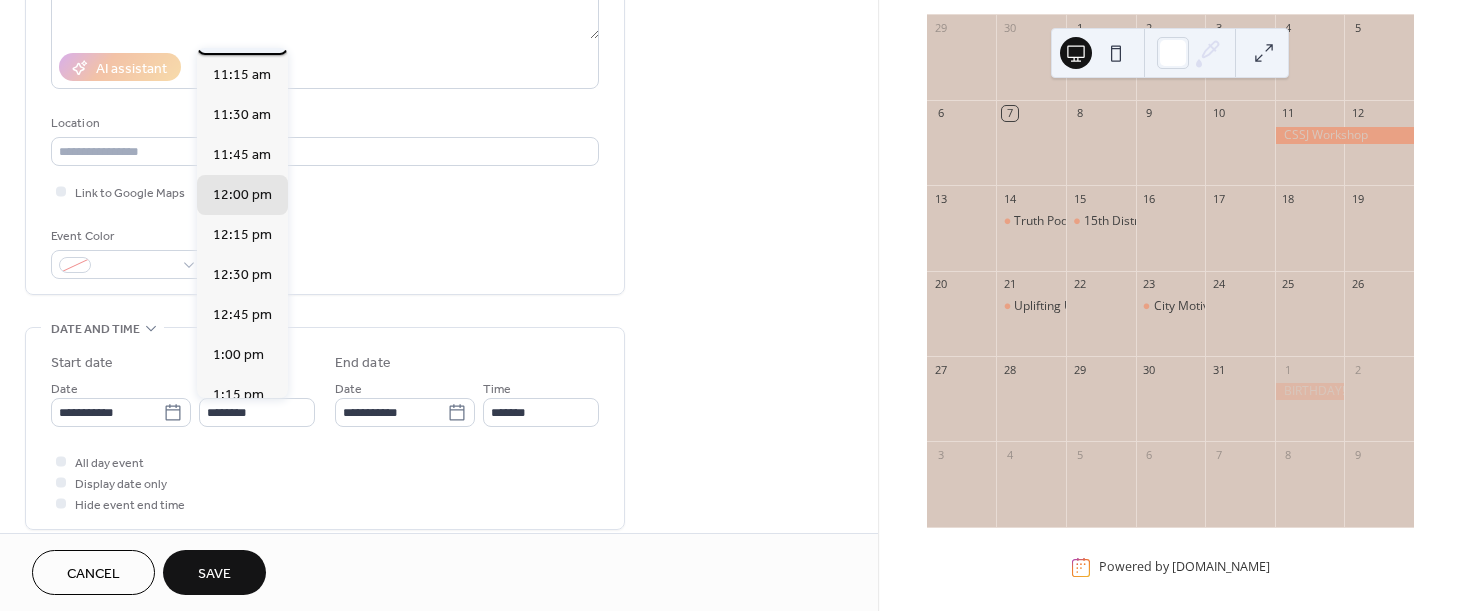 click on "11:00 am" at bounding box center (242, 34) 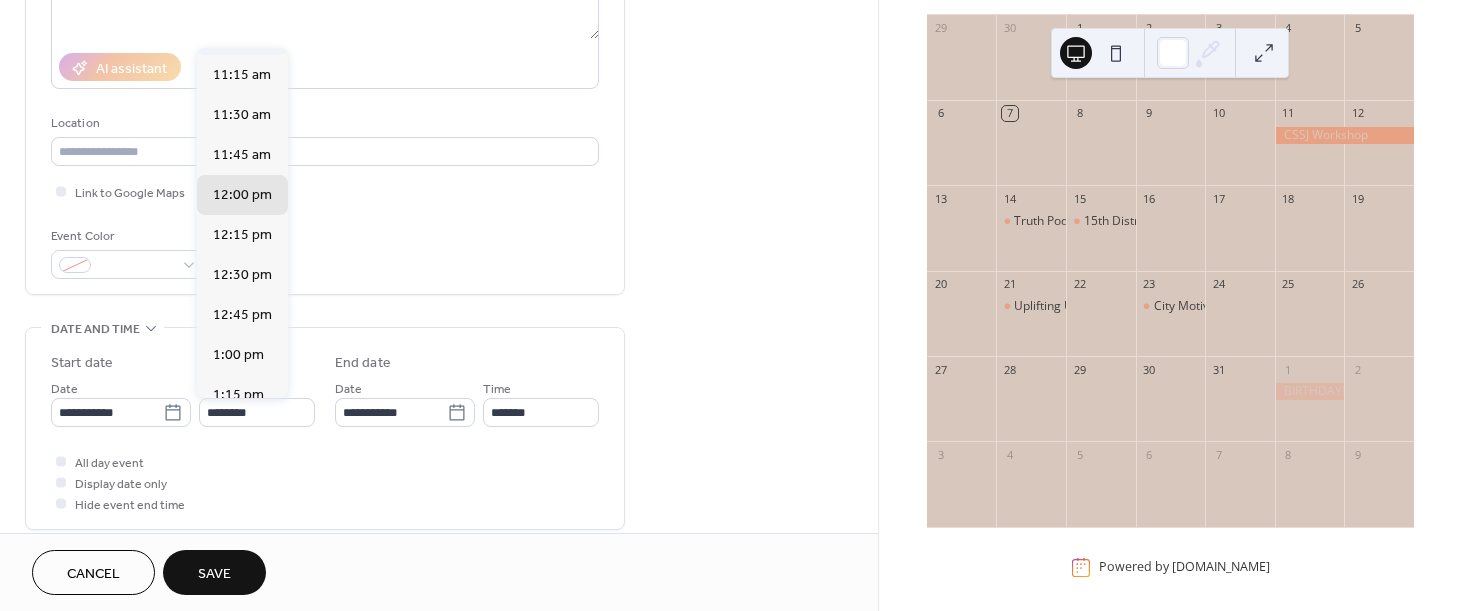 type on "********" 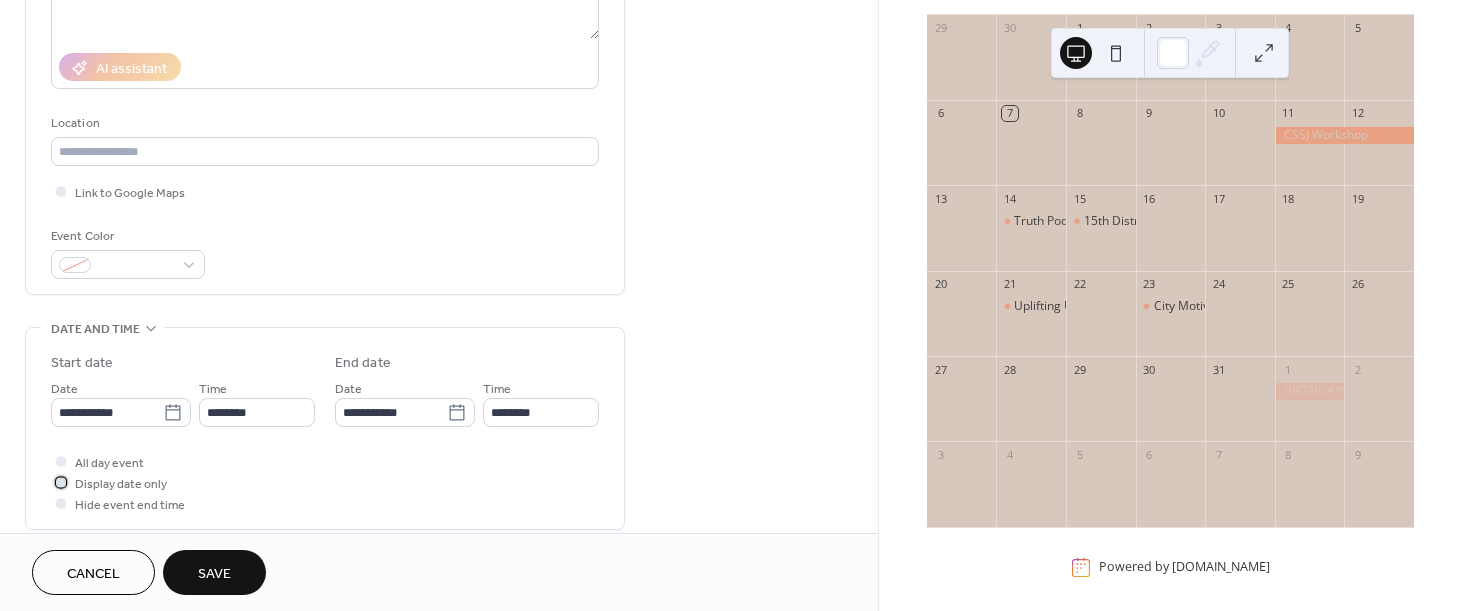 click on "Display date only" at bounding box center [121, 484] 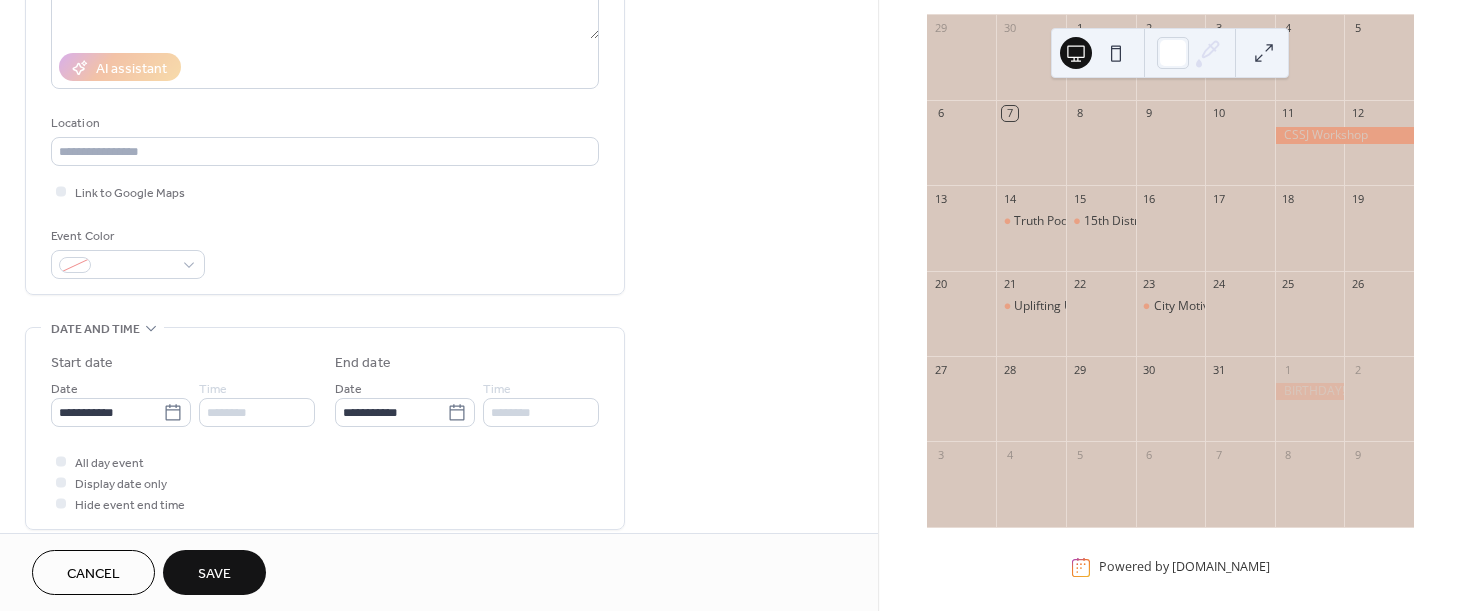 click on "Save" at bounding box center [214, 574] 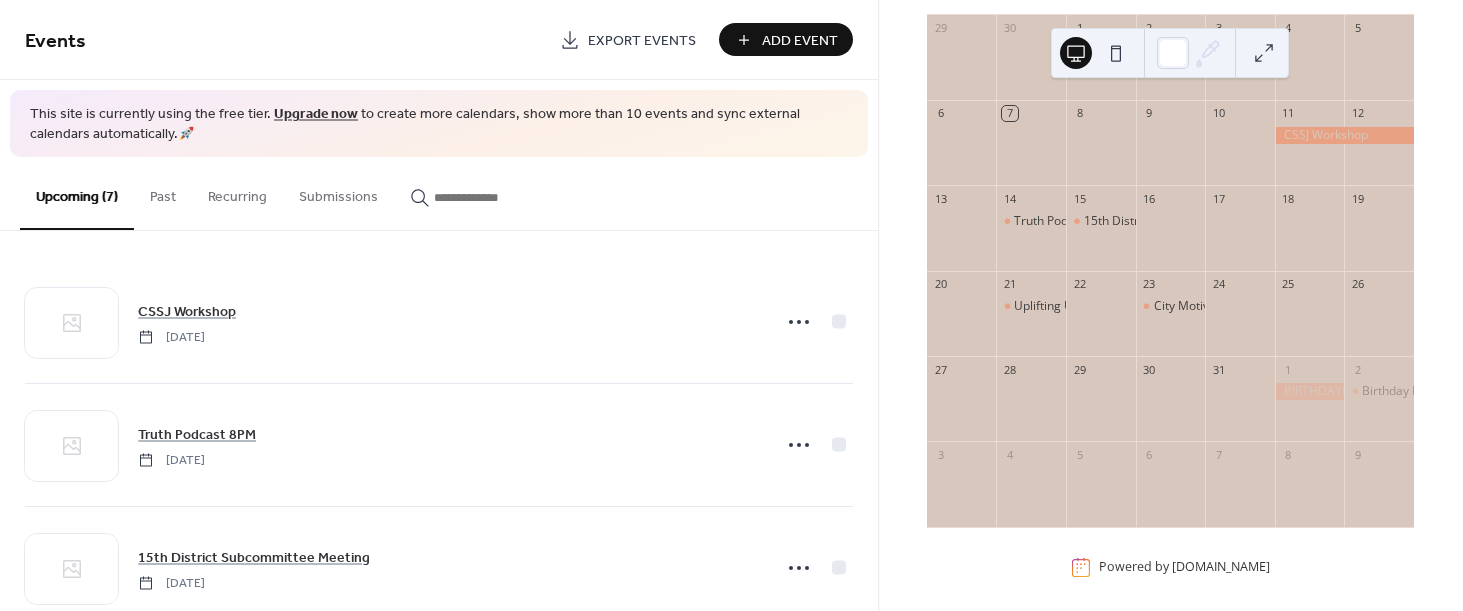 scroll, scrollTop: 0, scrollLeft: 0, axis: both 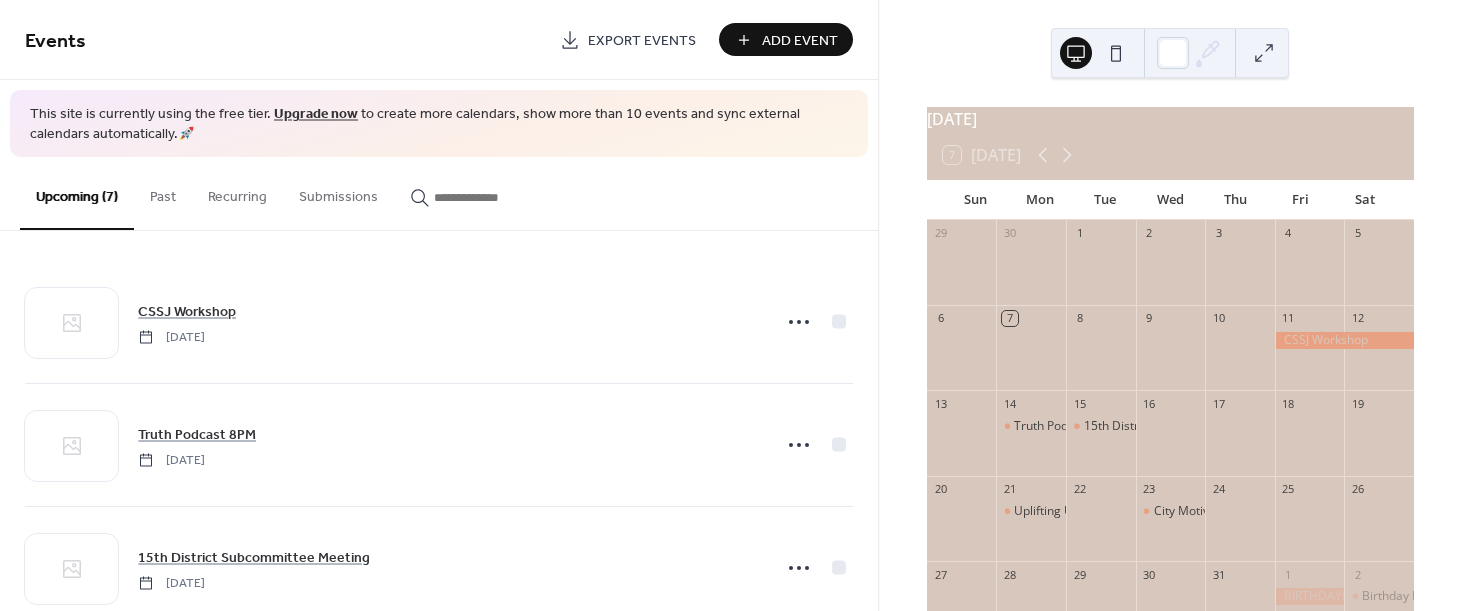 click on "Add Event" at bounding box center [786, 39] 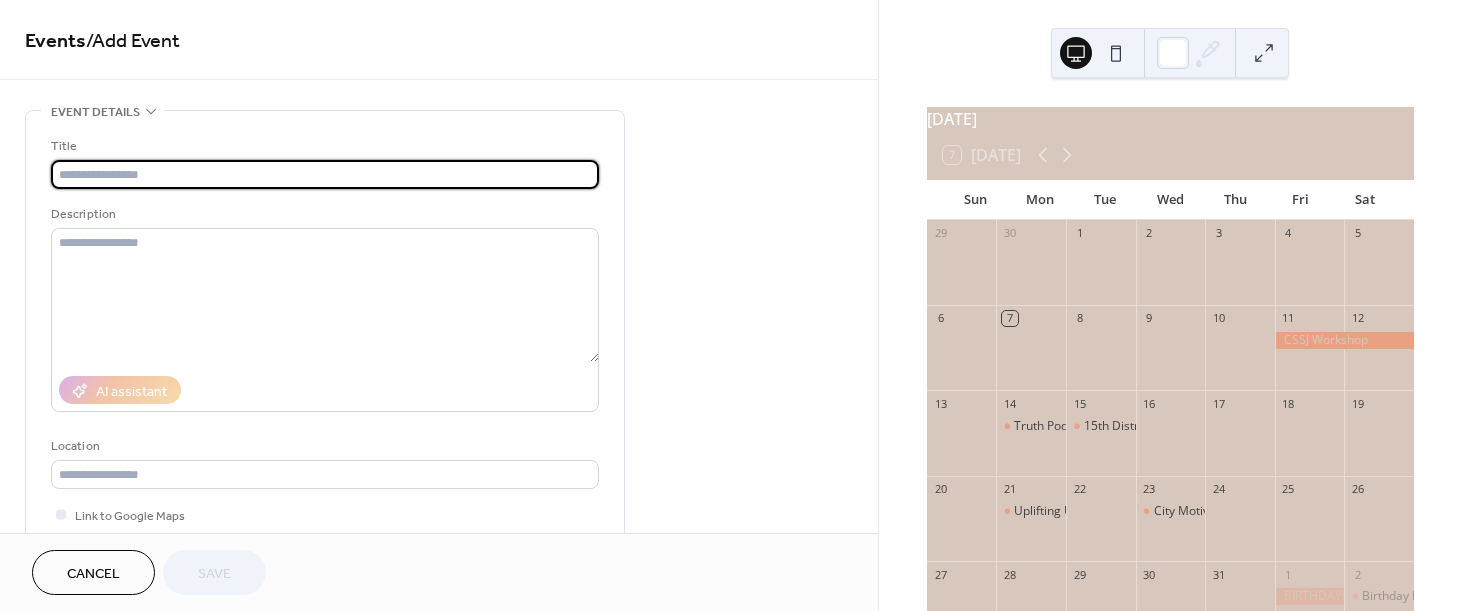 click at bounding box center (325, 174) 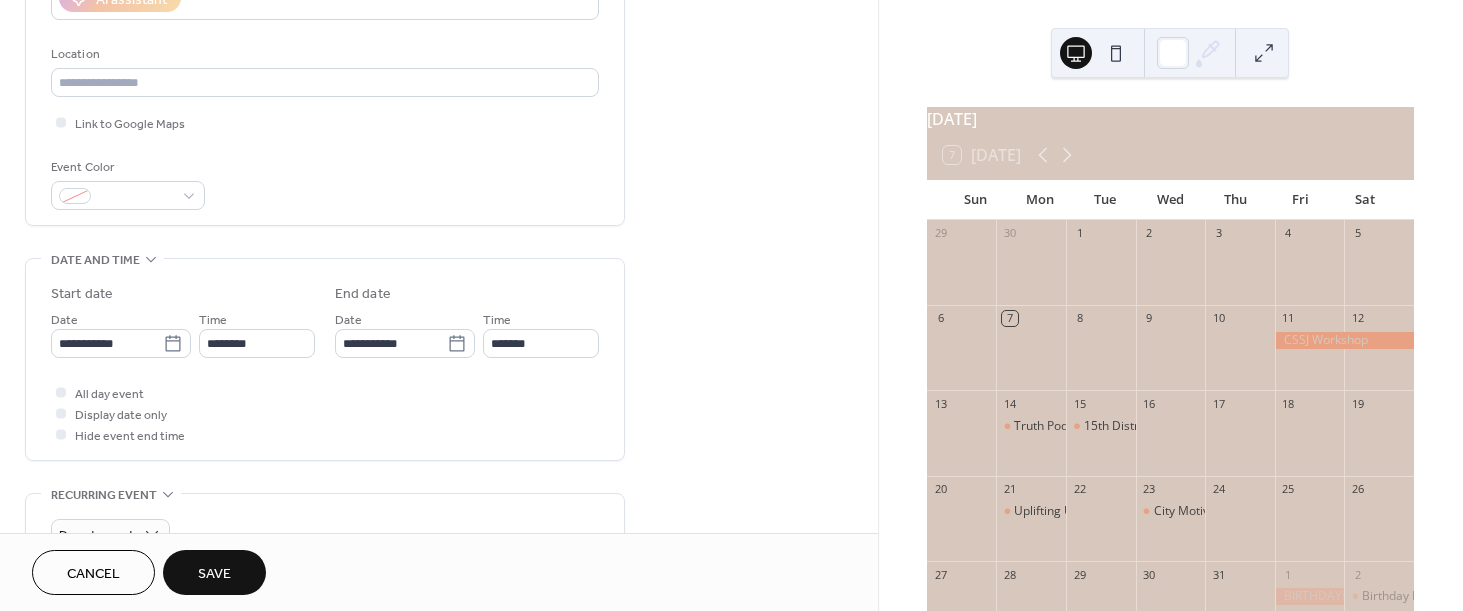 scroll, scrollTop: 431, scrollLeft: 0, axis: vertical 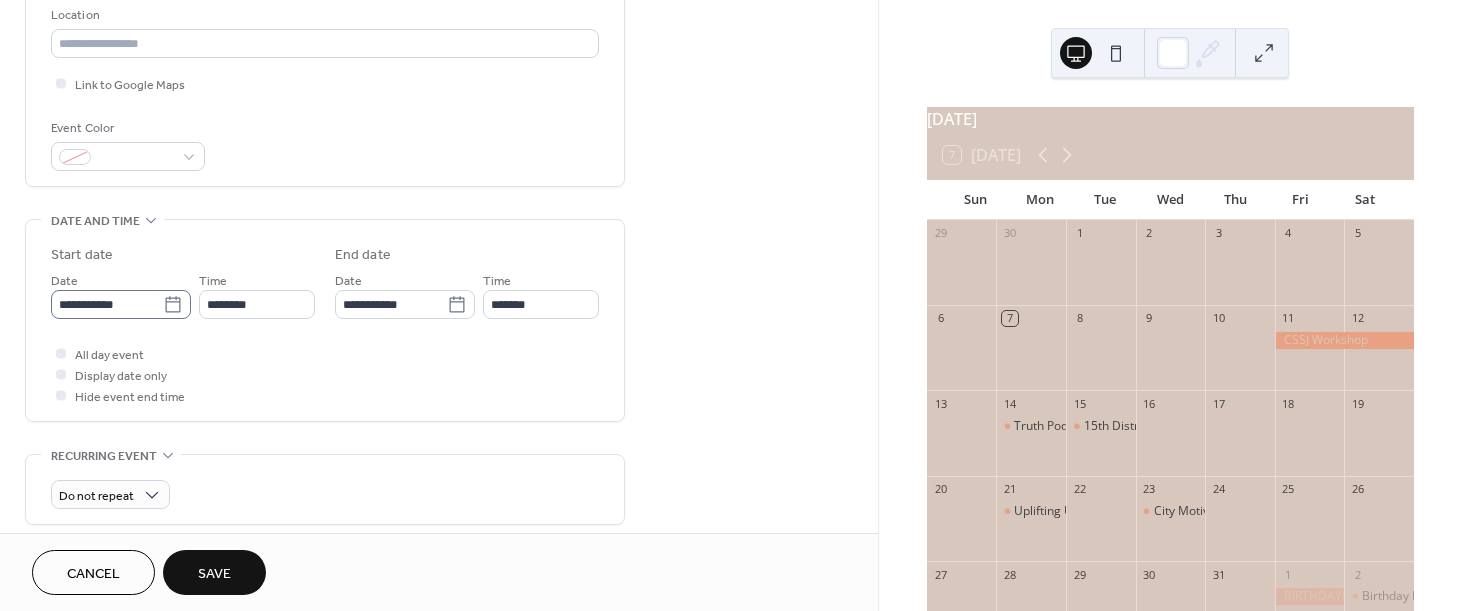 type on "**********" 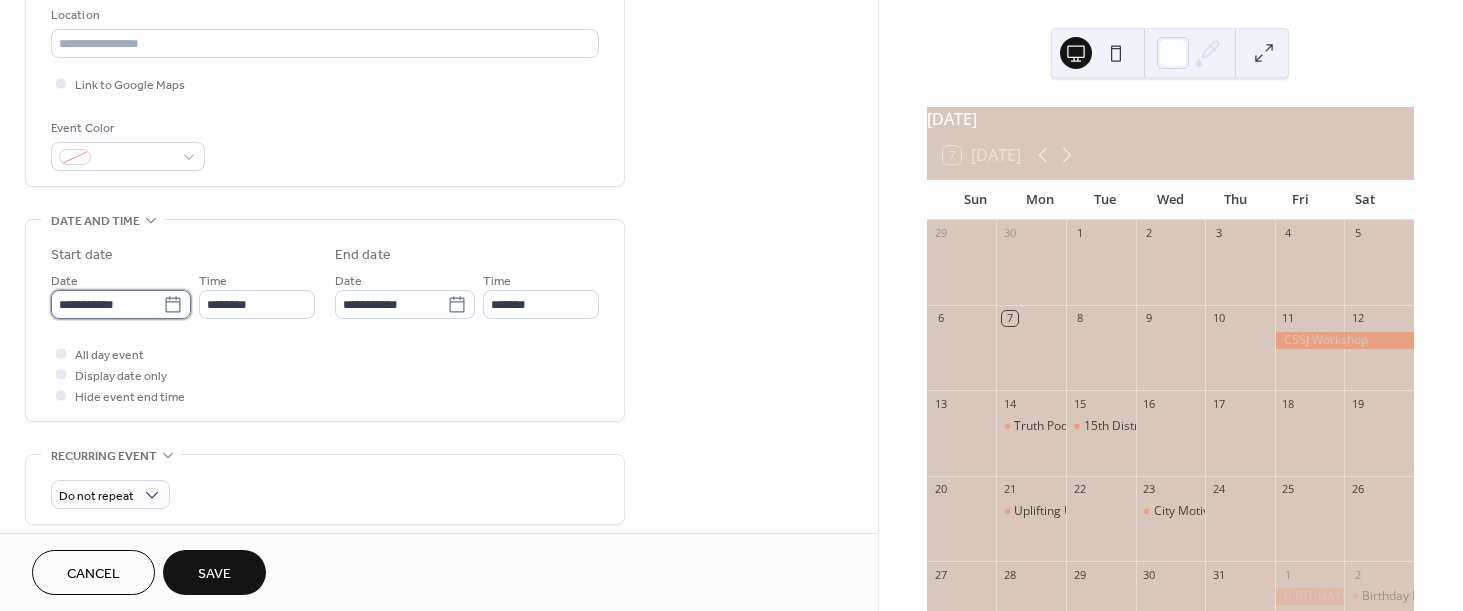 click on "**********" at bounding box center [107, 304] 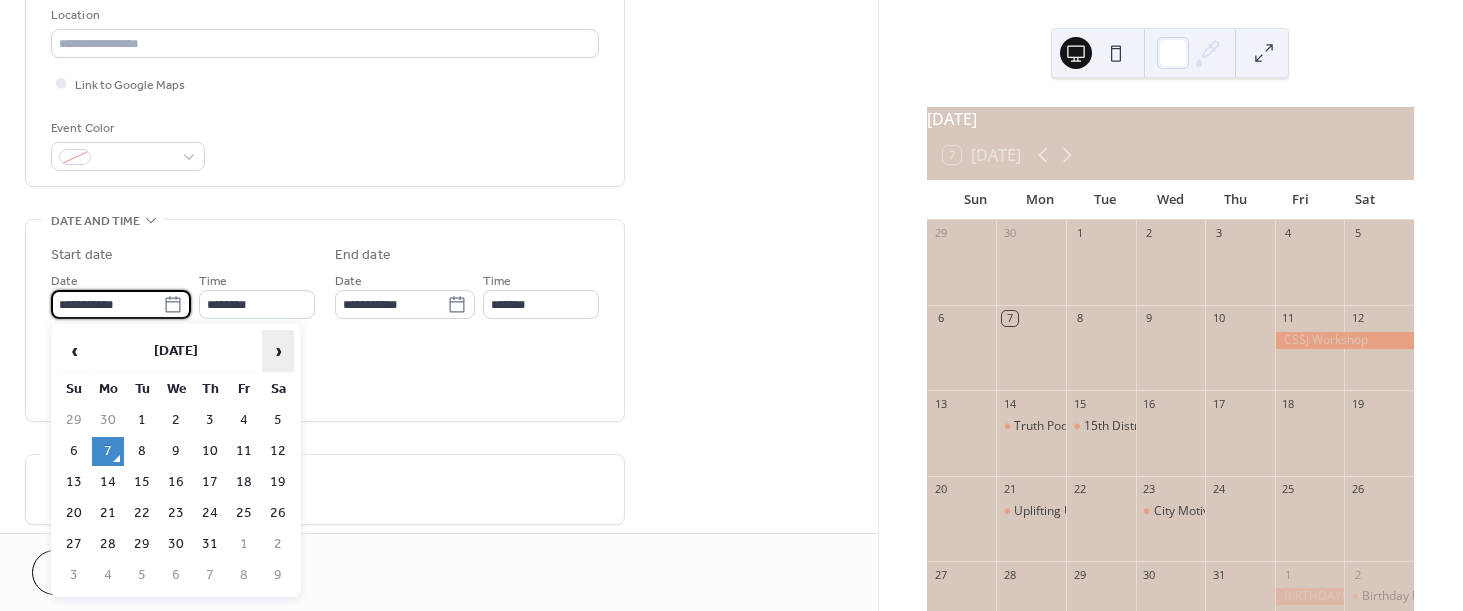 click on "›" at bounding box center [278, 351] 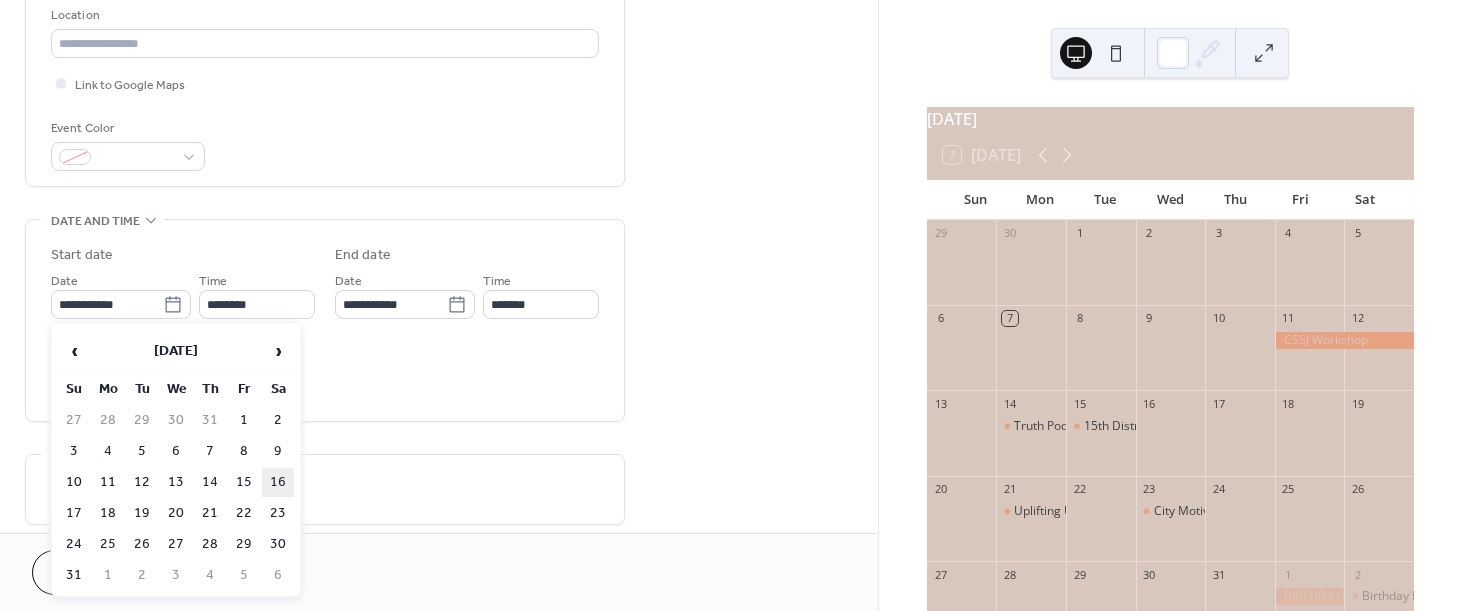 click on "16" at bounding box center (278, 482) 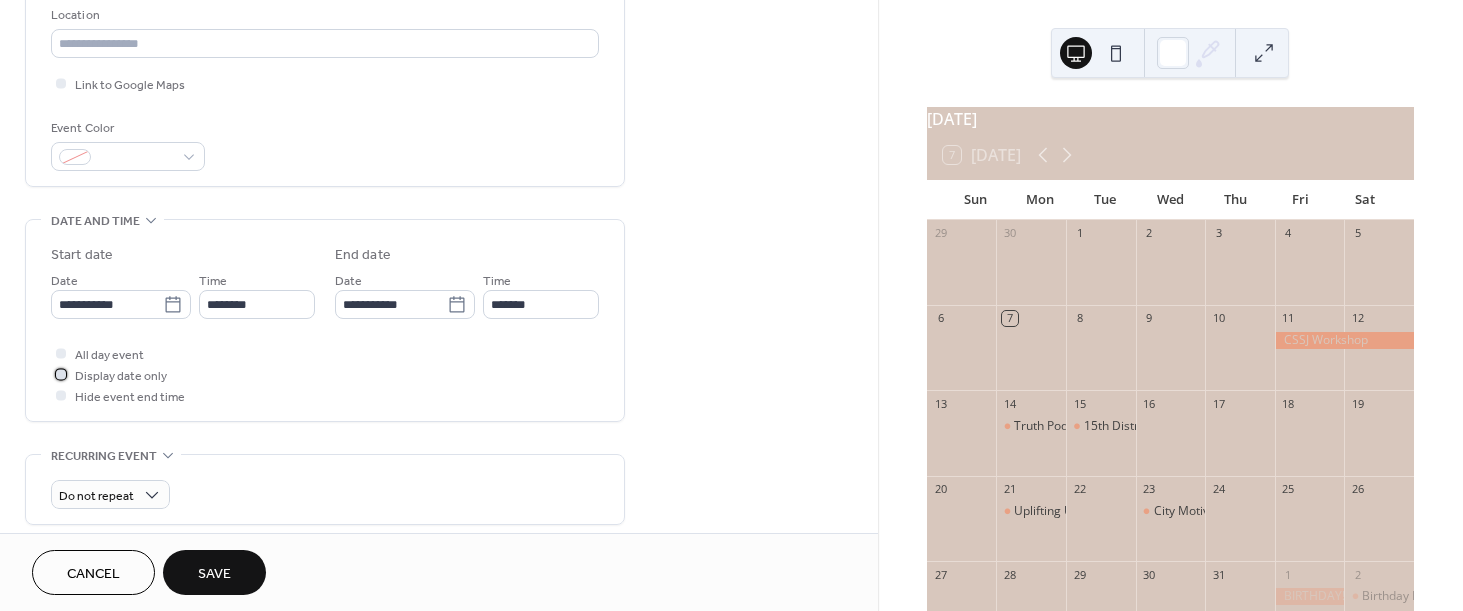 click on "Display date only" at bounding box center (121, 376) 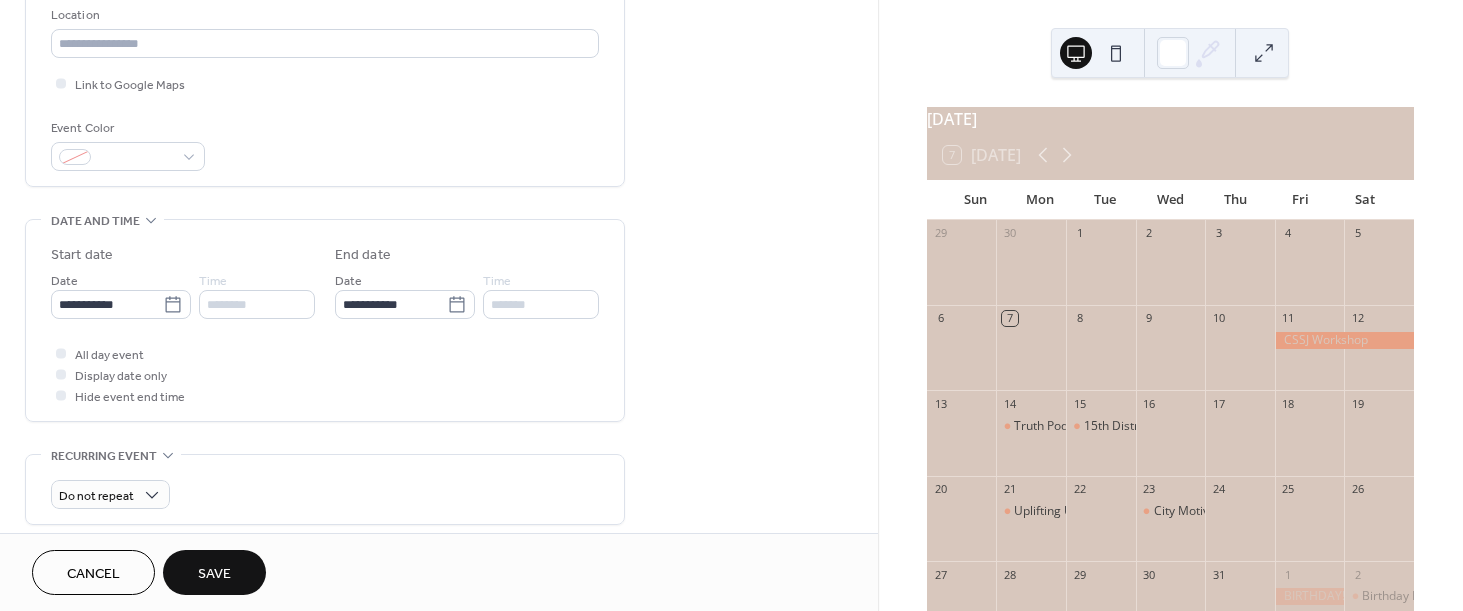 click on "Save" at bounding box center (214, 574) 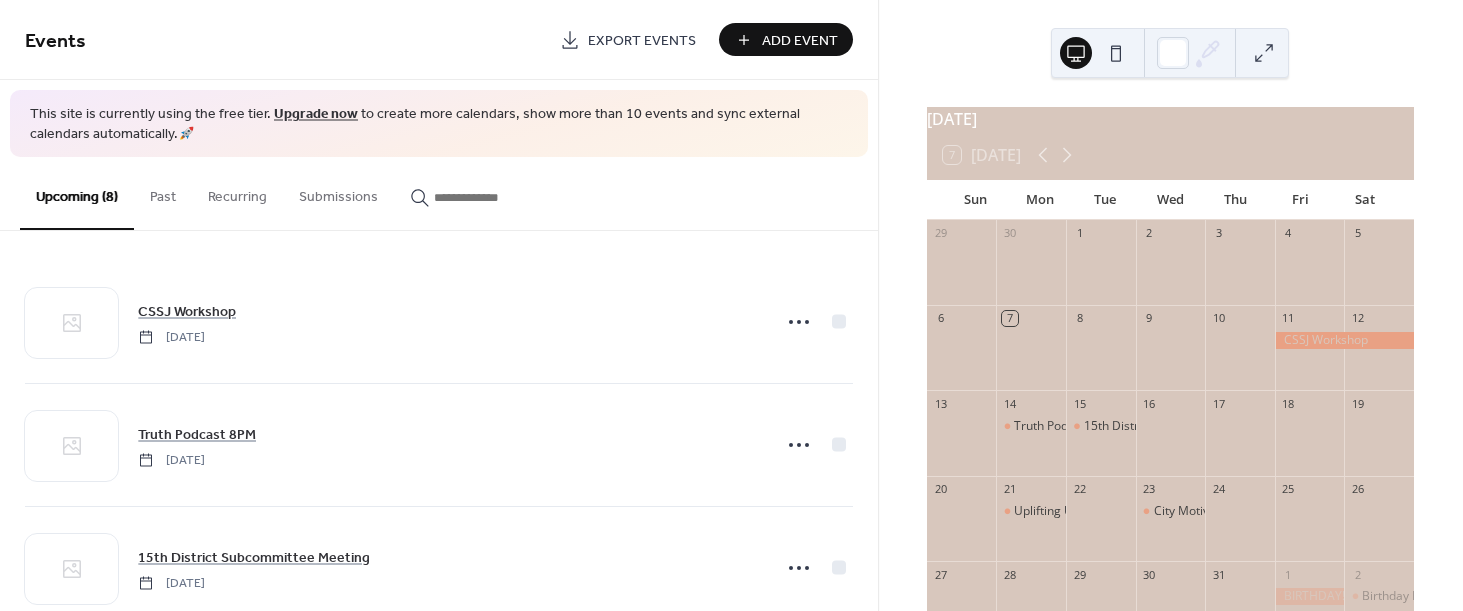 click on "Add Event" at bounding box center (800, 41) 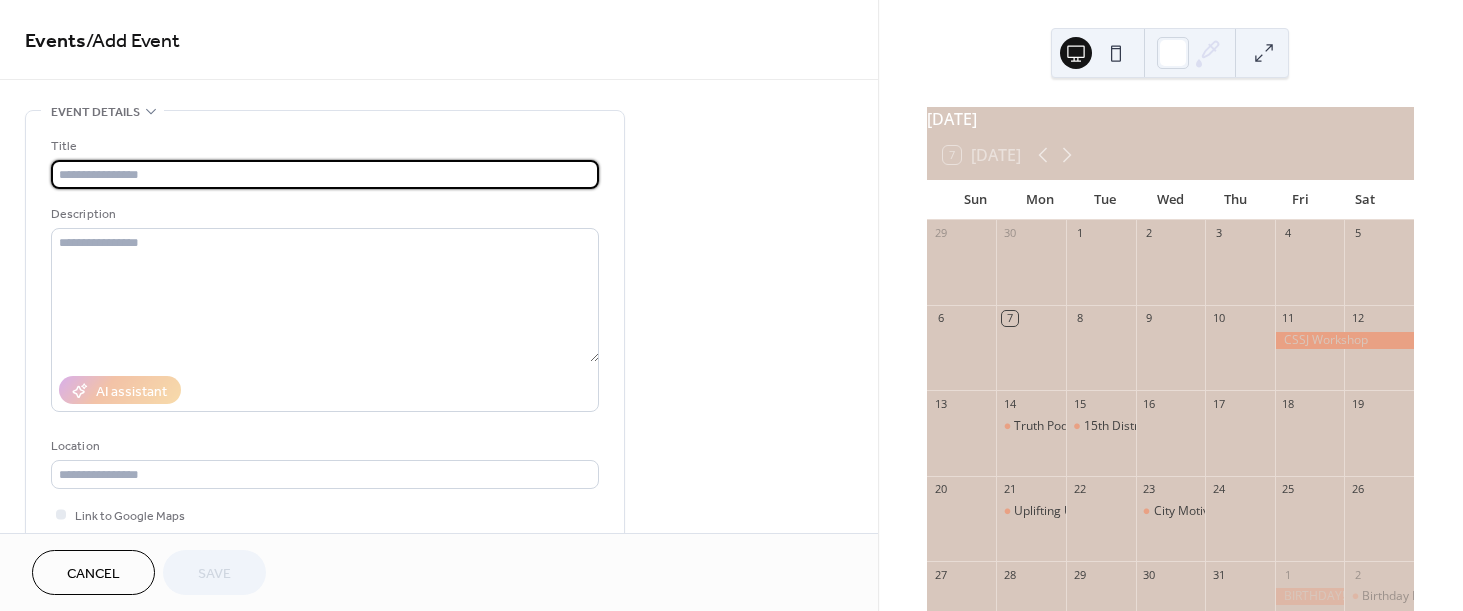 click at bounding box center [325, 174] 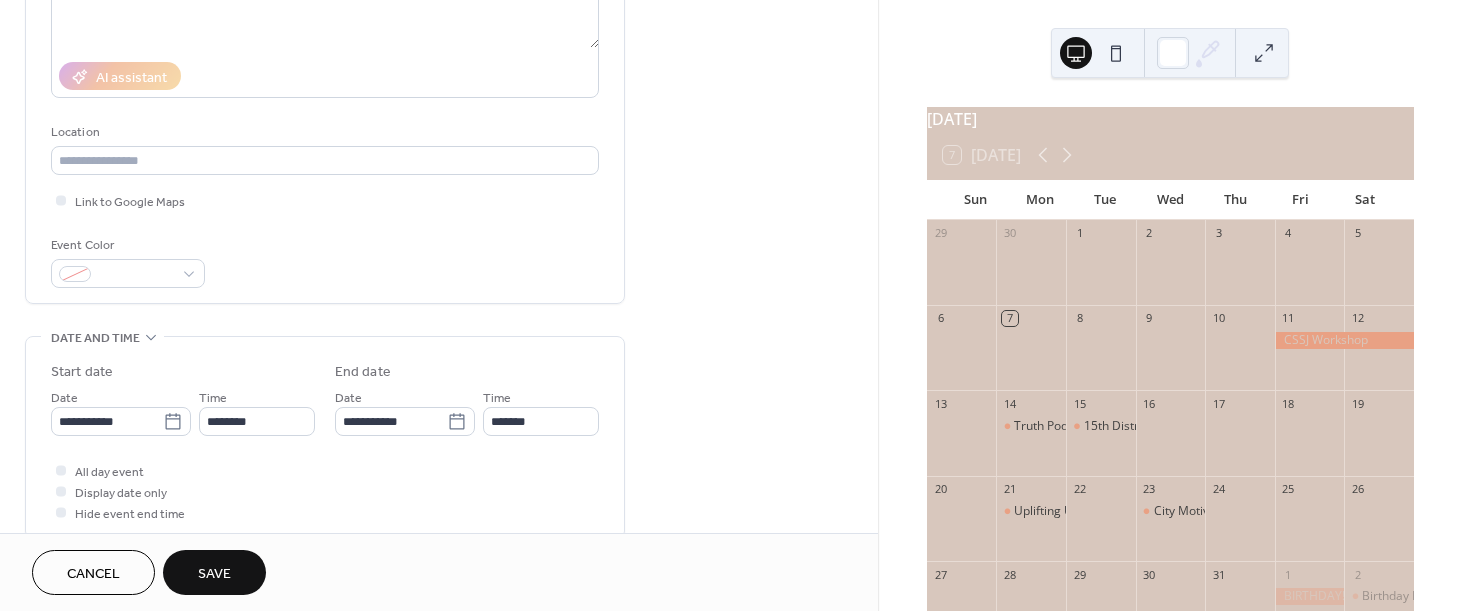 scroll, scrollTop: 322, scrollLeft: 0, axis: vertical 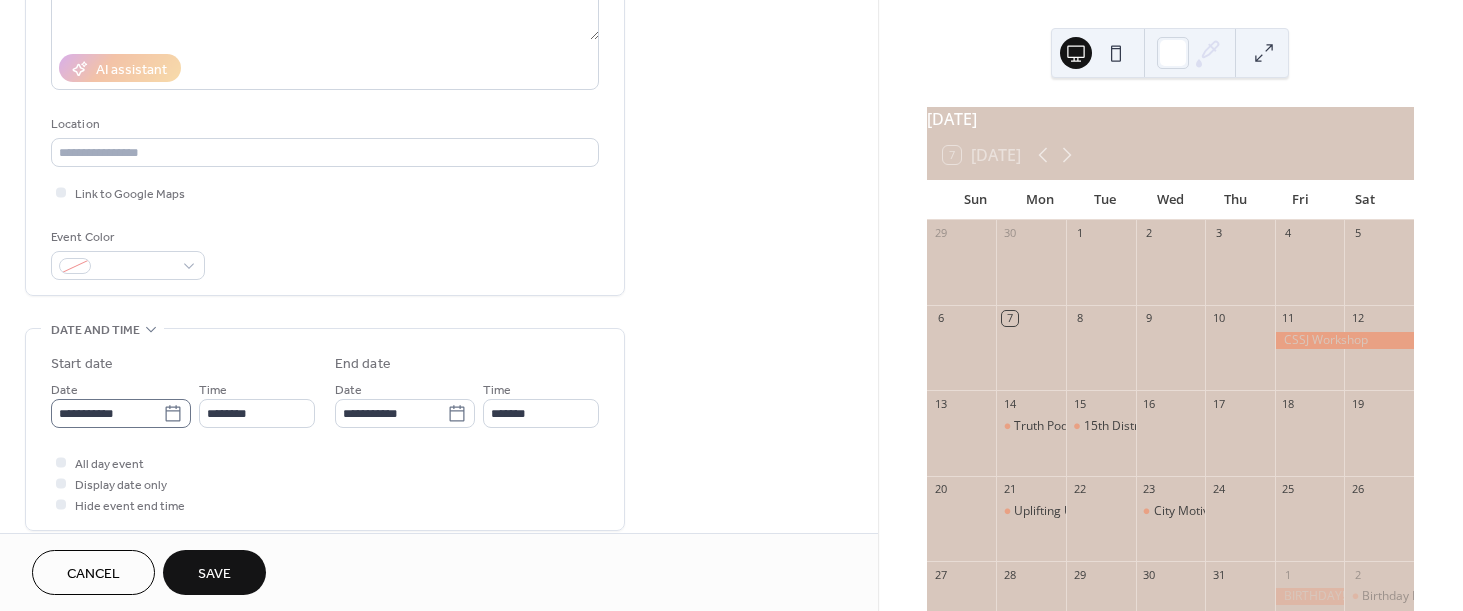 type on "**********" 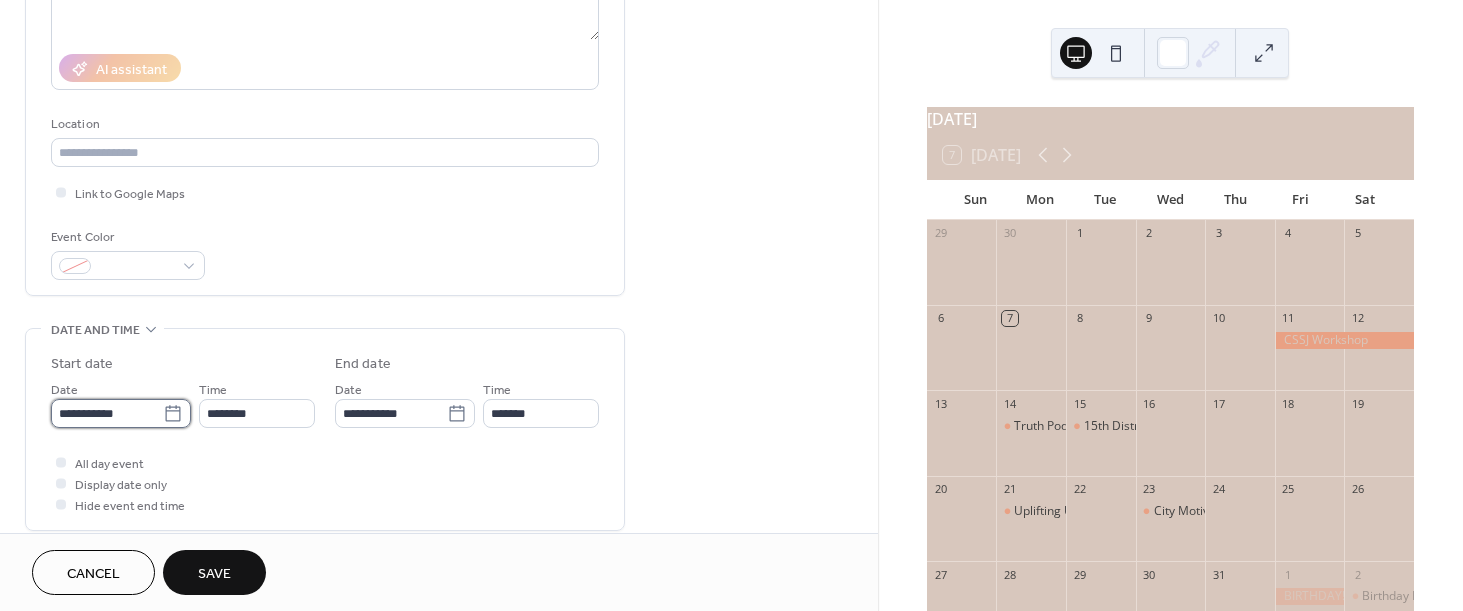 click on "**********" at bounding box center (107, 413) 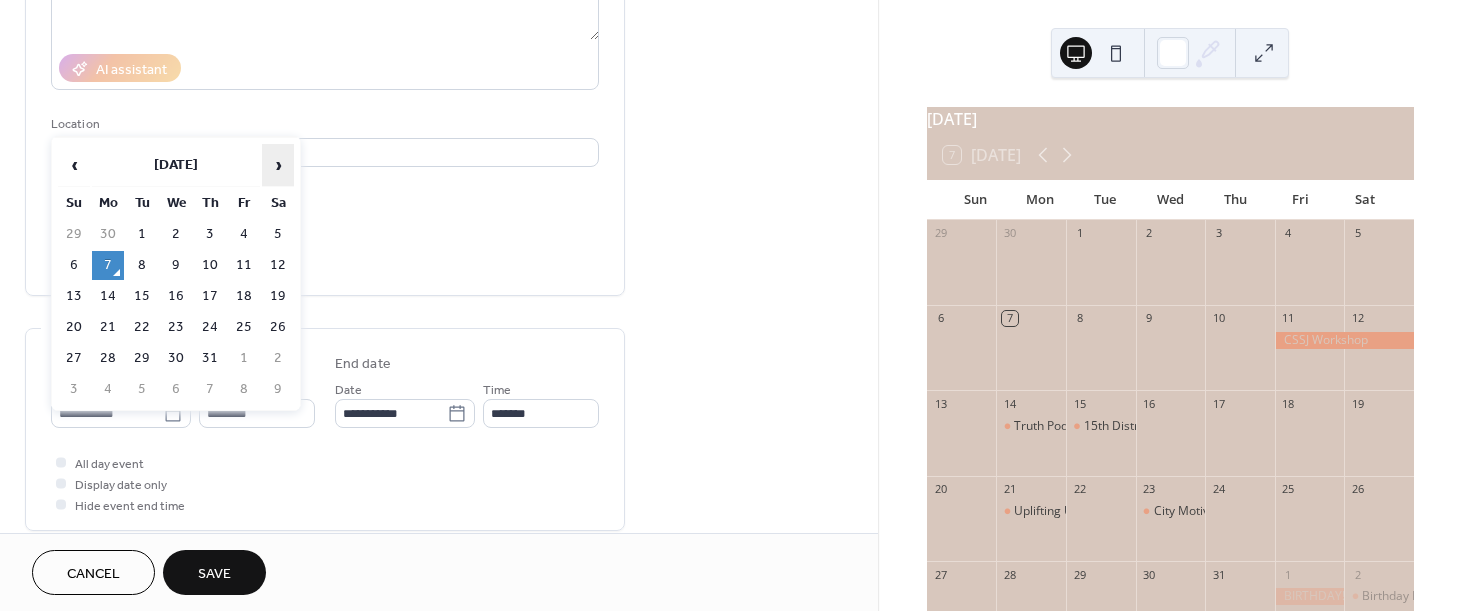 click on "›" at bounding box center [278, 165] 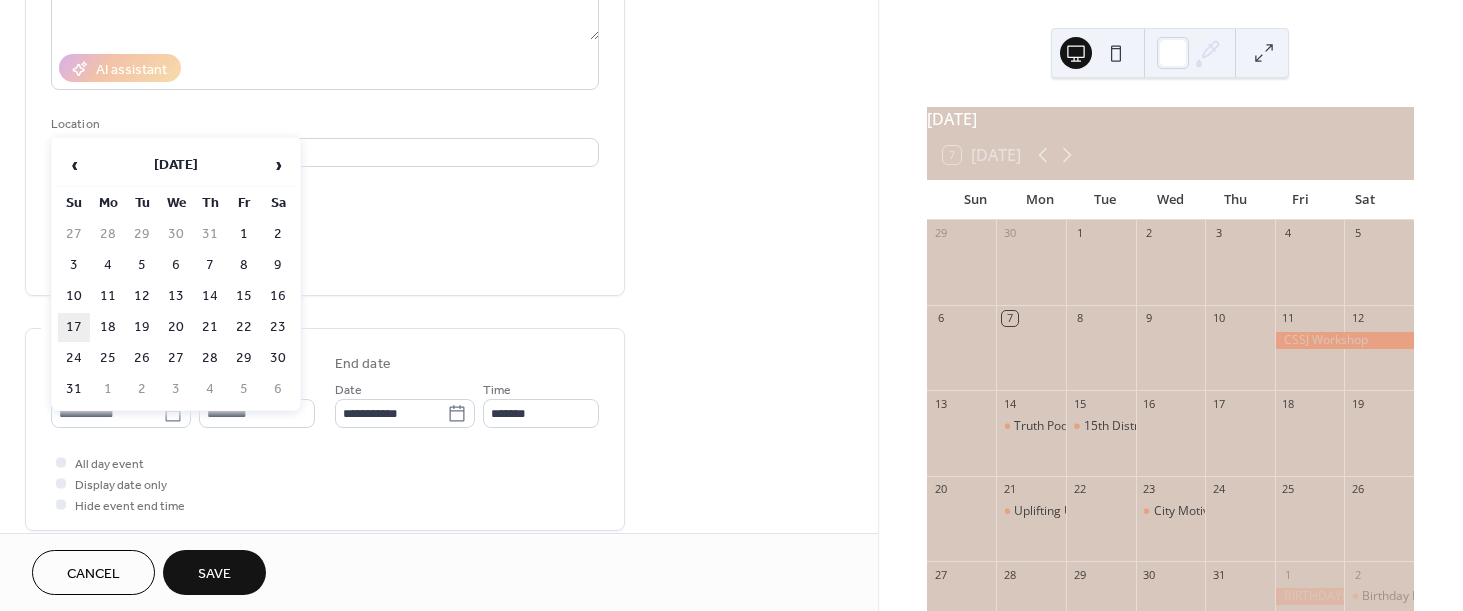 click on "17" at bounding box center (74, 327) 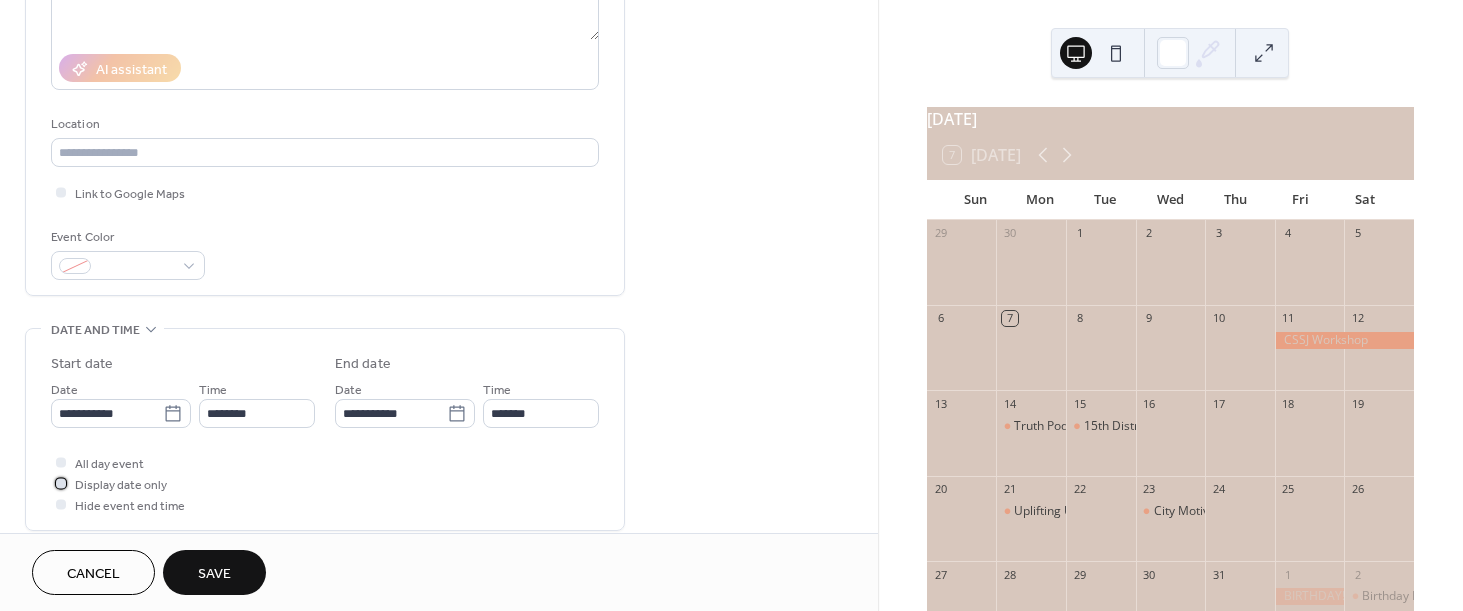click on "Display date only" at bounding box center [121, 485] 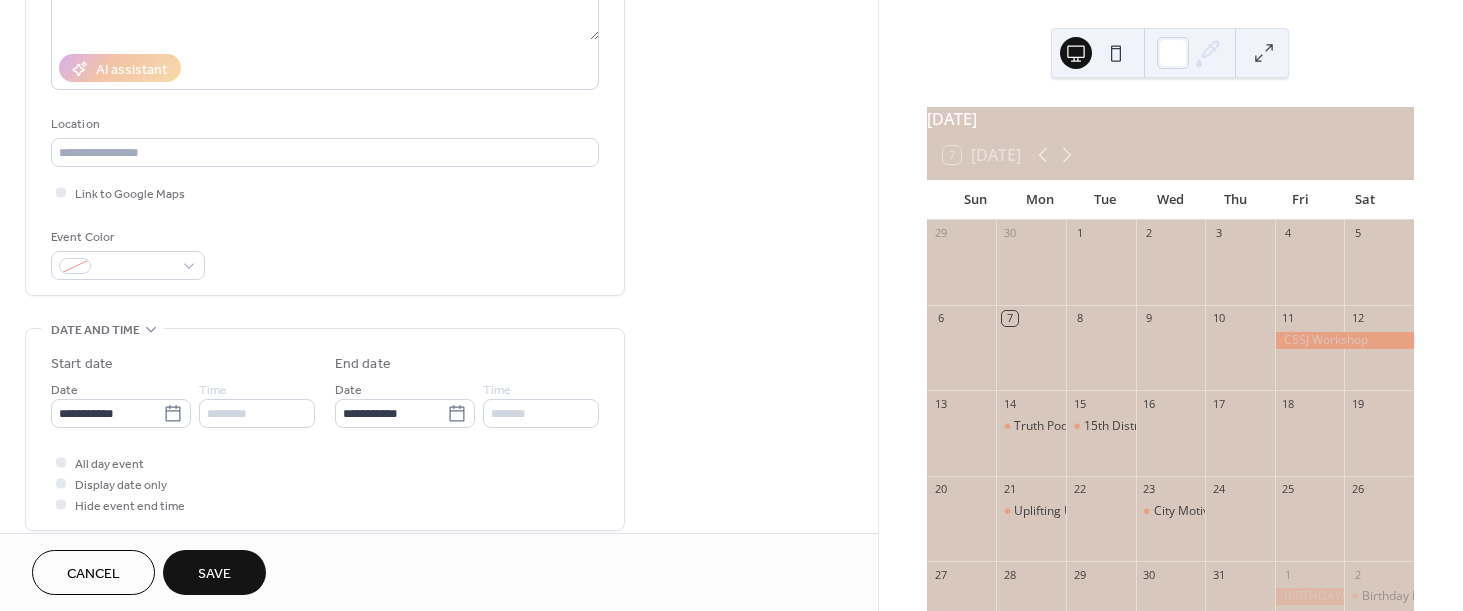 click on "Save" at bounding box center (214, 574) 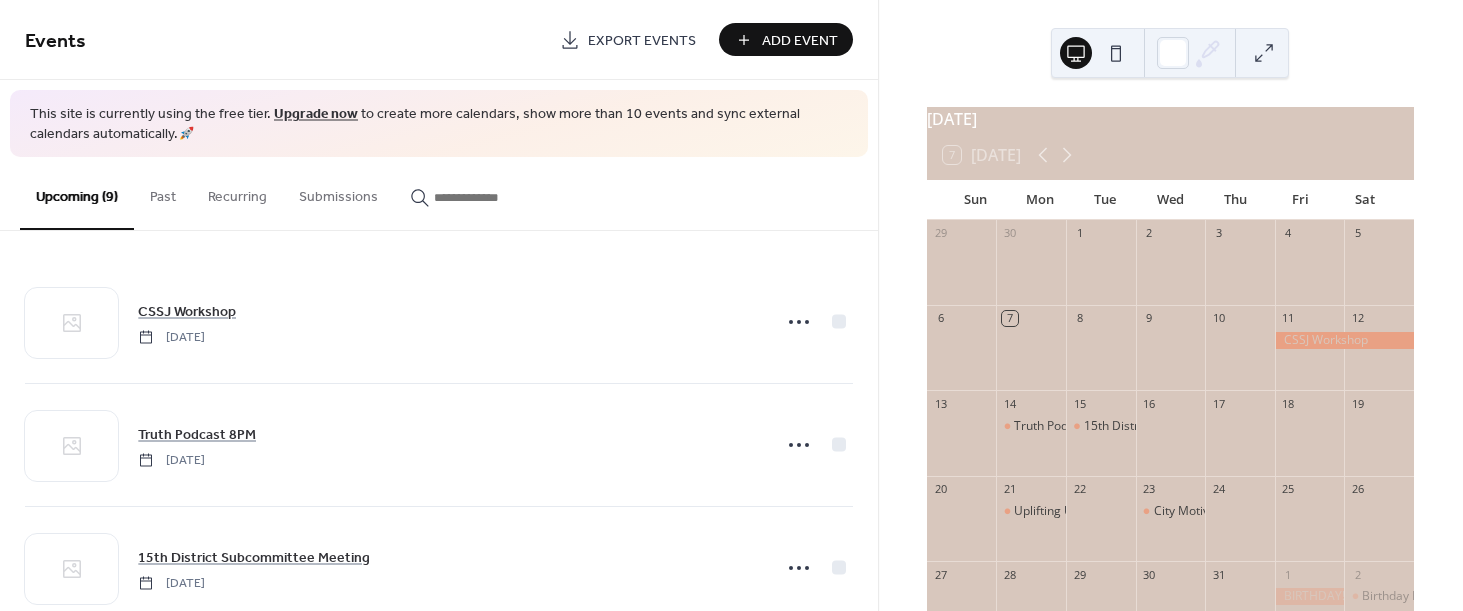 click on "Add Event" at bounding box center [800, 41] 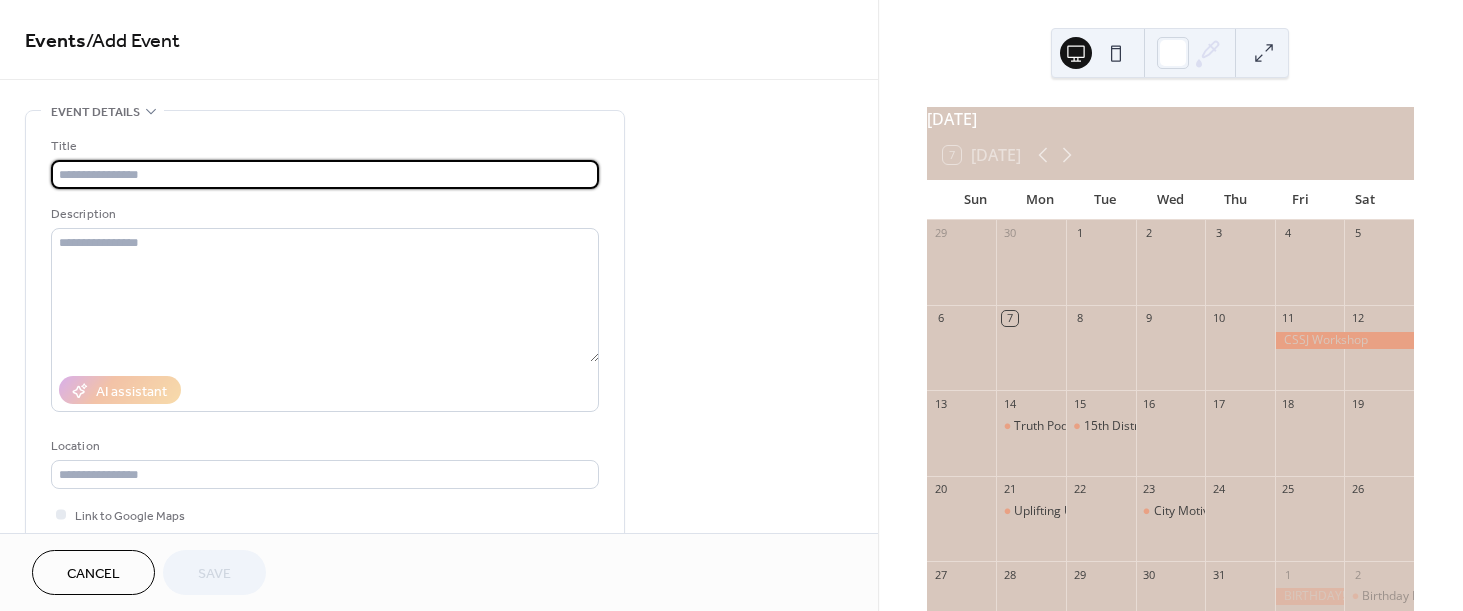 click at bounding box center [325, 174] 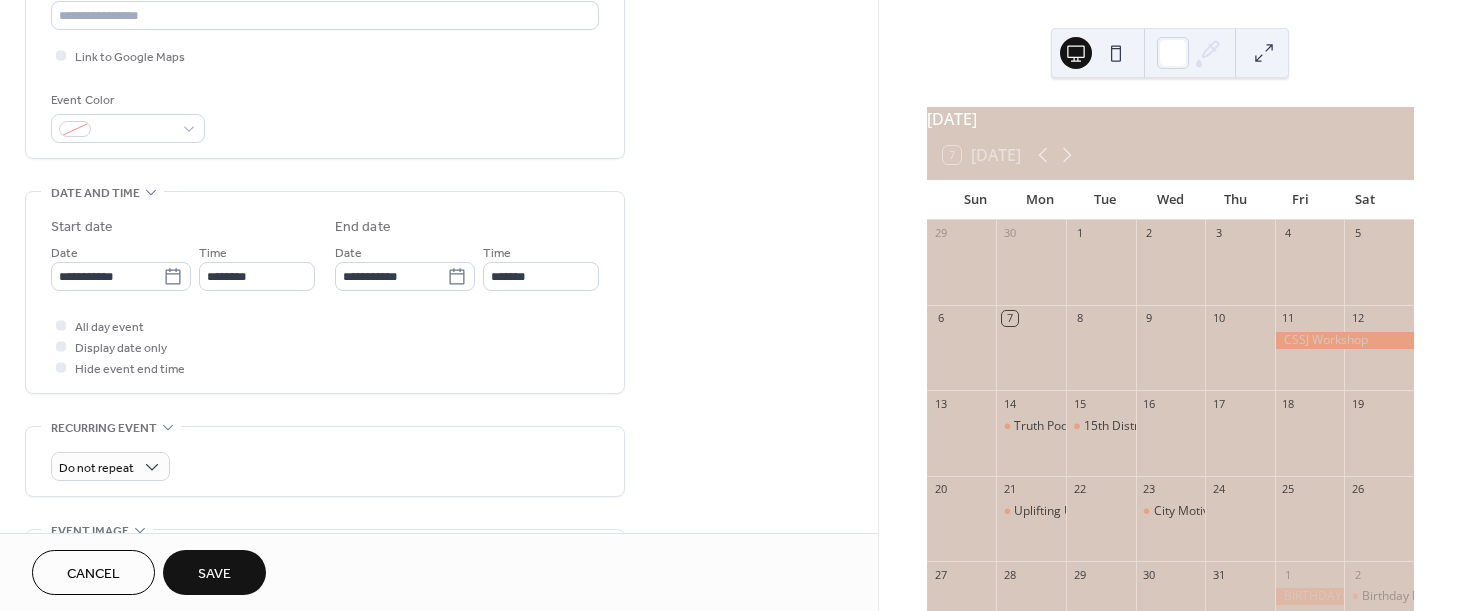scroll, scrollTop: 474, scrollLeft: 0, axis: vertical 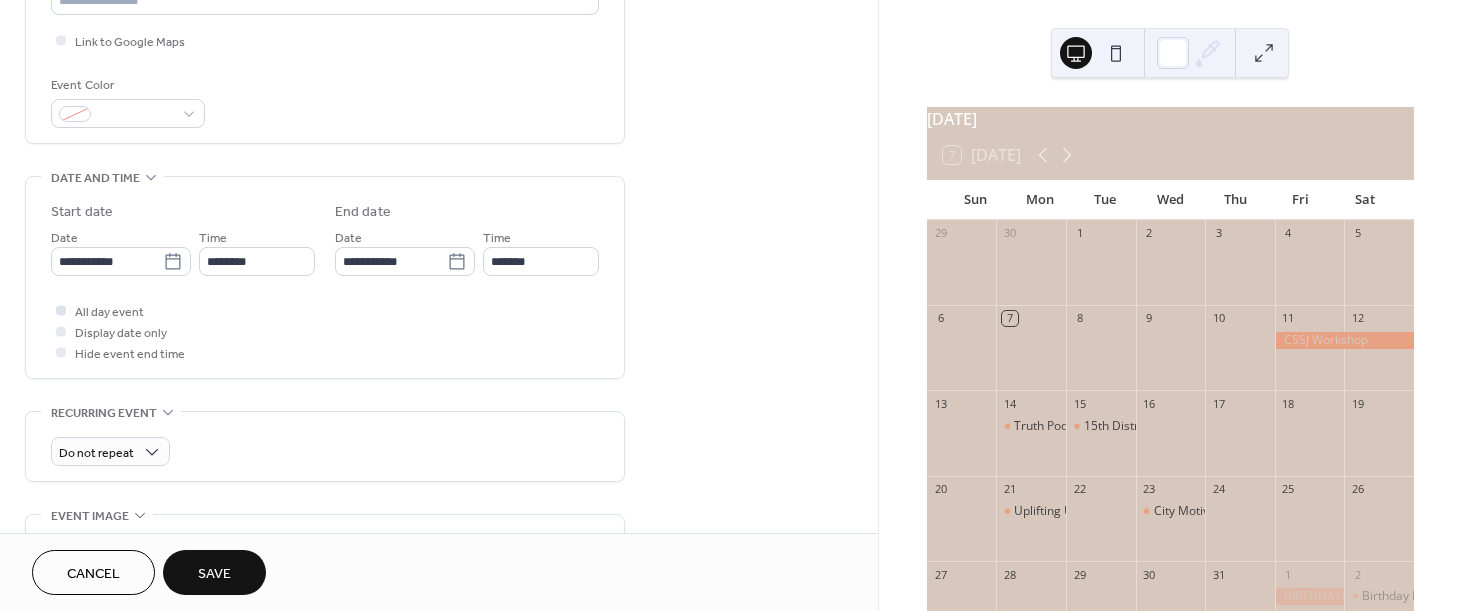type on "**********" 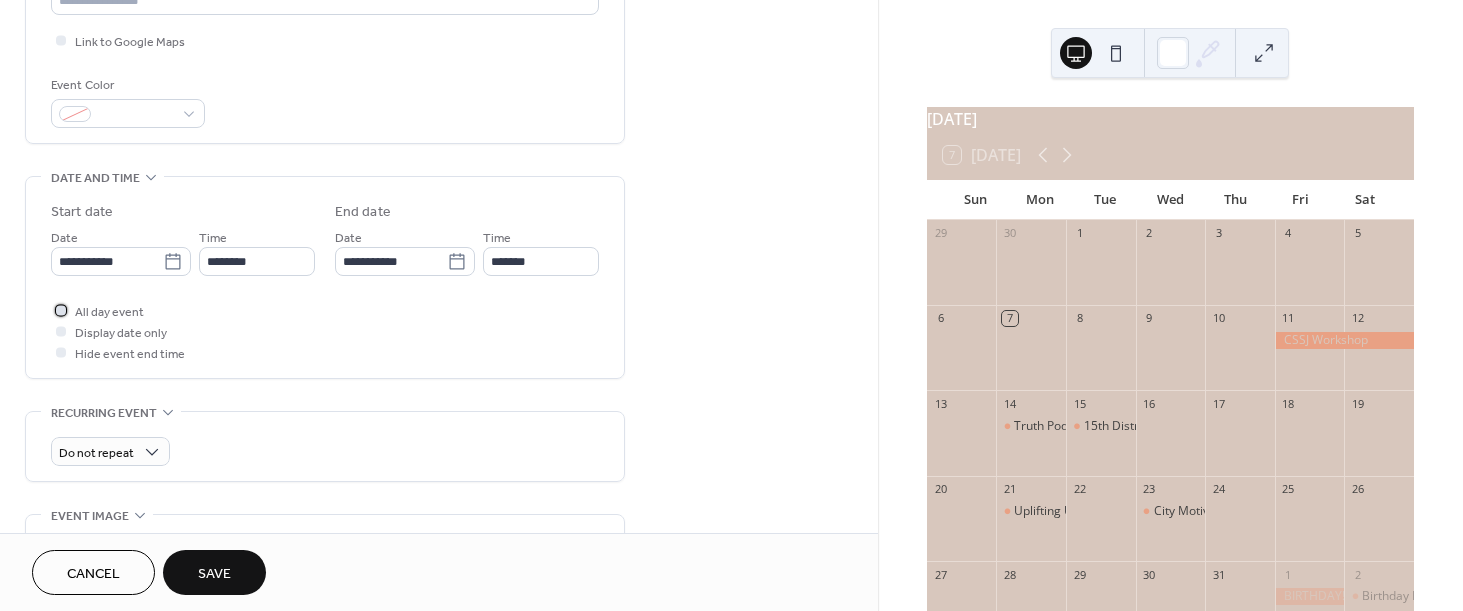click on "All day event" at bounding box center [109, 312] 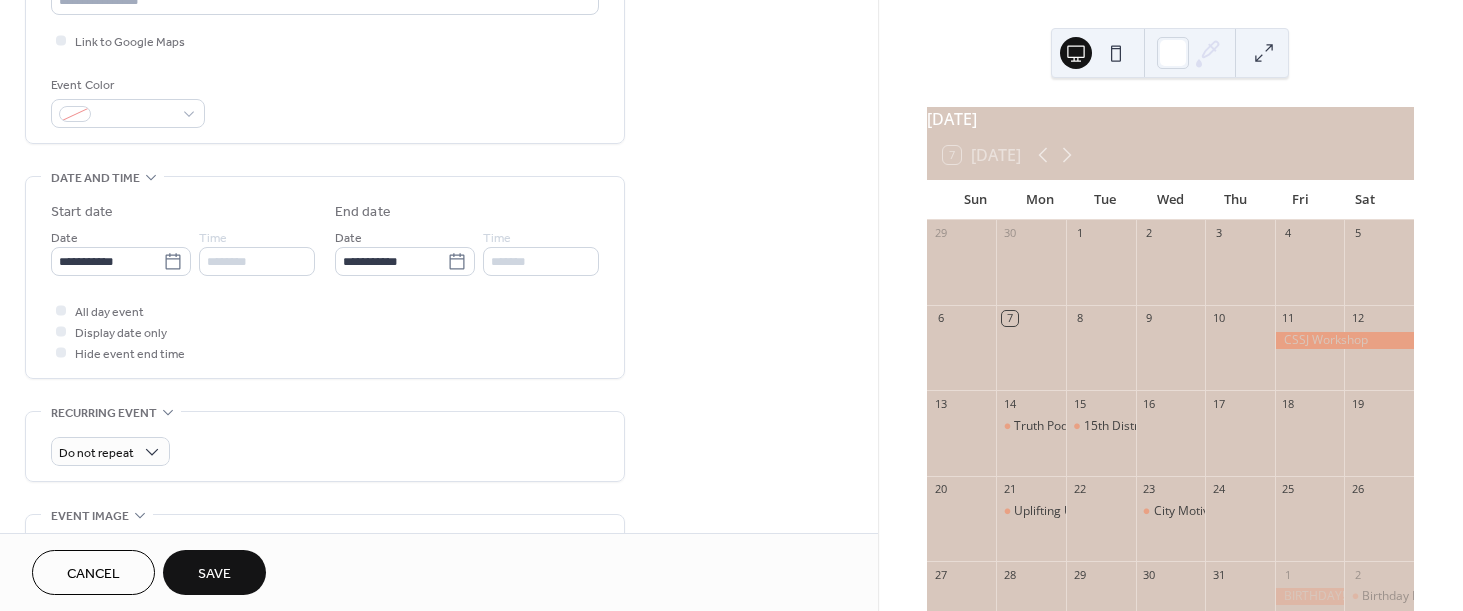 click on "Save" at bounding box center (214, 572) 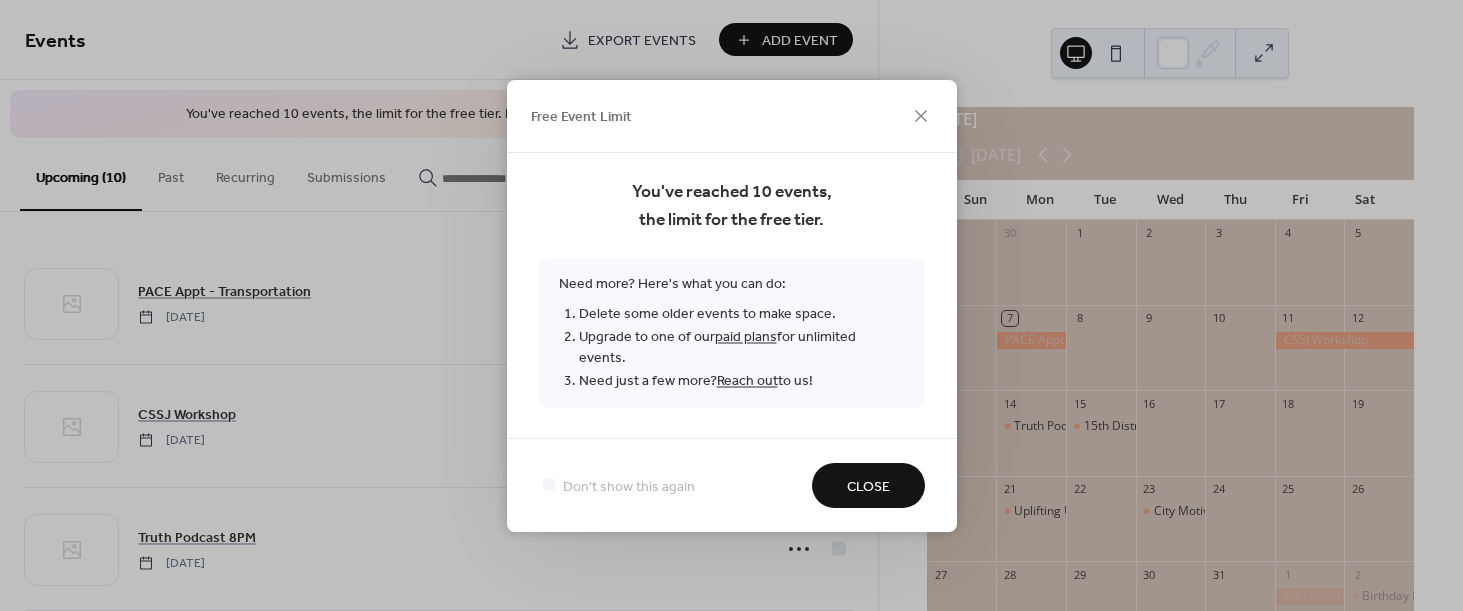 click on "Close" at bounding box center [868, 486] 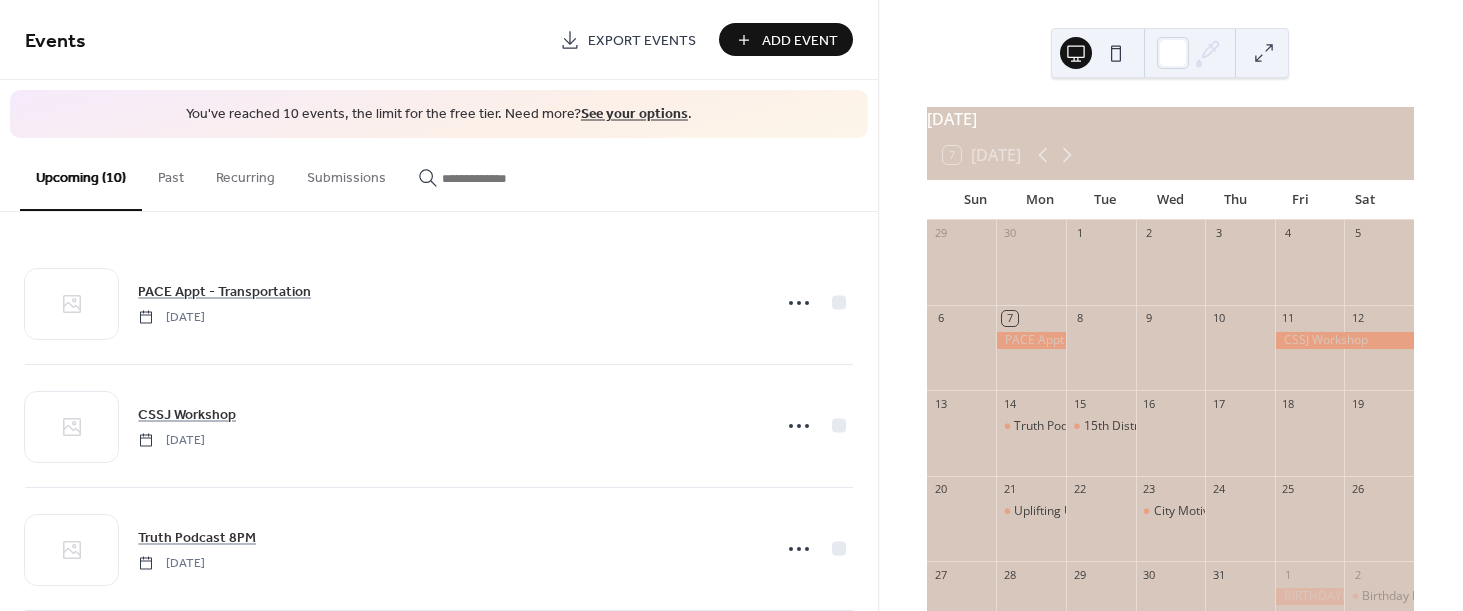 click on "PACE Appt - Transportation Monday, July 7, 2025 CSSJ Workshop Friday, July 11, 2025 Truth Podcast 8PM Monday, July 14, 2025 15th District Subcommittee Meeting Tuesday, July 15, 2025 Uplifting Unspoken Podcast 8PM Monday, July 21, 2025 City Motivators Teen Event (Speaker) Virtual ONLY  Wednesday, July 23, 2025 BIRTHDAY!!!!!!!! Friday, August 1, 2025 Birthday Brunch ROOFTOP Saturday, August 2, 2025 BOSS CHIC Event Saturday, August 16, 2025 BANDIMONIUM Music Fest (Vendor) Sunday, August 17, 2025" at bounding box center [439, 411] 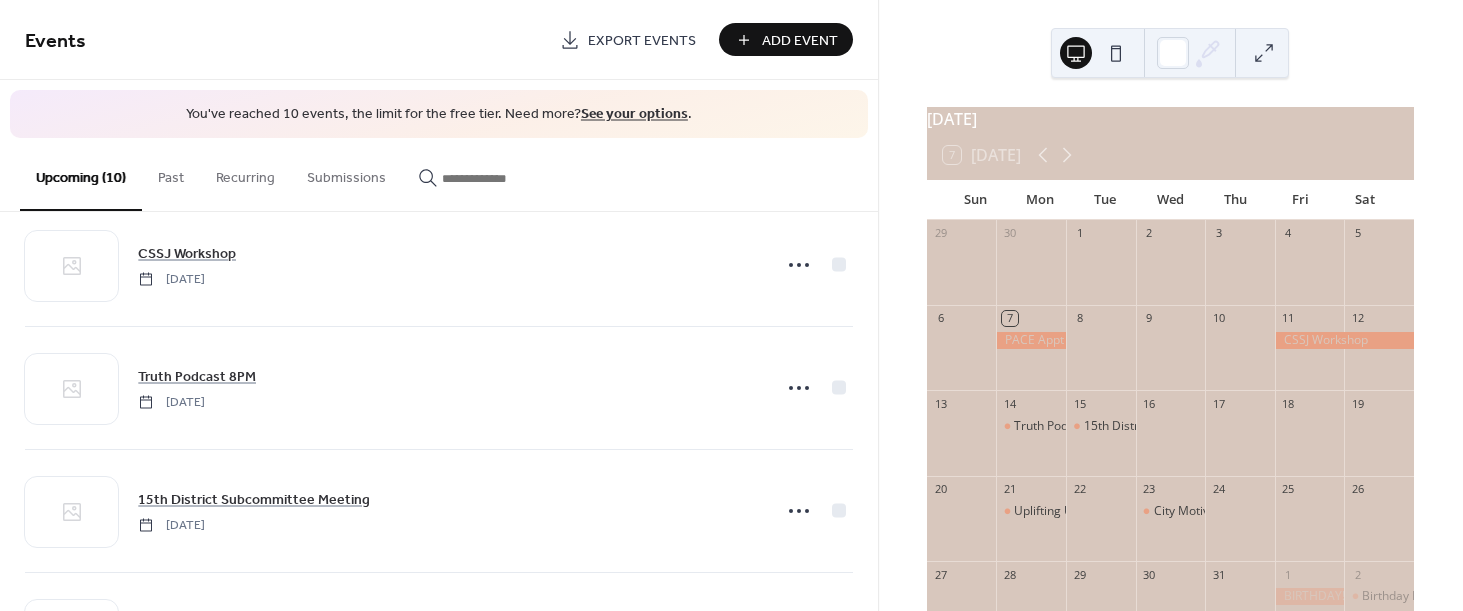 scroll, scrollTop: 316, scrollLeft: 0, axis: vertical 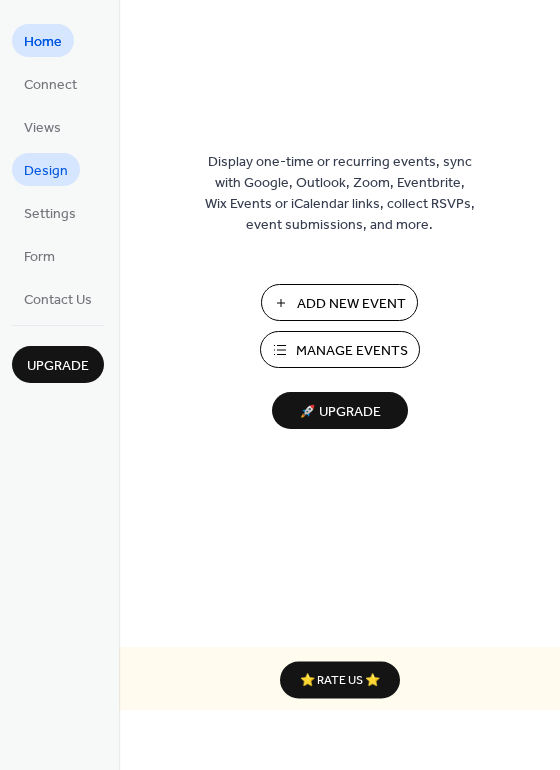 click on "Design" at bounding box center (46, 171) 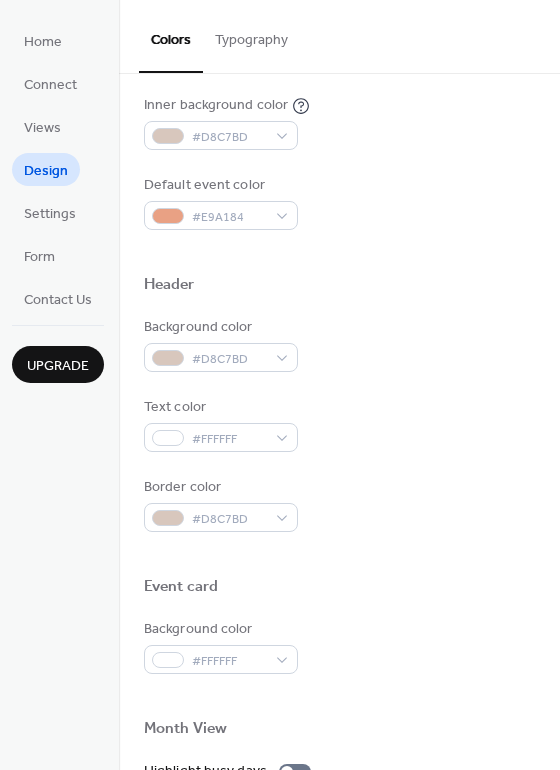 scroll, scrollTop: 521, scrollLeft: 0, axis: vertical 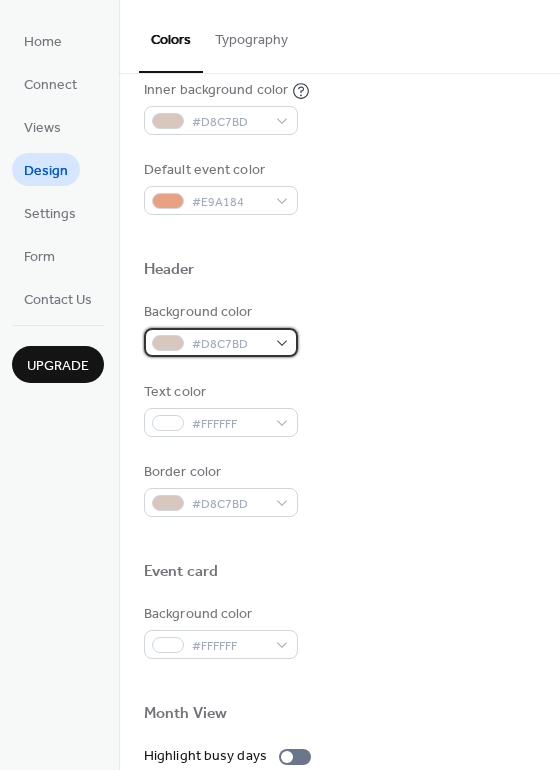 click on "#D8C7BD" at bounding box center (221, 342) 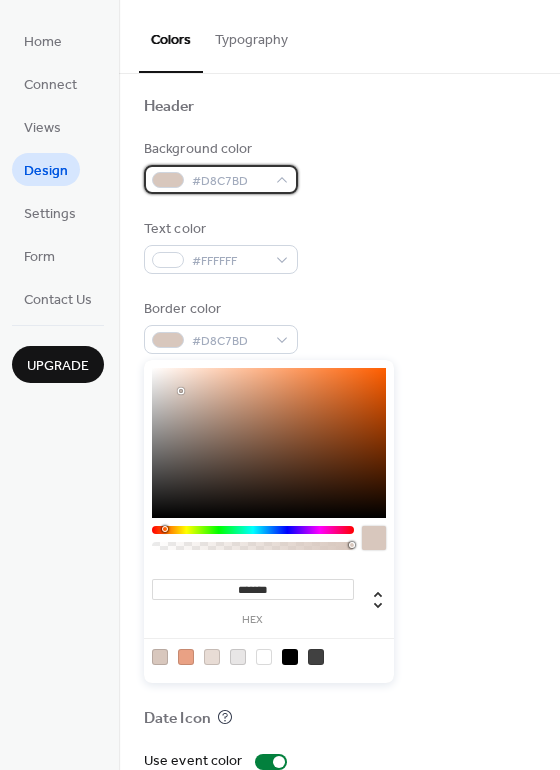 scroll, scrollTop: 714, scrollLeft: 0, axis: vertical 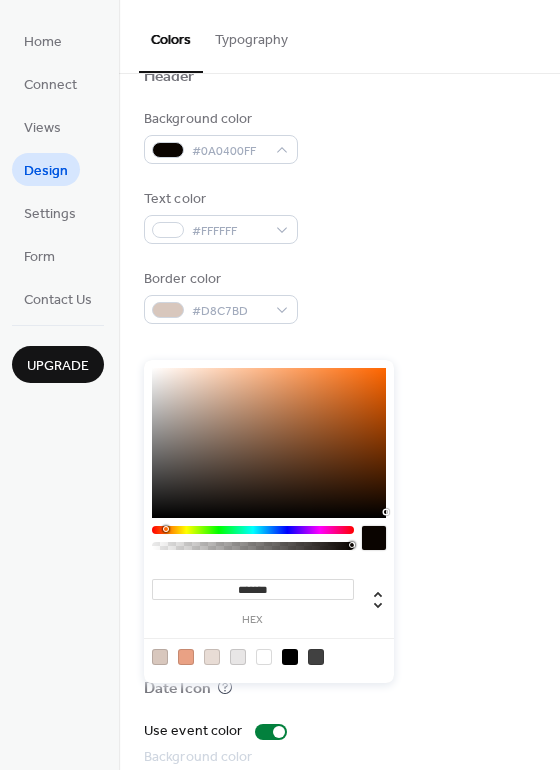 click on "Home Connect Views Design Settings Form Contact Us Upgrade Design Upgrade Colors Typography Color Presets Calendar Background color #FFFFFF Text color #000000FF Border color #FFFFFF Inner border color #E8DCD5 Inner background color #D8C7BD Default event color #E9A184 Header Background color #0A0400FF Text color #FFFFFF Border color #D8C7BD Event card Background color #FFFFFF Month View Highlight busy days Busy day background color #FFFFFF Date Icon   Use event color Background color #414141 Text color #FFFFFF Base Font Size * px Font Families Header font Open Sans Week days font Open Sans Day numbers font Open Sans Events titles font Open Sans Events text font Open Sans Date icon days font Open Sans Date icon months font Open Sans Powered by   [DOMAIN_NAME] Events Calendar - Calendar Design ******* hex" at bounding box center [280, 385] 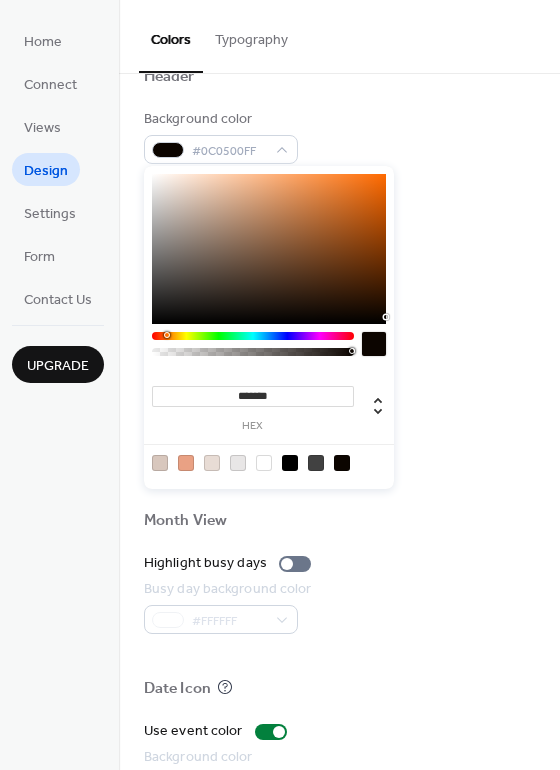 click at bounding box center (374, 344) 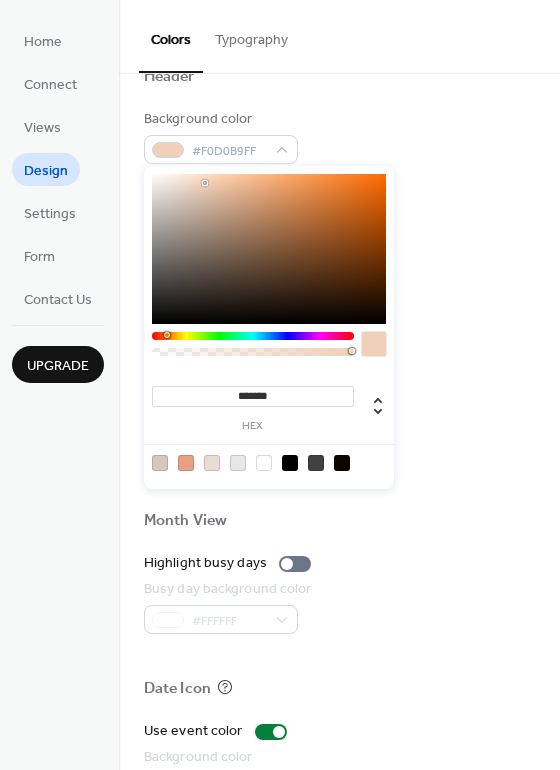 type on "*******" 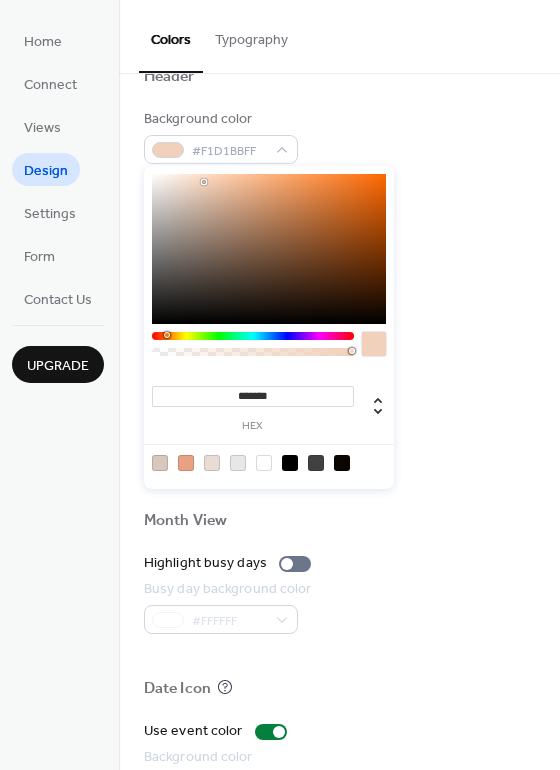 click at bounding box center [374, 344] 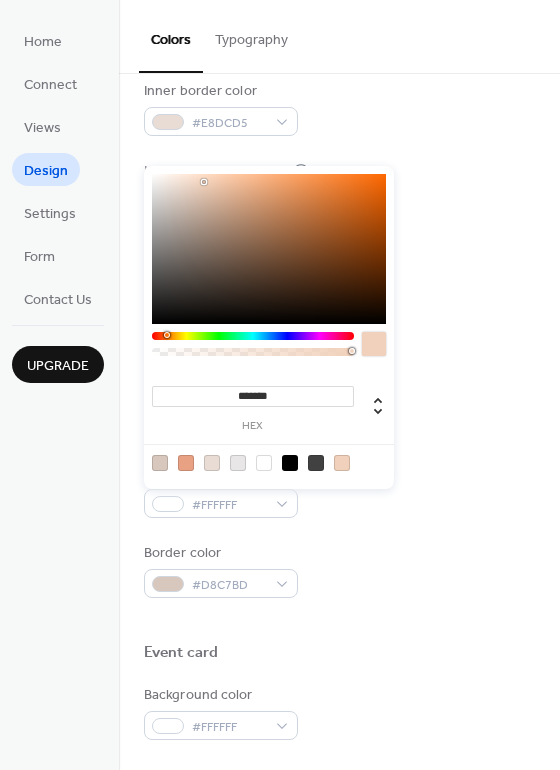 scroll, scrollTop: 434, scrollLeft: 0, axis: vertical 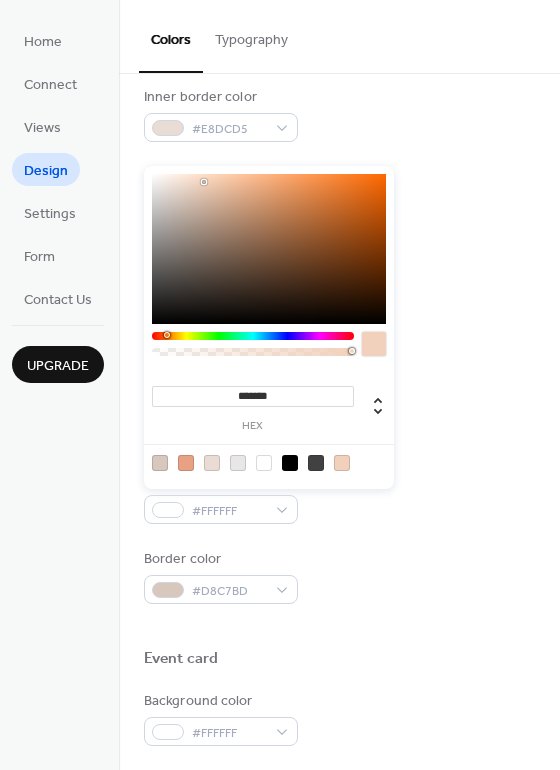 drag, startPoint x: 420, startPoint y: 238, endPoint x: 455, endPoint y: 308, distance: 78.26238 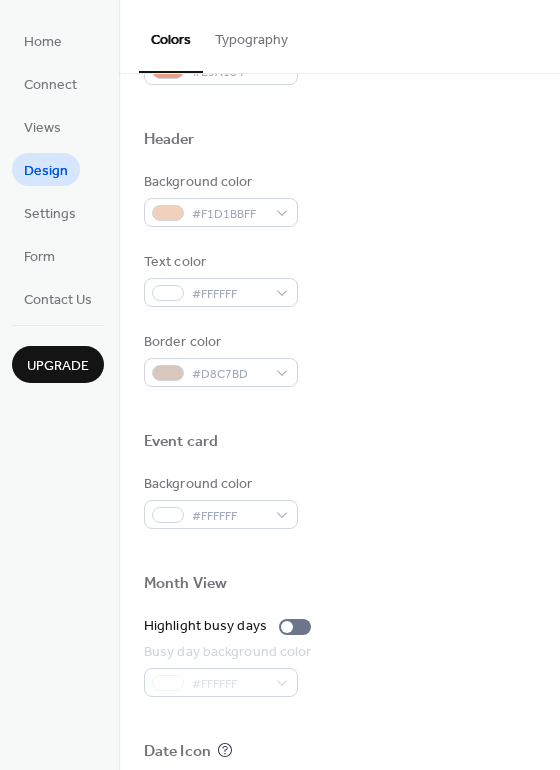 scroll, scrollTop: 653, scrollLeft: 0, axis: vertical 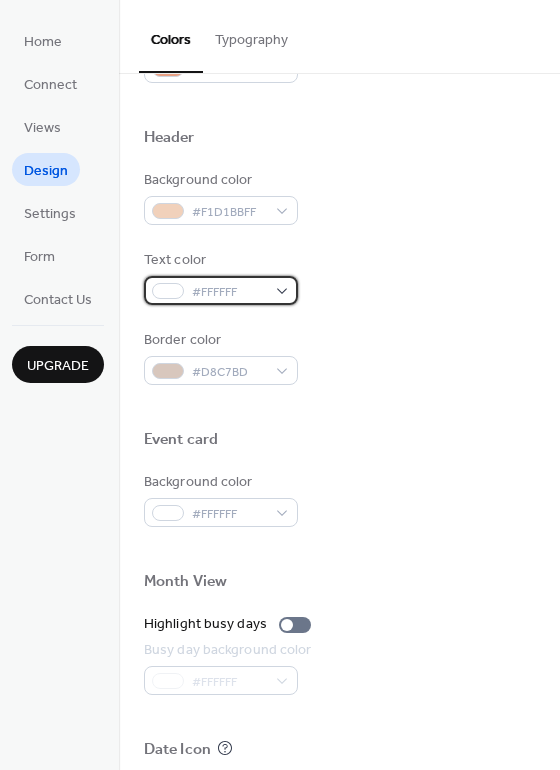 click on "#FFFFFF" at bounding box center (221, 290) 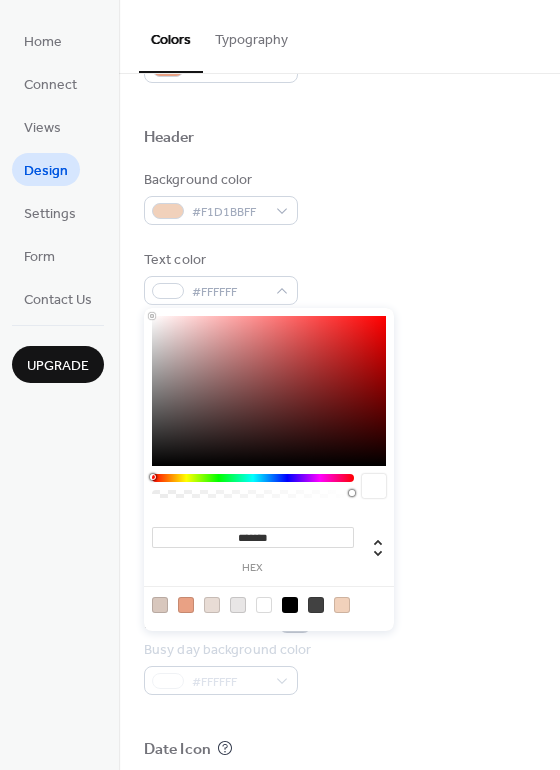 type on "*******" 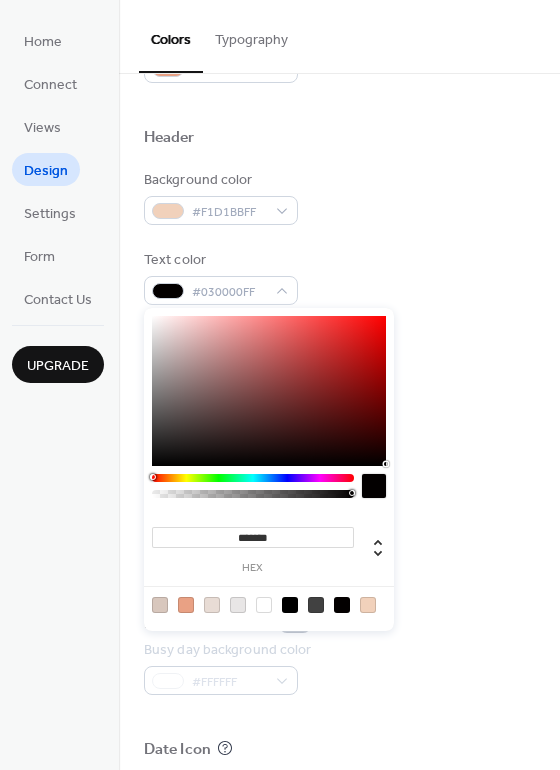 click at bounding box center [374, 486] 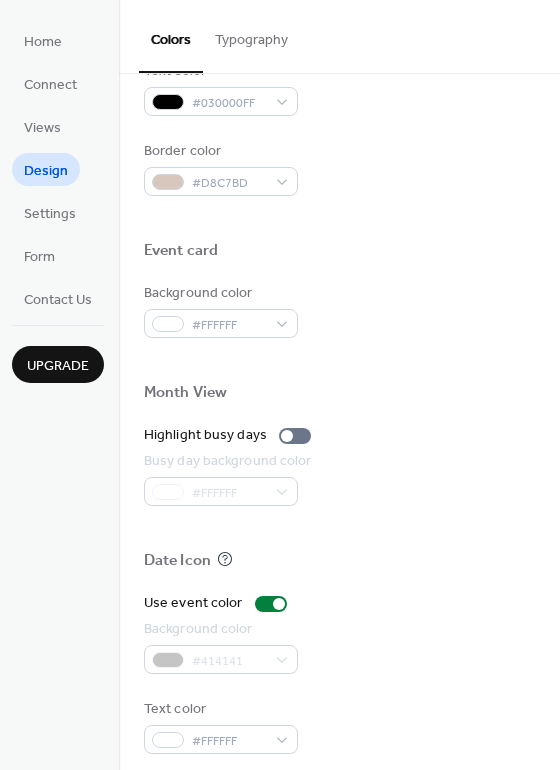 scroll, scrollTop: 854, scrollLeft: 0, axis: vertical 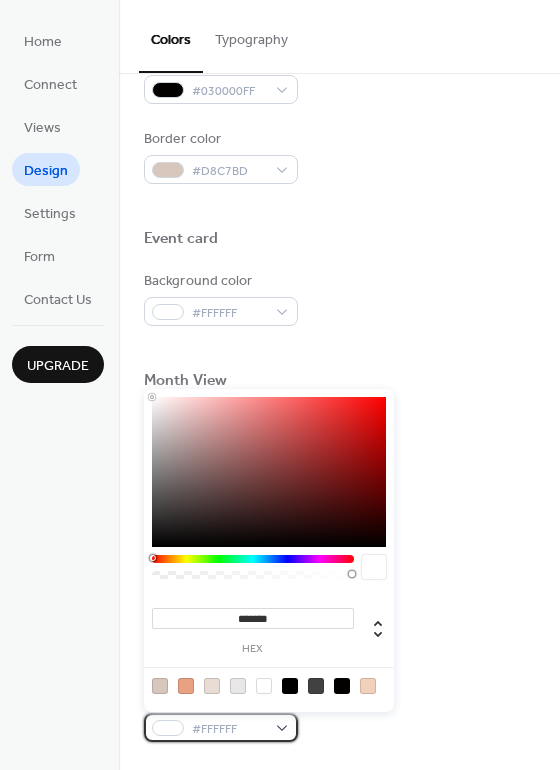 click on "#FFFFFF" at bounding box center (221, 727) 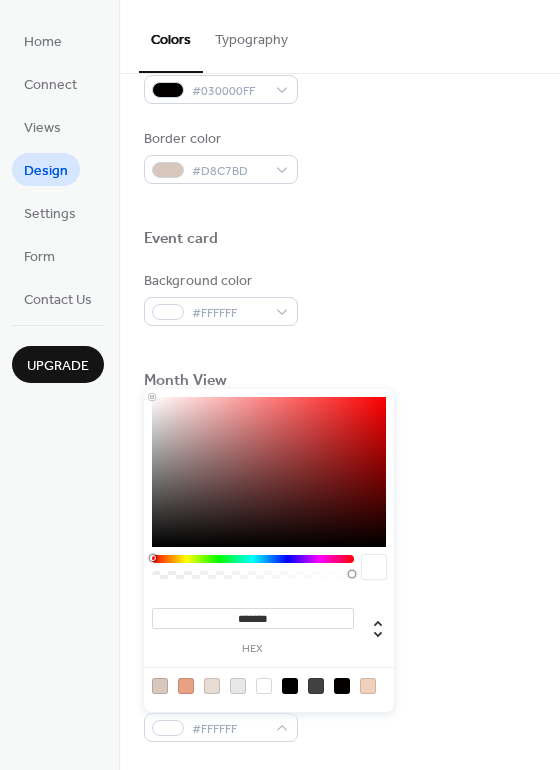 type on "*******" 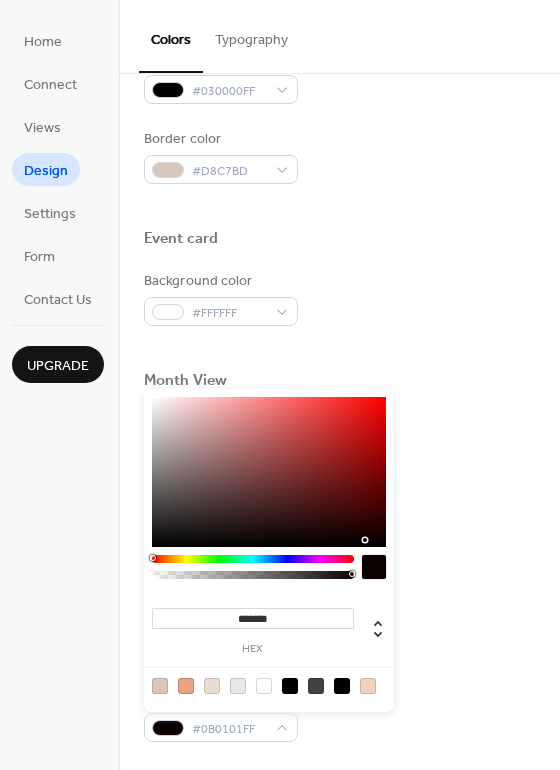 click at bounding box center (269, 472) 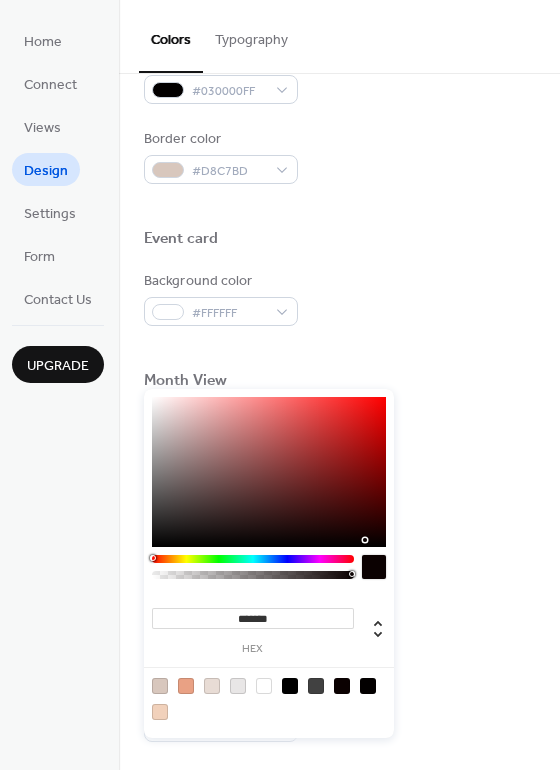 click on "Background color #414141" at bounding box center (339, 634) 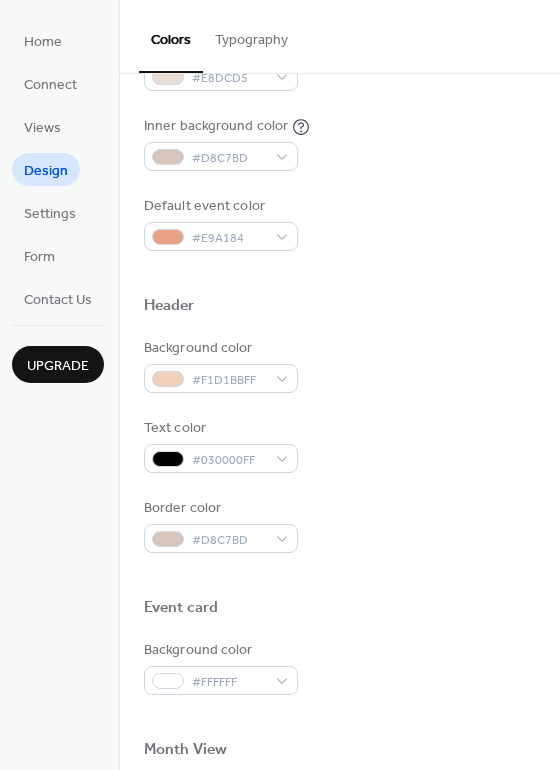 scroll, scrollTop: 440, scrollLeft: 0, axis: vertical 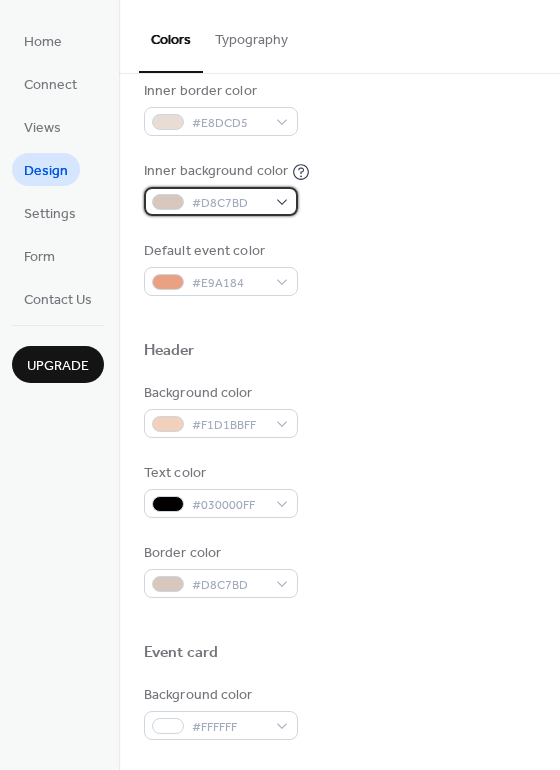 click on "#D8C7BD" at bounding box center [221, 201] 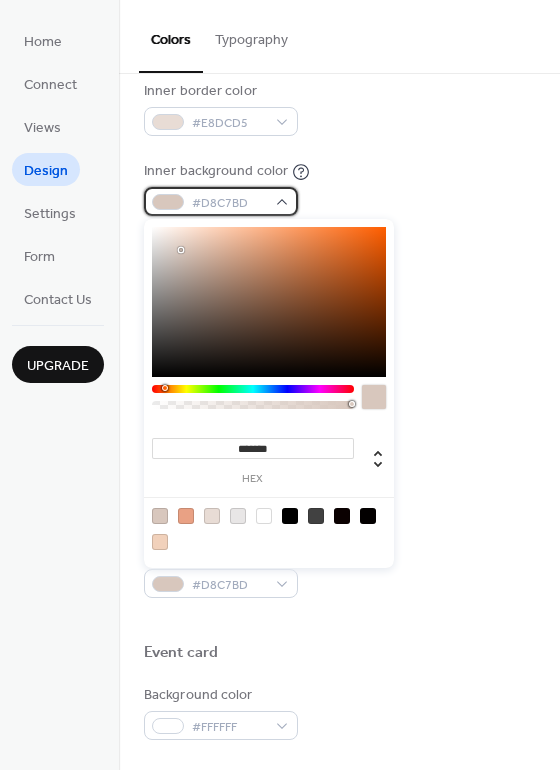 click on "#D8C7BD" at bounding box center (229, 203) 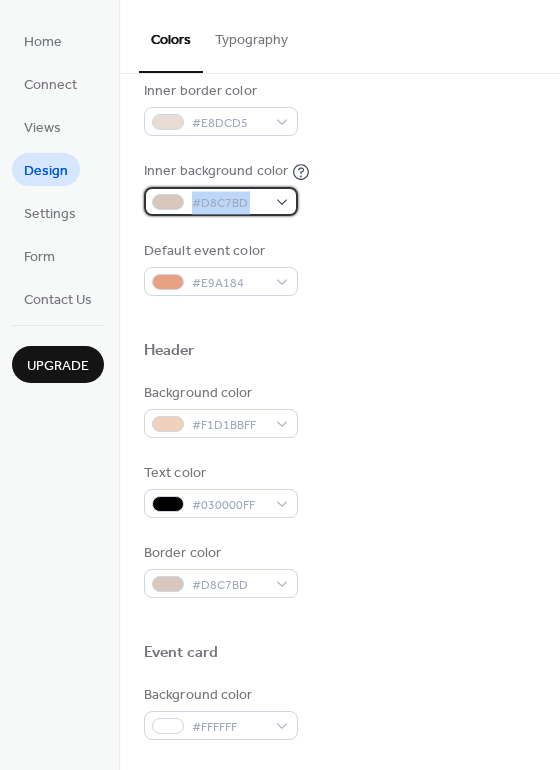 click on "#D8C7BD" at bounding box center [229, 203] 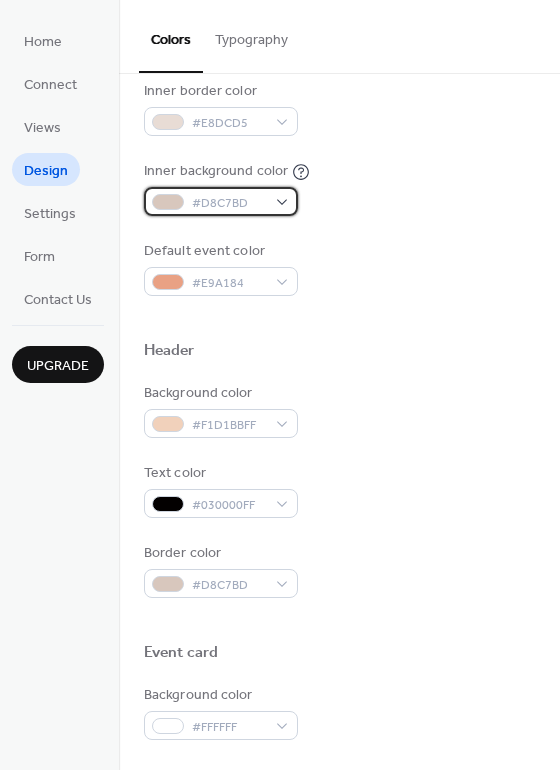 click on "#D8C7BD" at bounding box center (221, 201) 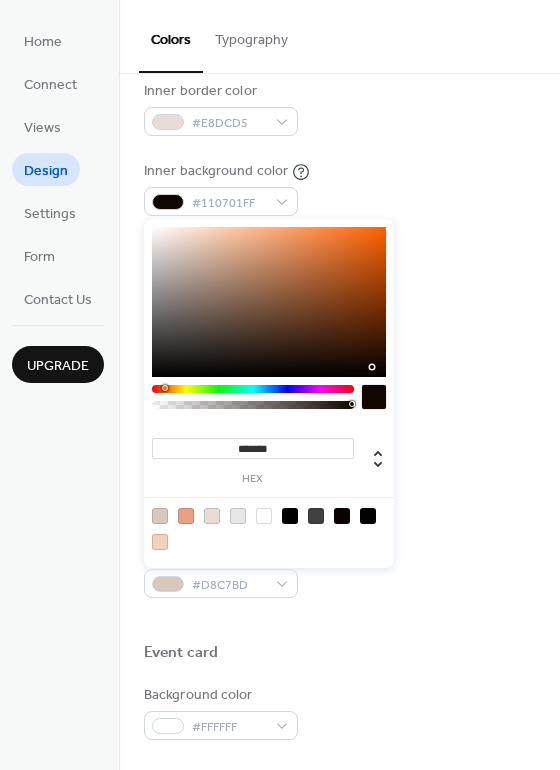 click at bounding box center [269, 302] 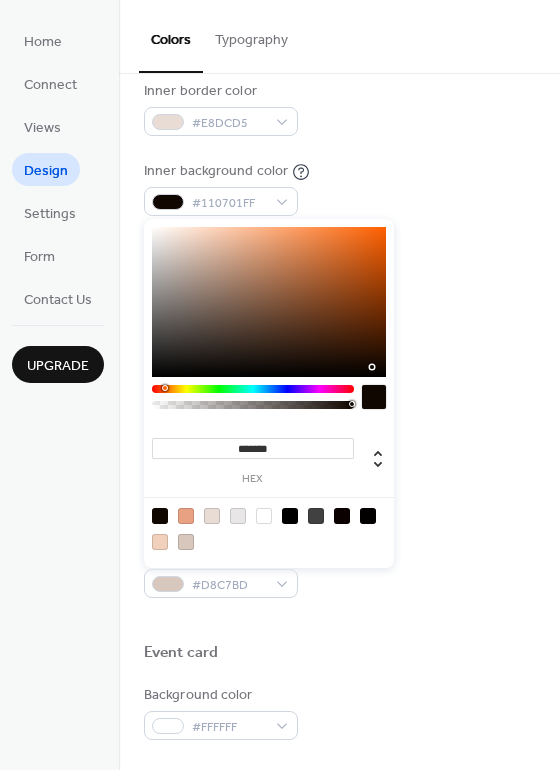 type on "*******" 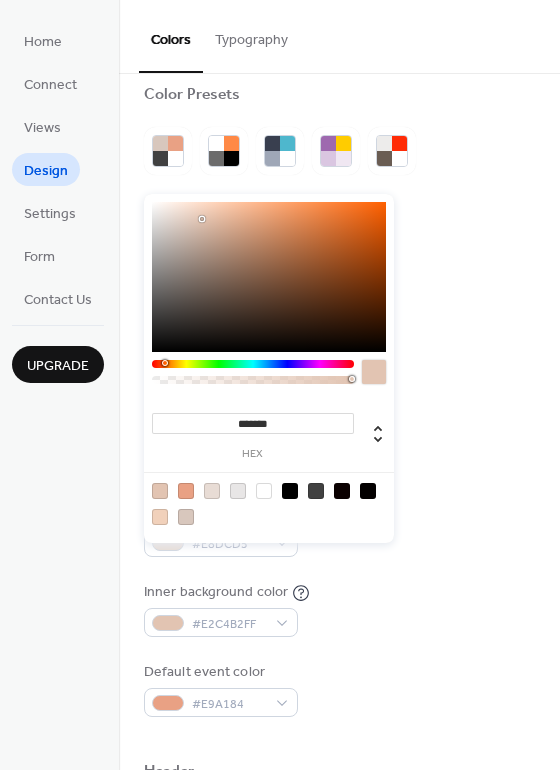 scroll, scrollTop: 2, scrollLeft: 0, axis: vertical 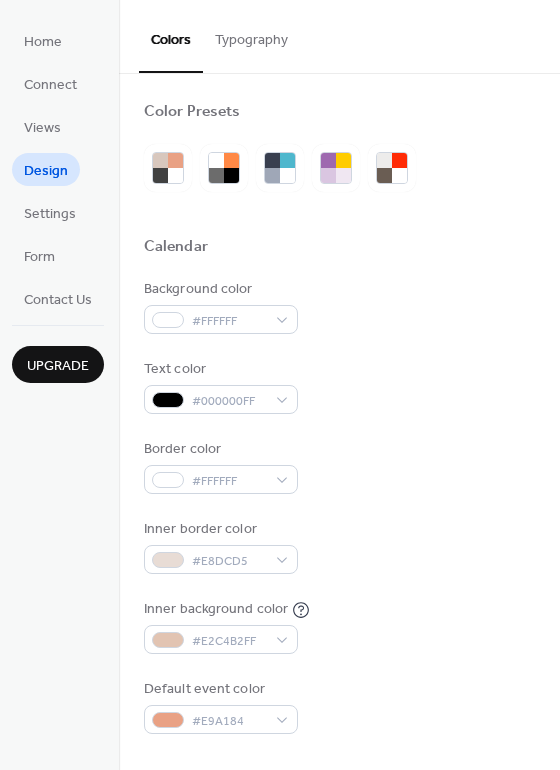 click on "Settings" at bounding box center [50, 214] 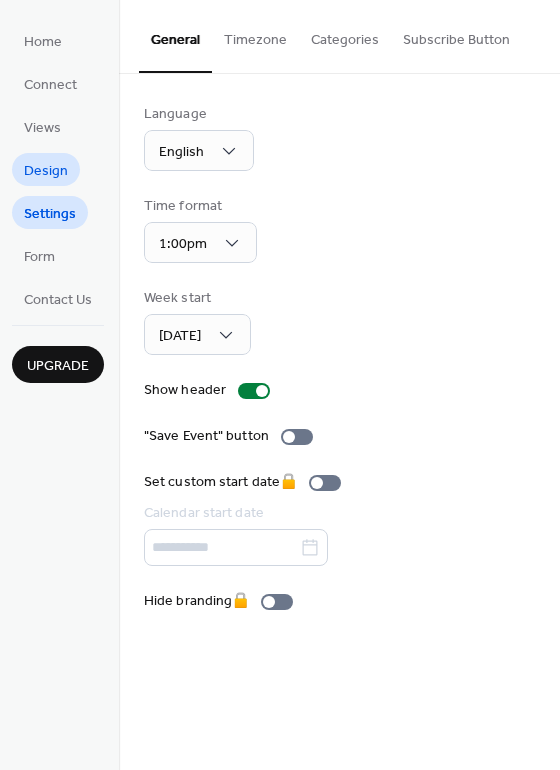 click on "Design" at bounding box center [46, 171] 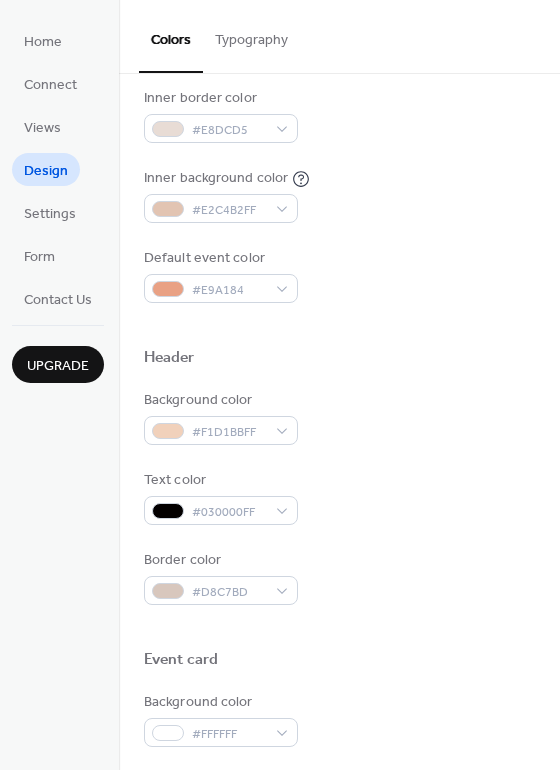 scroll, scrollTop: 448, scrollLeft: 0, axis: vertical 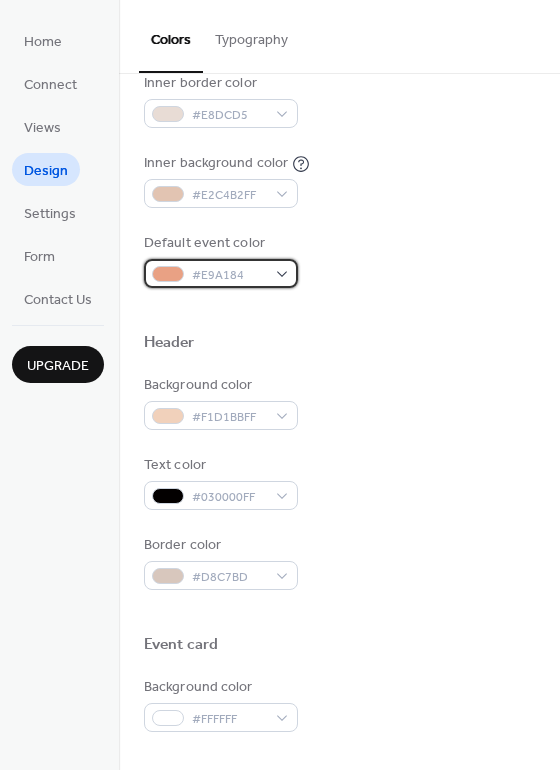 click on "#E9A184" at bounding box center (229, 275) 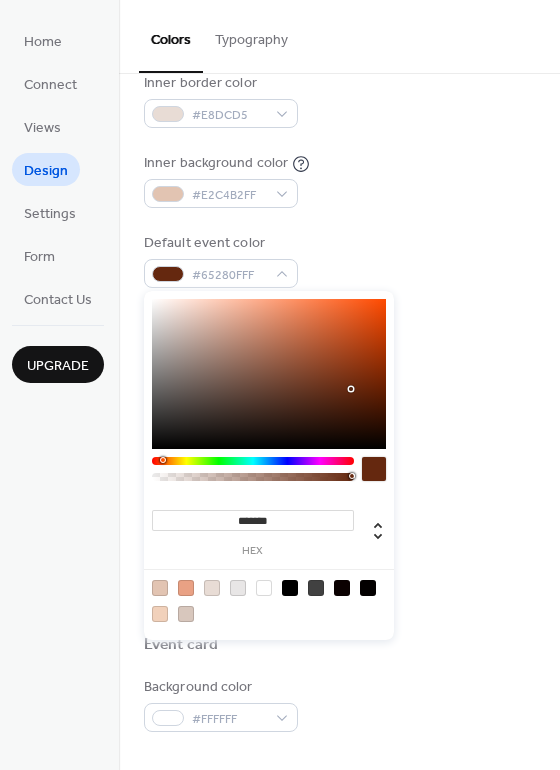 click at bounding box center (269, 374) 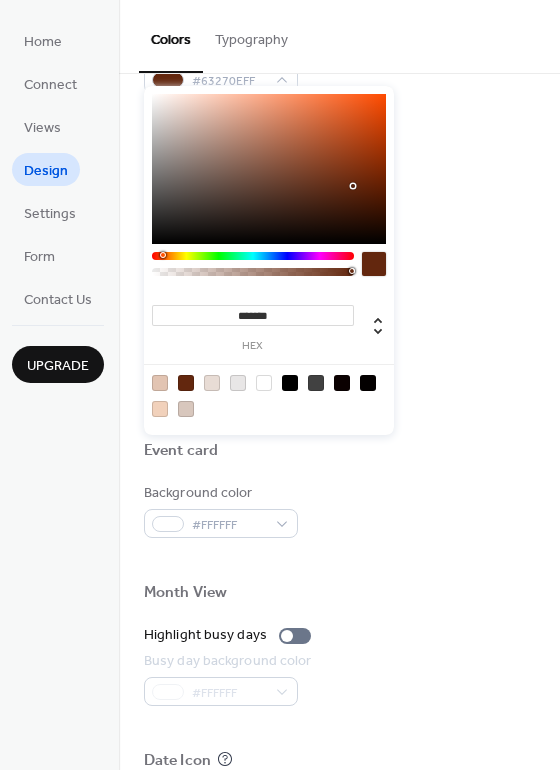 scroll, scrollTop: 662, scrollLeft: 0, axis: vertical 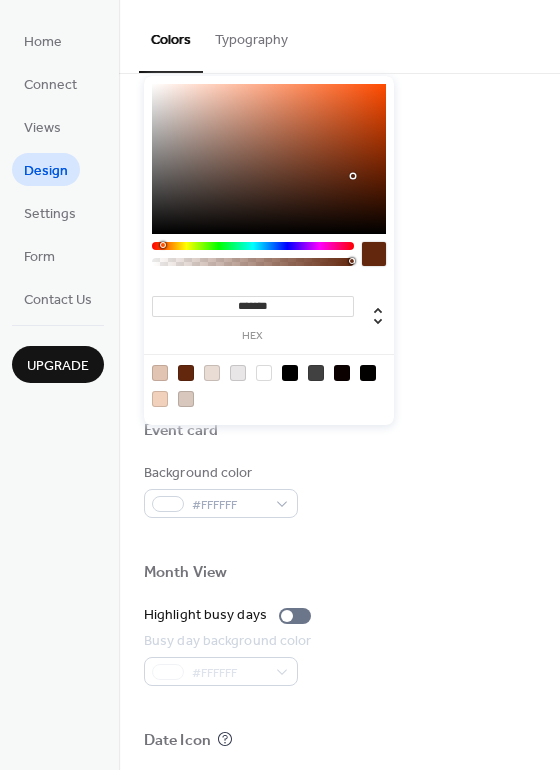 drag, startPoint x: 452, startPoint y: 227, endPoint x: 458, endPoint y: 244, distance: 18.027756 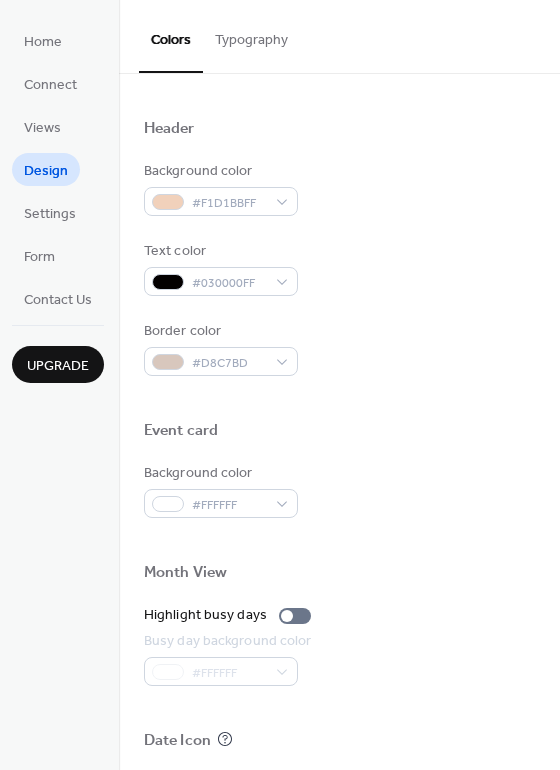 click on "Text color #030000FF" at bounding box center [339, 268] 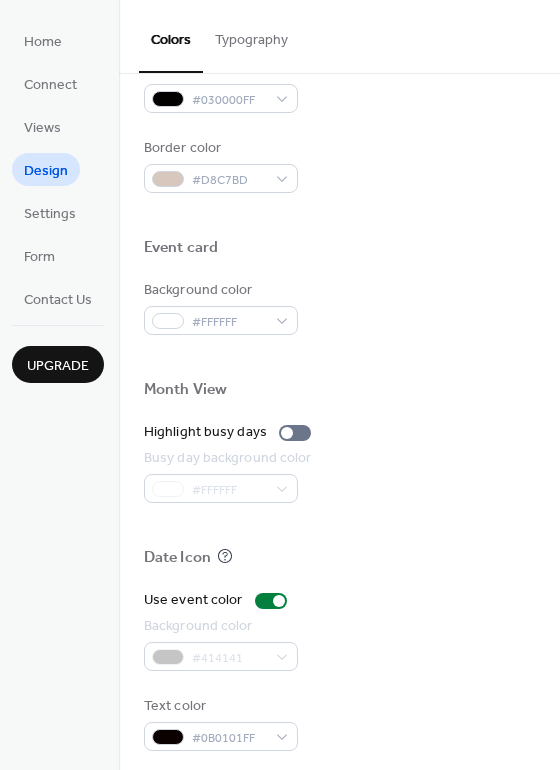 scroll, scrollTop: 854, scrollLeft: 0, axis: vertical 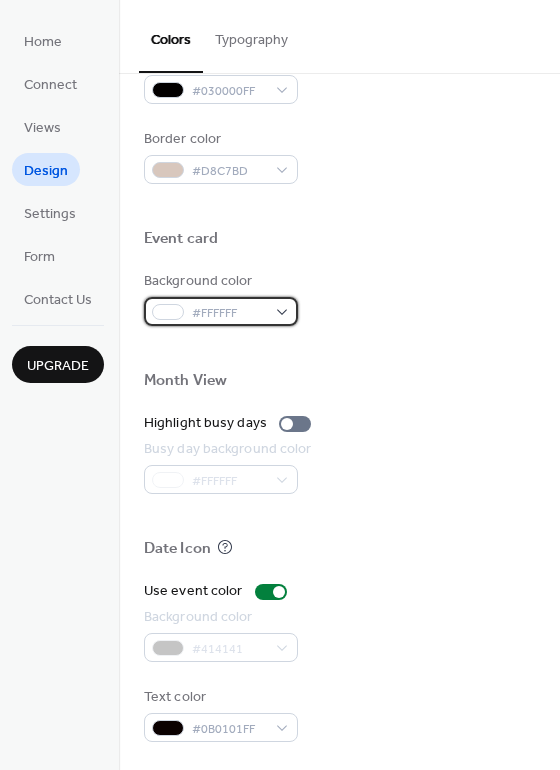 click at bounding box center (168, 312) 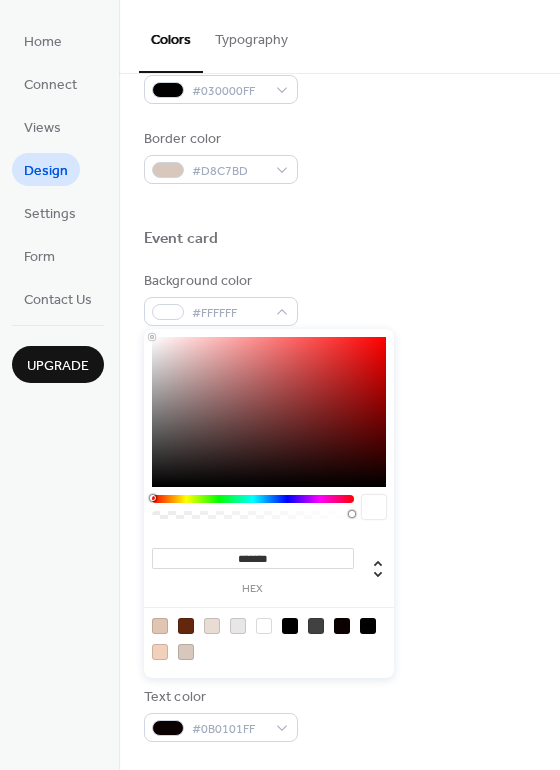 type on "*******" 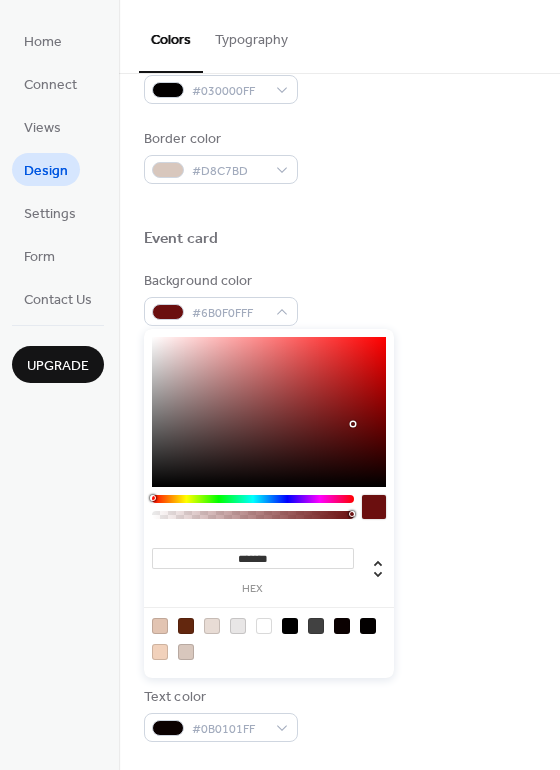 click at bounding box center [269, 412] 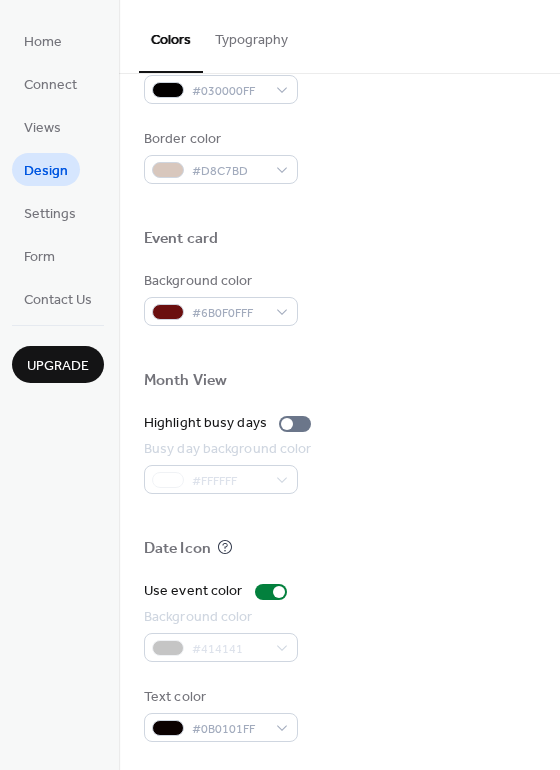click on "Background color #6B0F0FFF" at bounding box center [339, 298] 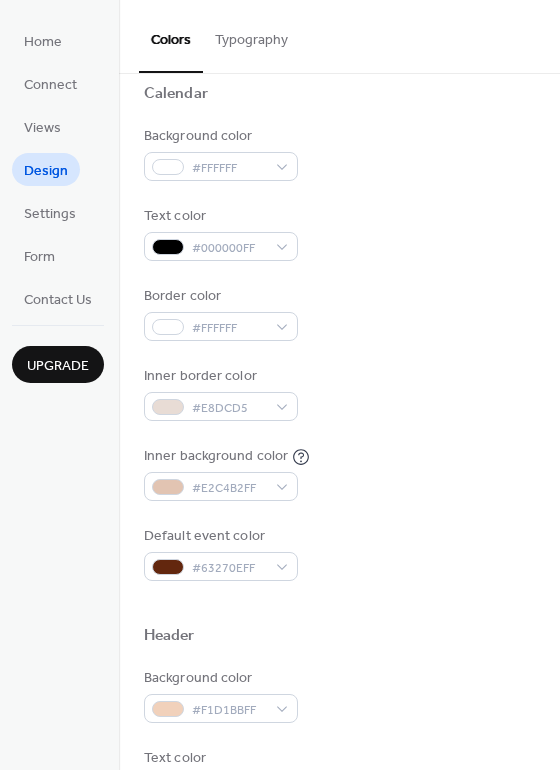 scroll, scrollTop: 159, scrollLeft: 0, axis: vertical 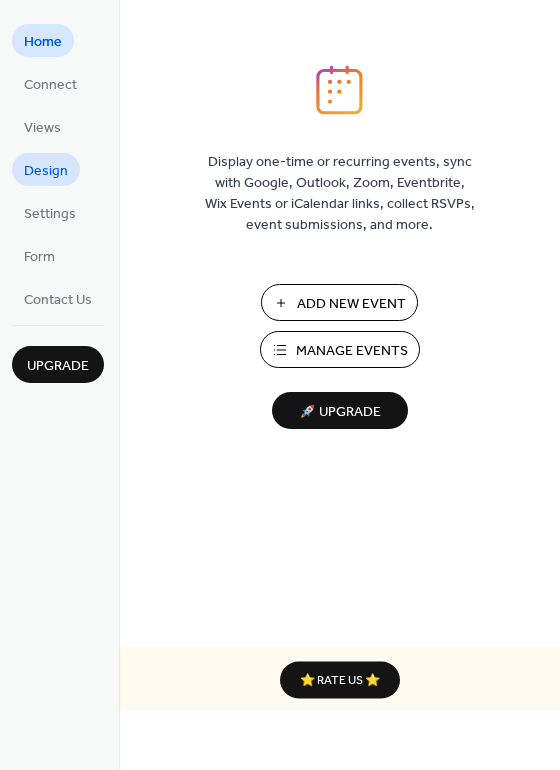 click on "Design" at bounding box center [46, 171] 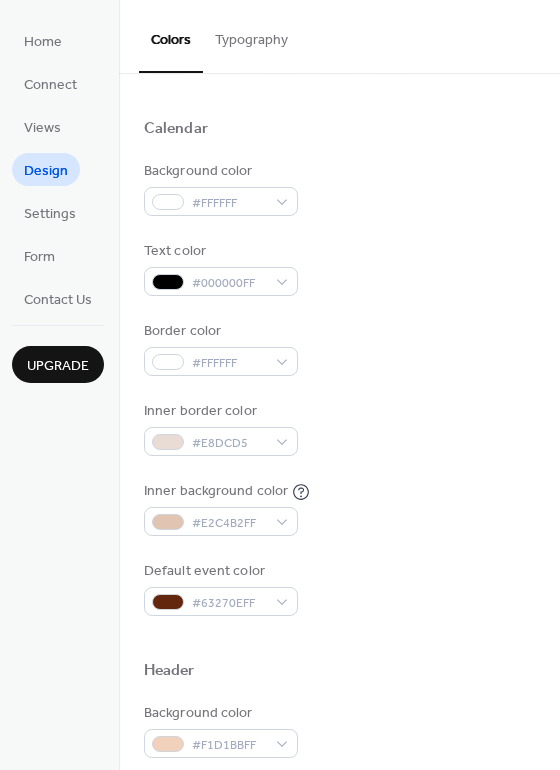scroll, scrollTop: 136, scrollLeft: 0, axis: vertical 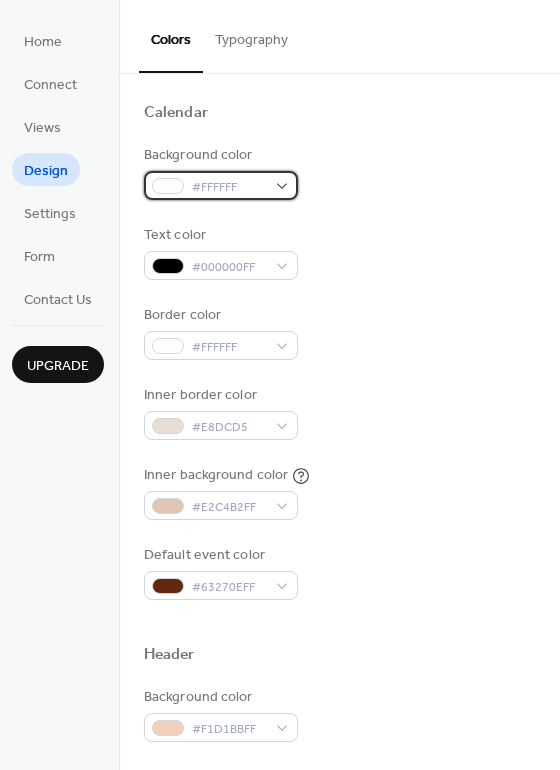click at bounding box center (168, 186) 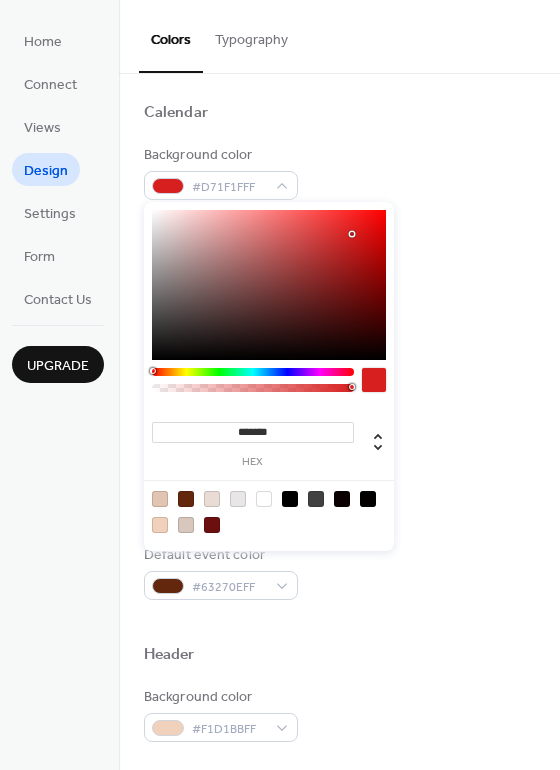 click at bounding box center (269, 285) 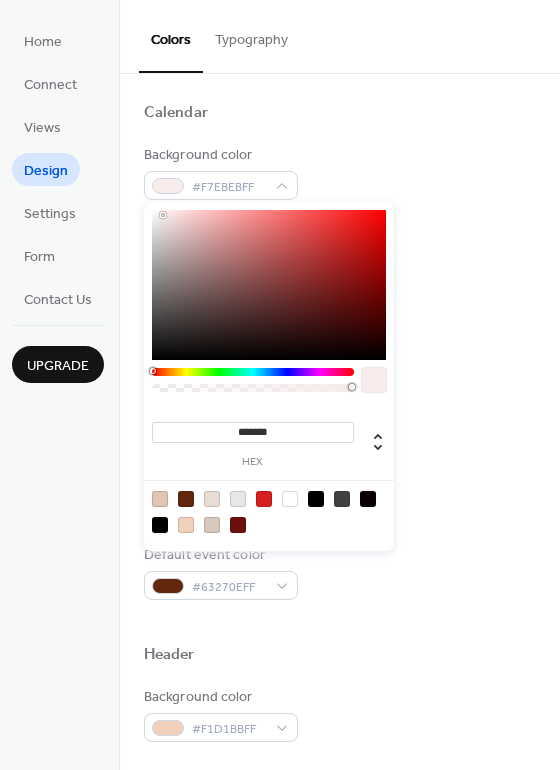 click at bounding box center (269, 285) 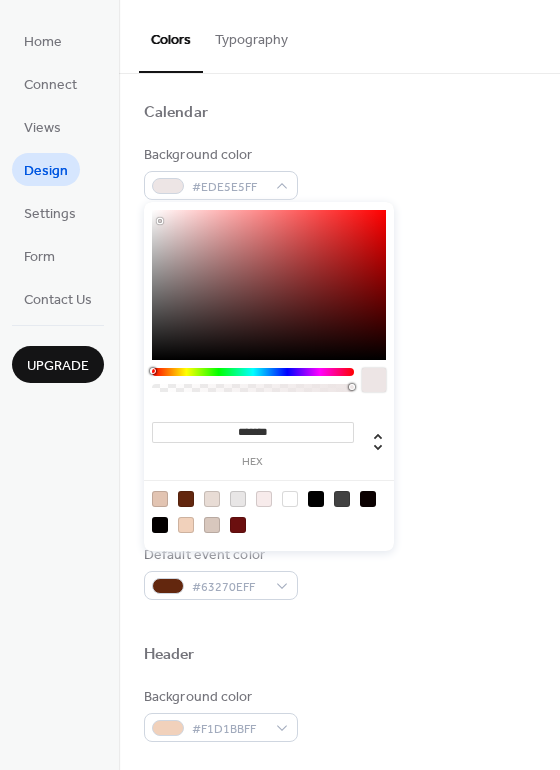 click at bounding box center (269, 285) 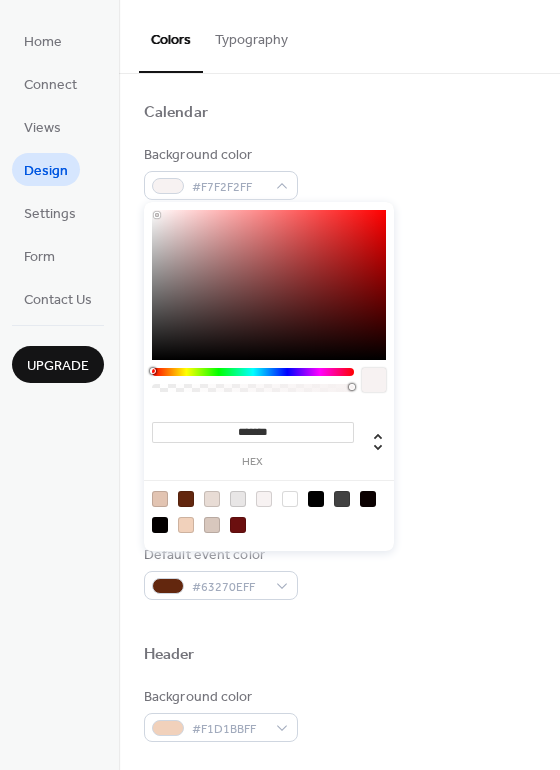 type on "*******" 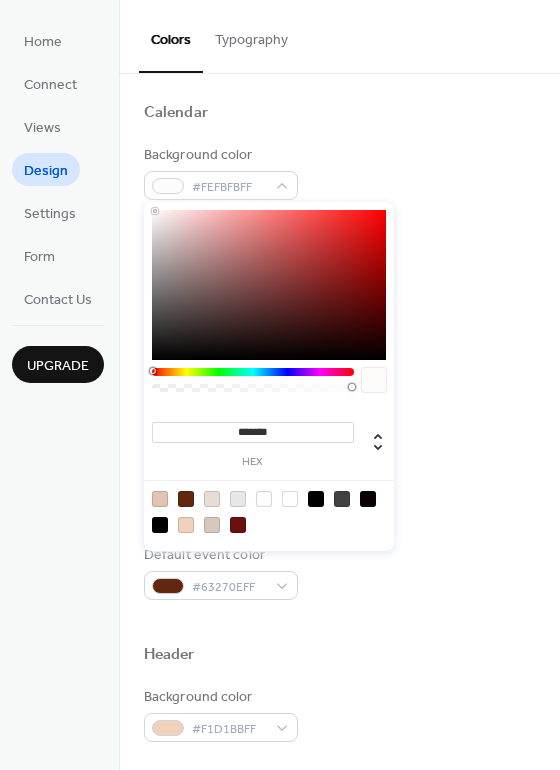 click at bounding box center (155, 211) 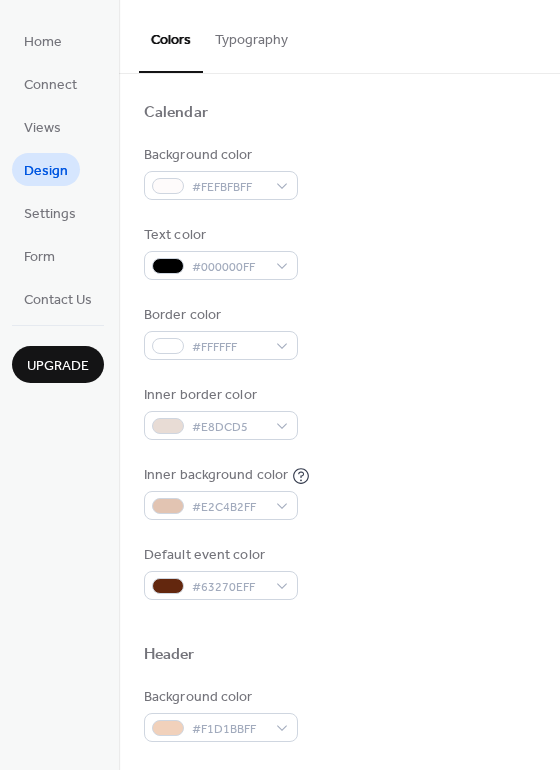 click on "Background color #FEFBFBFF" at bounding box center [339, 172] 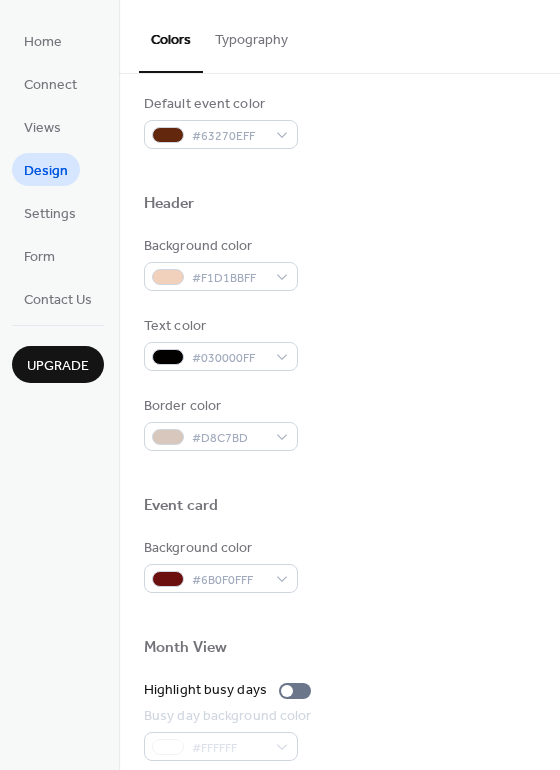 scroll, scrollTop: 590, scrollLeft: 0, axis: vertical 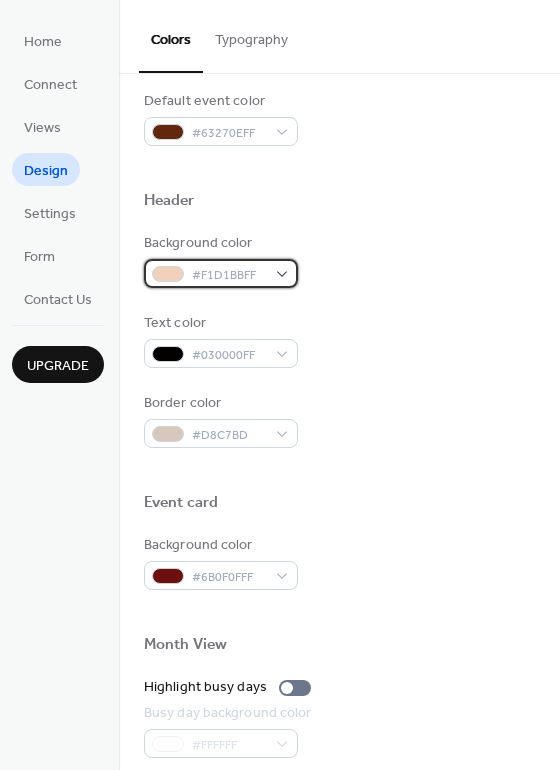 click on "#F1D1BBFF" at bounding box center [221, 273] 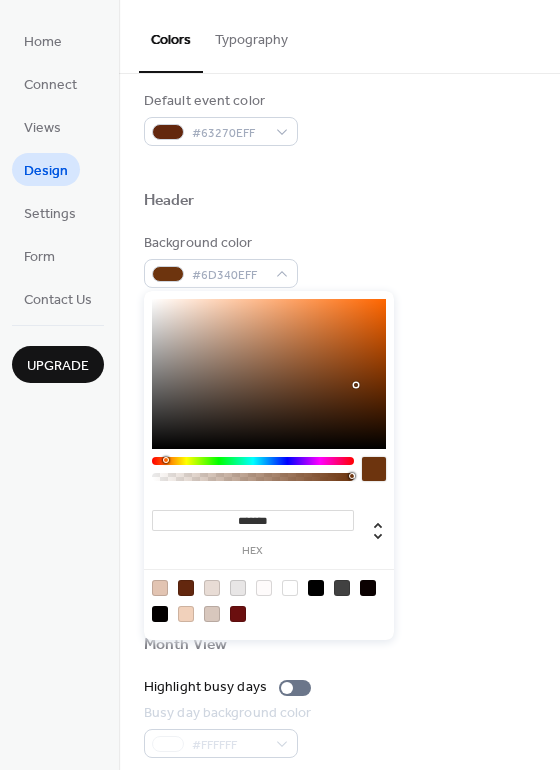 click at bounding box center [269, 374] 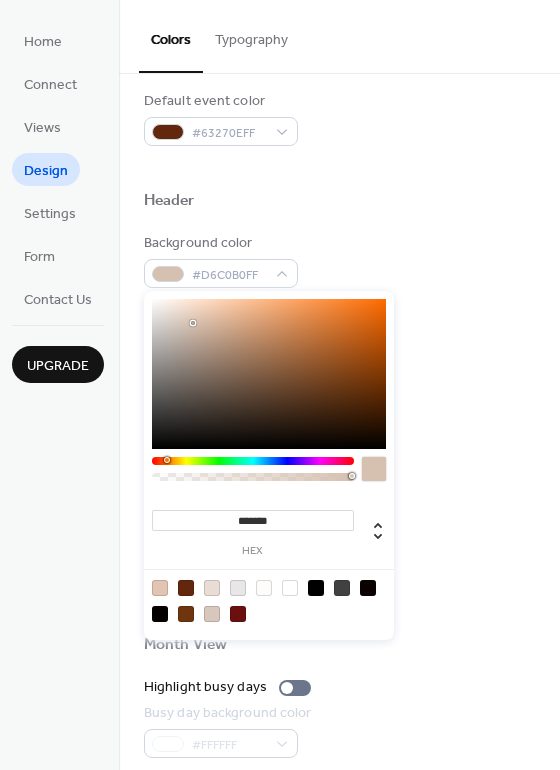 type on "*******" 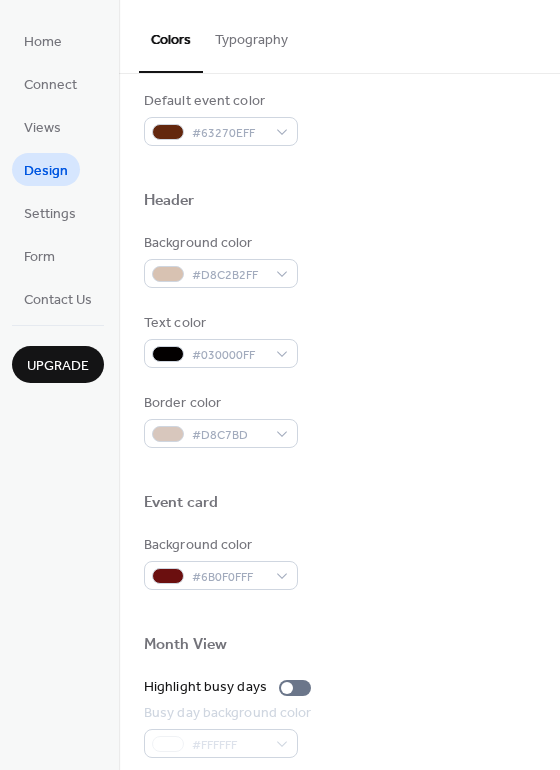 click at bounding box center (339, 225) 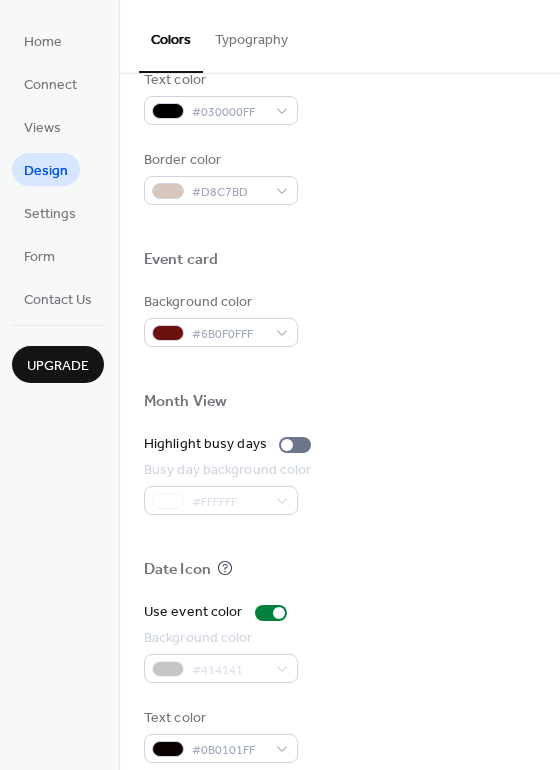 scroll, scrollTop: 854, scrollLeft: 0, axis: vertical 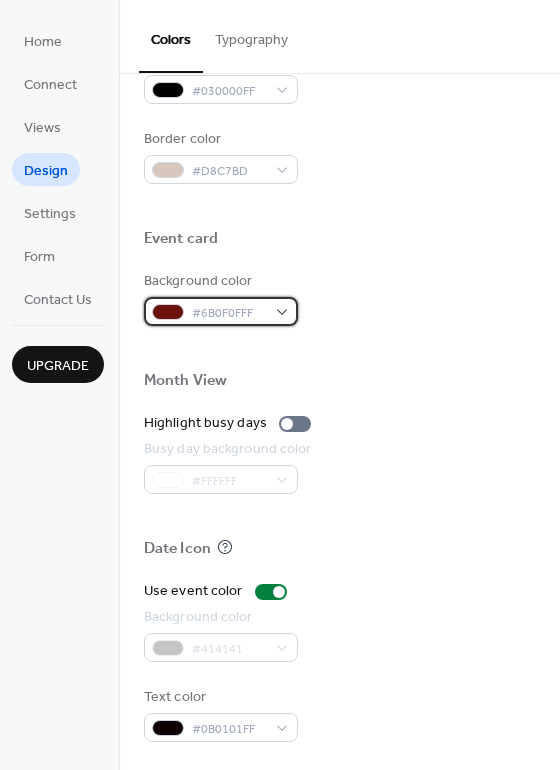 click on "#6B0F0FFF" at bounding box center [221, 311] 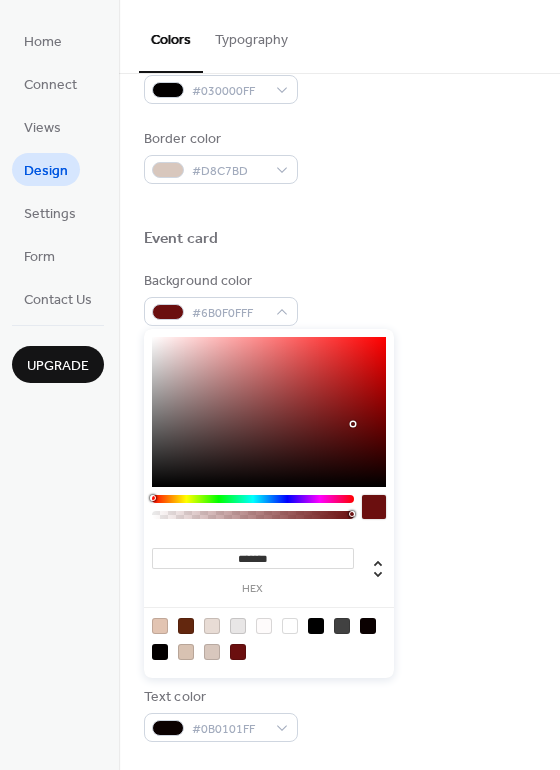 click at bounding box center (339, 263) 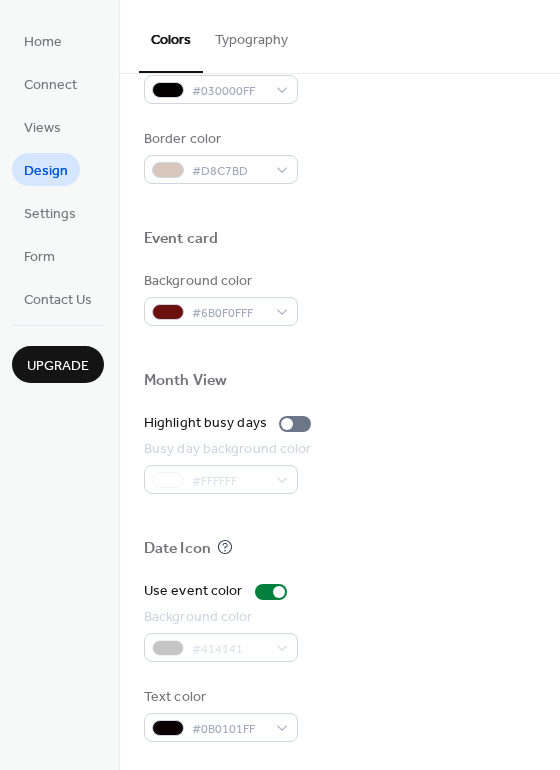click on "Background color #6B0F0FFF" at bounding box center [339, 298] 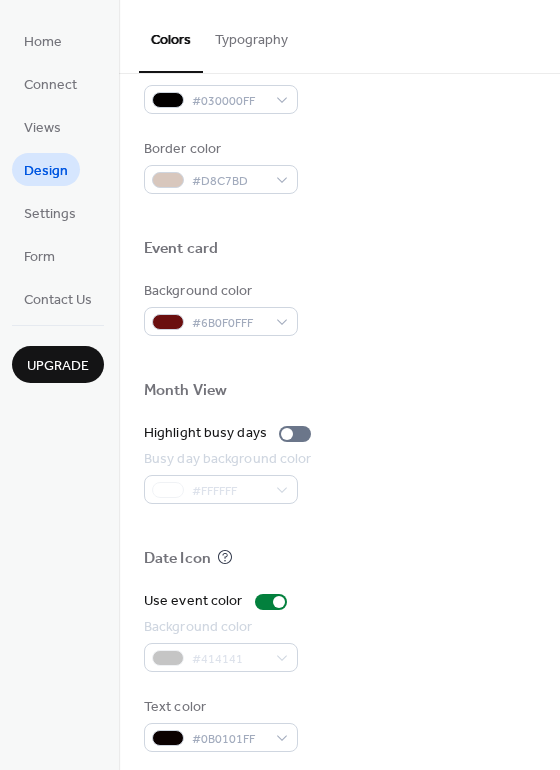 scroll, scrollTop: 854, scrollLeft: 0, axis: vertical 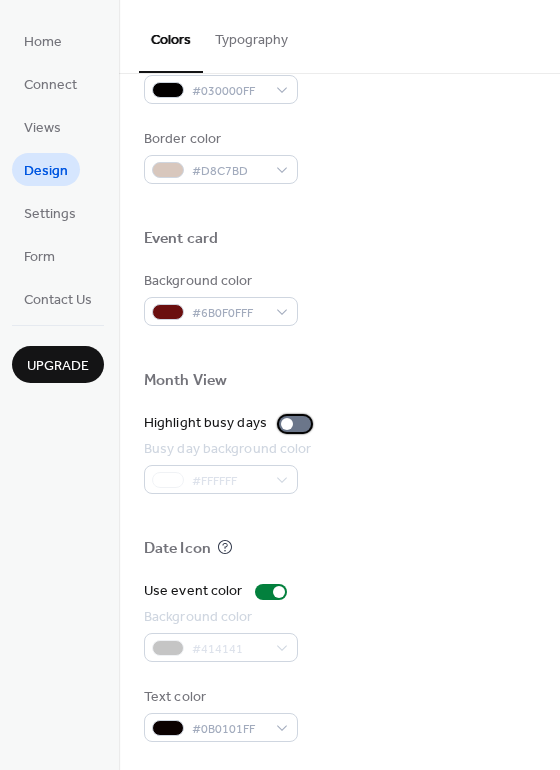 click at bounding box center (295, 424) 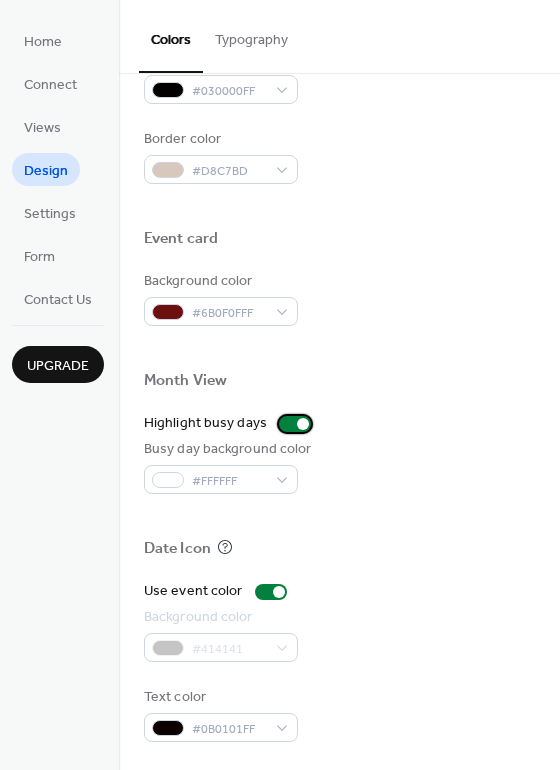 click at bounding box center (295, 424) 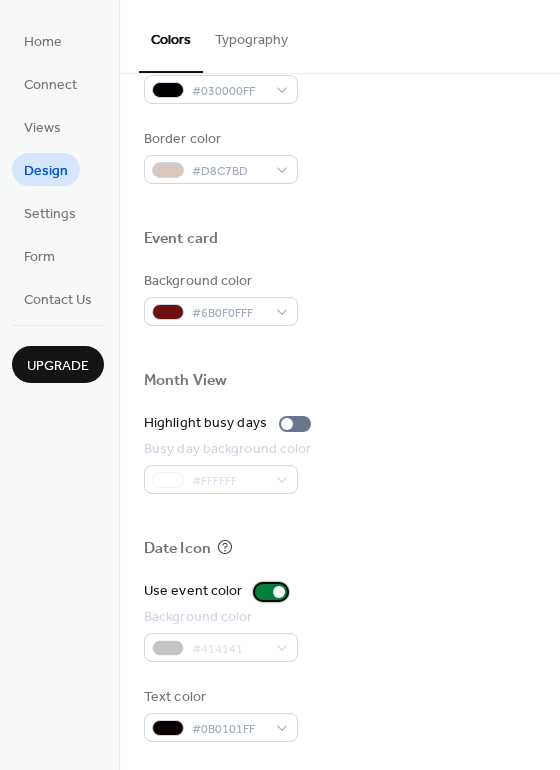 click at bounding box center [271, 592] 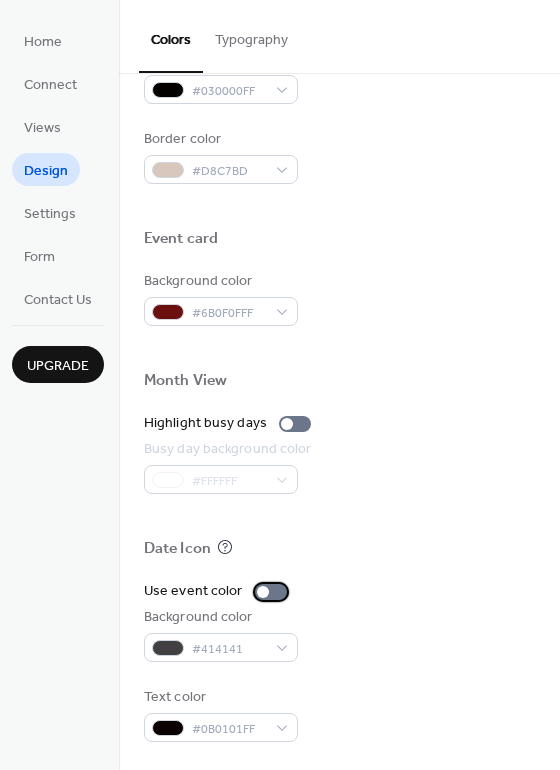 click at bounding box center (271, 592) 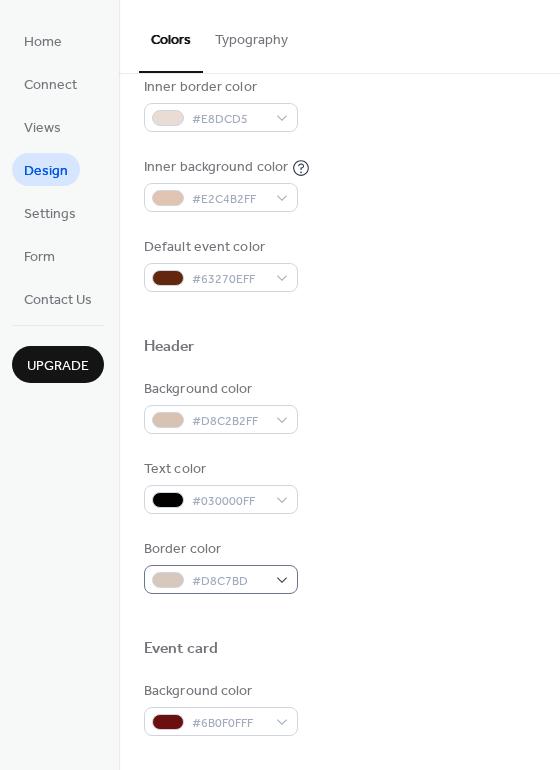 scroll, scrollTop: 397, scrollLeft: 0, axis: vertical 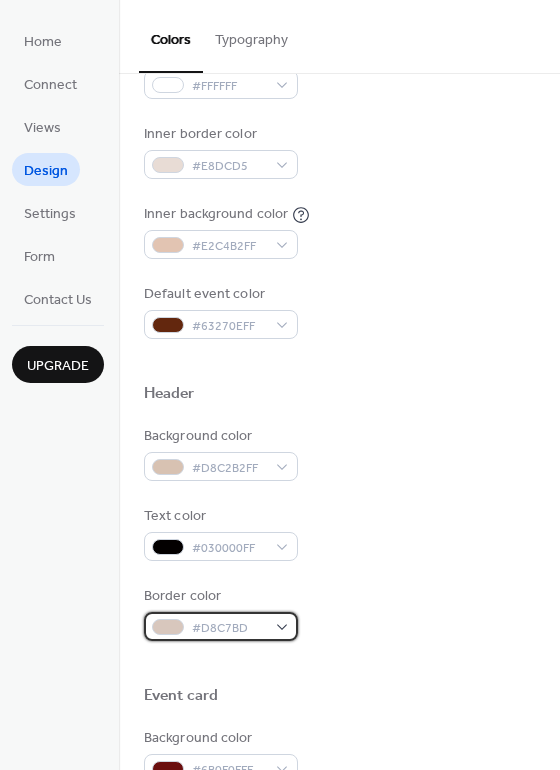 click at bounding box center [168, 627] 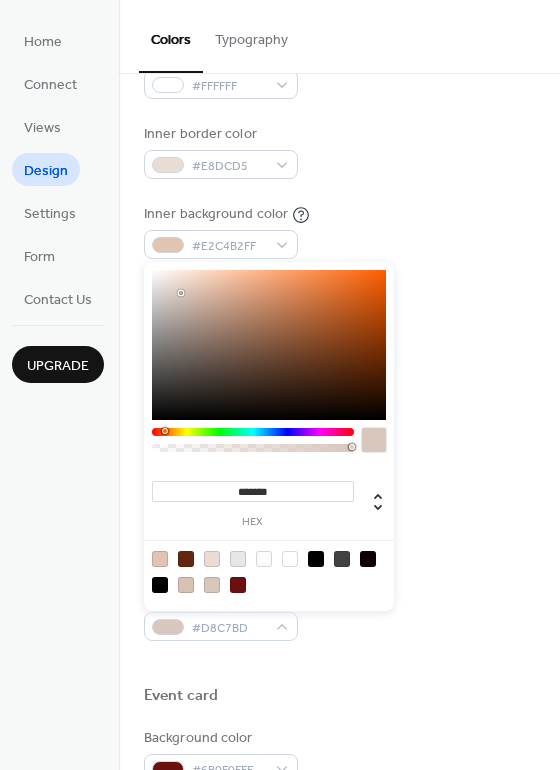 click on "Border color #D8C7BD" at bounding box center (339, 613) 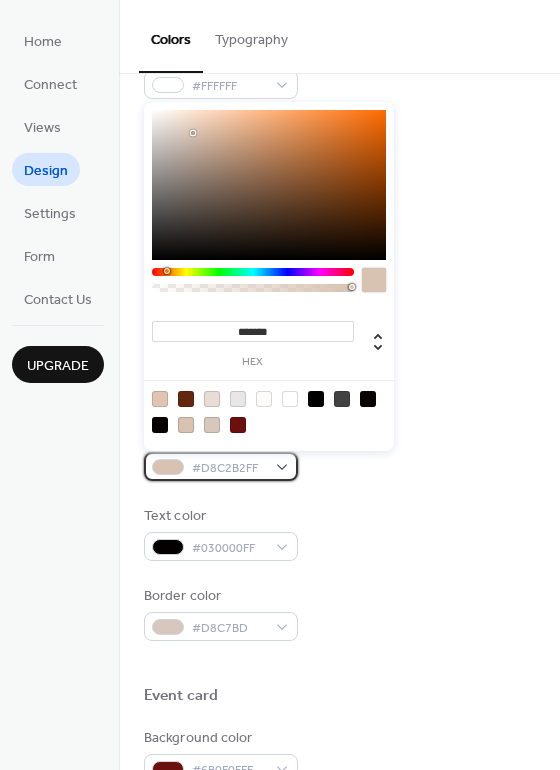 click at bounding box center (168, 467) 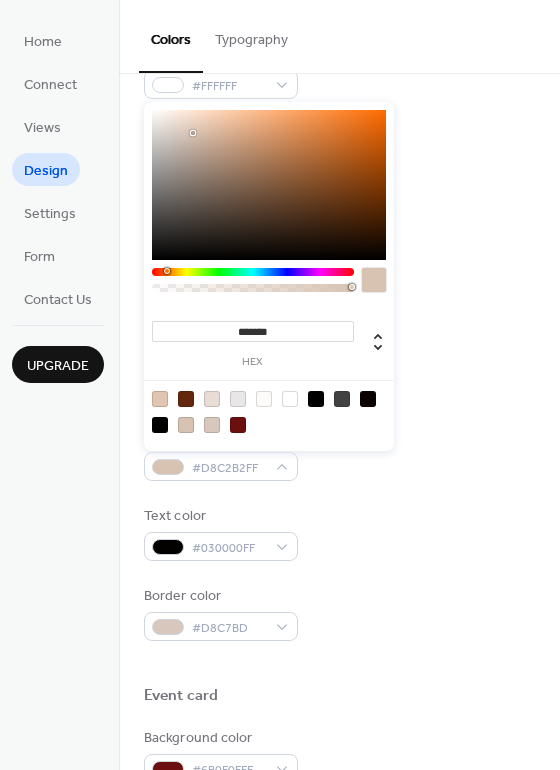 click at bounding box center [238, 425] 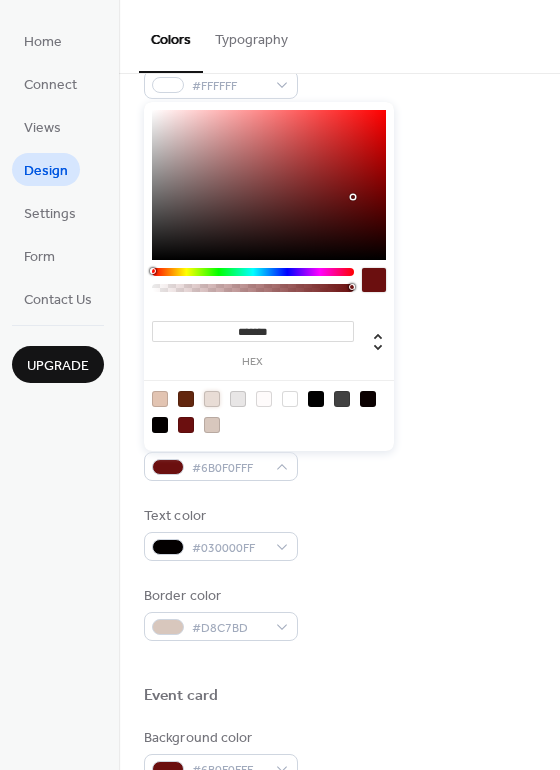 click at bounding box center [212, 399] 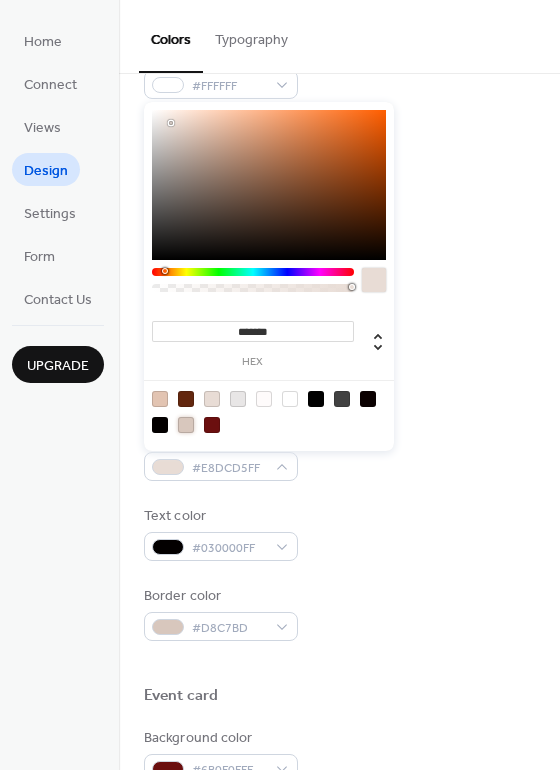 click at bounding box center [186, 425] 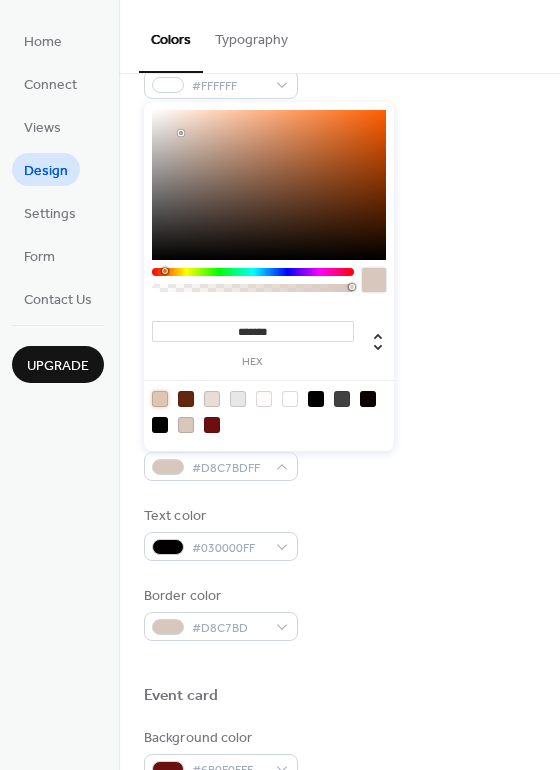 click at bounding box center [160, 399] 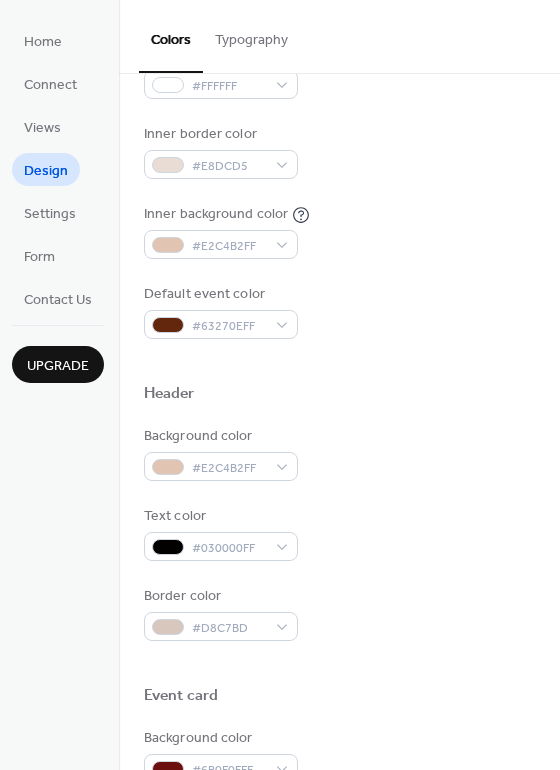 click on "Text color #030000FF" at bounding box center [339, 533] 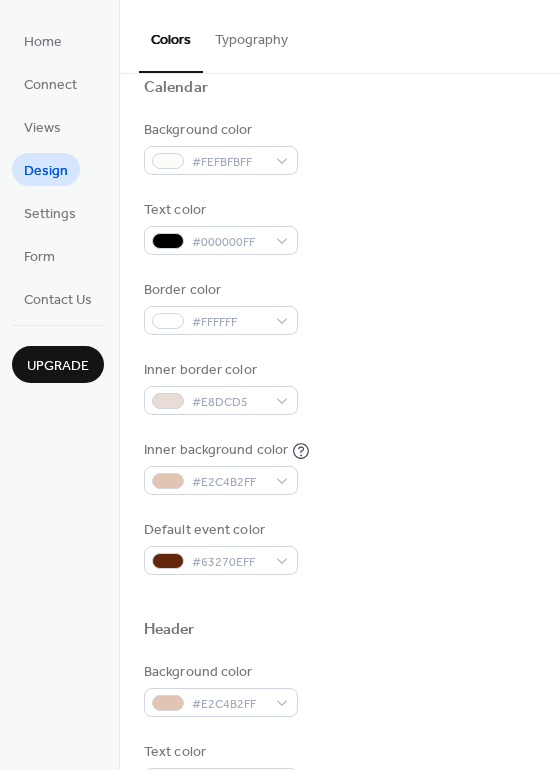 scroll, scrollTop: 146, scrollLeft: 0, axis: vertical 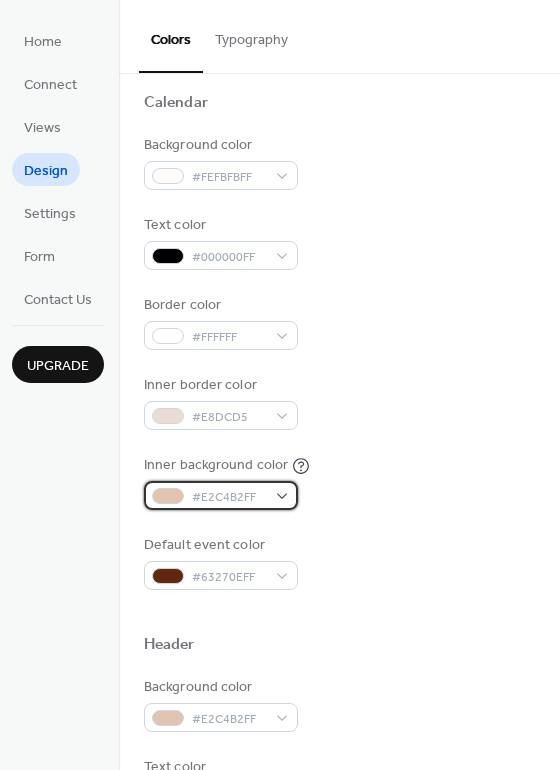 click at bounding box center (168, 496) 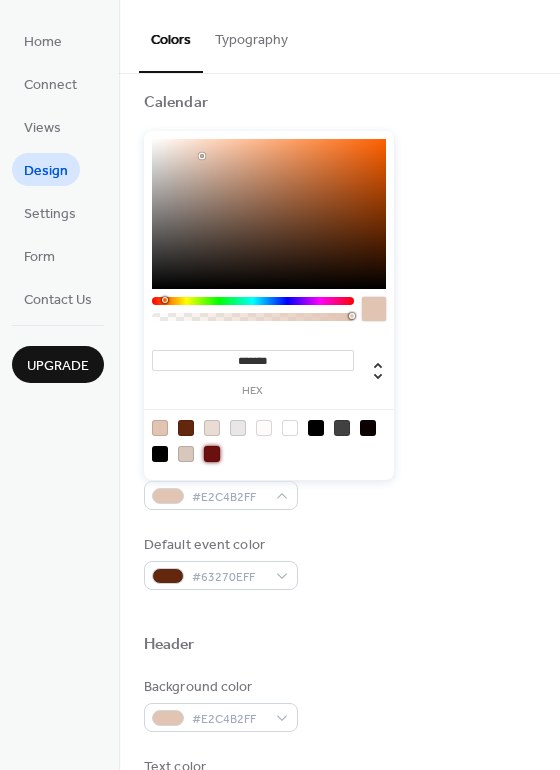 click at bounding box center [212, 454] 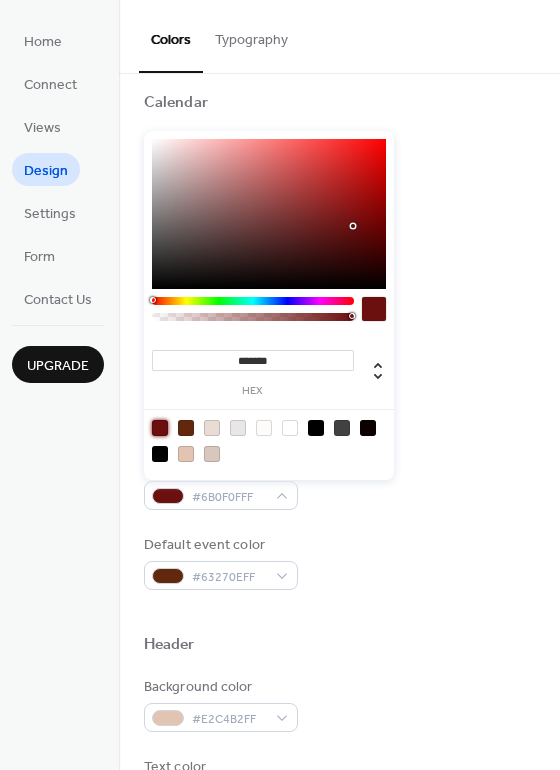 click at bounding box center (186, 454) 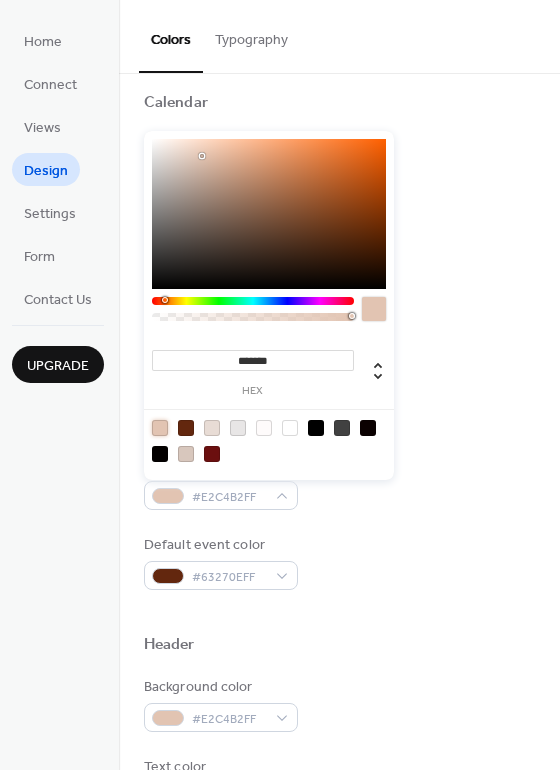 drag, startPoint x: 190, startPoint y: 455, endPoint x: 420, endPoint y: 473, distance: 230.70328 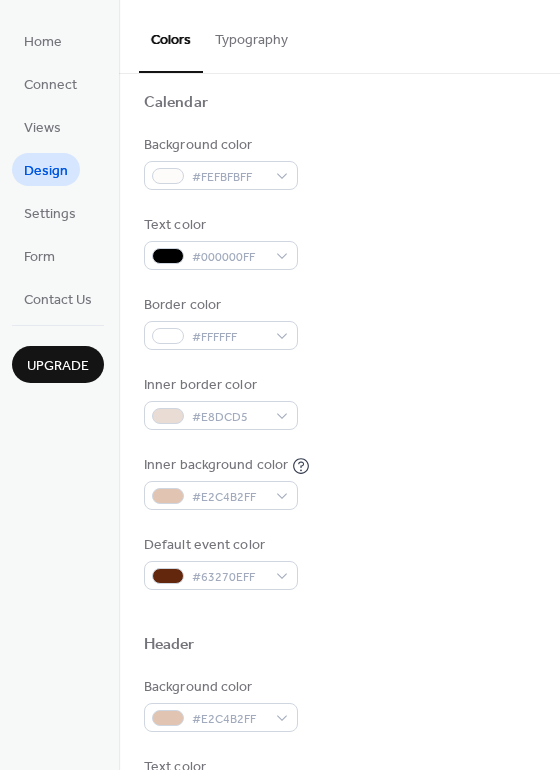 drag, startPoint x: 421, startPoint y: 473, endPoint x: 465, endPoint y: 472, distance: 44.011364 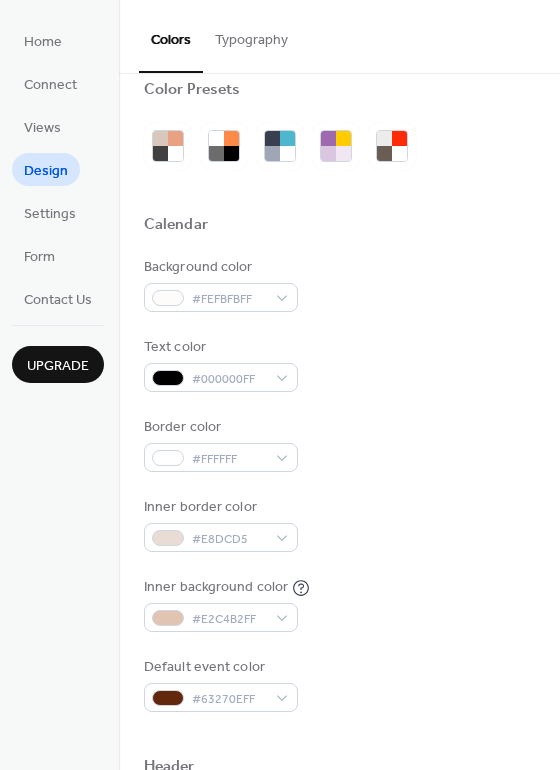scroll, scrollTop: 0, scrollLeft: 0, axis: both 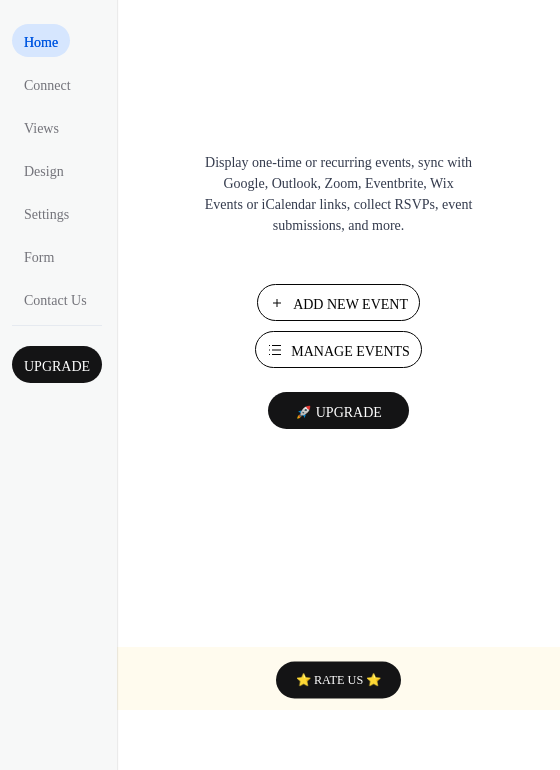click on "Manage Events" at bounding box center (350, 351) 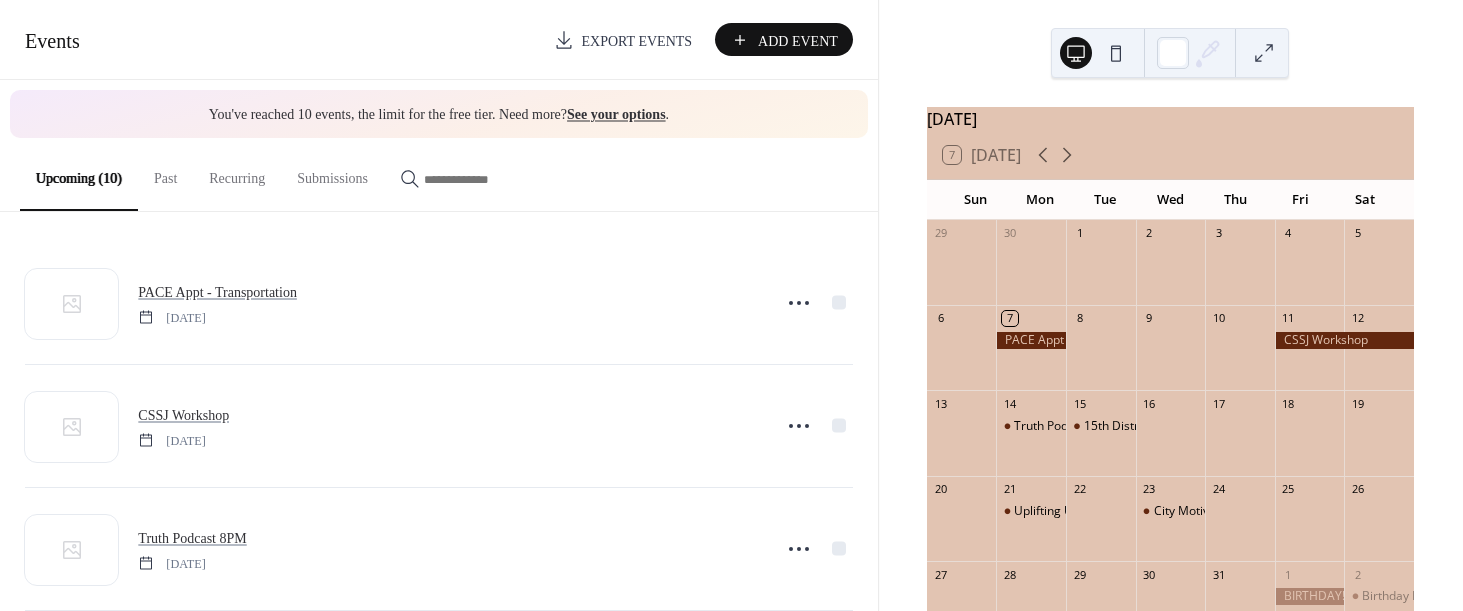 scroll, scrollTop: 0, scrollLeft: 0, axis: both 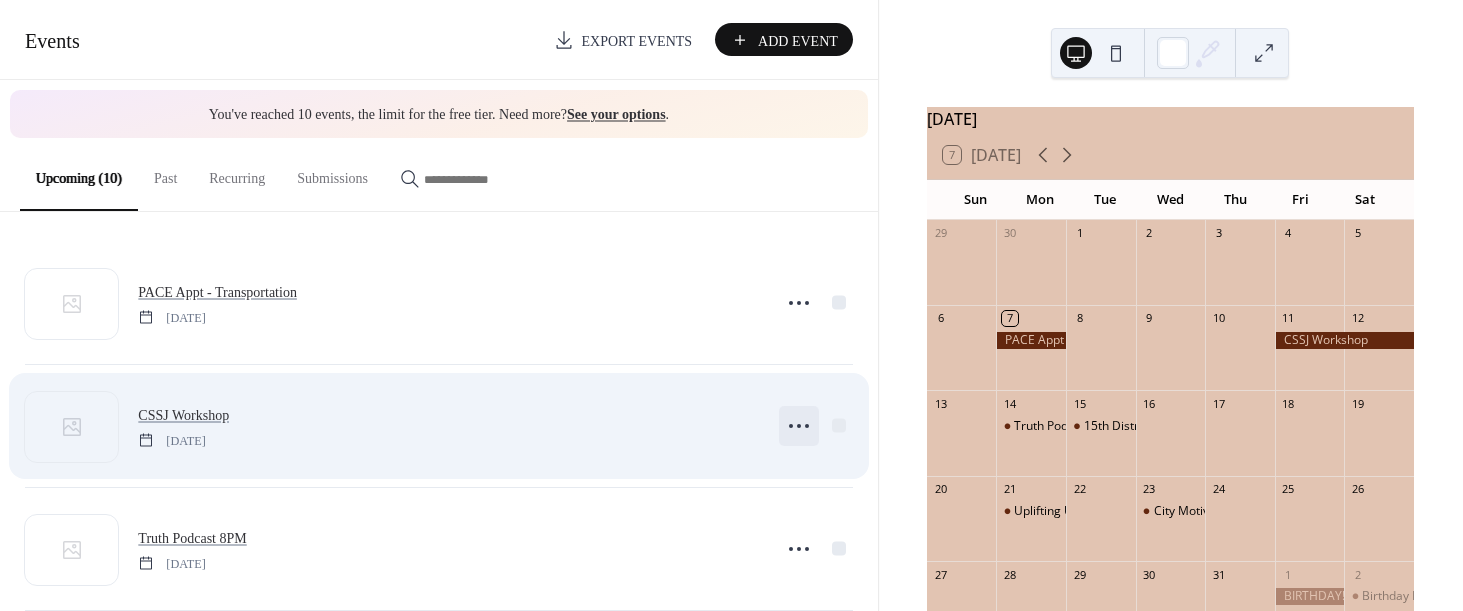 click 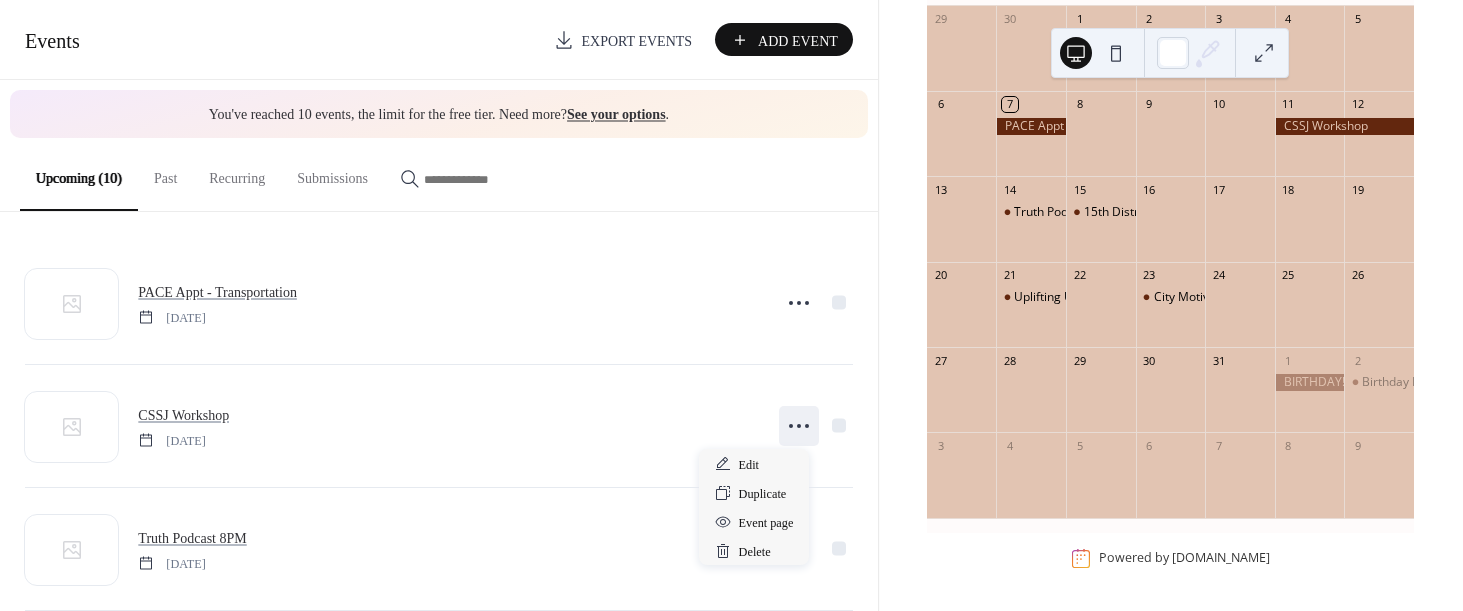 scroll, scrollTop: 224, scrollLeft: 0, axis: vertical 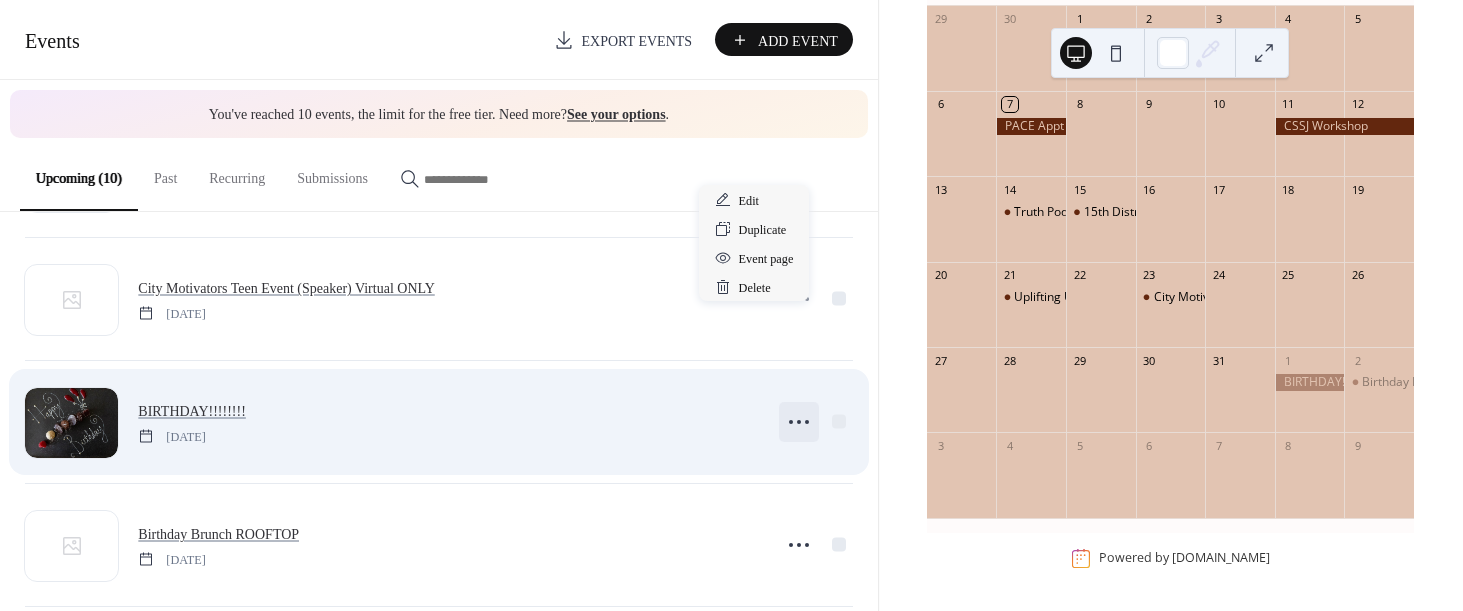 click 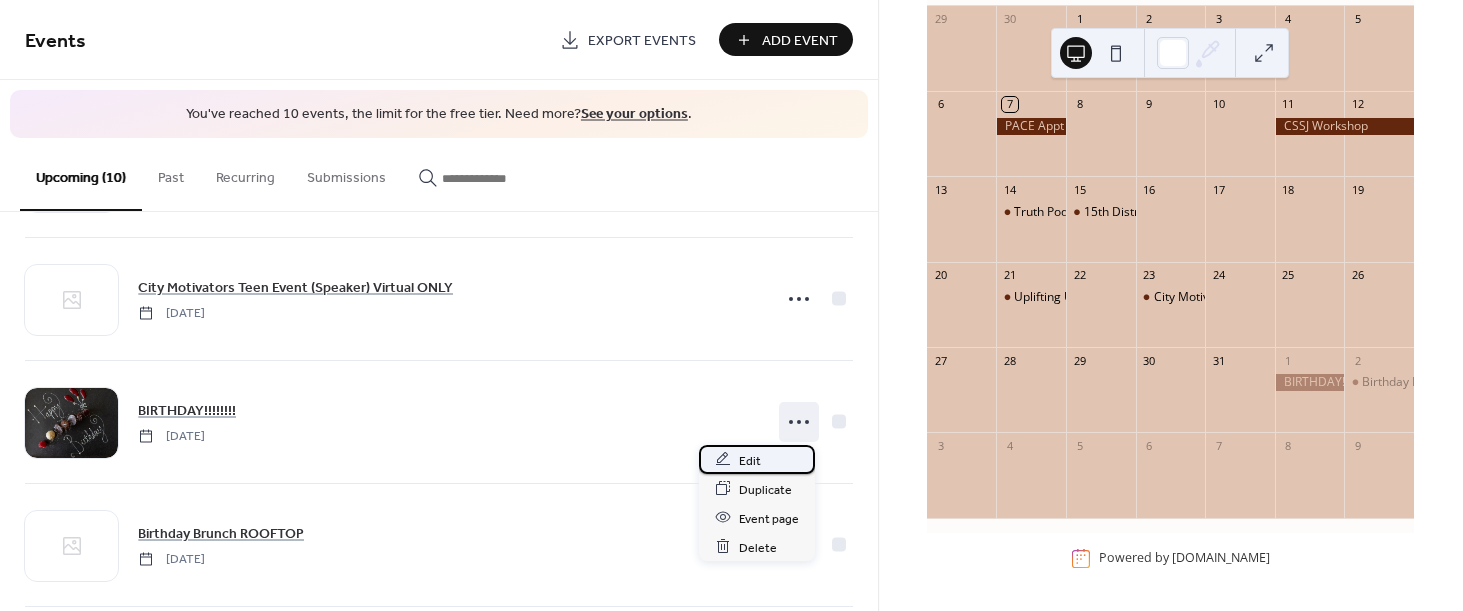 click on "Edit" at bounding box center (750, 460) 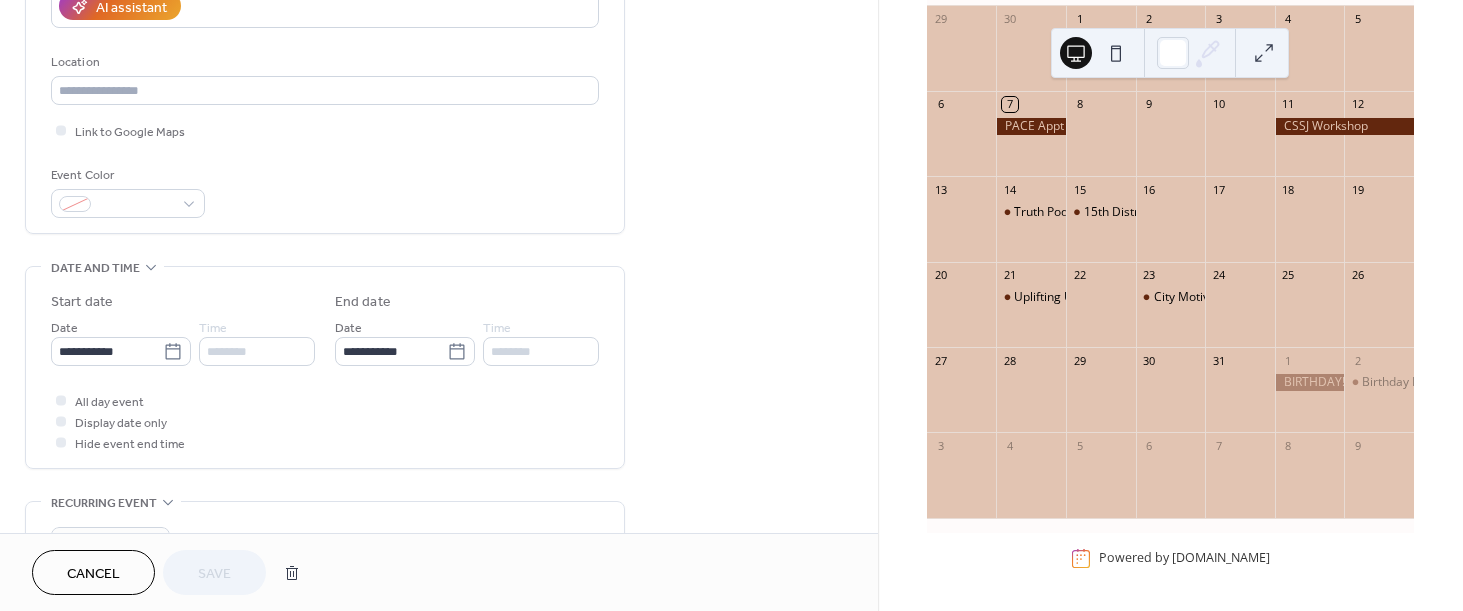 scroll, scrollTop: 385, scrollLeft: 0, axis: vertical 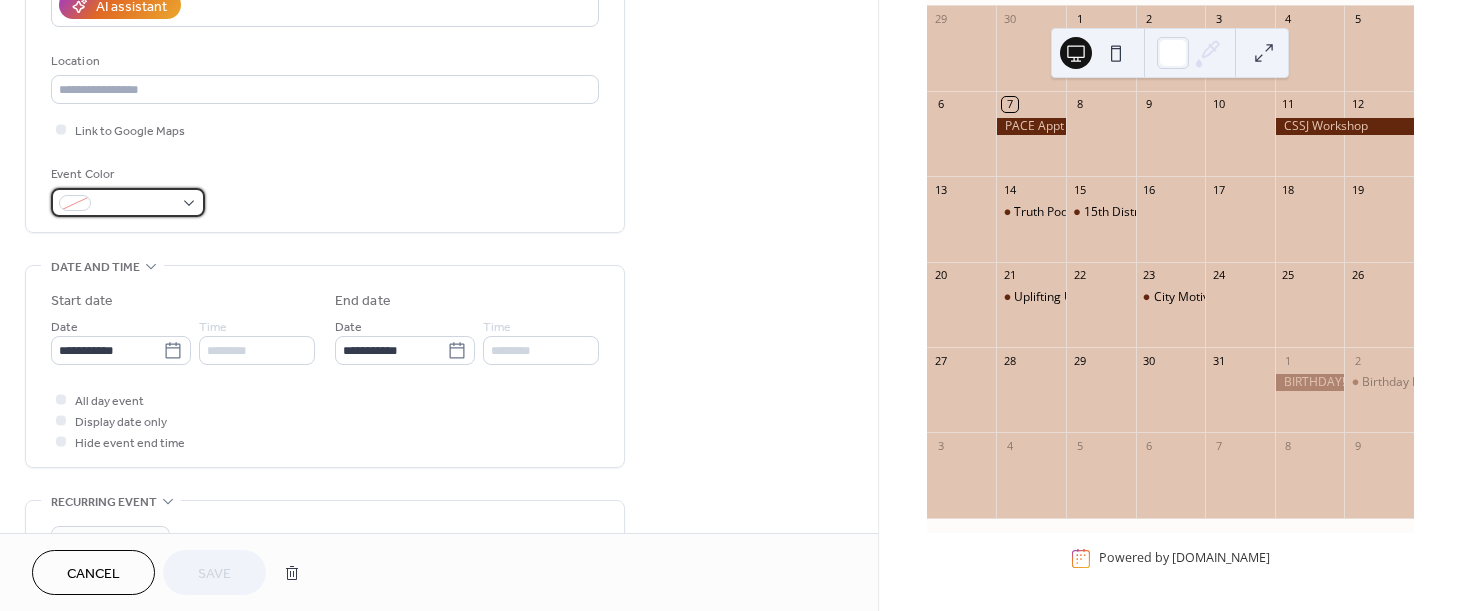 click at bounding box center (128, 202) 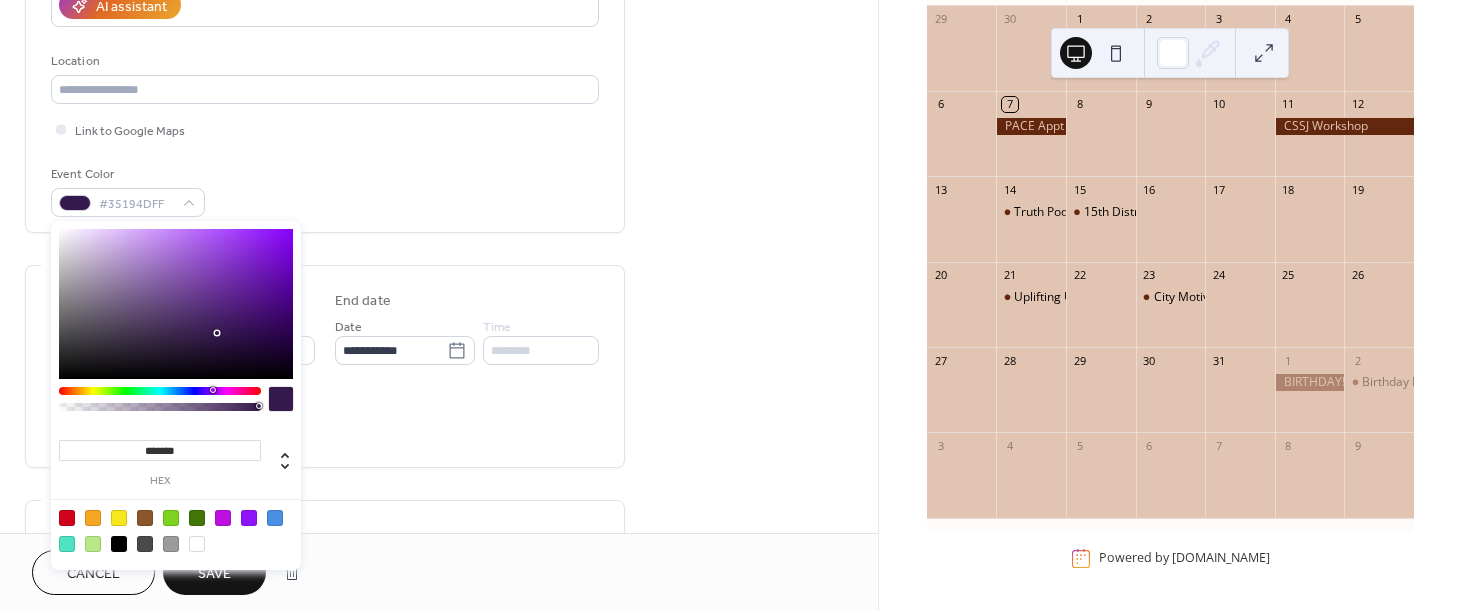 click at bounding box center (160, 391) 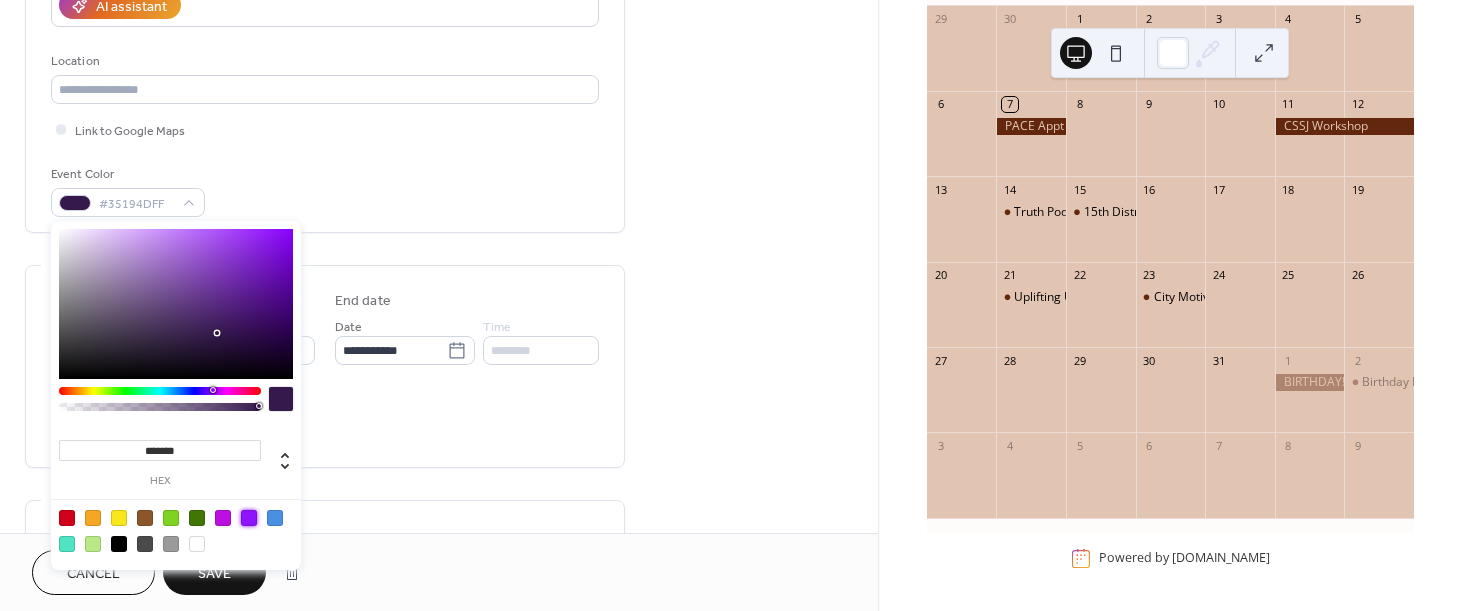 click at bounding box center (249, 518) 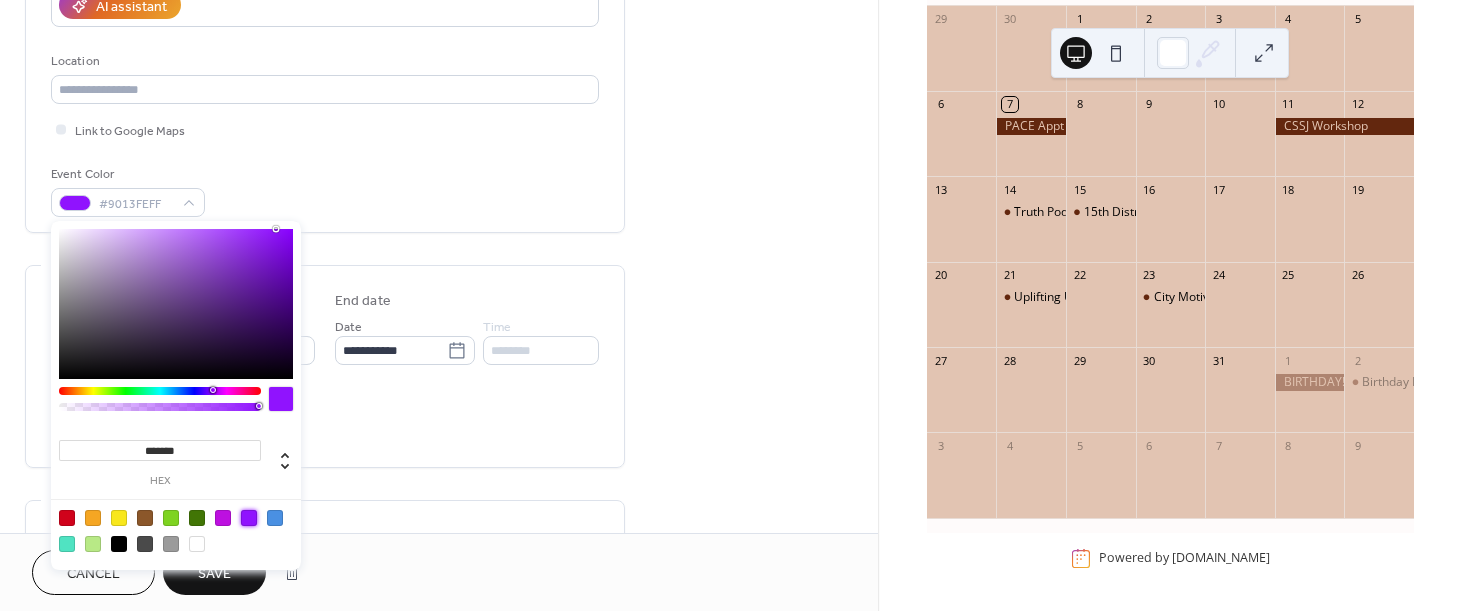 click on "**********" at bounding box center (439, 334) 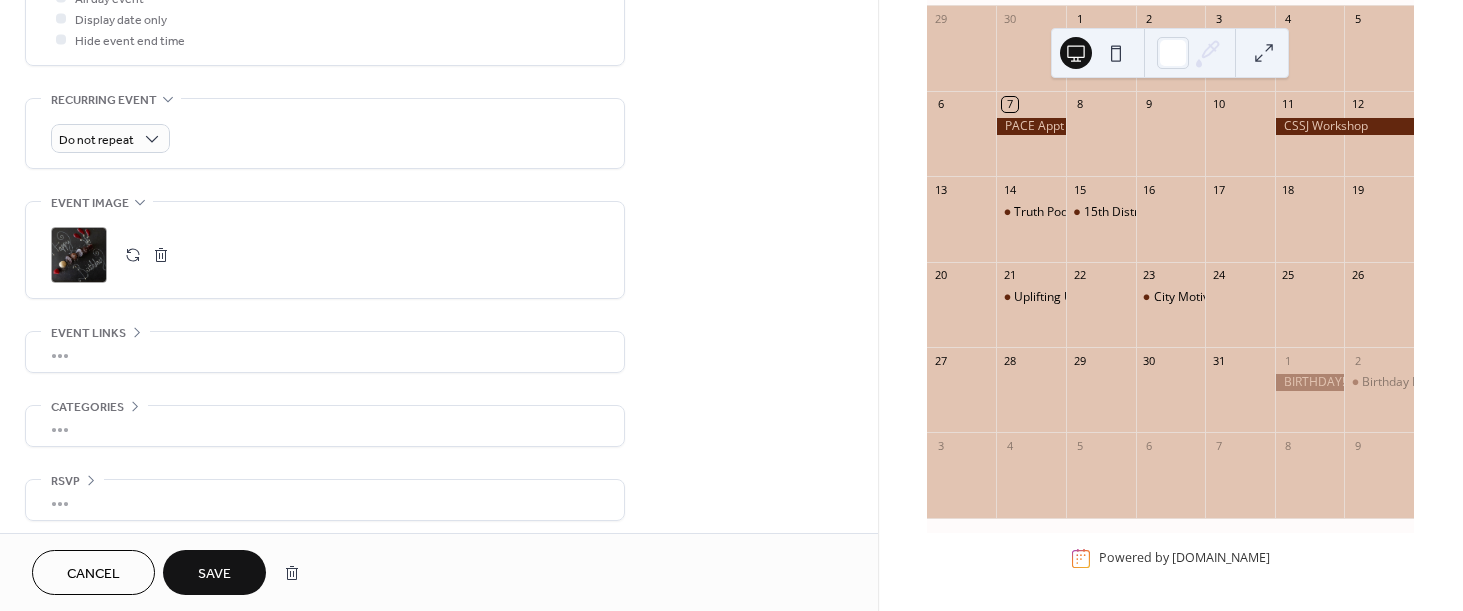 scroll, scrollTop: 798, scrollLeft: 0, axis: vertical 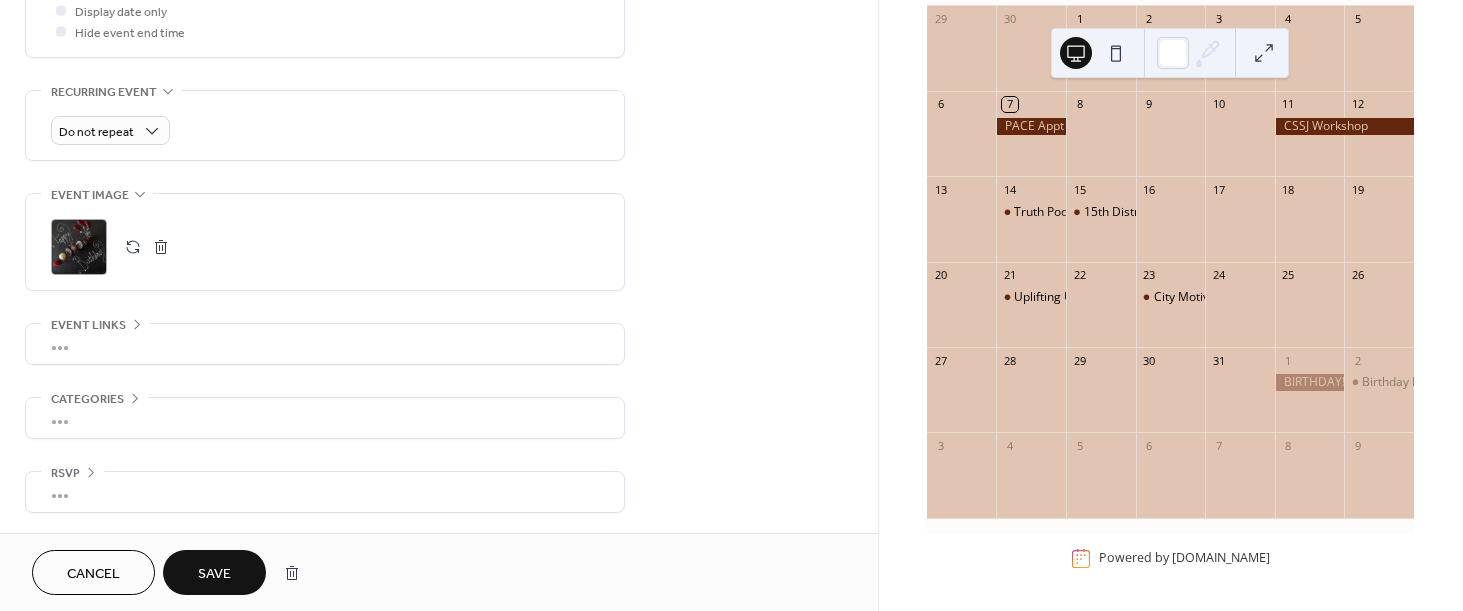 click on "Save" at bounding box center (214, 574) 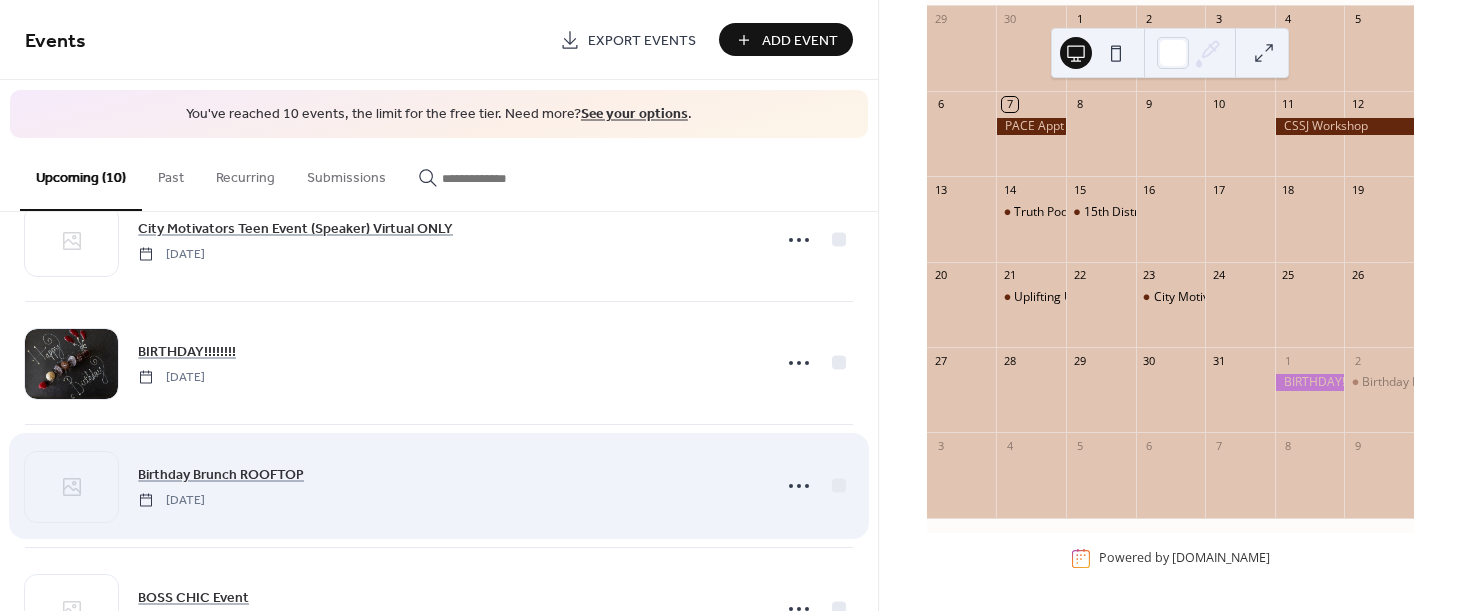 scroll, scrollTop: 630, scrollLeft: 0, axis: vertical 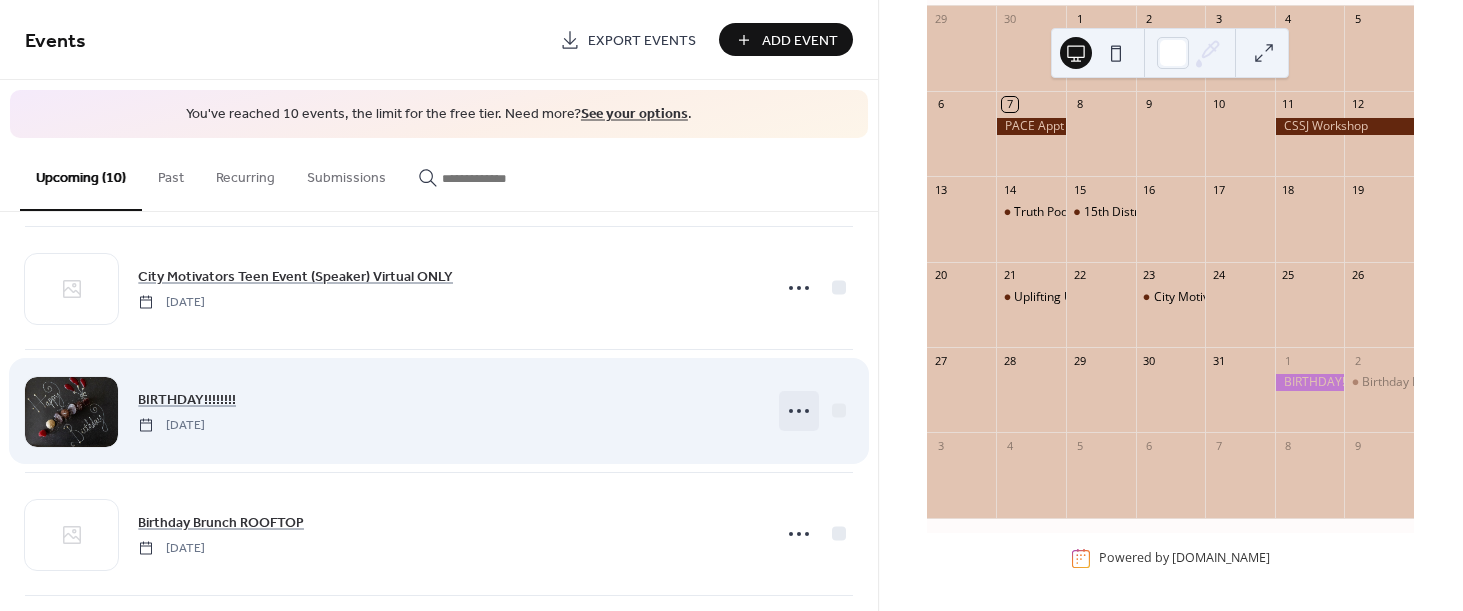 click 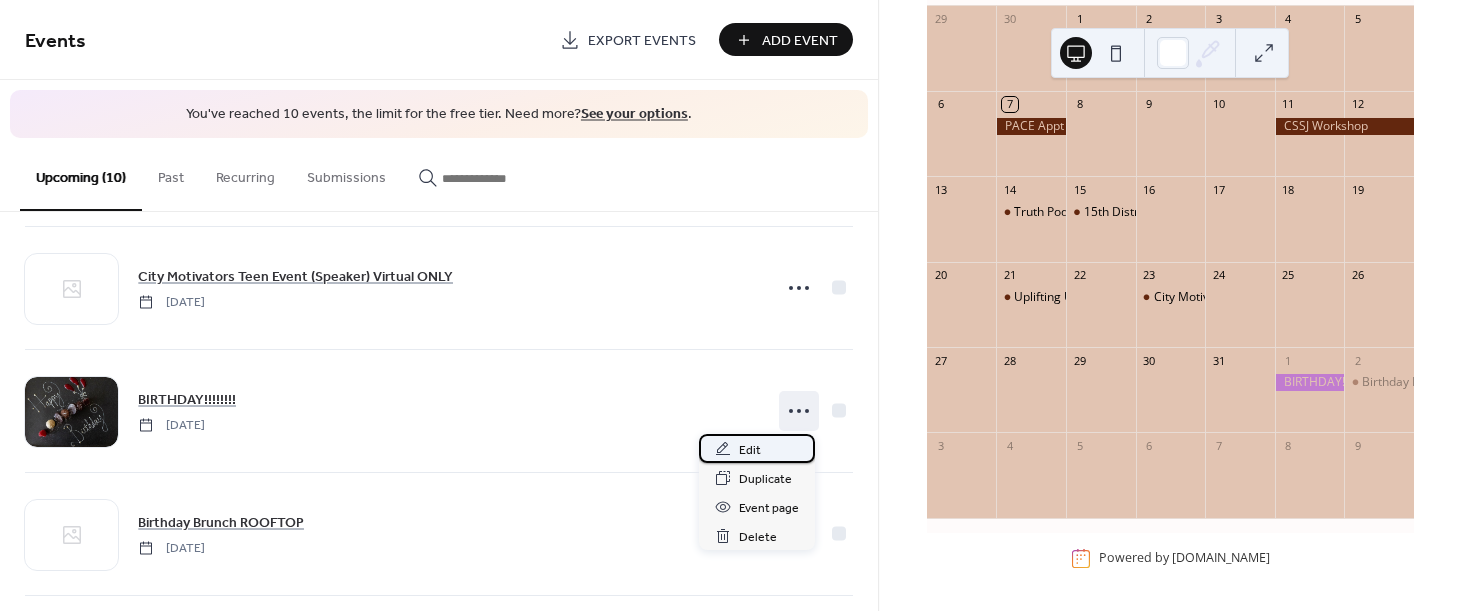 click on "Edit" at bounding box center [750, 450] 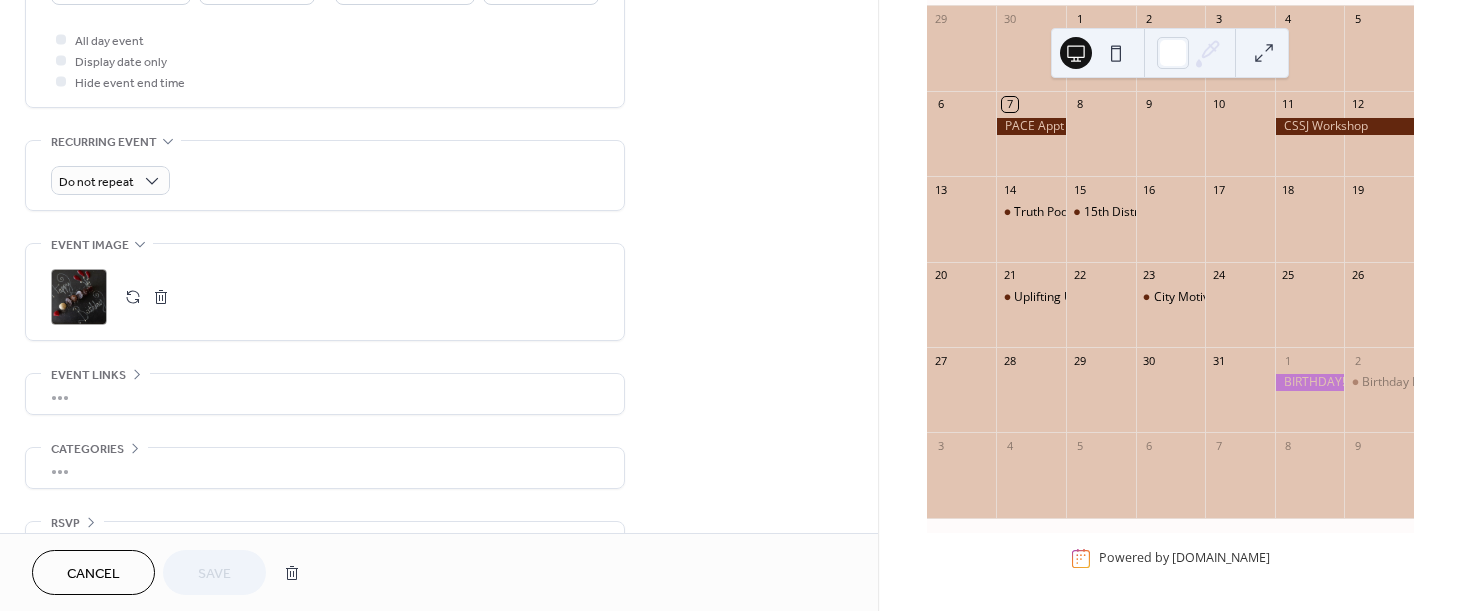 scroll, scrollTop: 798, scrollLeft: 0, axis: vertical 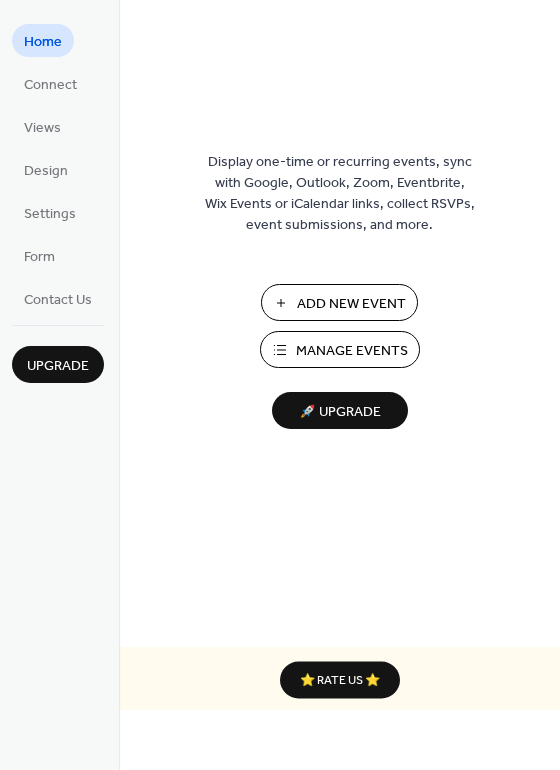 click on "Manage Events" at bounding box center [352, 351] 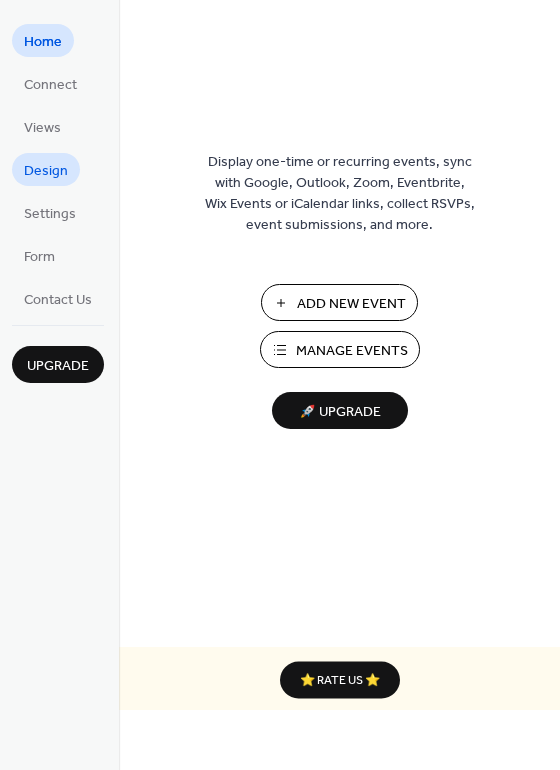 click on "Design" at bounding box center (46, 171) 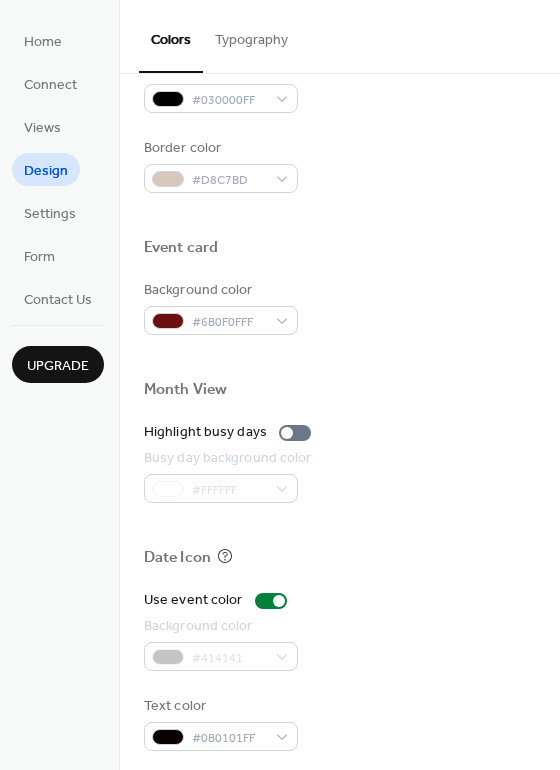 scroll, scrollTop: 854, scrollLeft: 0, axis: vertical 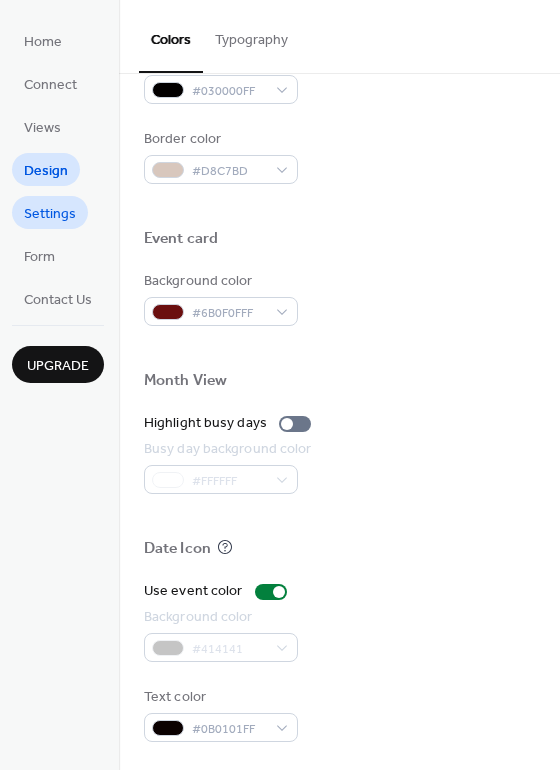 click on "Settings" at bounding box center (50, 214) 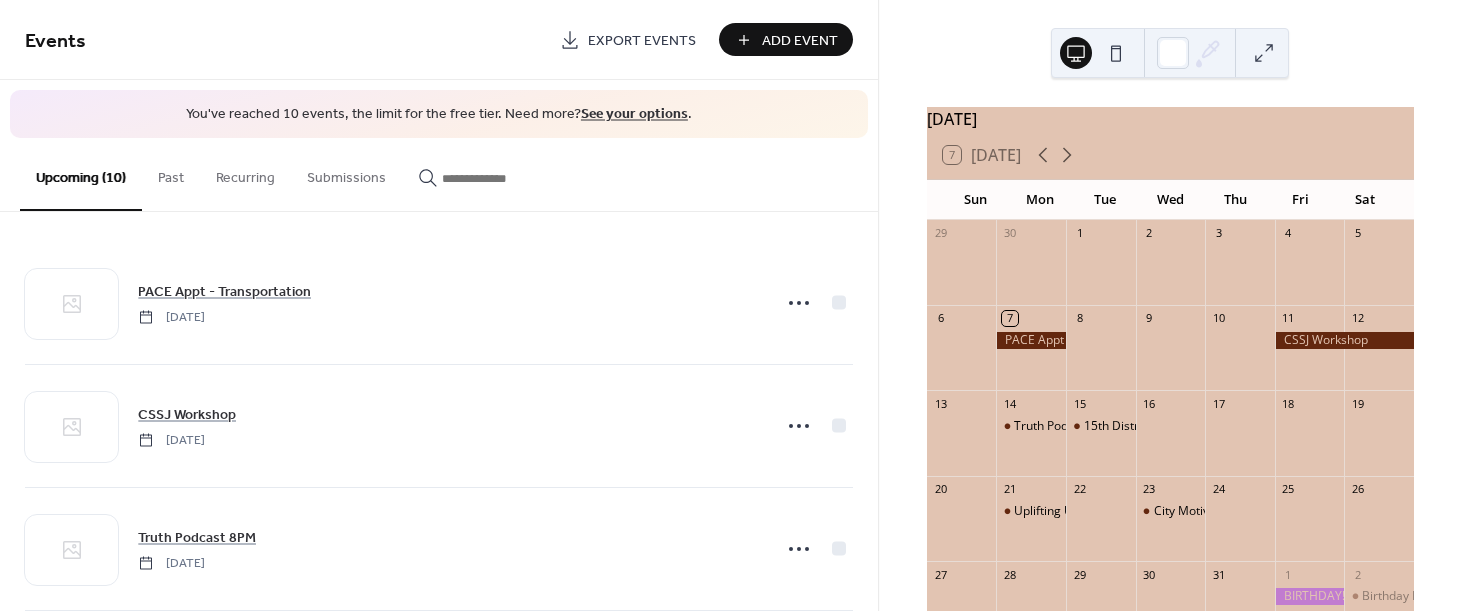 scroll, scrollTop: 0, scrollLeft: 0, axis: both 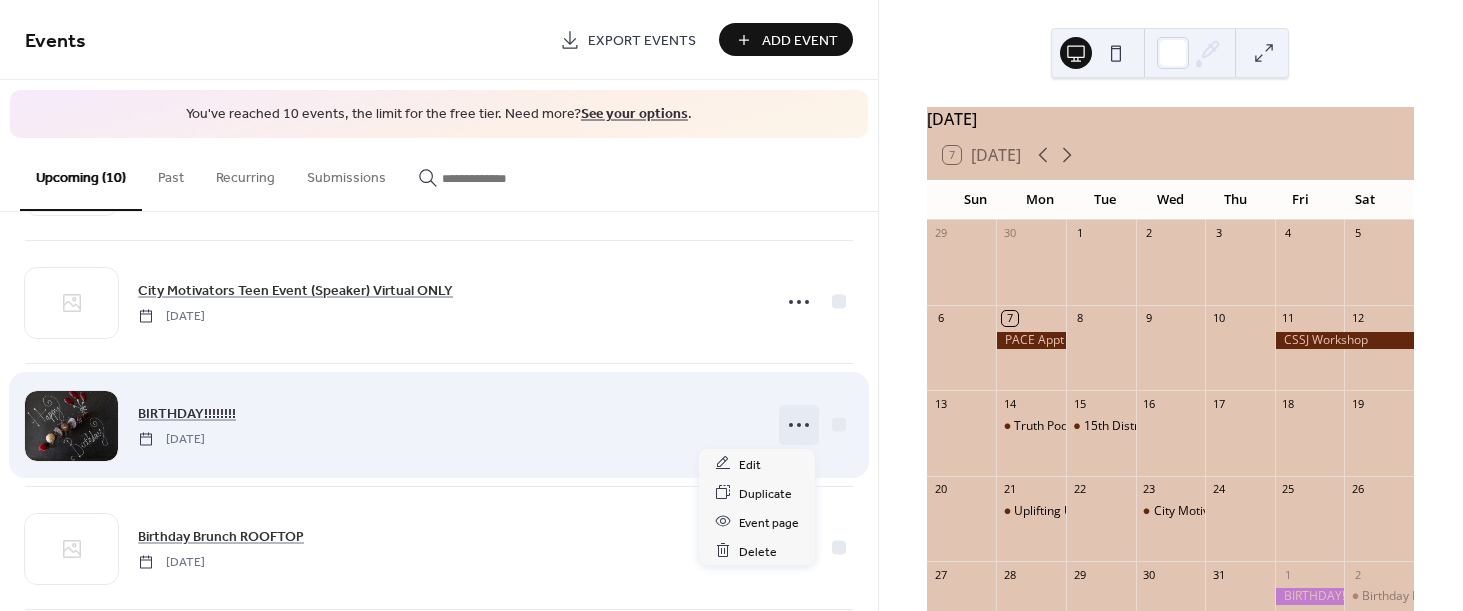 click 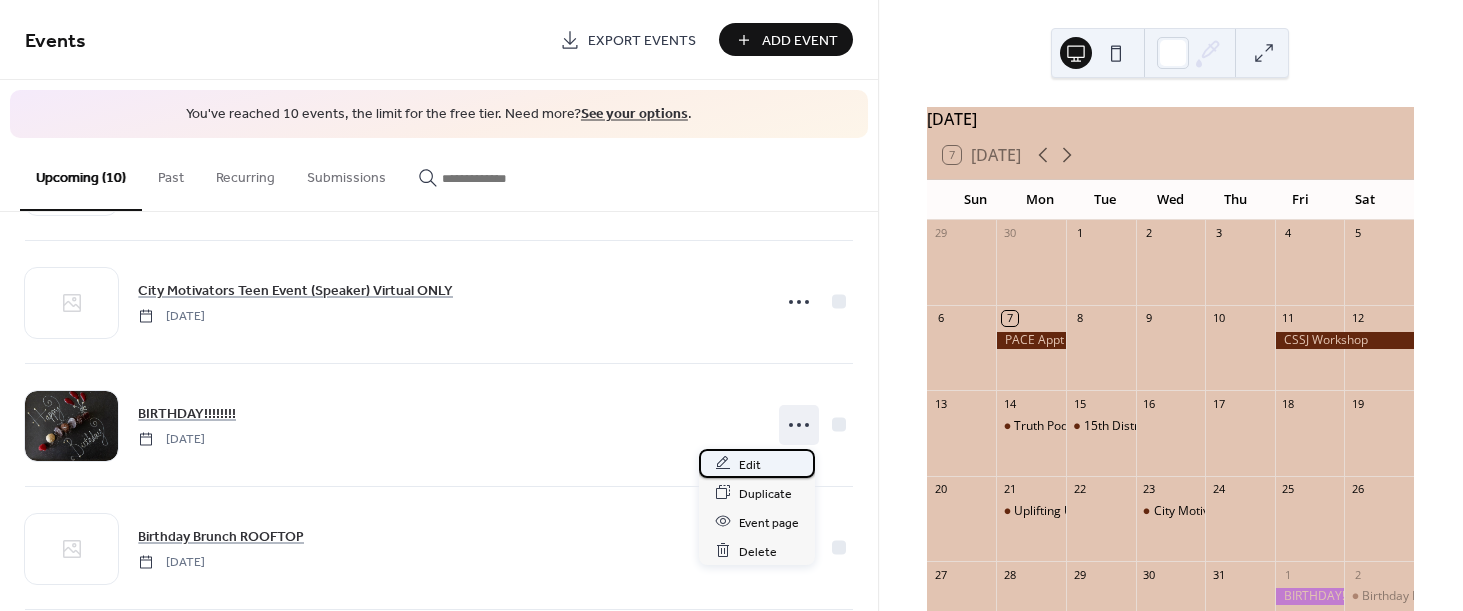 click on "Edit" at bounding box center [750, 464] 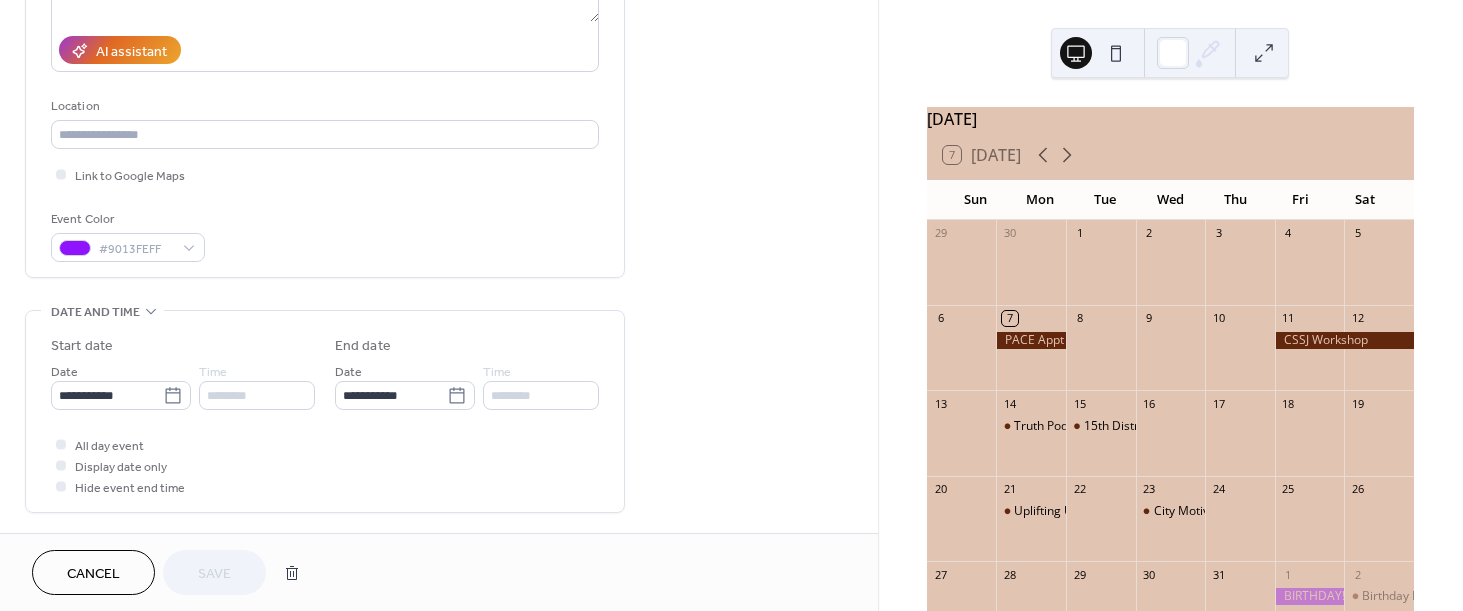scroll, scrollTop: 347, scrollLeft: 0, axis: vertical 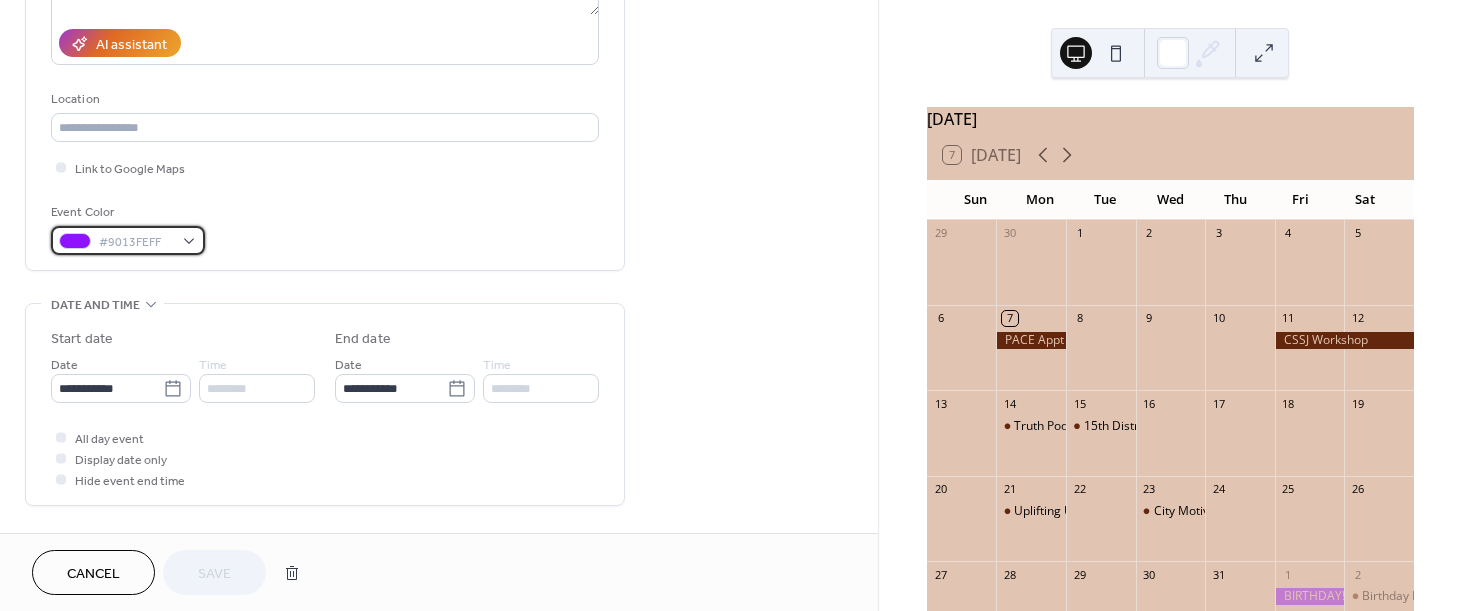 click on "#9013FEFF" at bounding box center [136, 242] 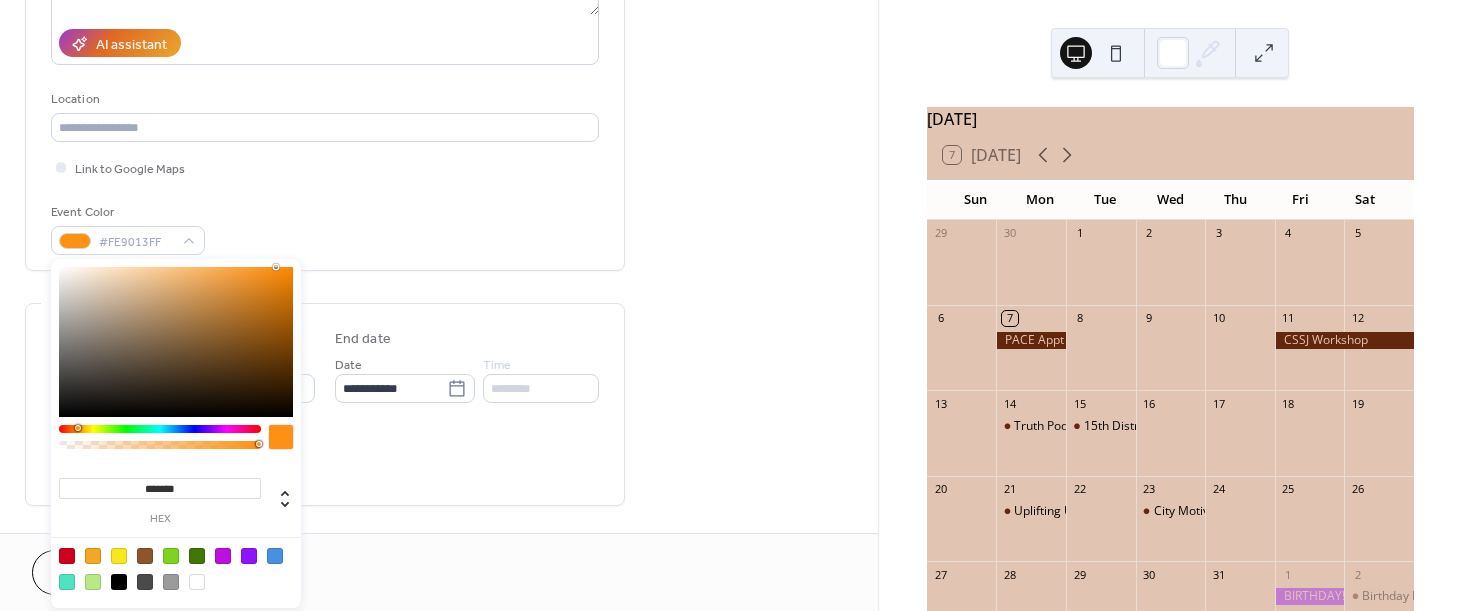 click at bounding box center (160, 429) 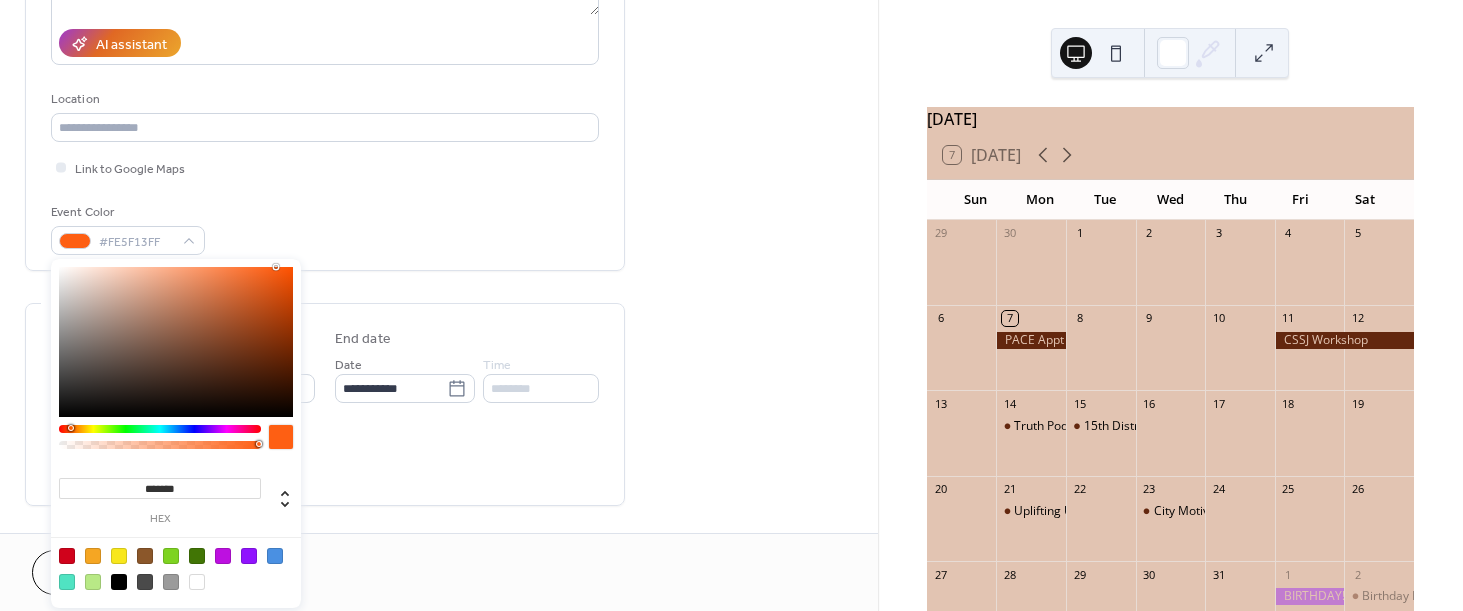 type on "*******" 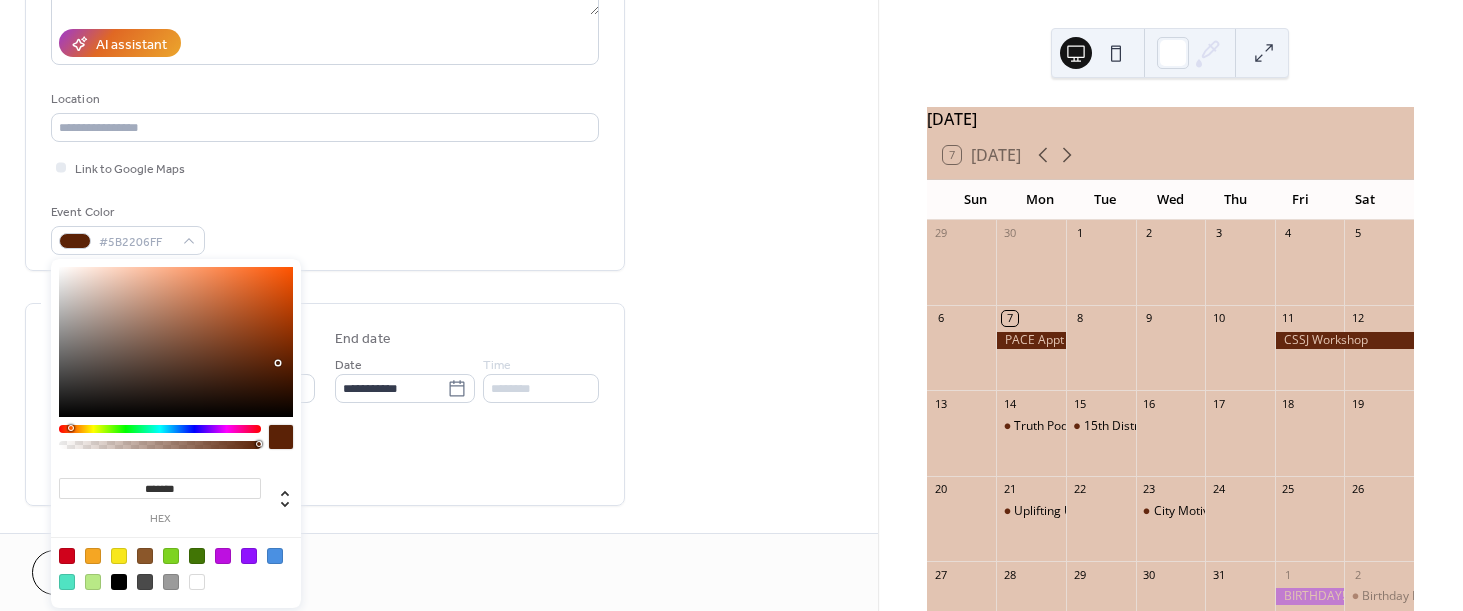 click at bounding box center [176, 342] 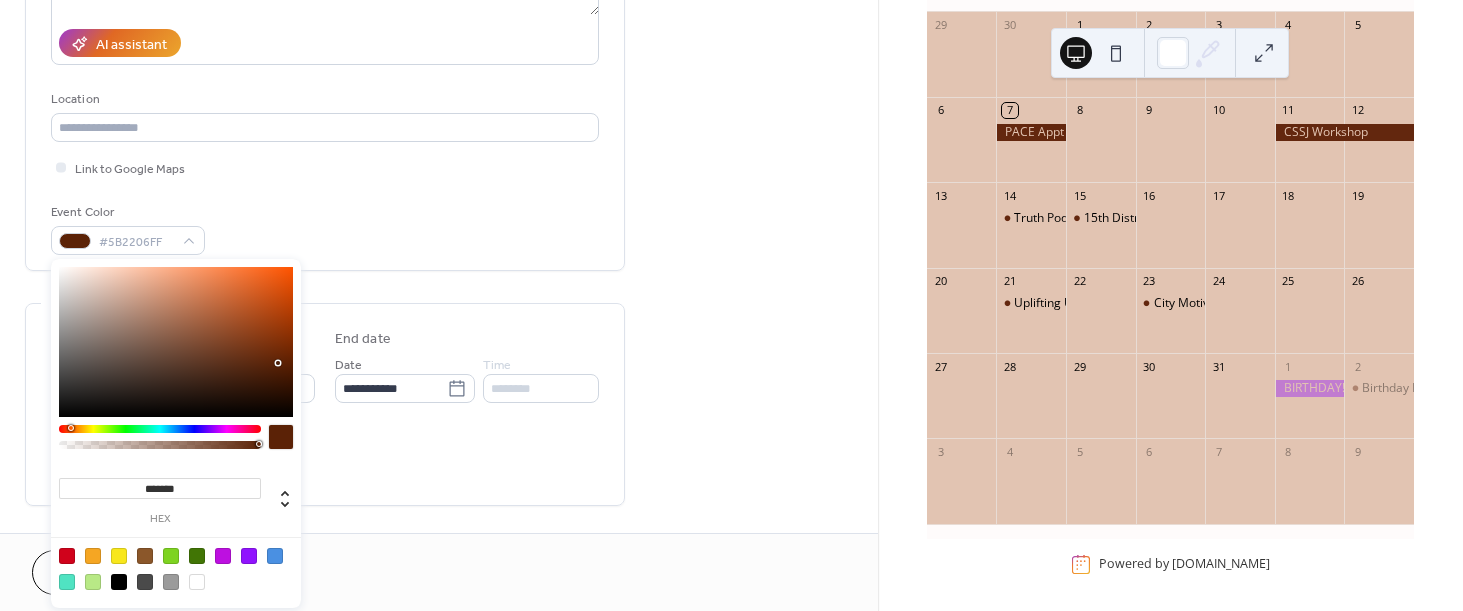 scroll, scrollTop: 218, scrollLeft: 0, axis: vertical 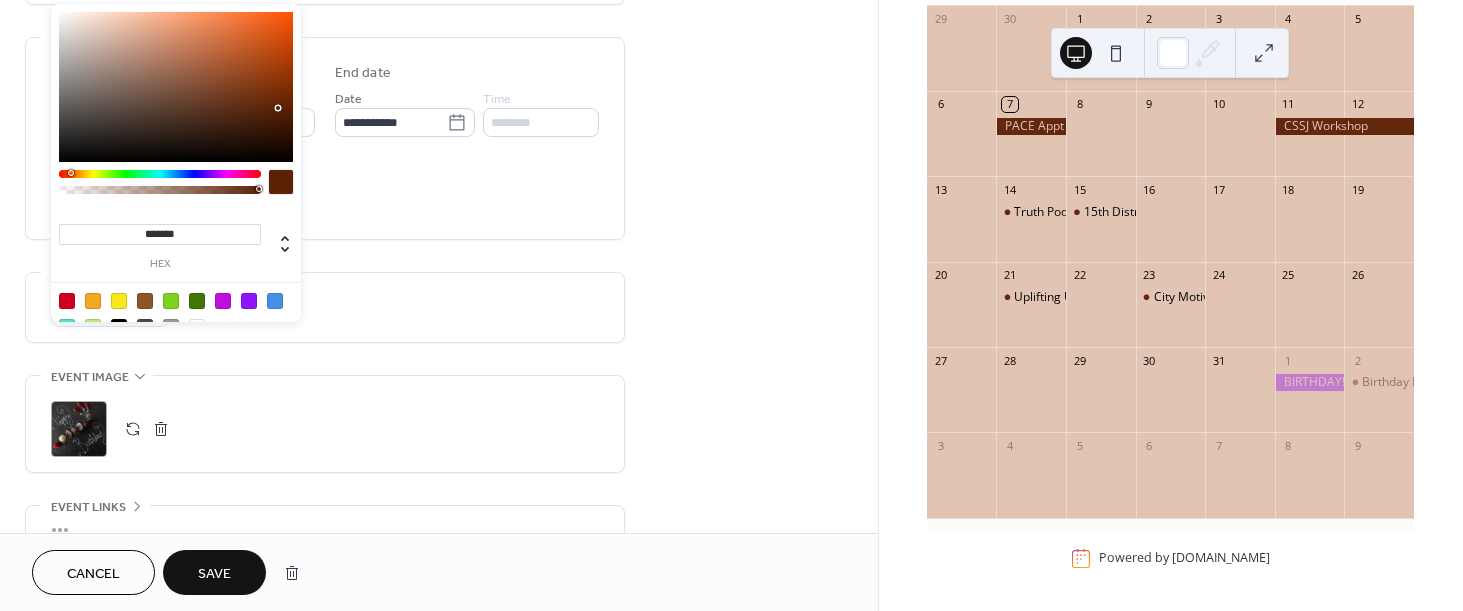 click on "**********" at bounding box center (439, 106) 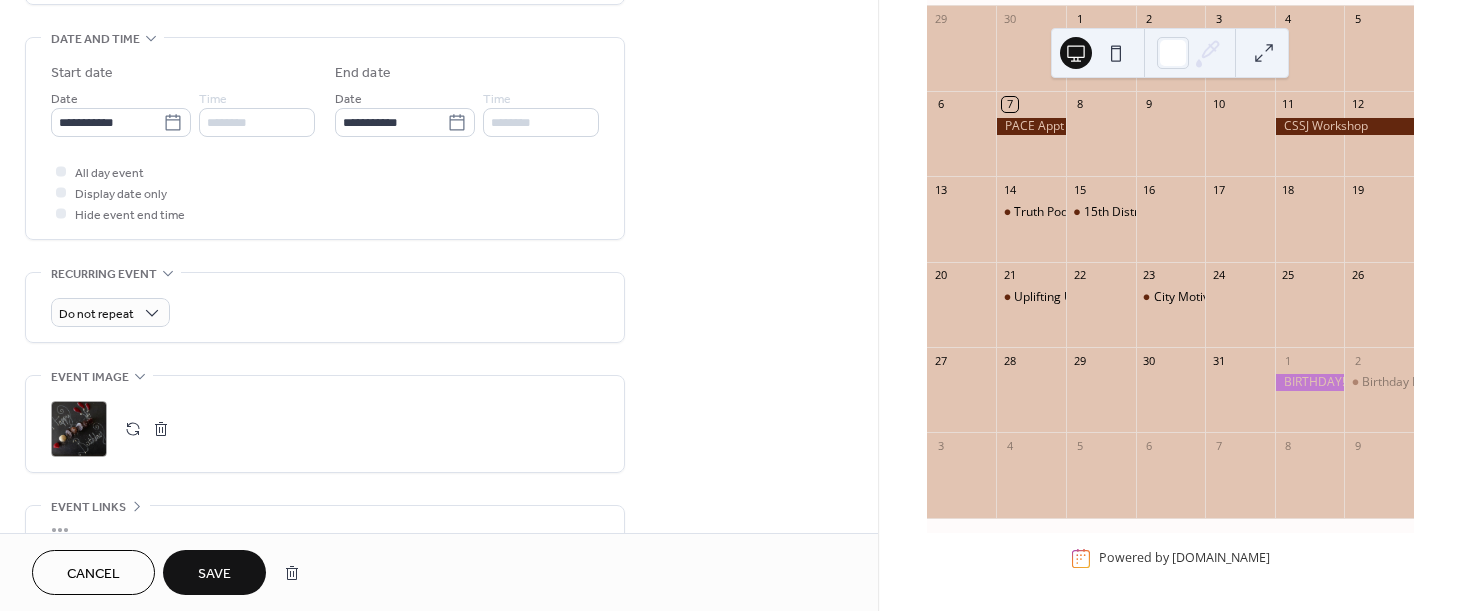click on "Save" at bounding box center (214, 574) 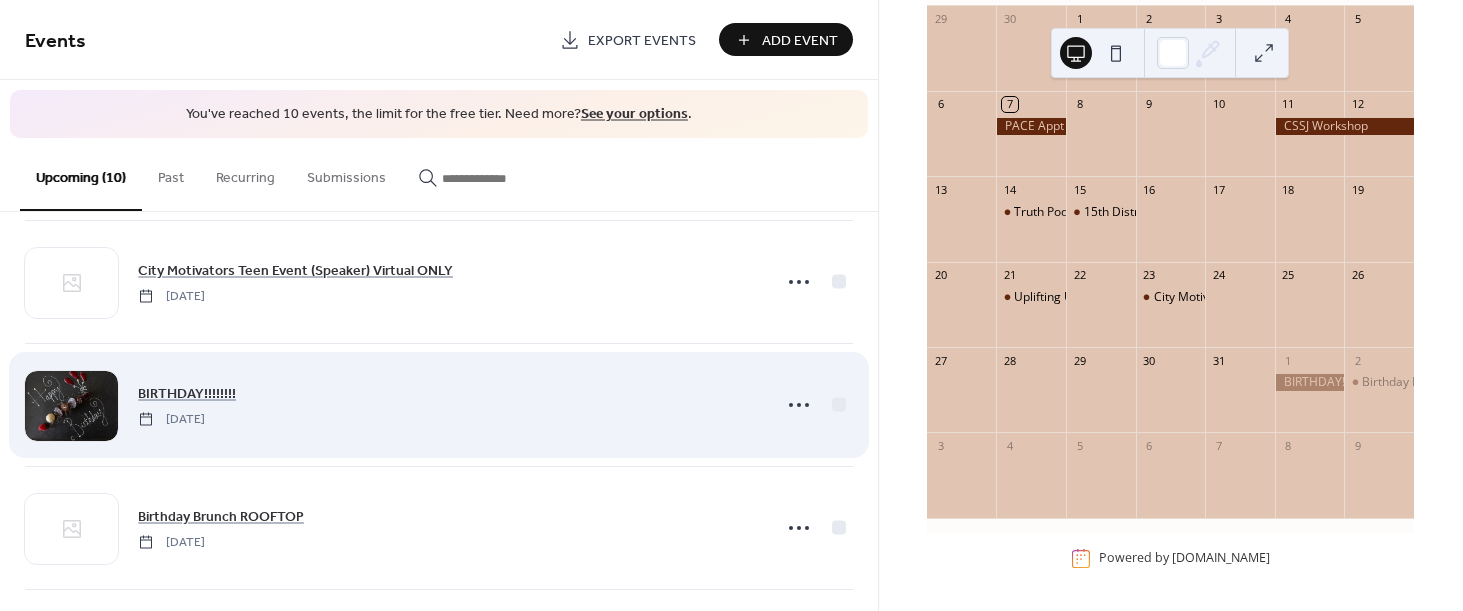 scroll, scrollTop: 637, scrollLeft: 0, axis: vertical 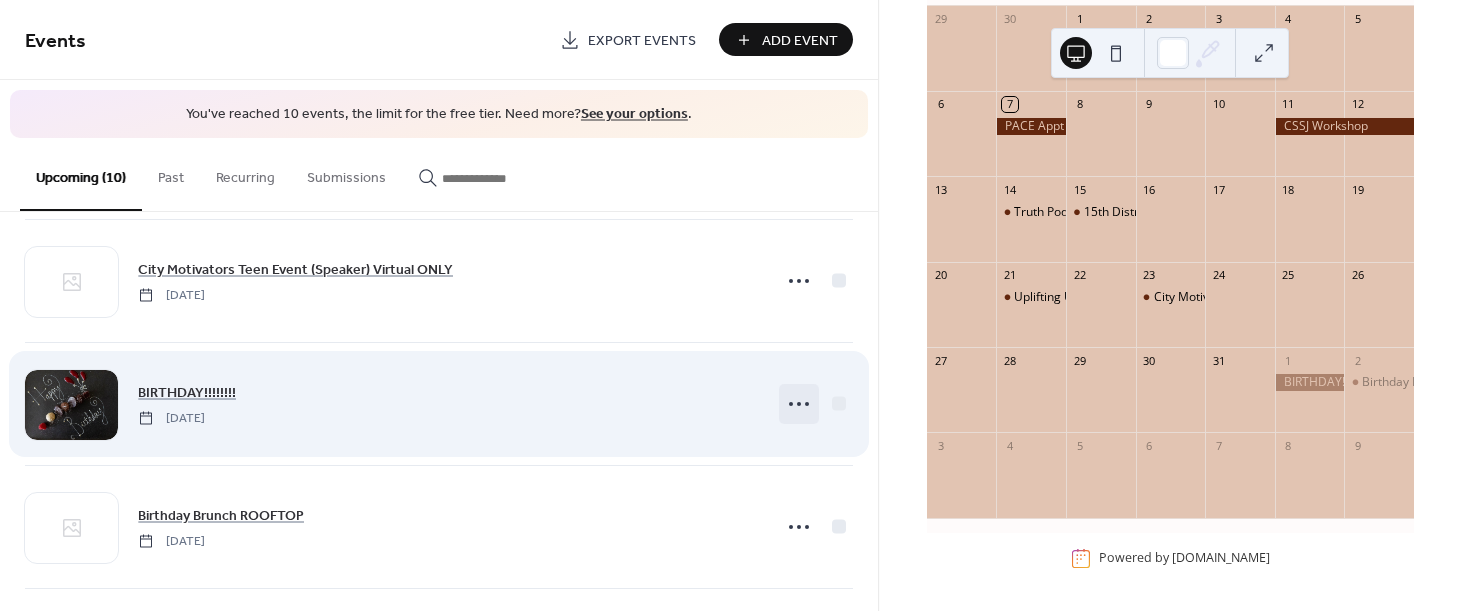 click 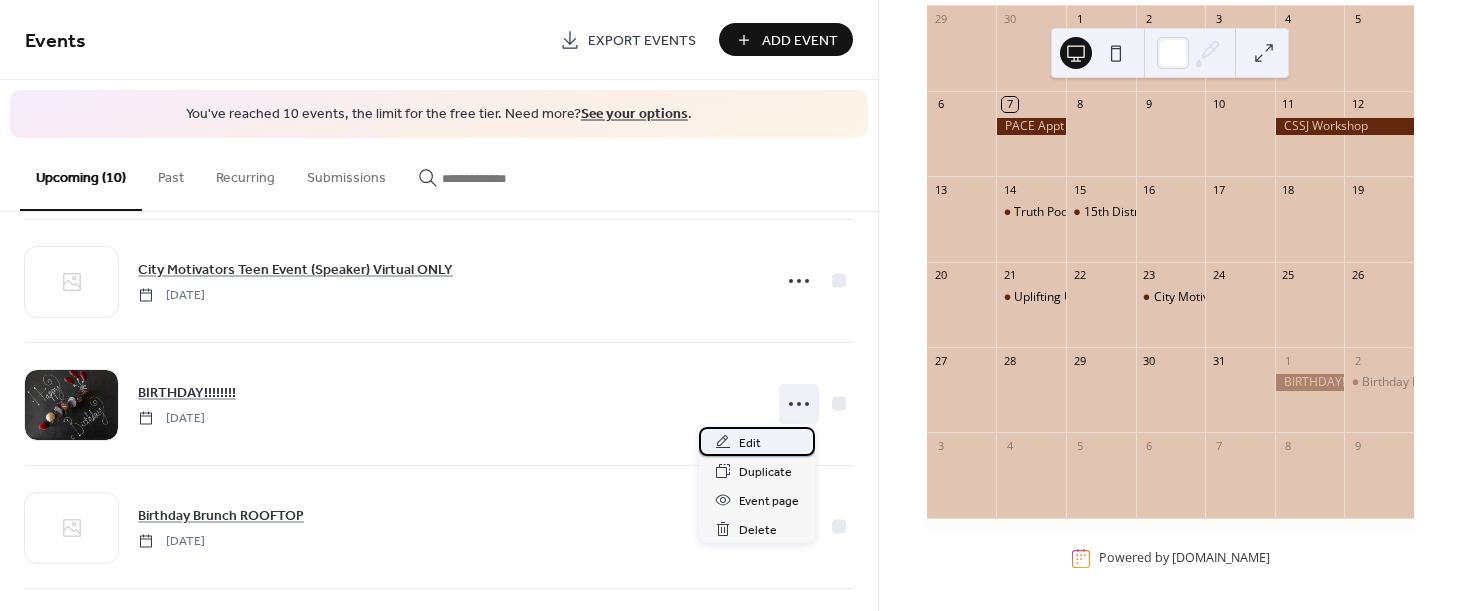 click on "Edit" at bounding box center [750, 443] 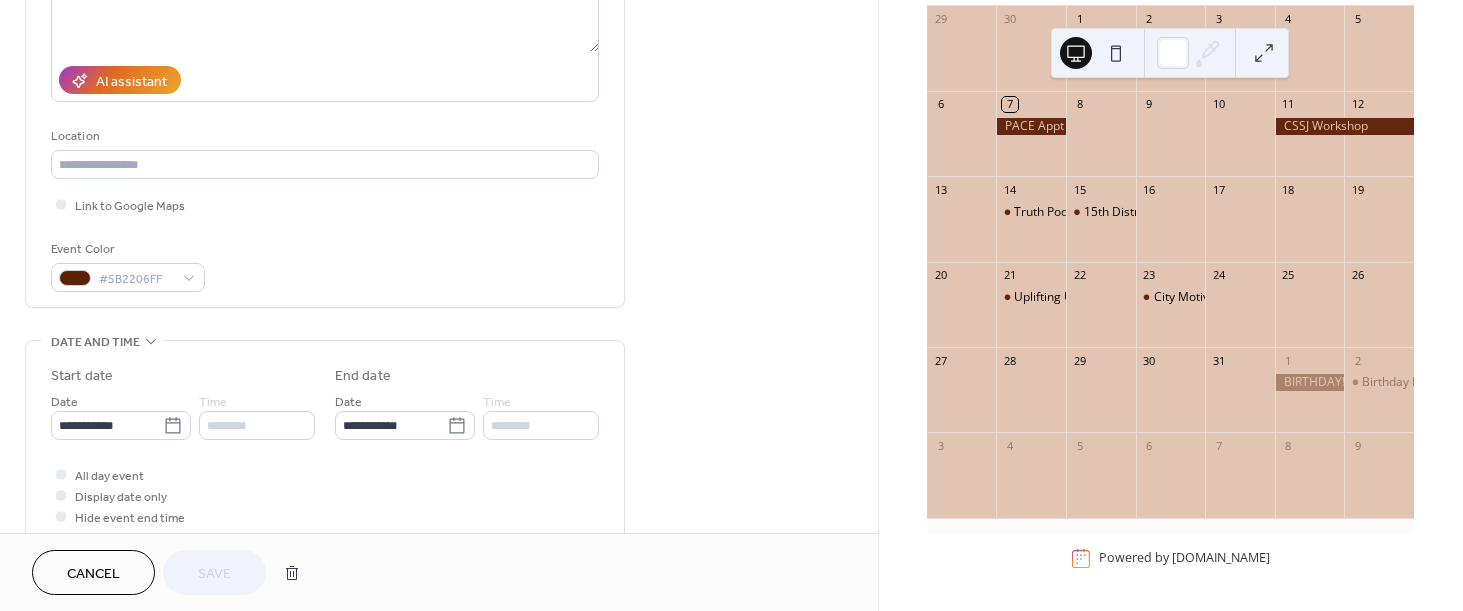 scroll, scrollTop: 321, scrollLeft: 0, axis: vertical 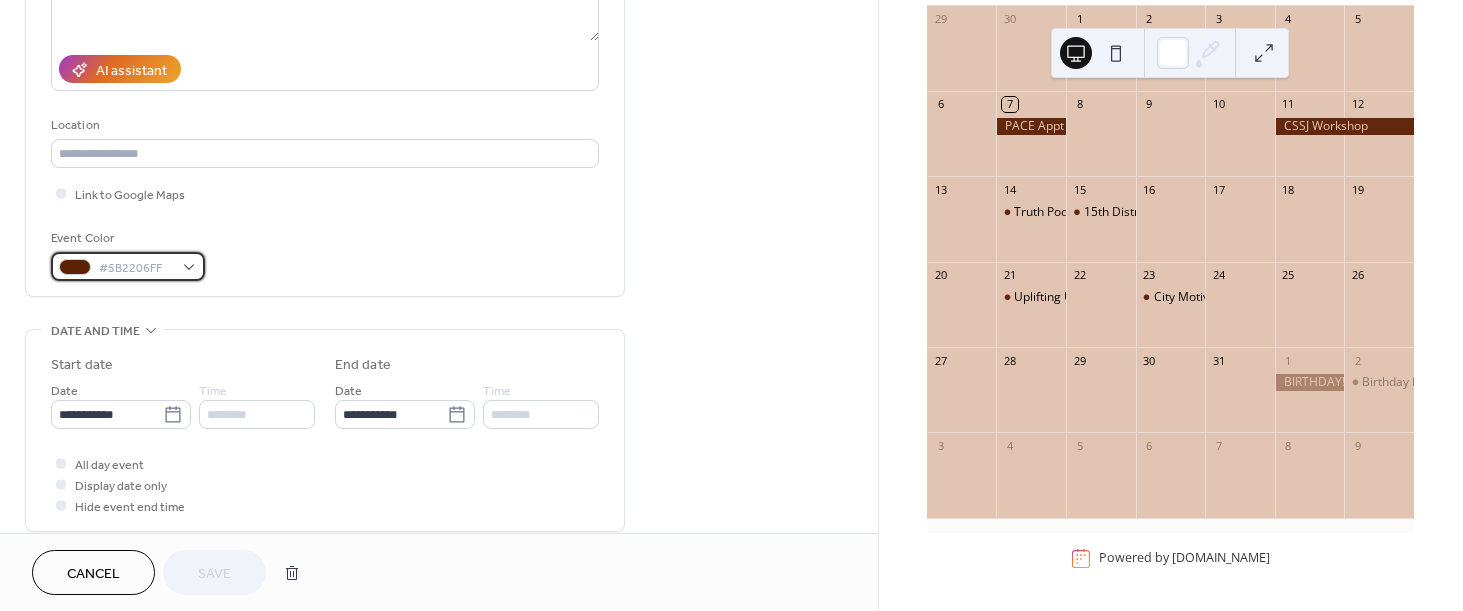 click on "#5B2206FF" at bounding box center (128, 266) 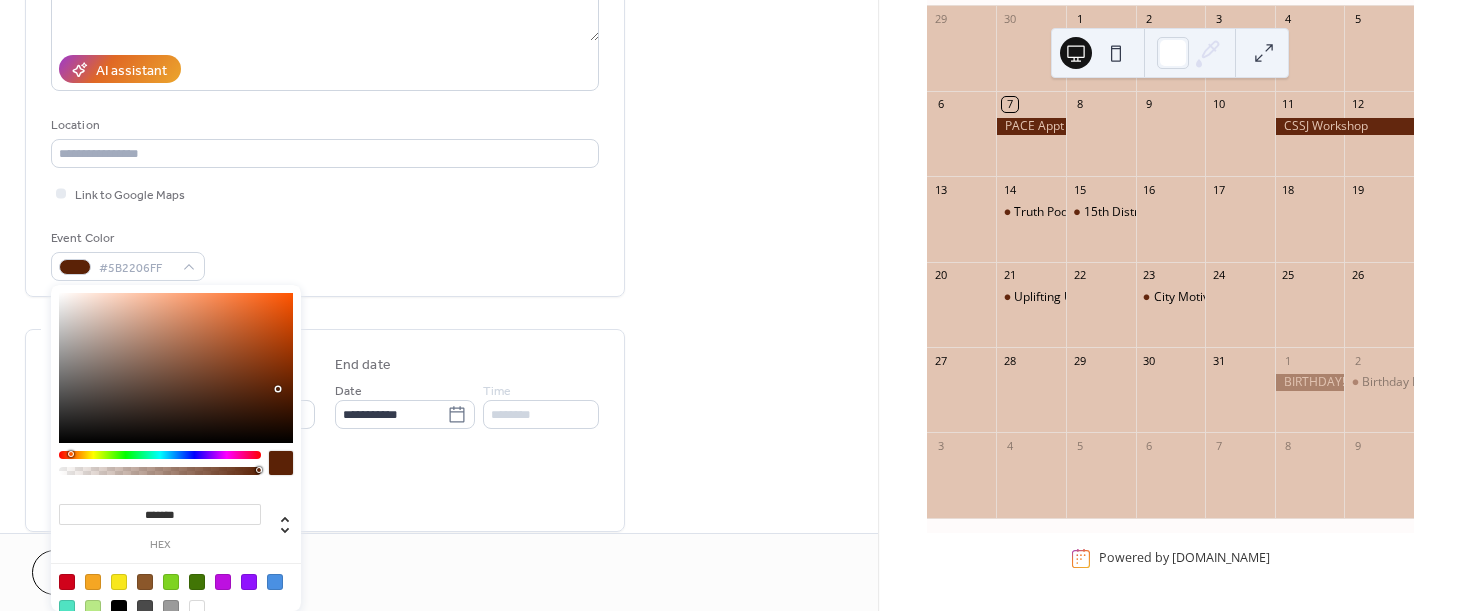 click at bounding box center (176, 368) 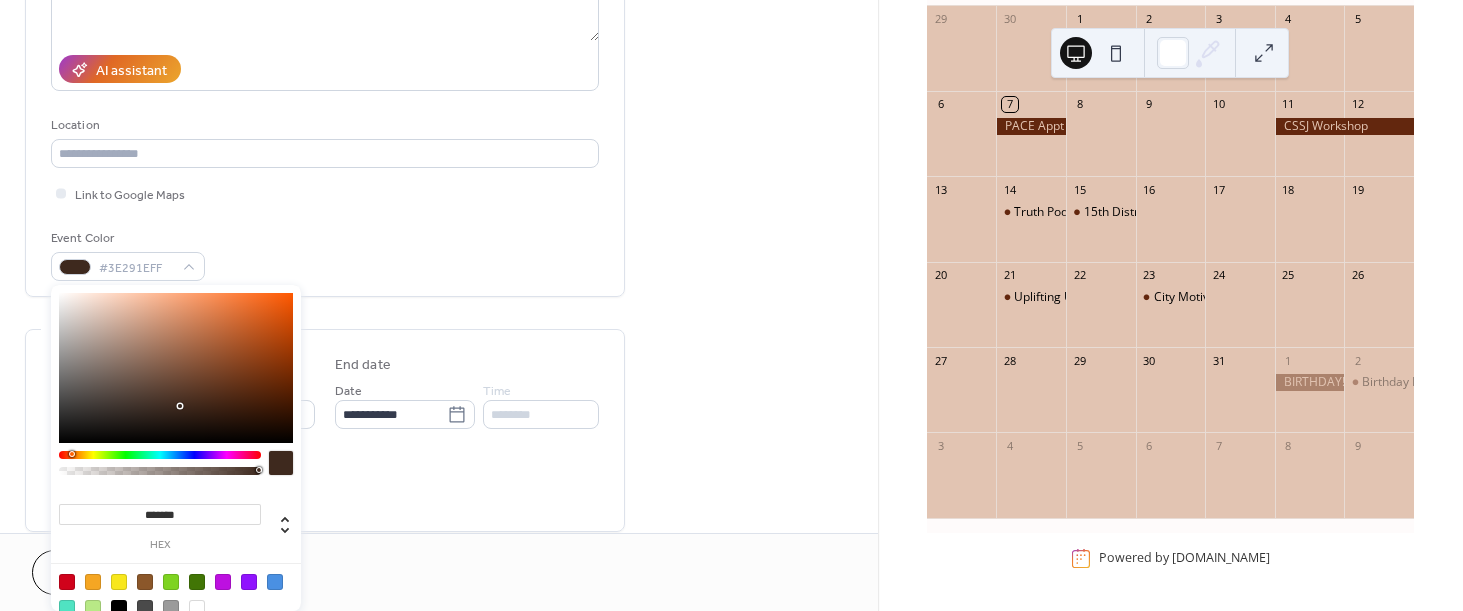 click at bounding box center [176, 368] 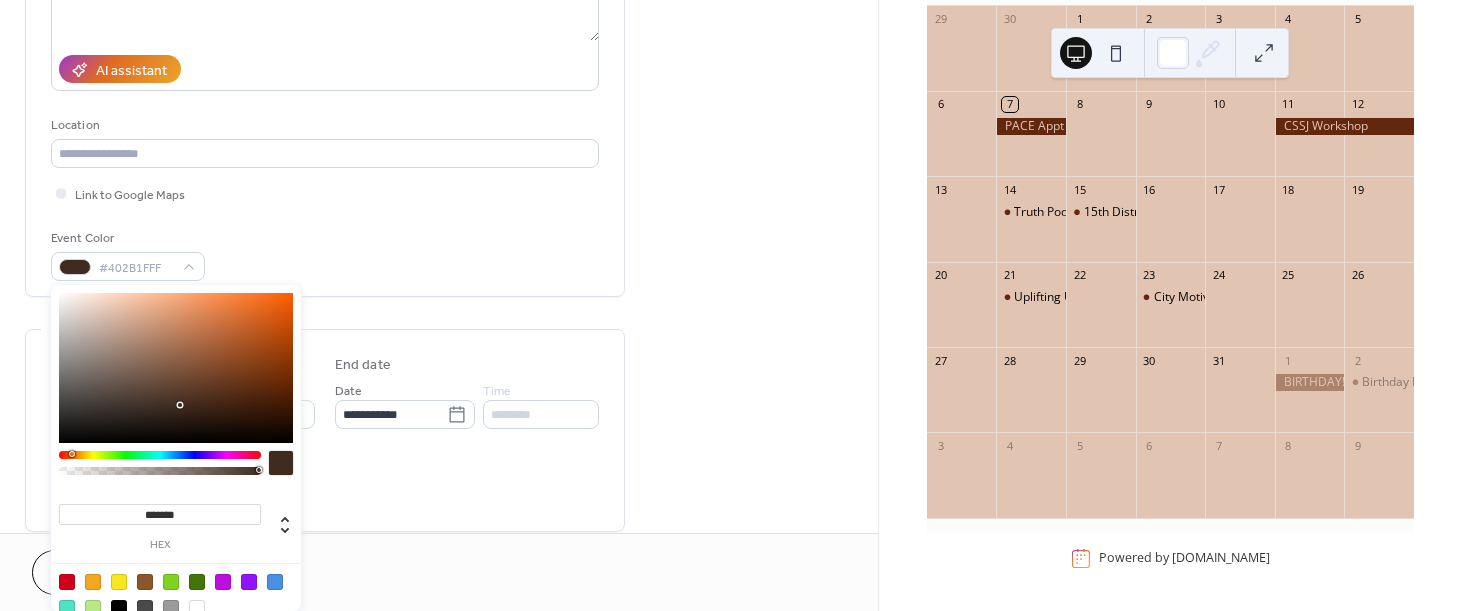 drag, startPoint x: 181, startPoint y: 407, endPoint x: 154, endPoint y: 459, distance: 58.59181 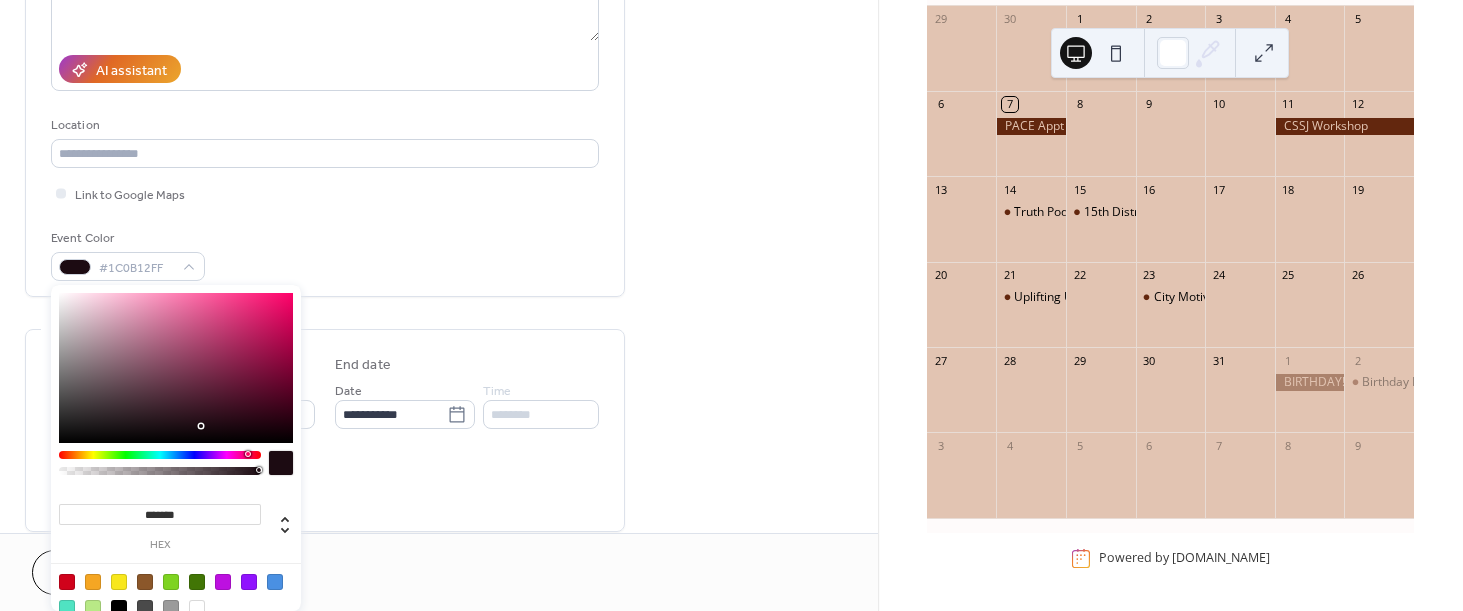 drag, startPoint x: 174, startPoint y: 449, endPoint x: 247, endPoint y: 457, distance: 73.43705 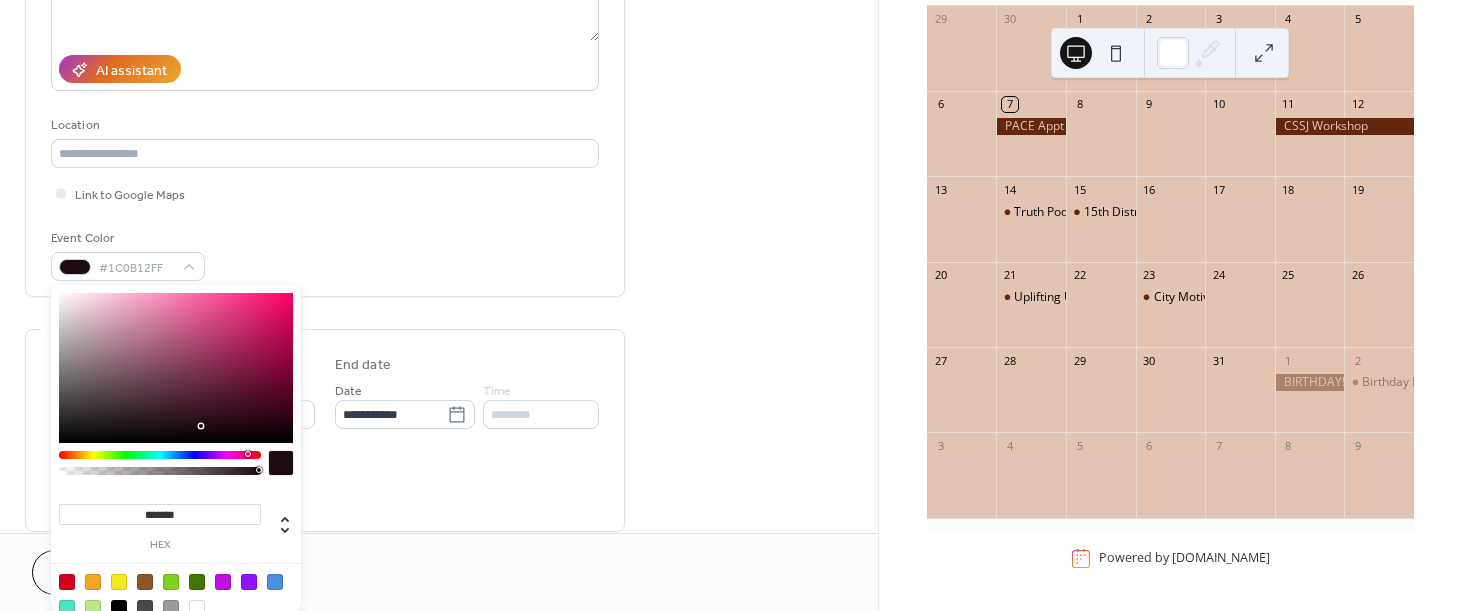 click at bounding box center (160, 455) 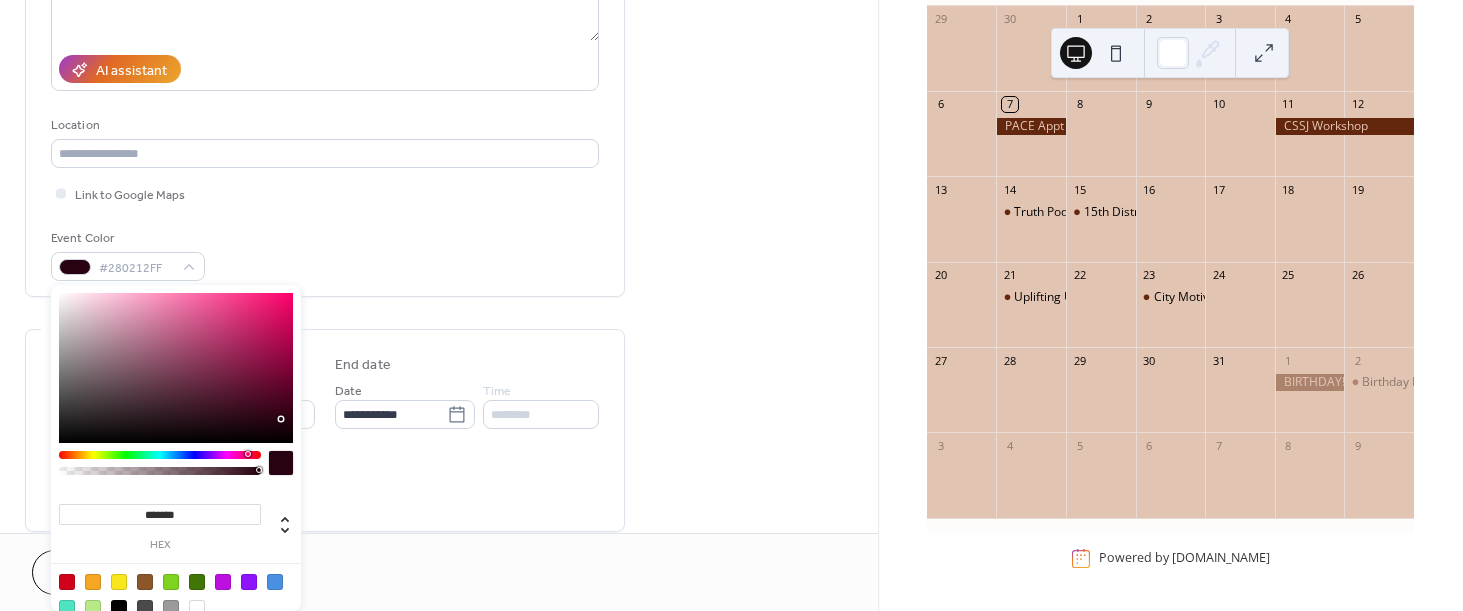 click at bounding box center [176, 368] 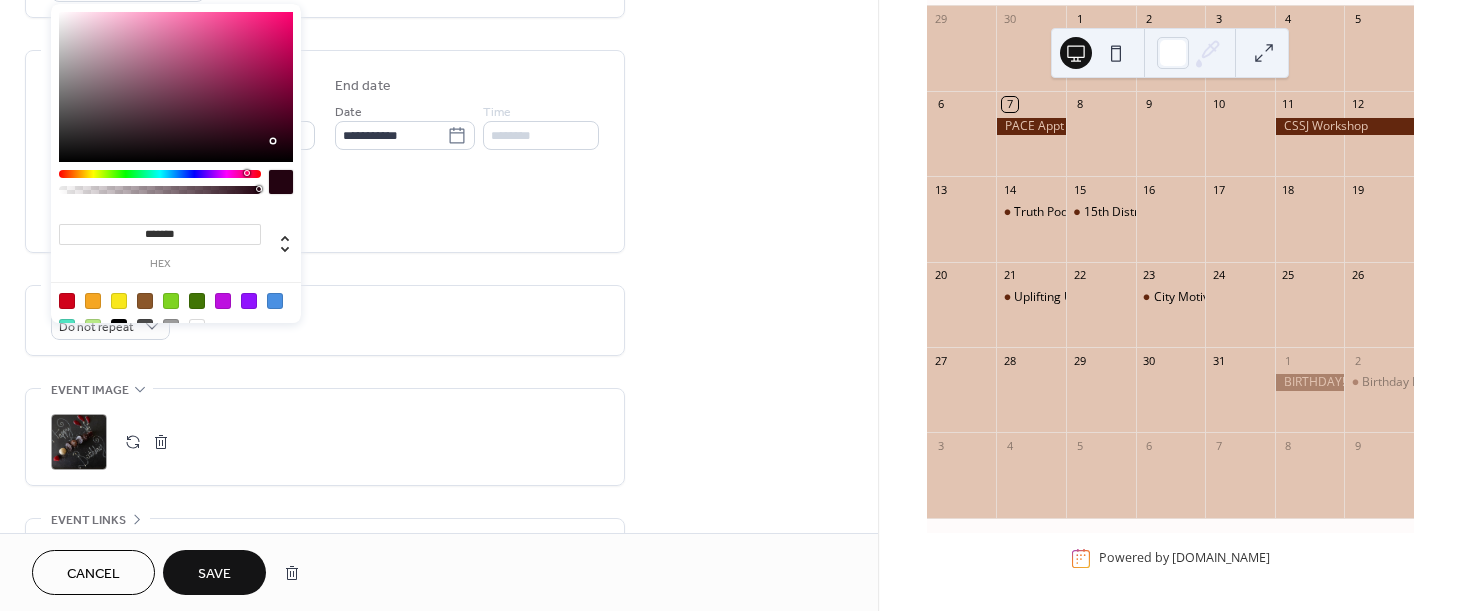 scroll, scrollTop: 609, scrollLeft: 0, axis: vertical 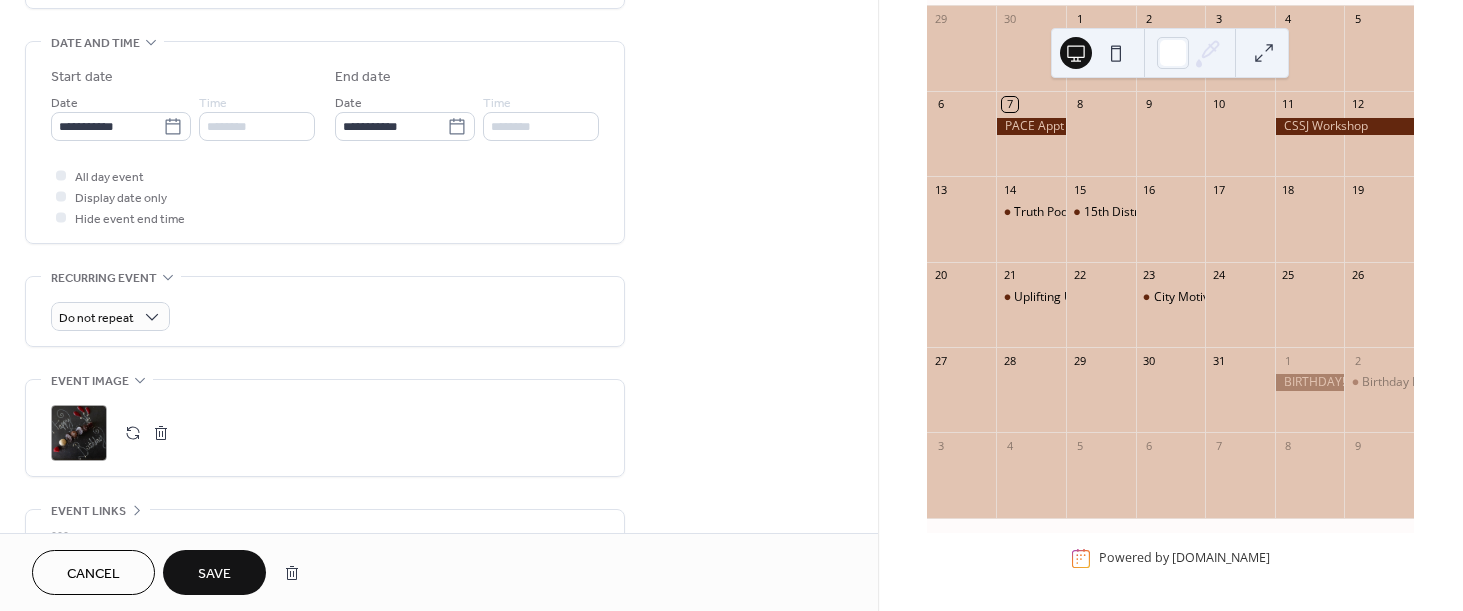 click on "Save" at bounding box center (214, 572) 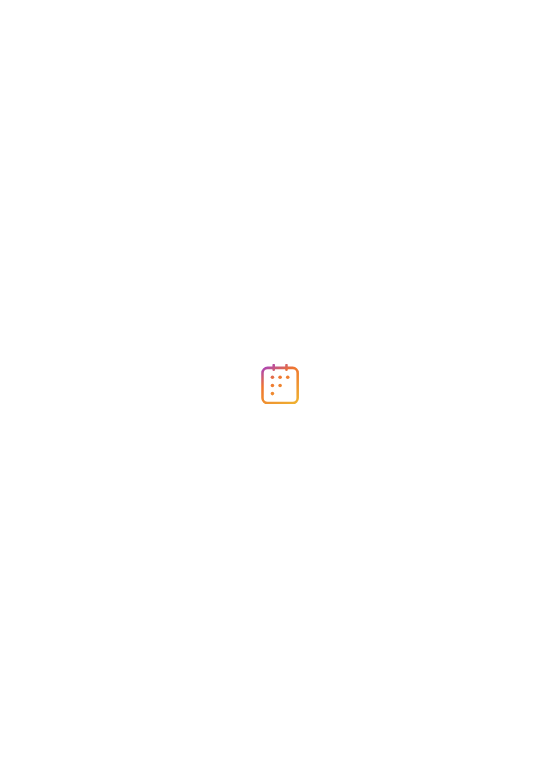 scroll, scrollTop: 0, scrollLeft: 0, axis: both 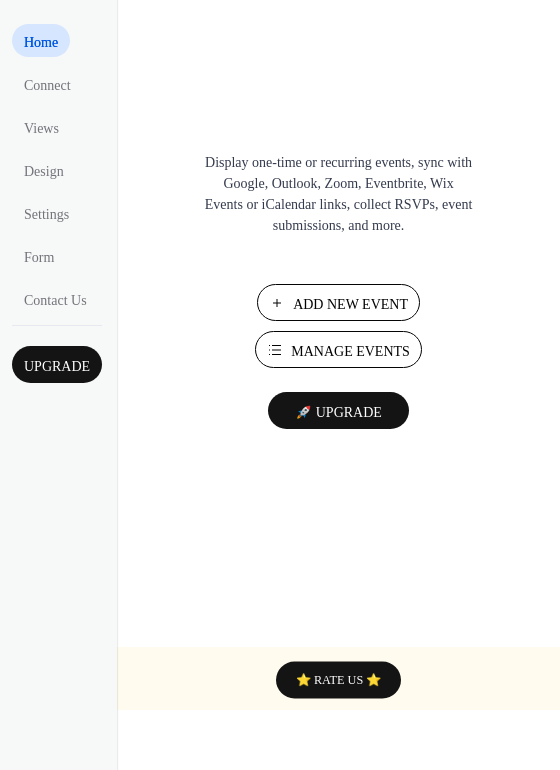 click on "Manage Events" at bounding box center (350, 351) 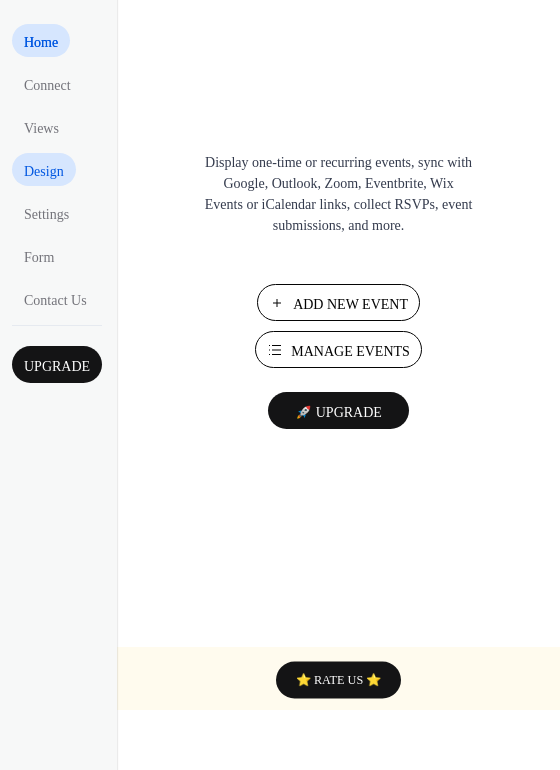 click on "Design" at bounding box center [44, 171] 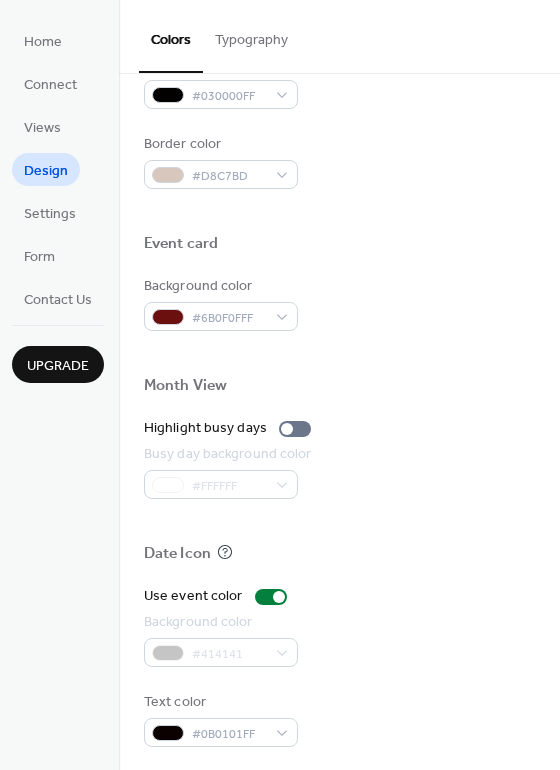 scroll, scrollTop: 854, scrollLeft: 0, axis: vertical 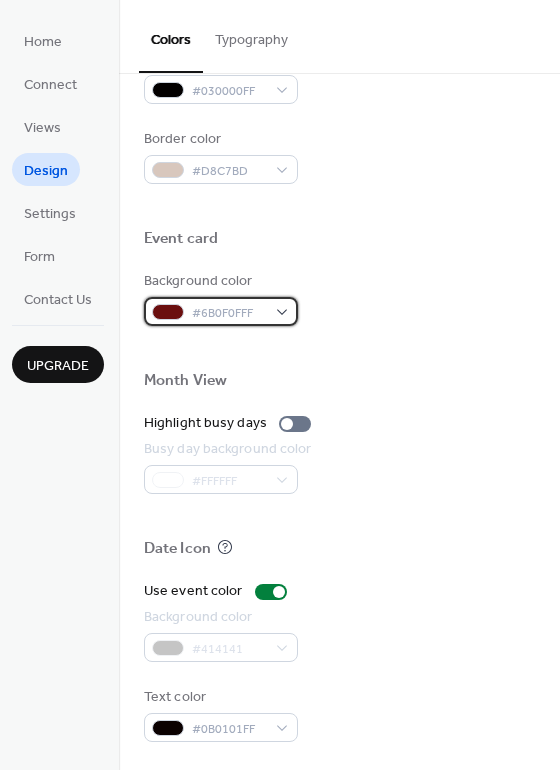 click on "#6B0F0FFF" at bounding box center (229, 313) 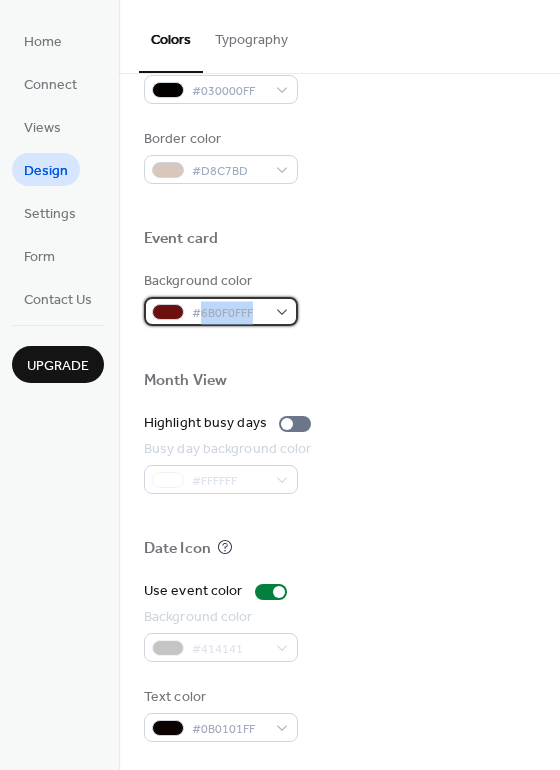 click on "#6B0F0FFF" at bounding box center [229, 313] 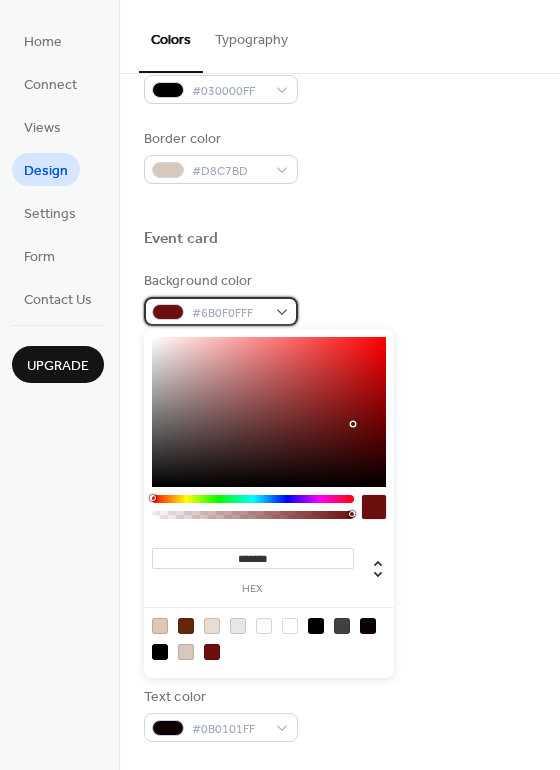 click on "#6B0F0FFF" at bounding box center (229, 313) 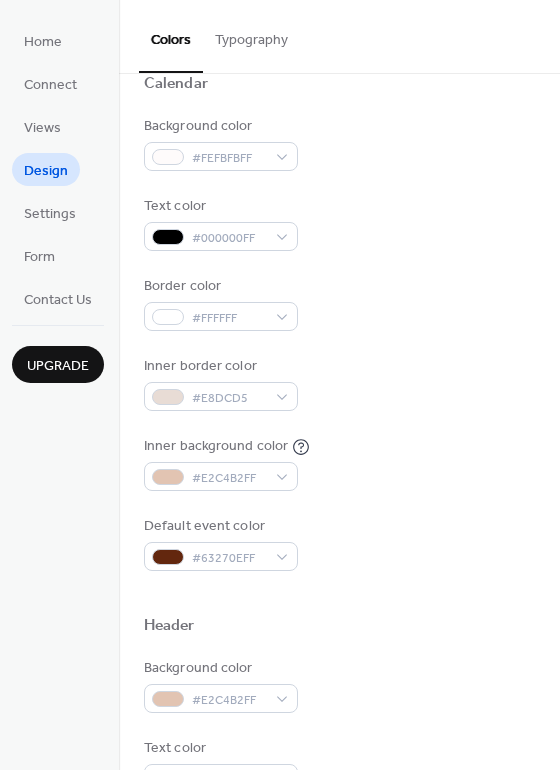 scroll, scrollTop: 151, scrollLeft: 0, axis: vertical 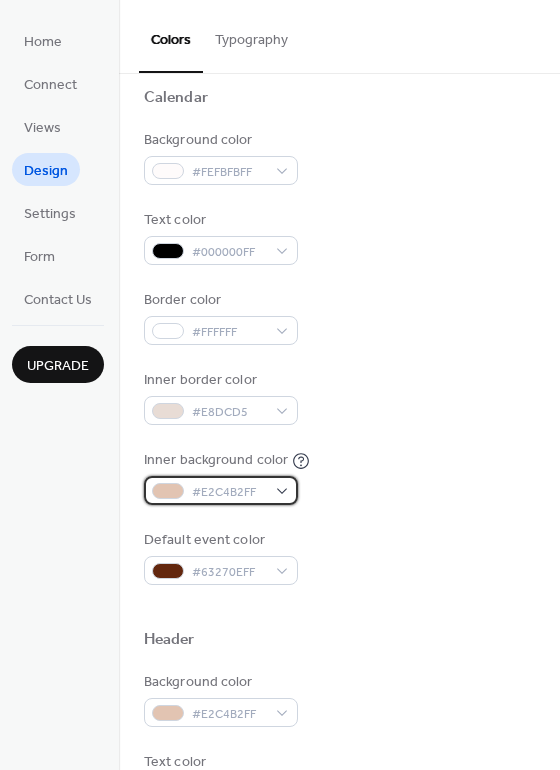 click at bounding box center [168, 491] 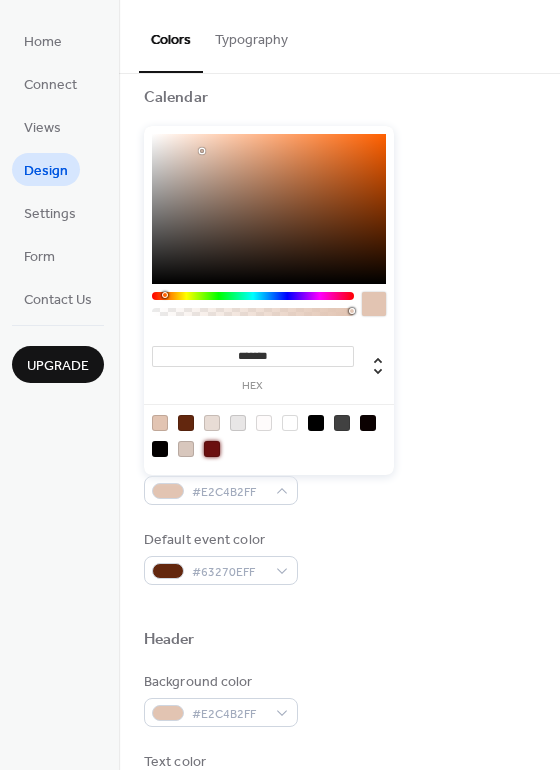click at bounding box center (212, 449) 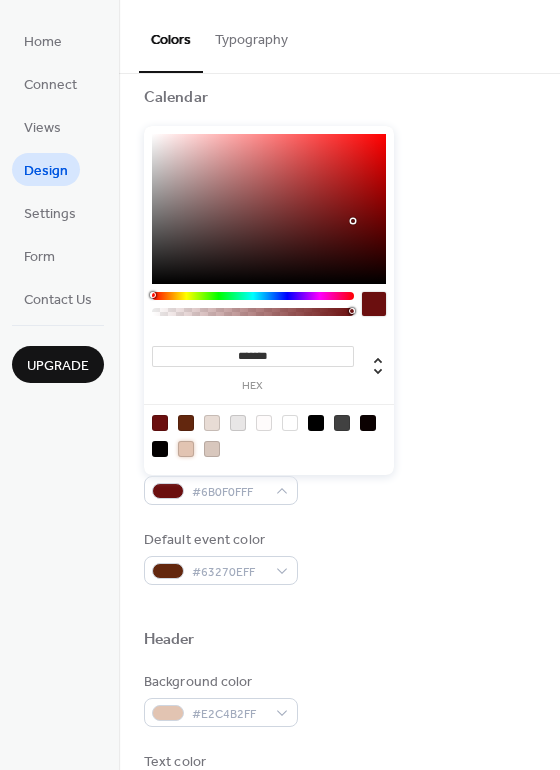 click at bounding box center (186, 449) 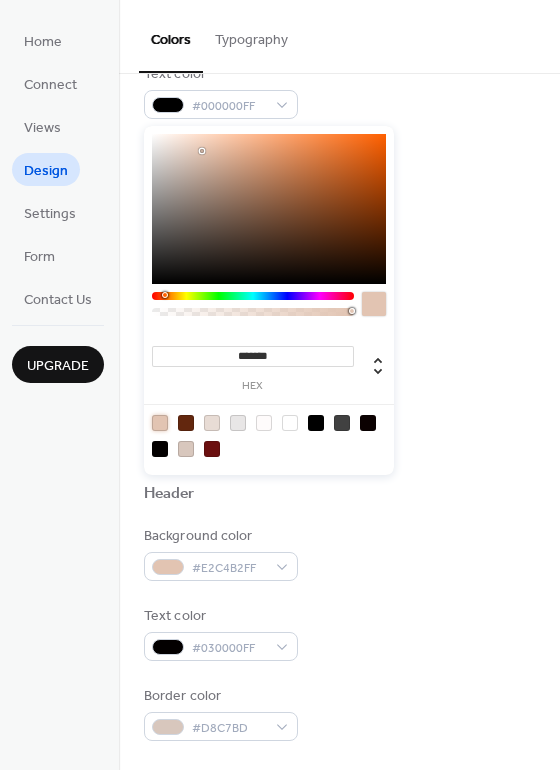 scroll, scrollTop: 311, scrollLeft: 0, axis: vertical 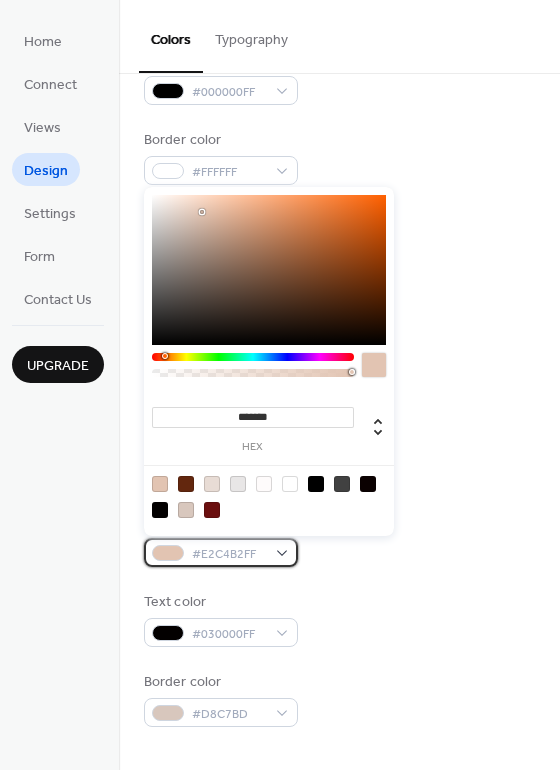 click at bounding box center (168, 553) 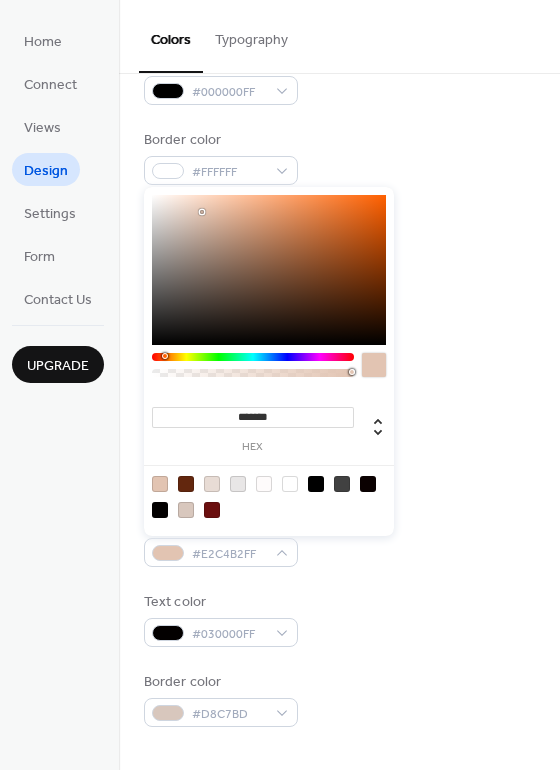 click at bounding box center [212, 510] 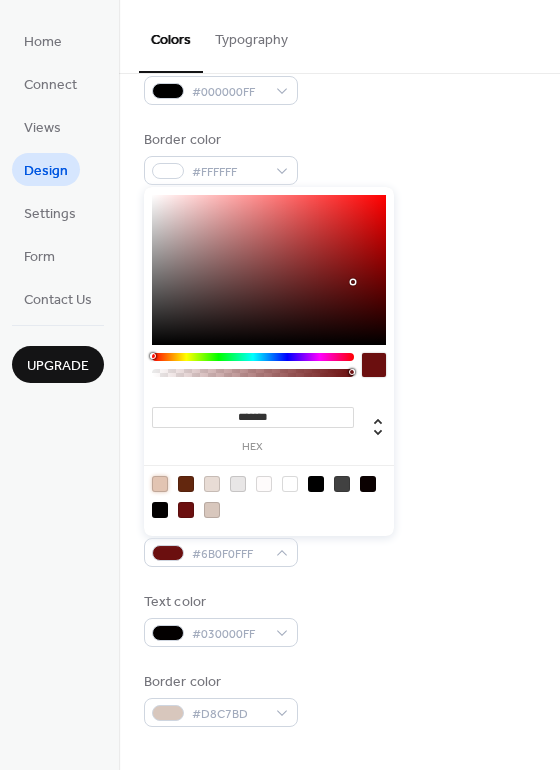 click at bounding box center (160, 484) 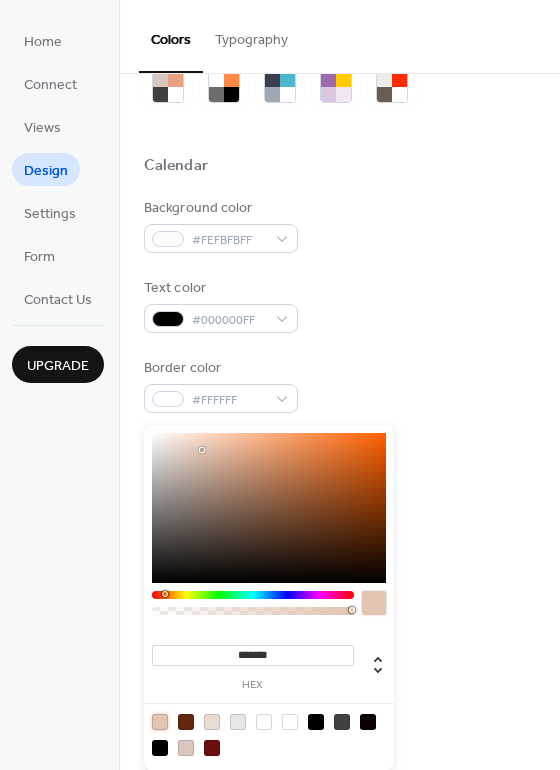 scroll, scrollTop: 0, scrollLeft: 0, axis: both 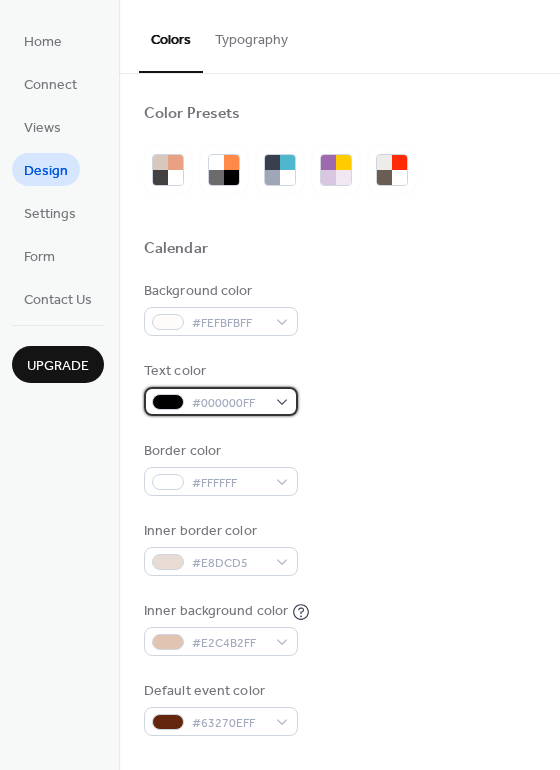 click on "#000000FF" at bounding box center (221, 401) 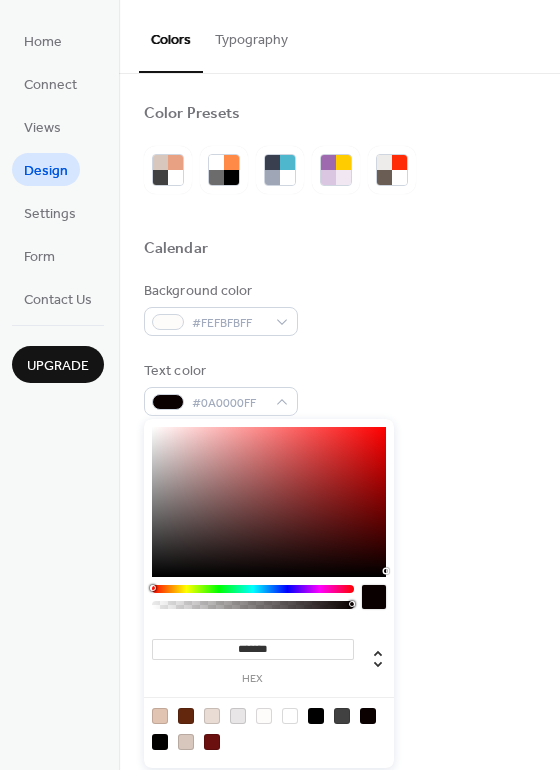 click at bounding box center (269, 502) 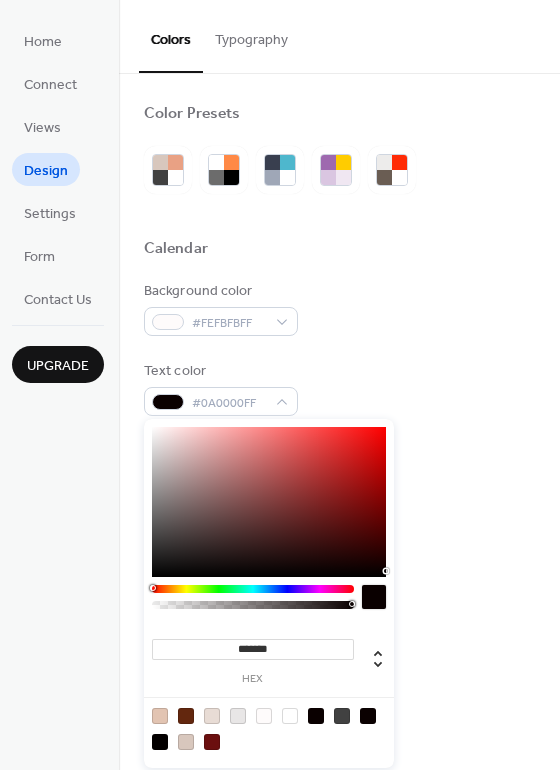 click at bounding box center (269, 502) 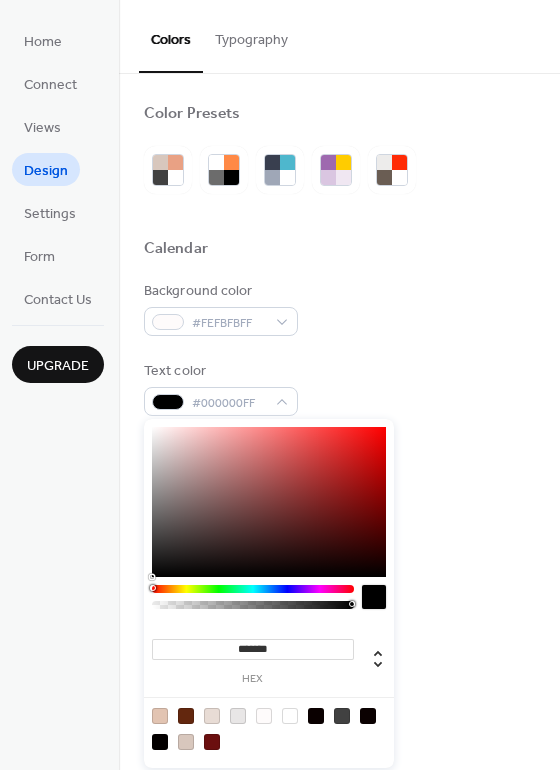 click on "******* hex" at bounding box center (269, 593) 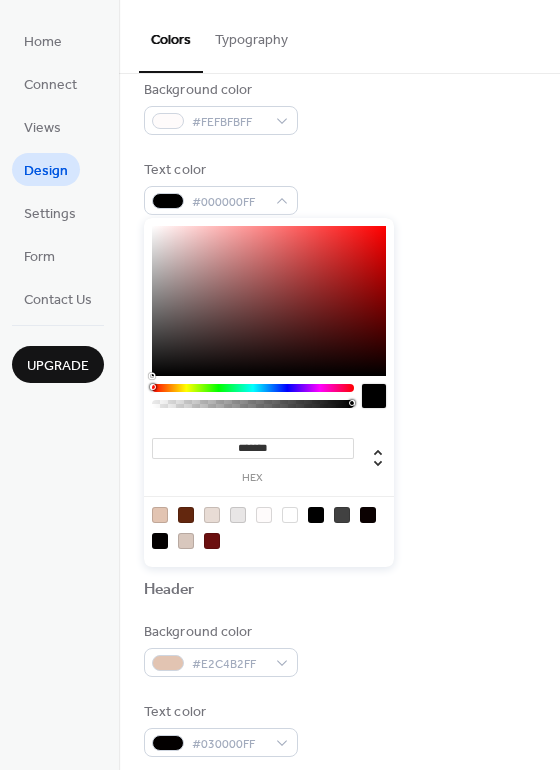 scroll, scrollTop: 222, scrollLeft: 0, axis: vertical 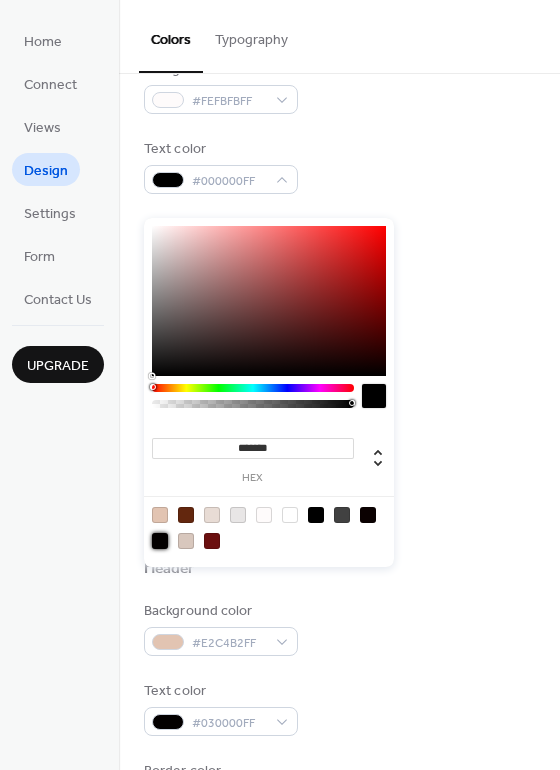 click at bounding box center [160, 541] 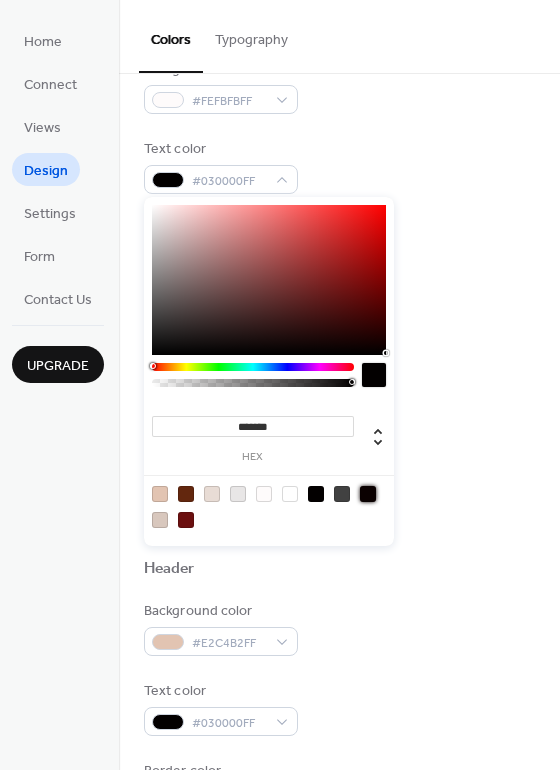 click at bounding box center [368, 494] 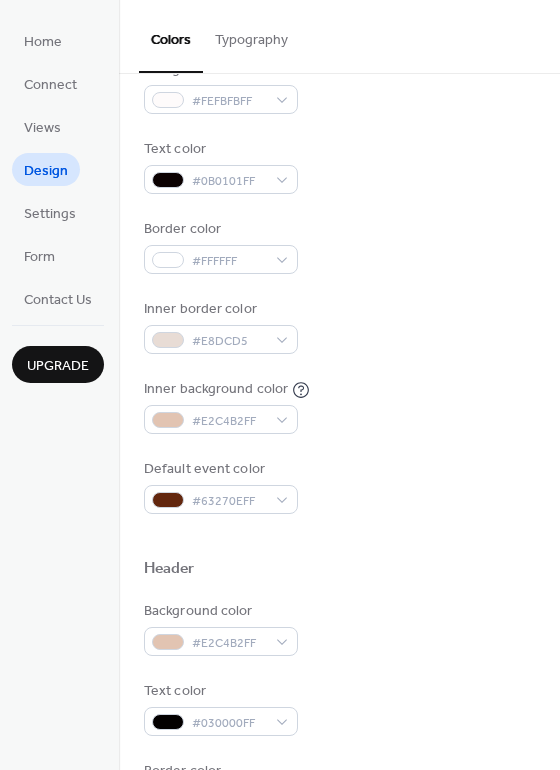 click on "Default event color #63270EFF" at bounding box center [339, 486] 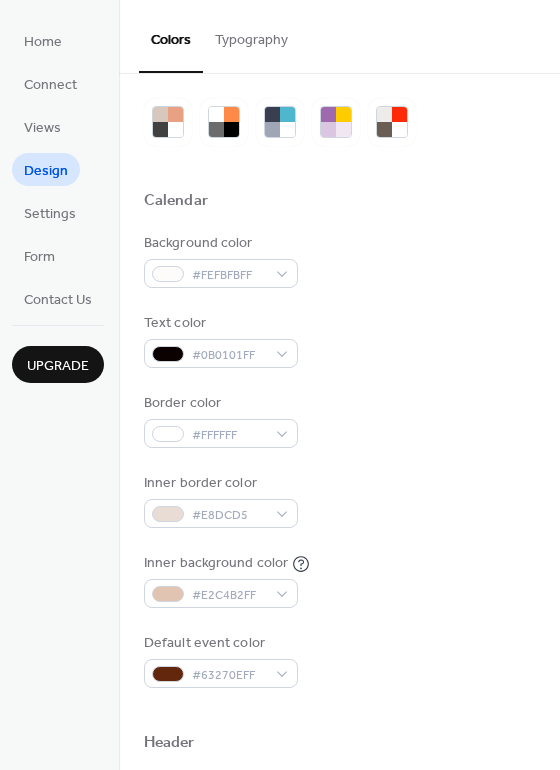 scroll, scrollTop: 0, scrollLeft: 0, axis: both 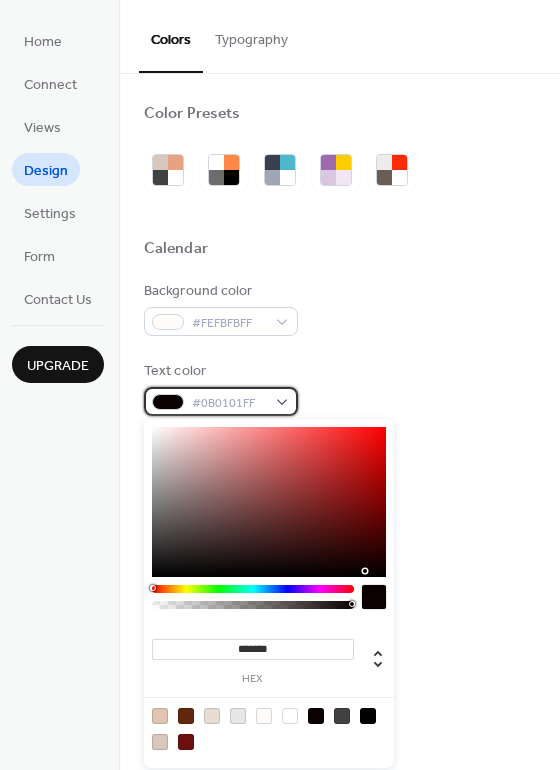 click on "#0B0101FF" at bounding box center [221, 401] 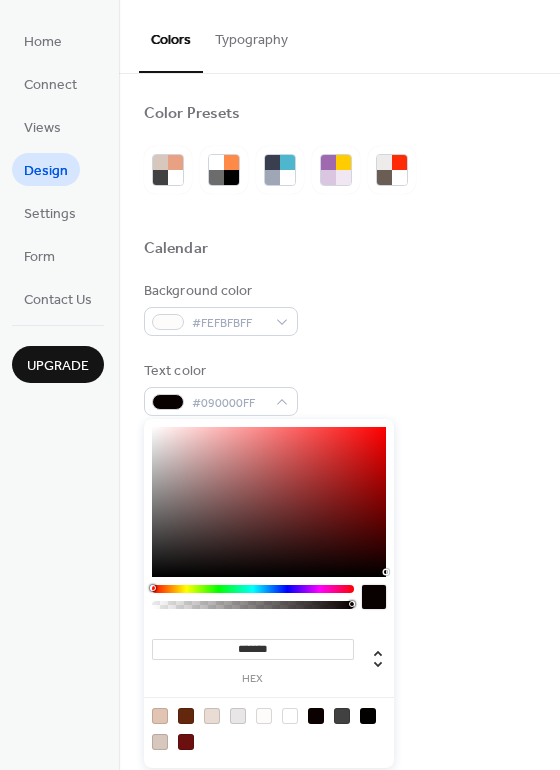 drag, startPoint x: 368, startPoint y: 572, endPoint x: 386, endPoint y: 577, distance: 18.681541 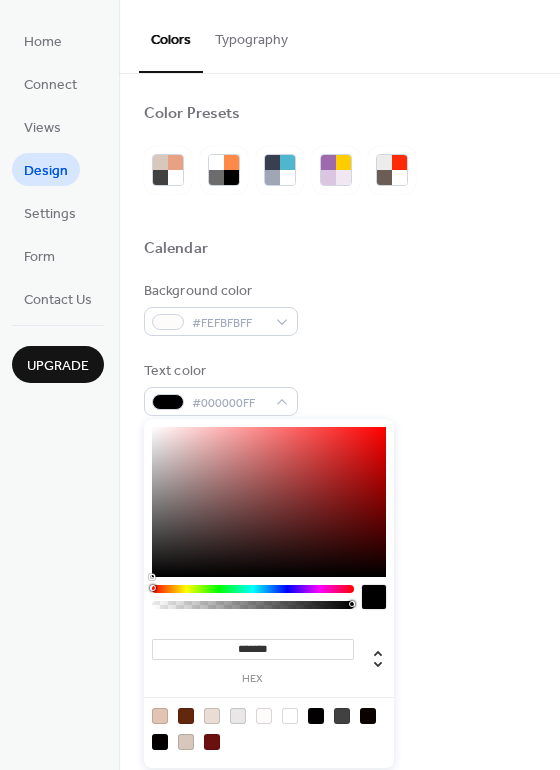 click at bounding box center (374, 597) 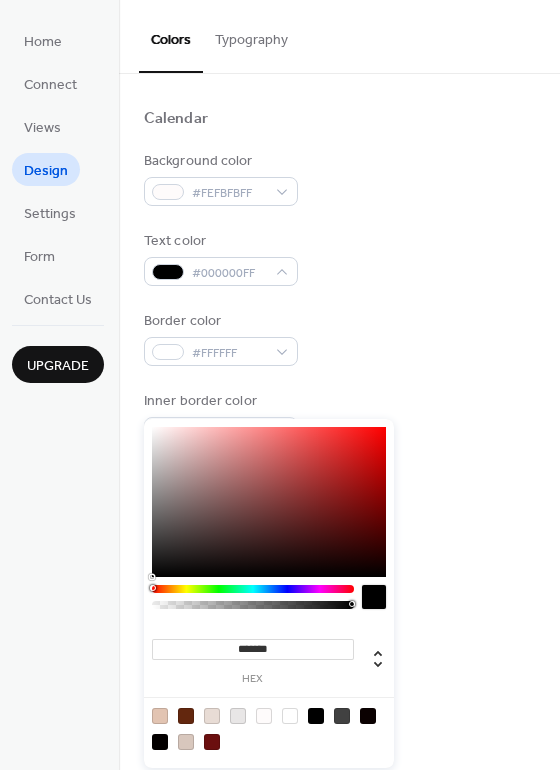 scroll, scrollTop: 149, scrollLeft: 0, axis: vertical 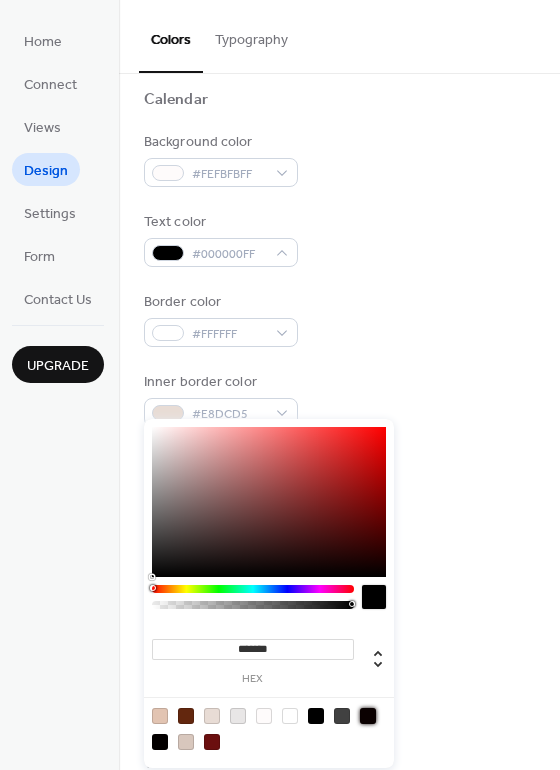 click at bounding box center [368, 716] 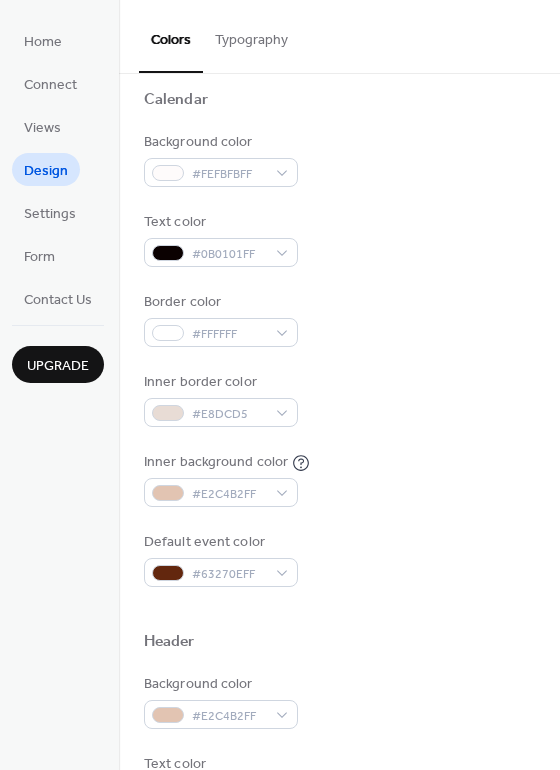 drag, startPoint x: 447, startPoint y: 486, endPoint x: 470, endPoint y: 552, distance: 69.89278 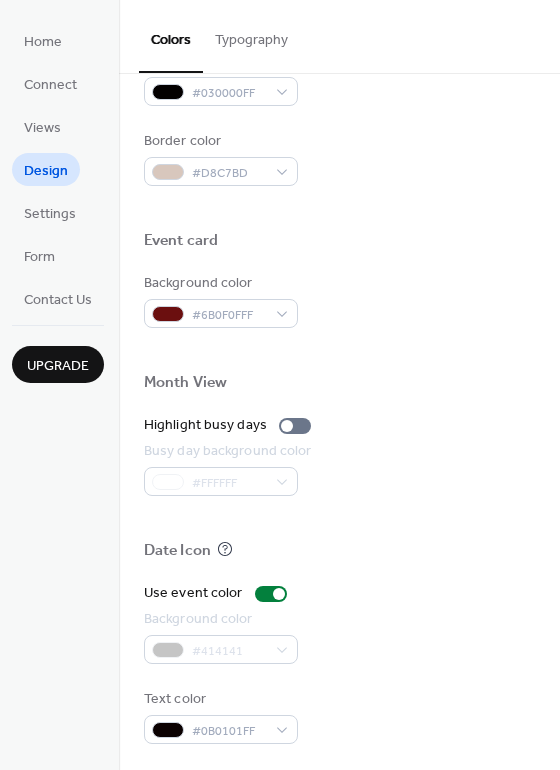 scroll, scrollTop: 854, scrollLeft: 0, axis: vertical 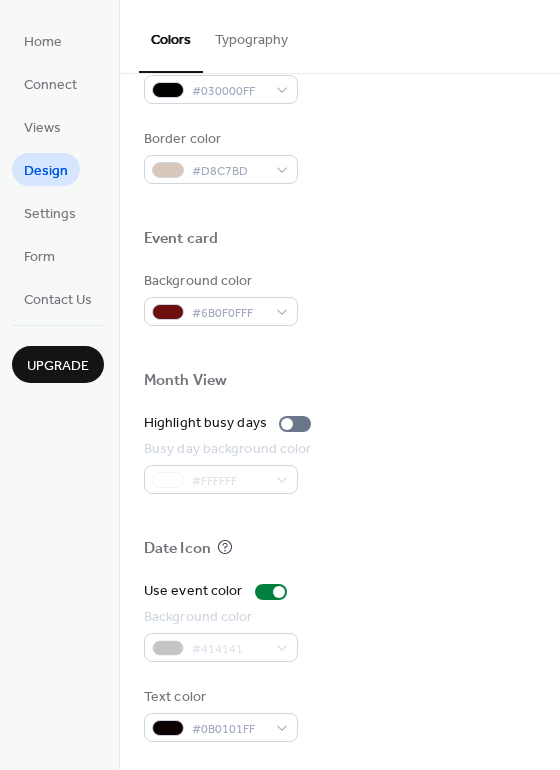 click on "#414141" at bounding box center (221, 647) 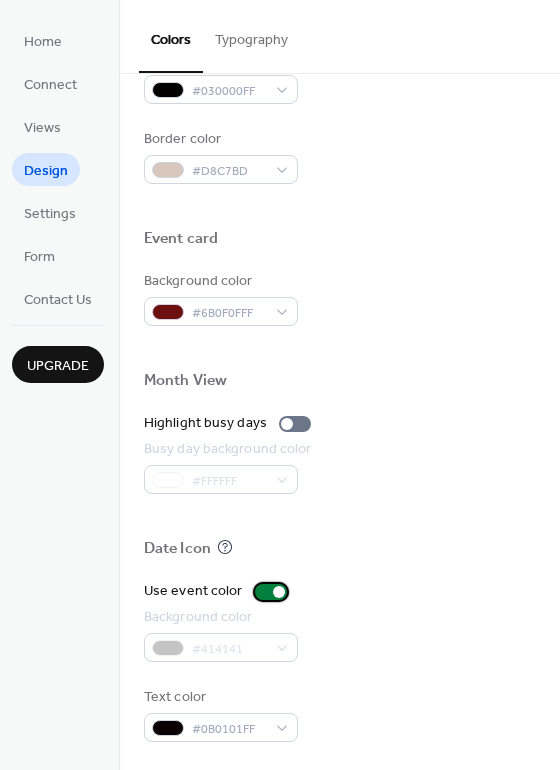 click at bounding box center [271, 592] 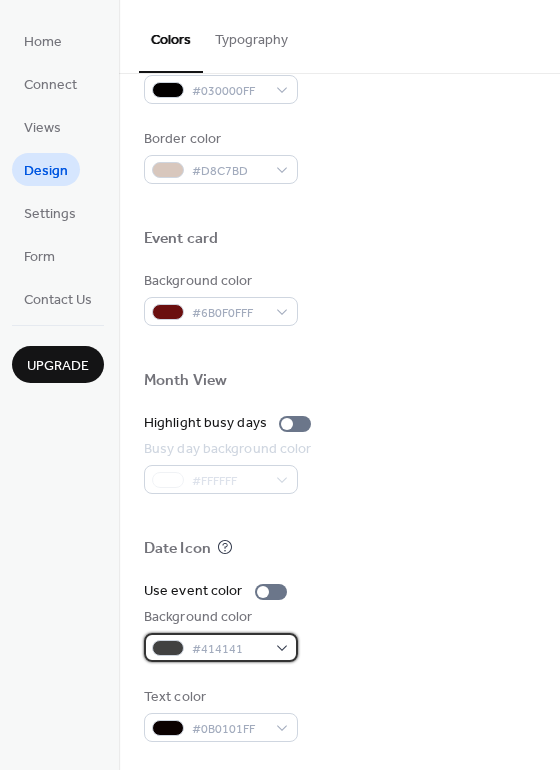 click at bounding box center (168, 648) 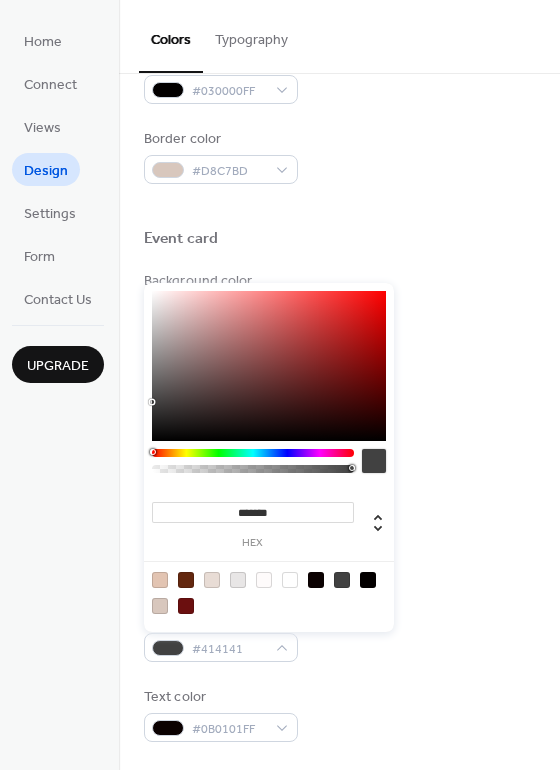type on "*******" 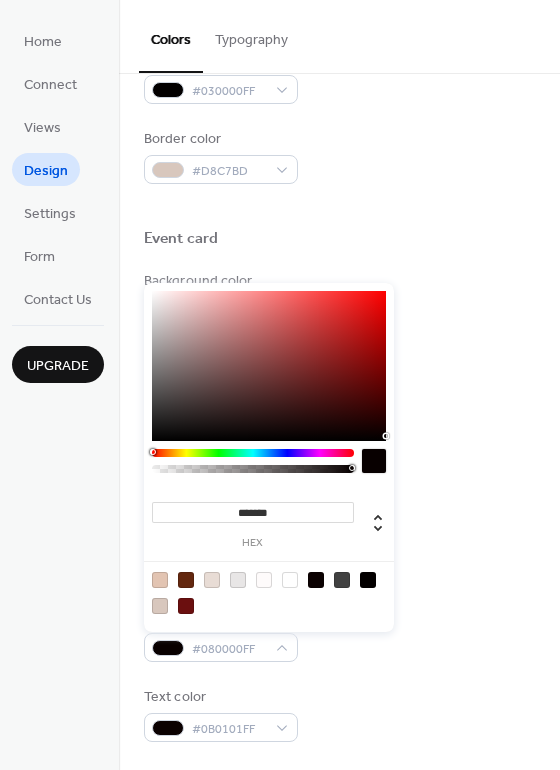 click at bounding box center [269, 366] 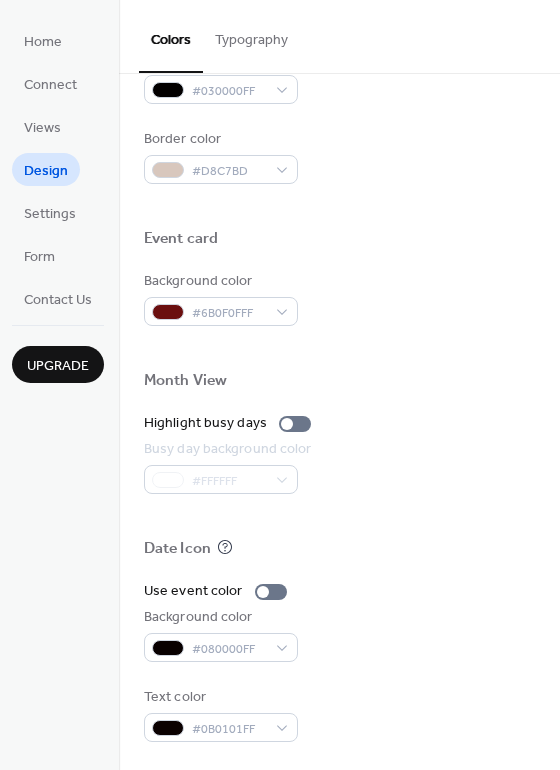 drag, startPoint x: 445, startPoint y: 579, endPoint x: 452, endPoint y: 602, distance: 24.04163 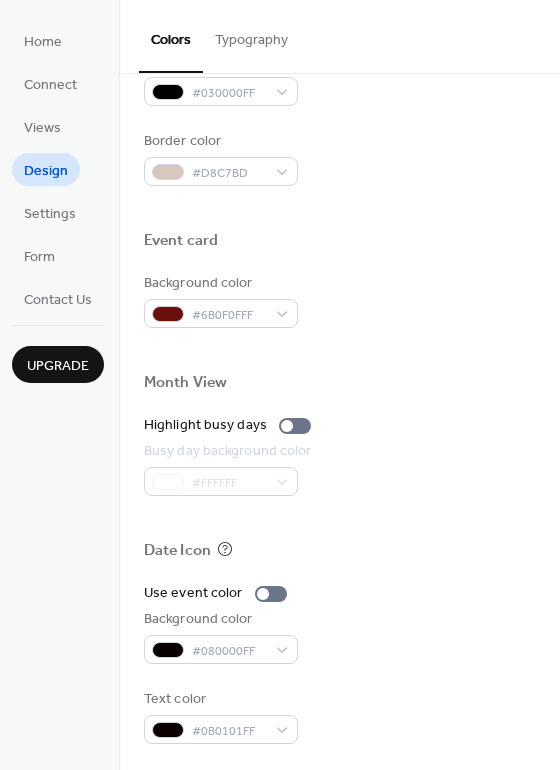 scroll, scrollTop: 854, scrollLeft: 0, axis: vertical 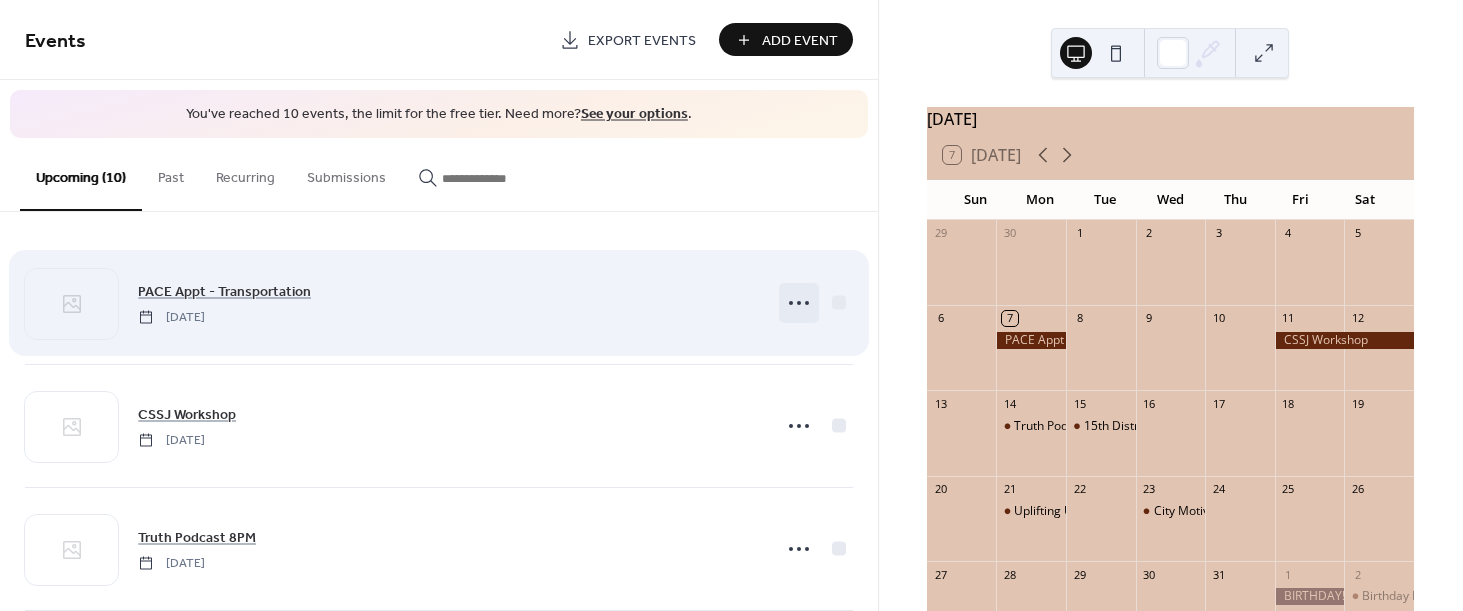 click 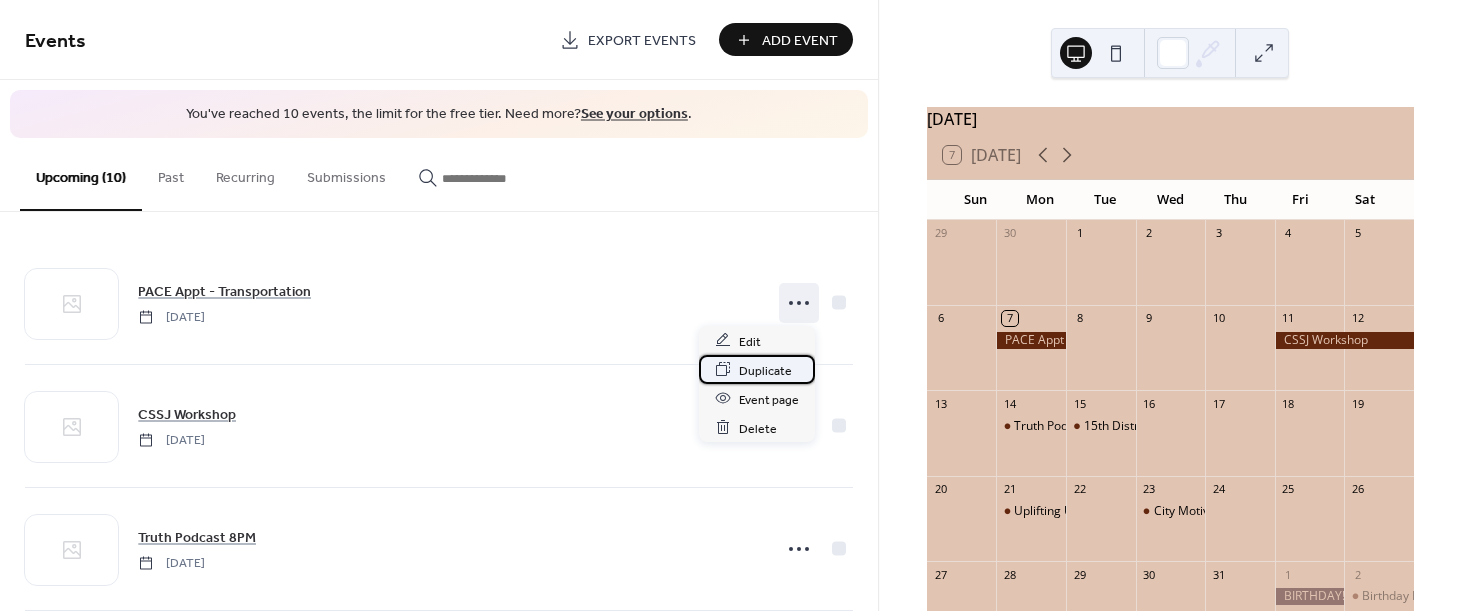 click on "Duplicate" at bounding box center (765, 370) 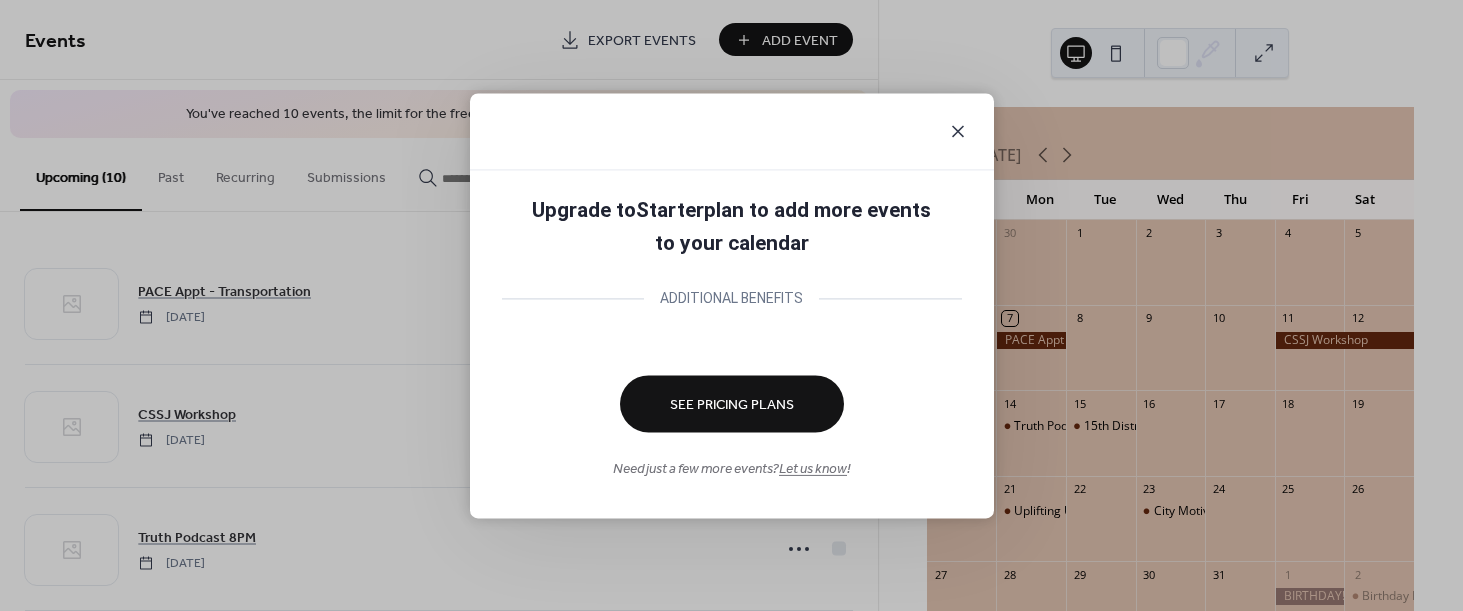 click 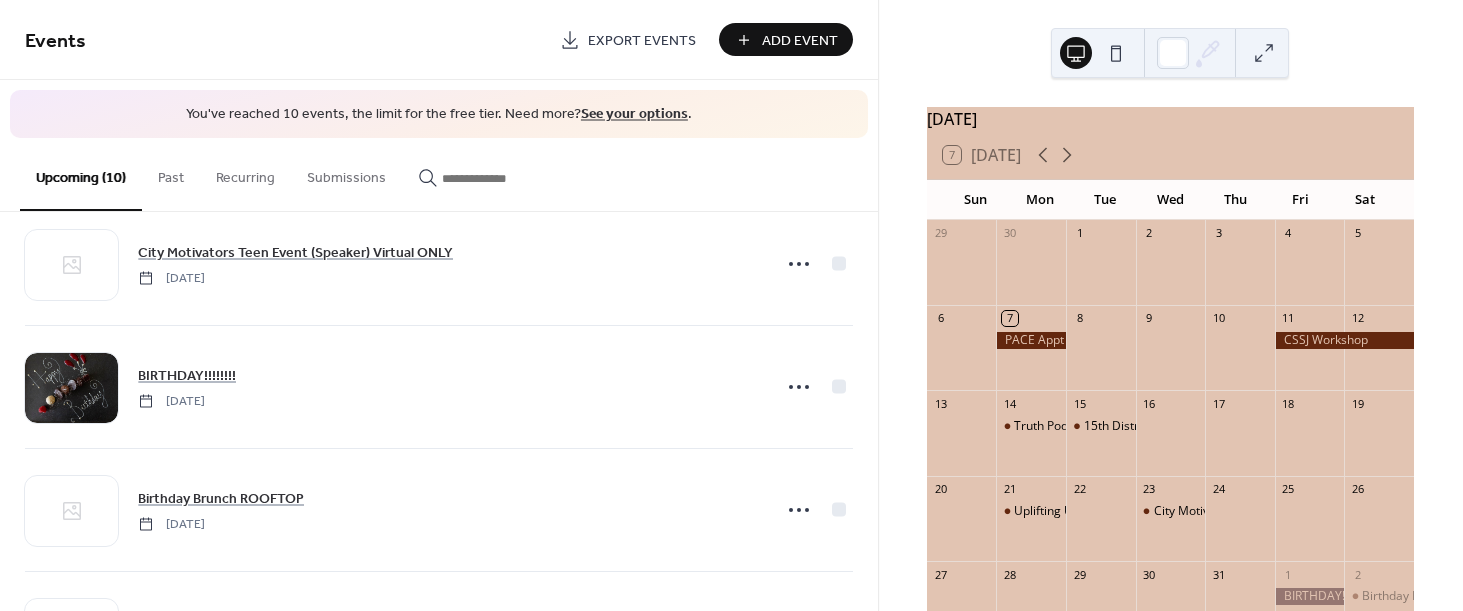 scroll, scrollTop: 663, scrollLeft: 0, axis: vertical 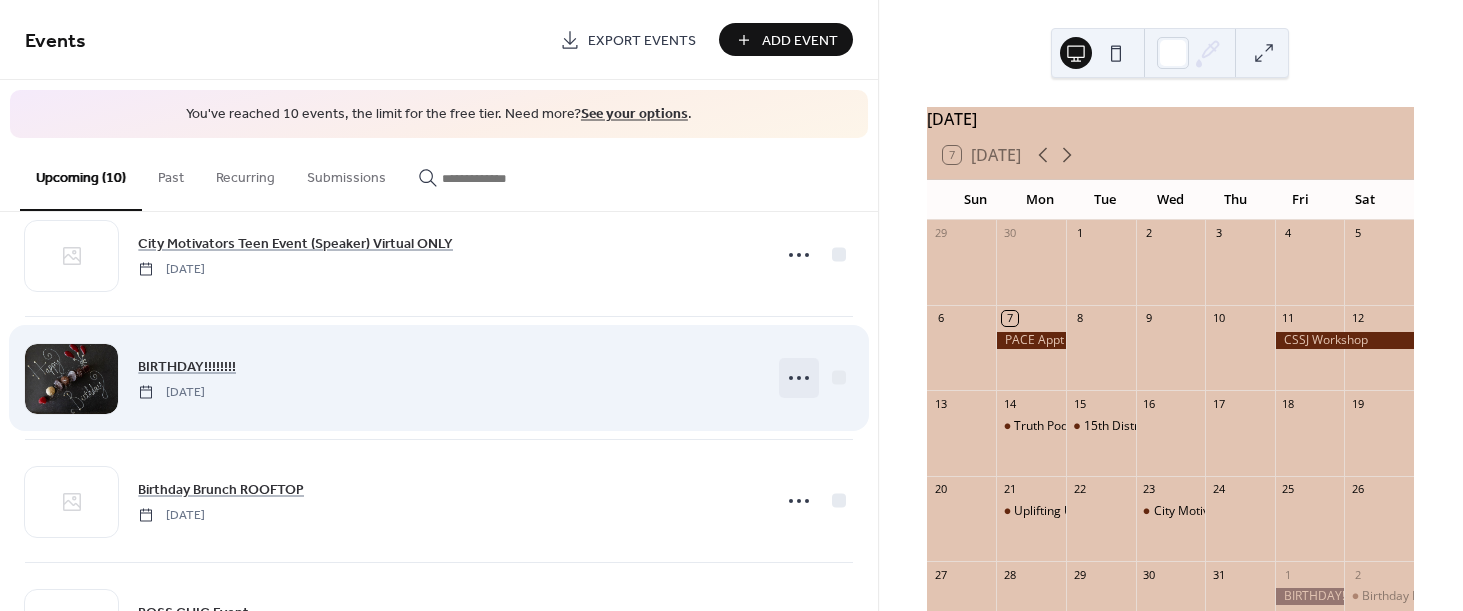 click 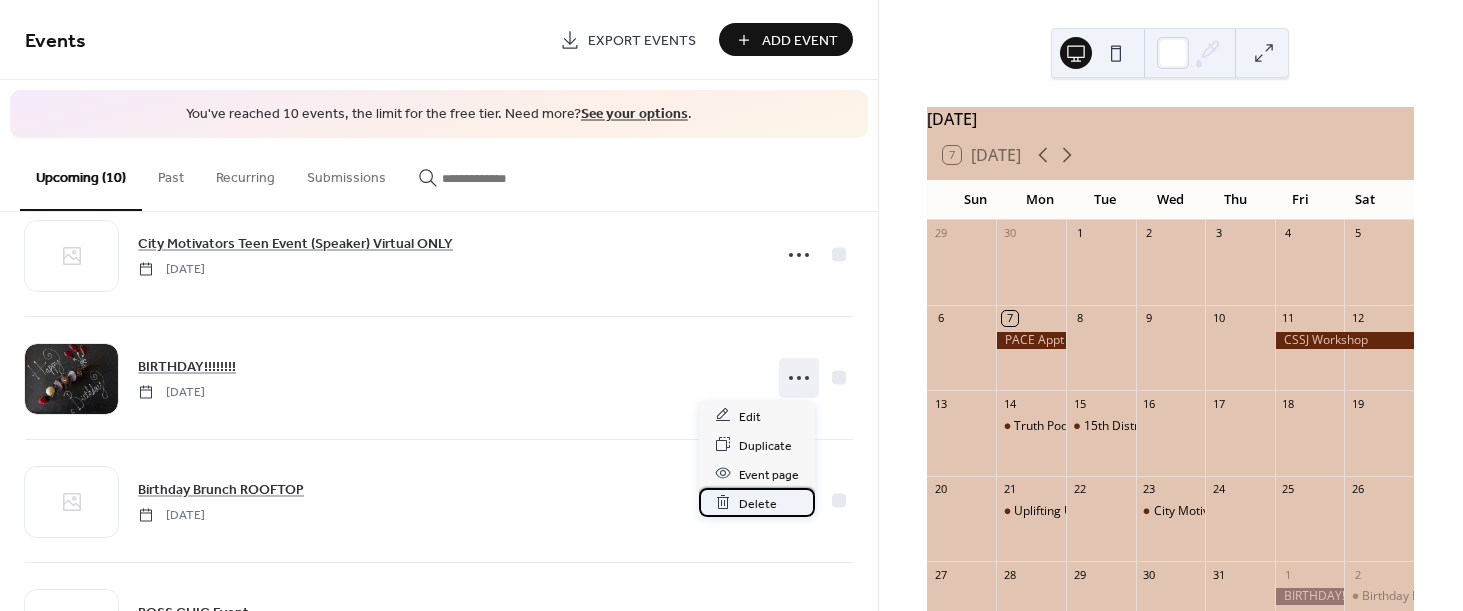 click on "Delete" at bounding box center [758, 503] 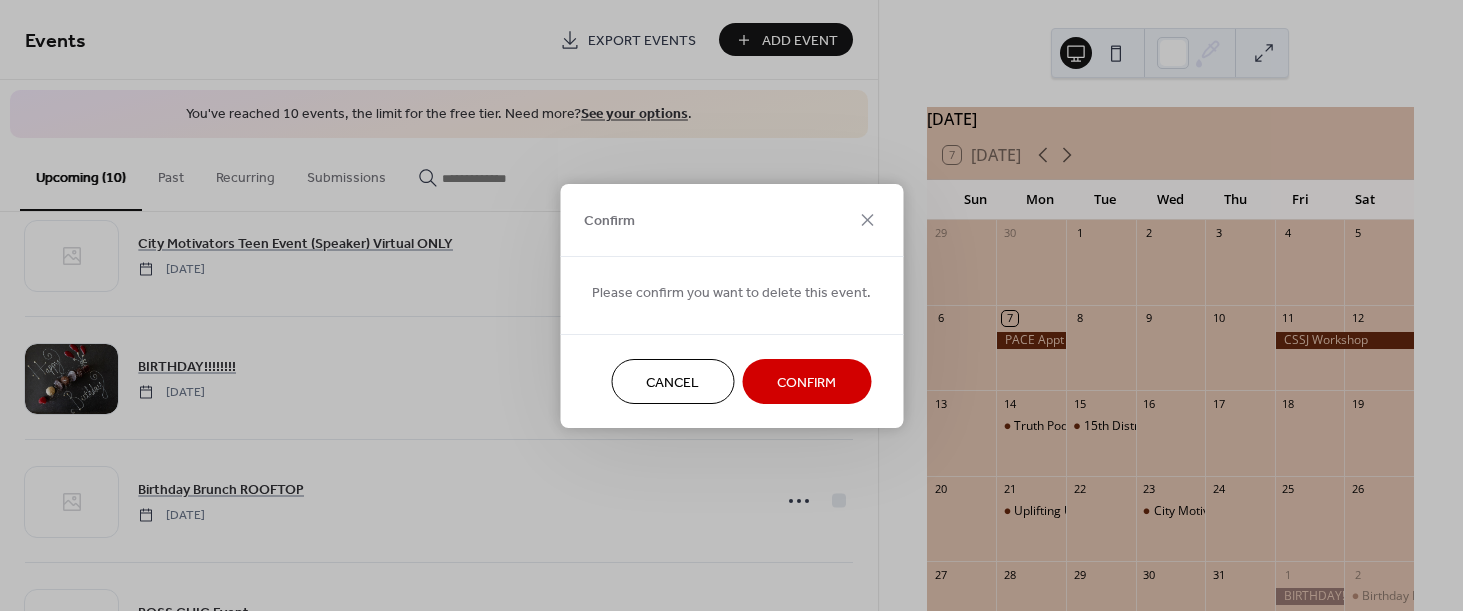 click on "Confirm" at bounding box center [806, 382] 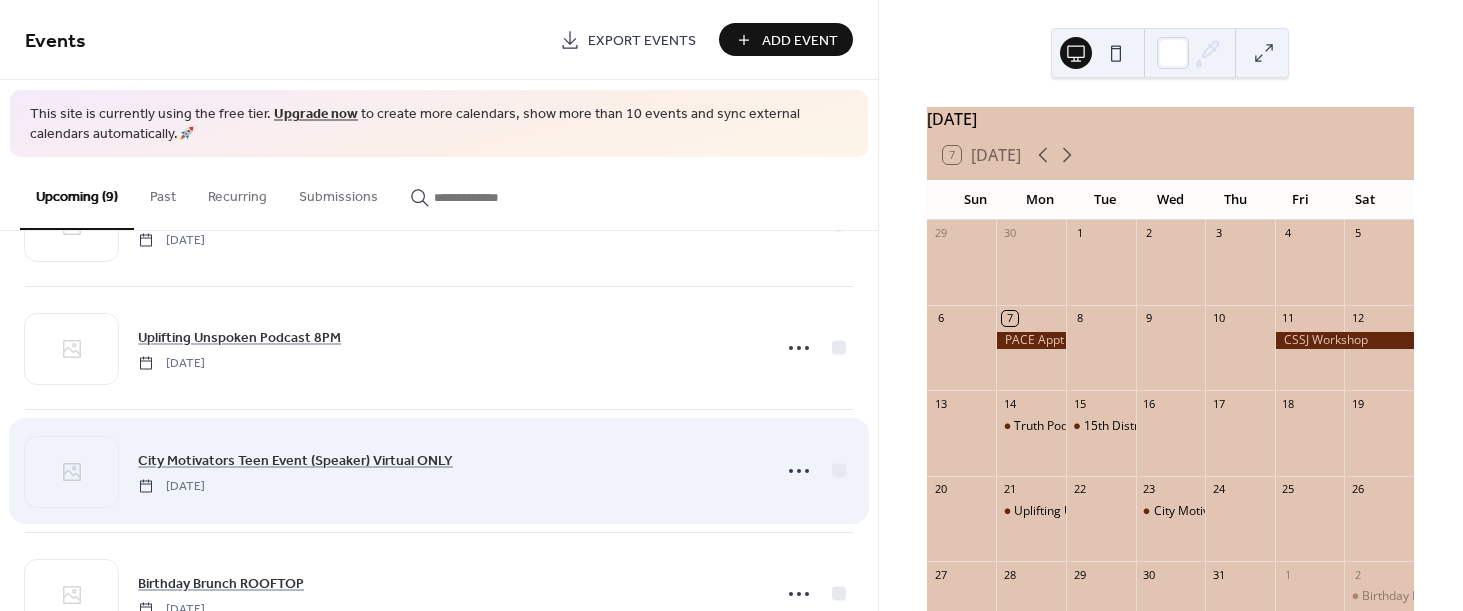 scroll, scrollTop: 335, scrollLeft: 0, axis: vertical 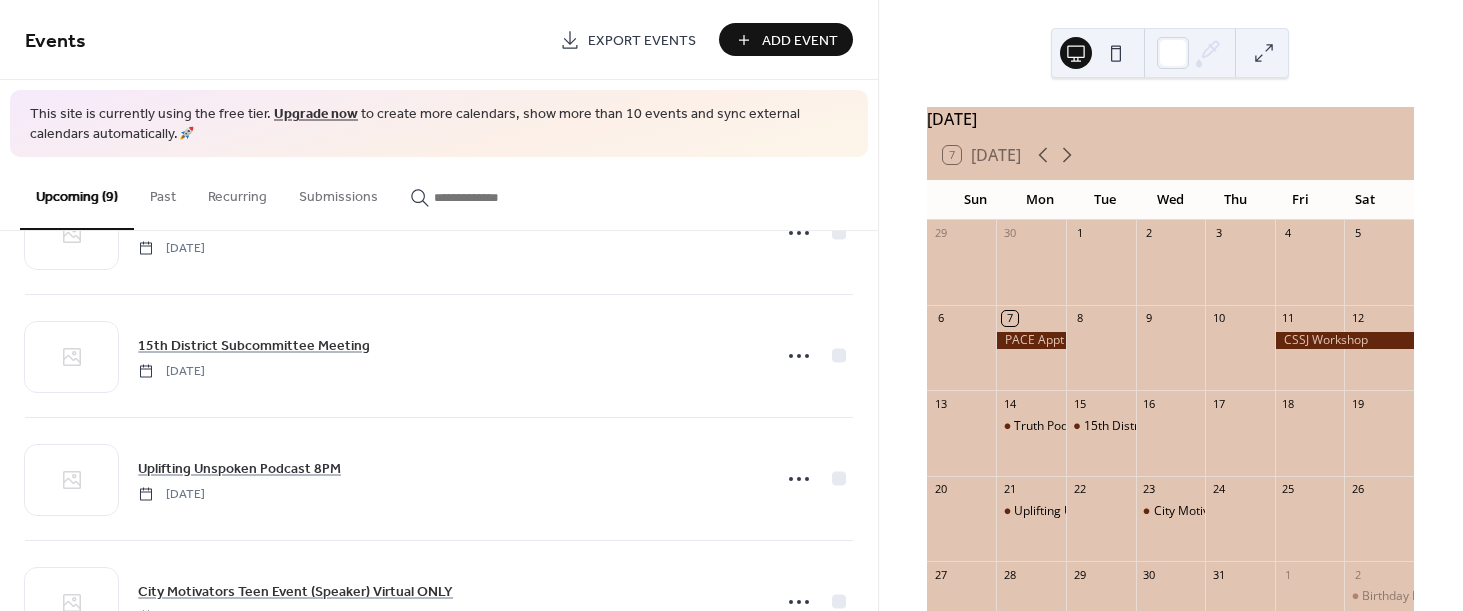 click on "Add Event" at bounding box center [800, 41] 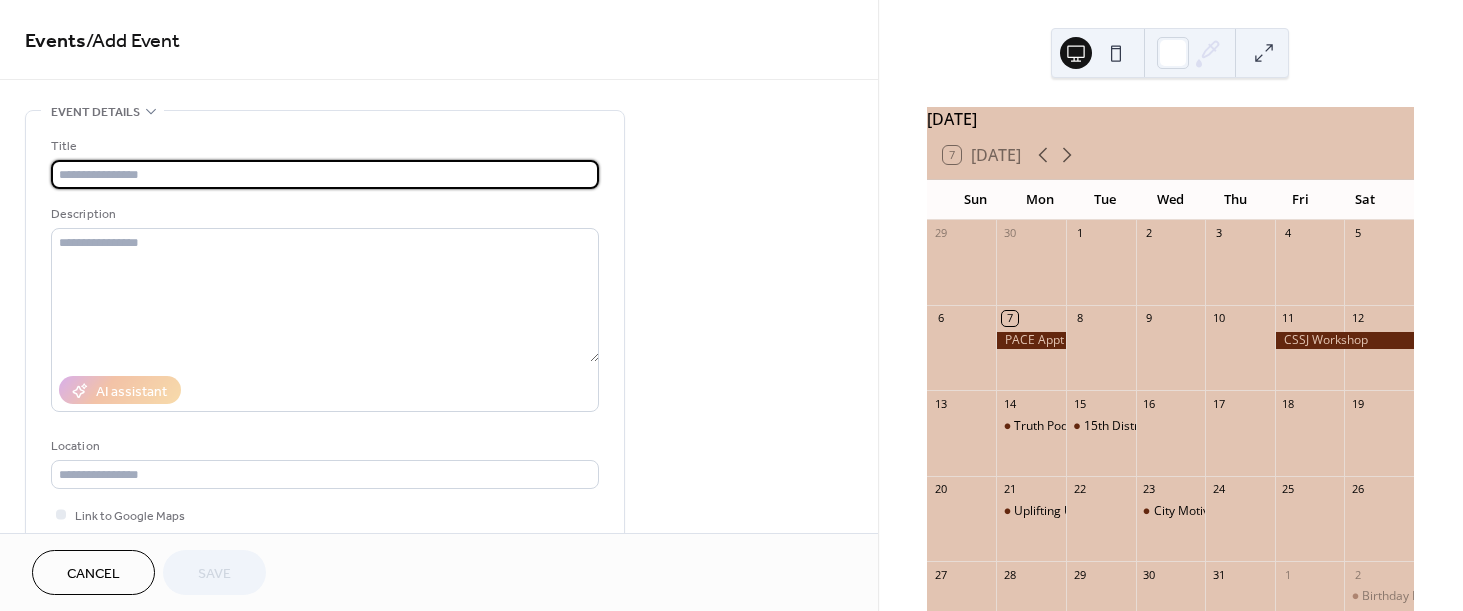 click at bounding box center [325, 174] 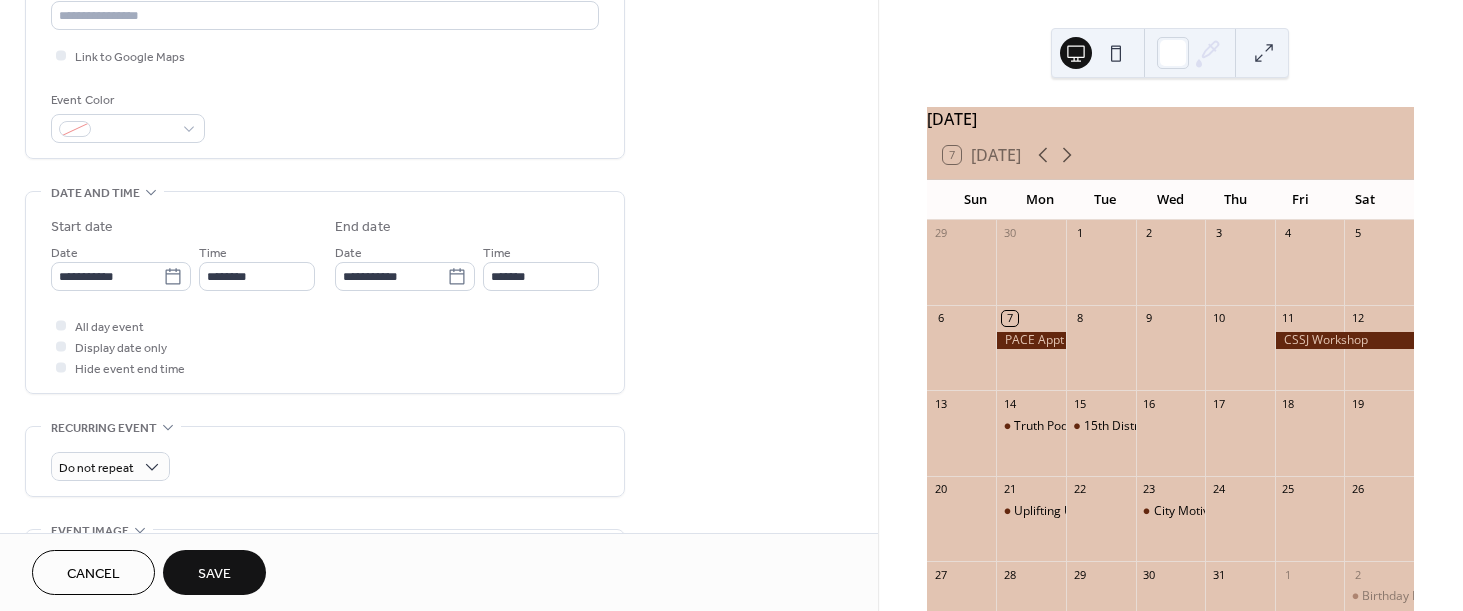 scroll, scrollTop: 474, scrollLeft: 0, axis: vertical 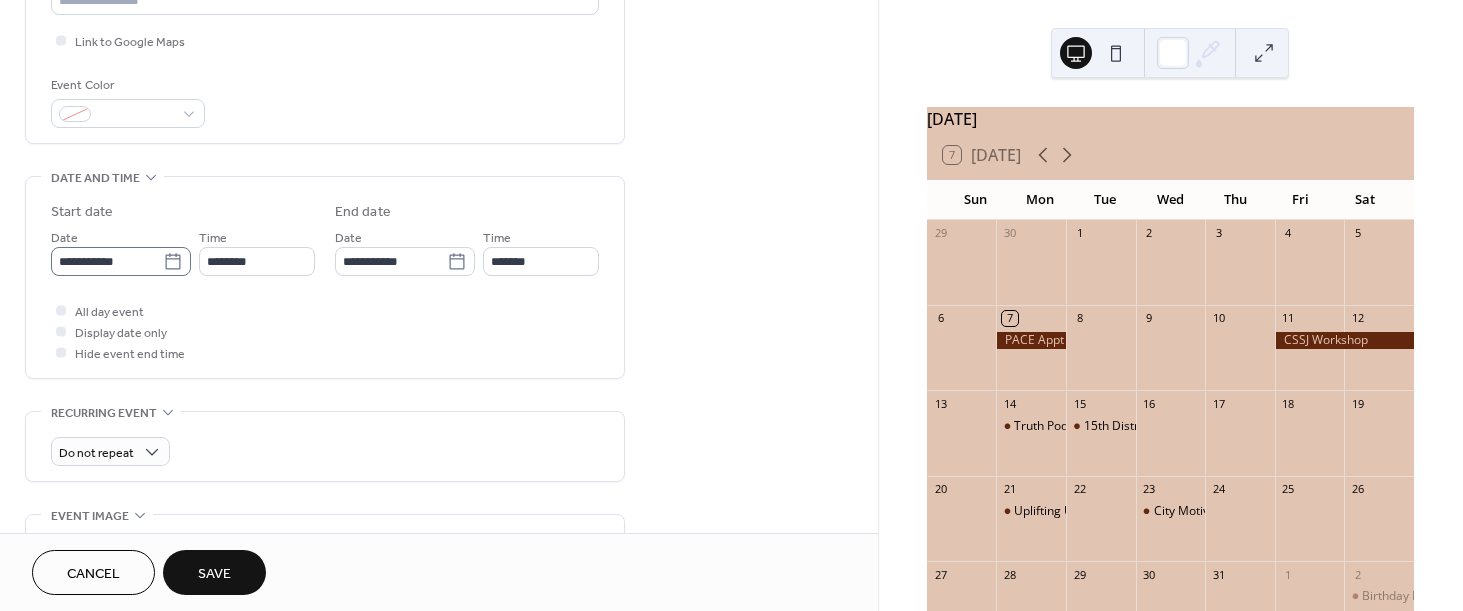 type on "**********" 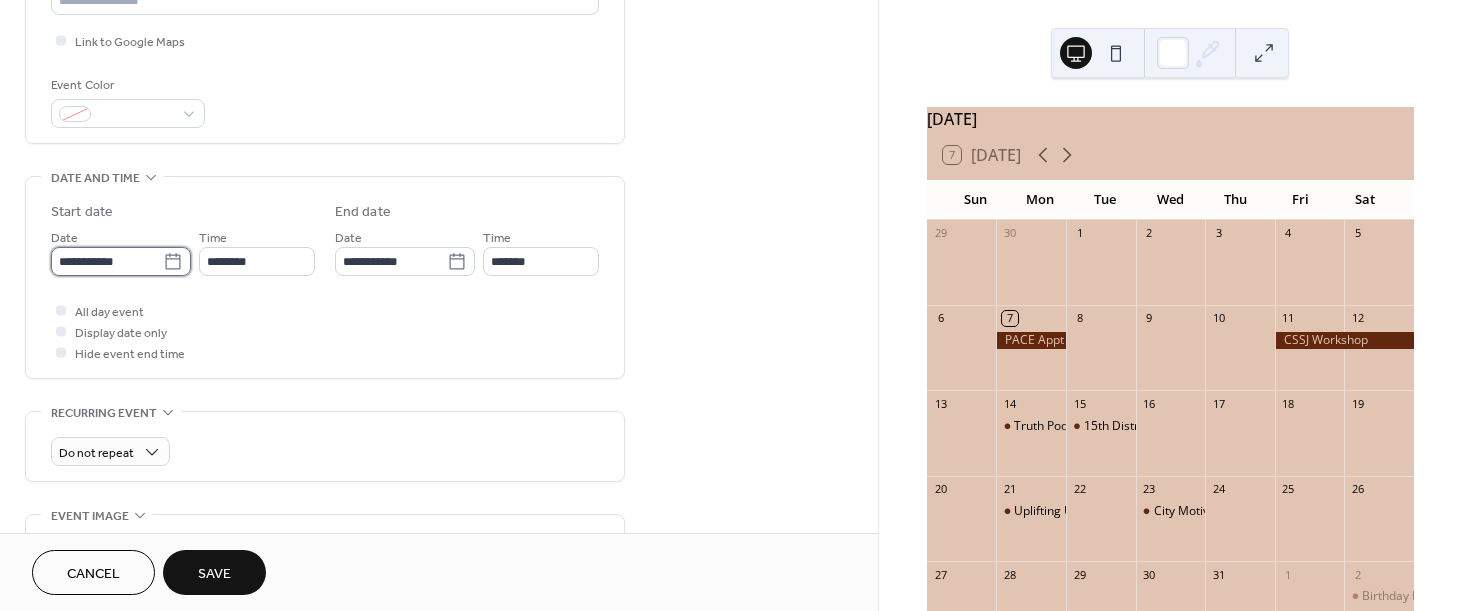 click on "**********" at bounding box center (107, 261) 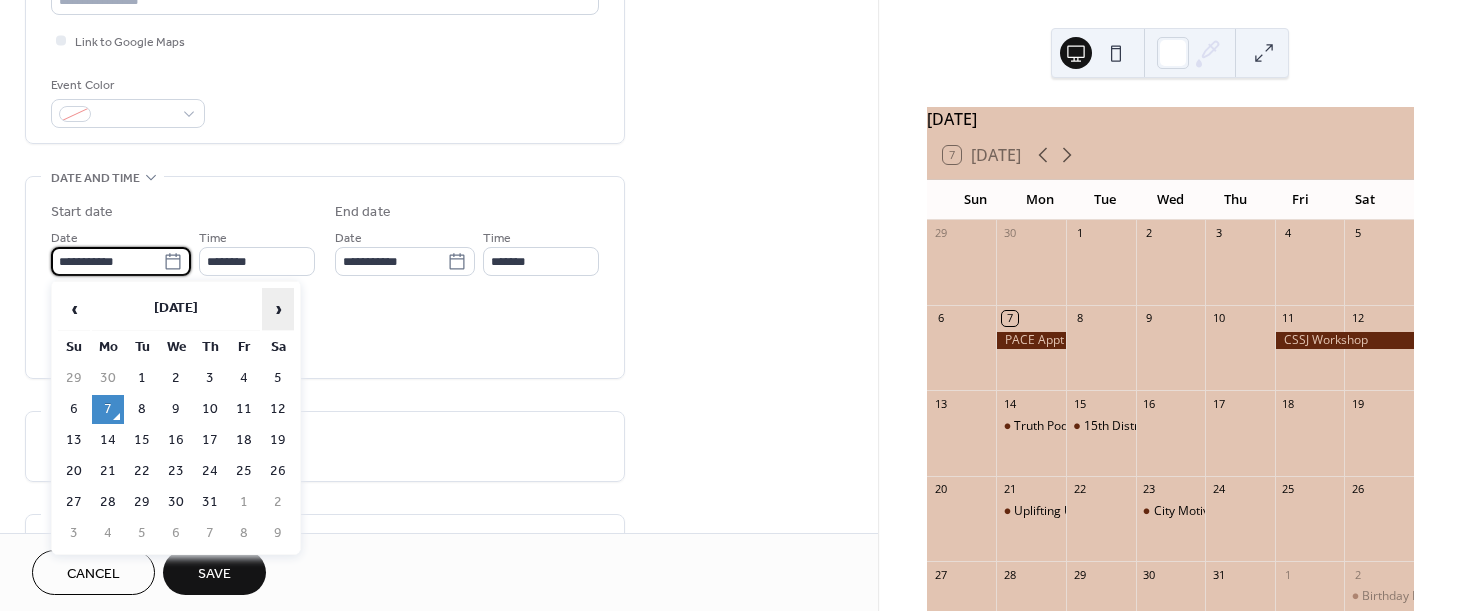 click on "›" at bounding box center (278, 309) 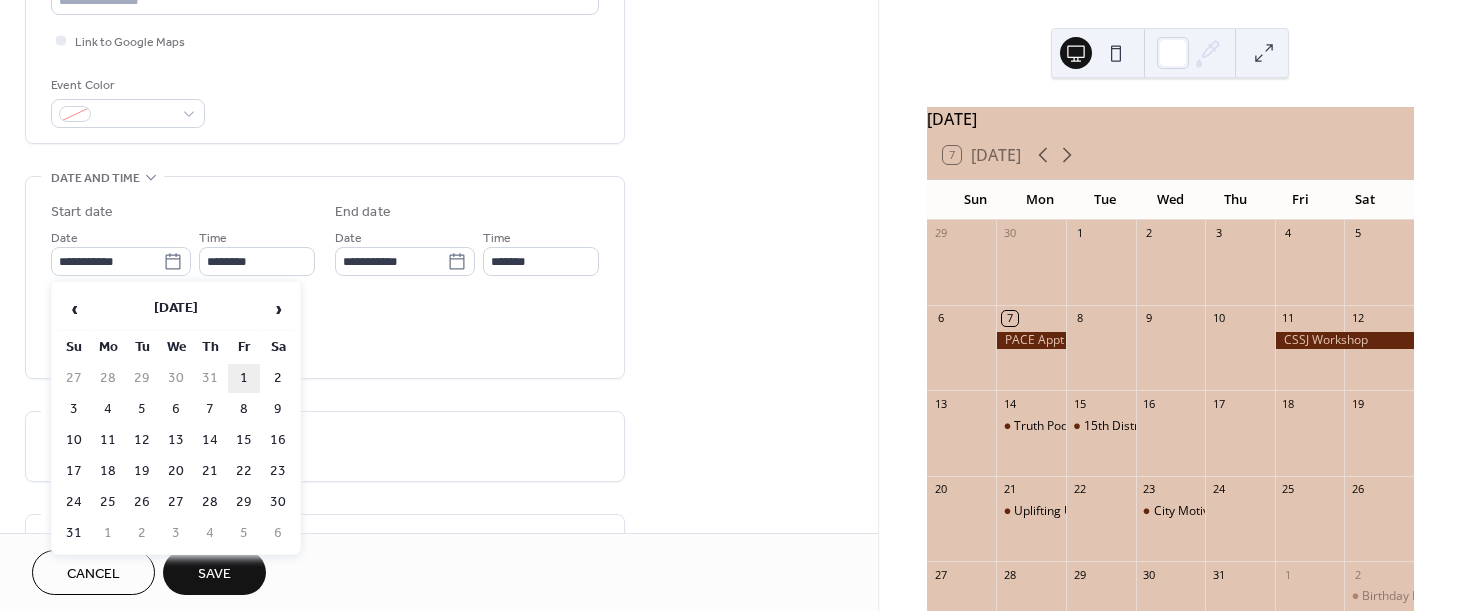 click on "1" at bounding box center [244, 378] 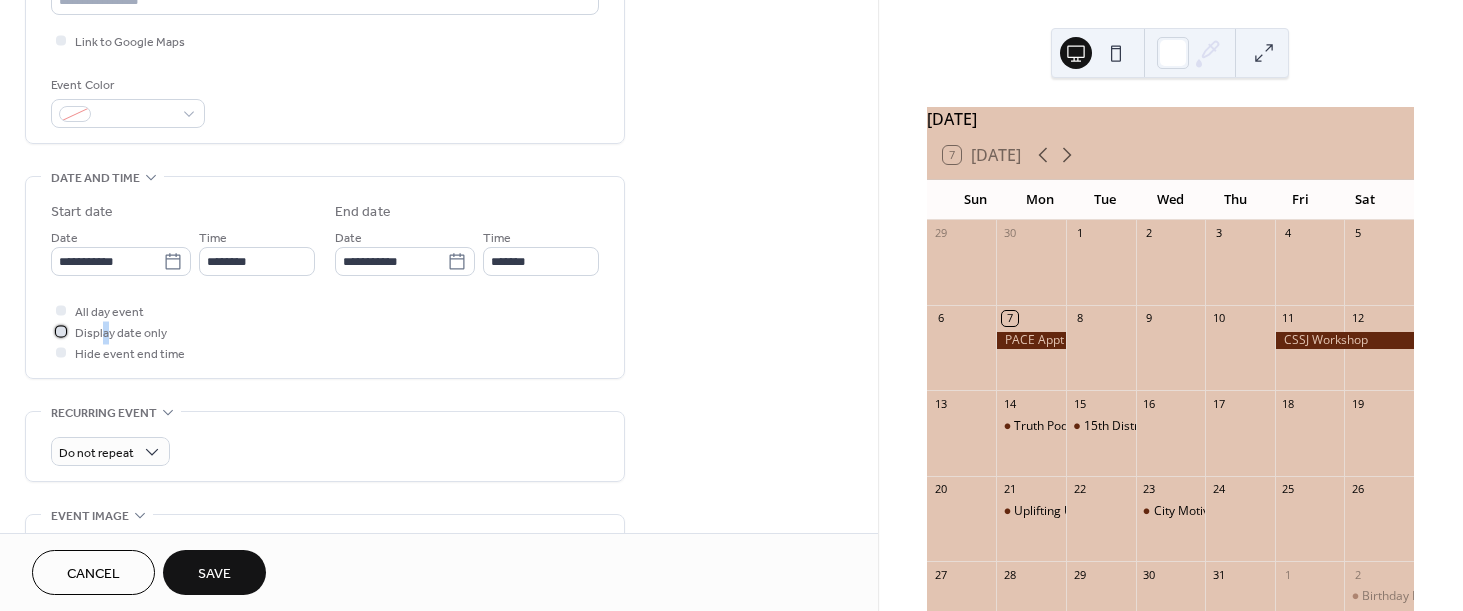 click on "Display date only" at bounding box center [121, 333] 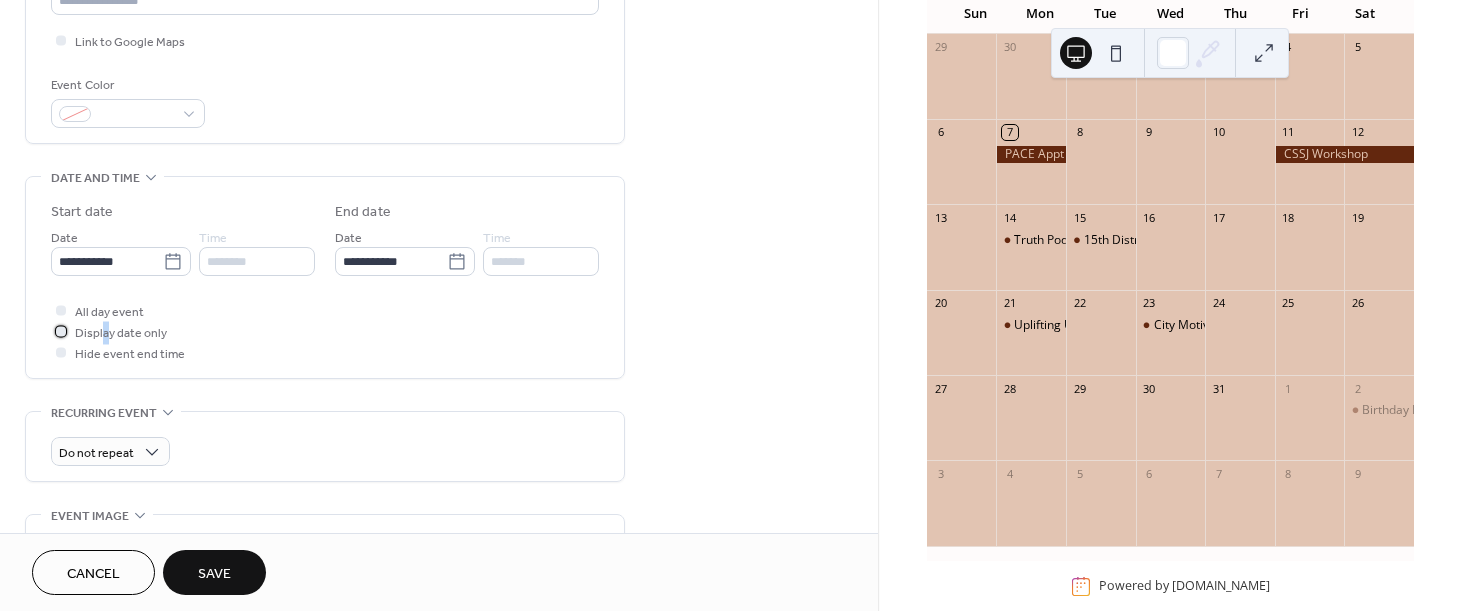 scroll, scrollTop: 192, scrollLeft: 0, axis: vertical 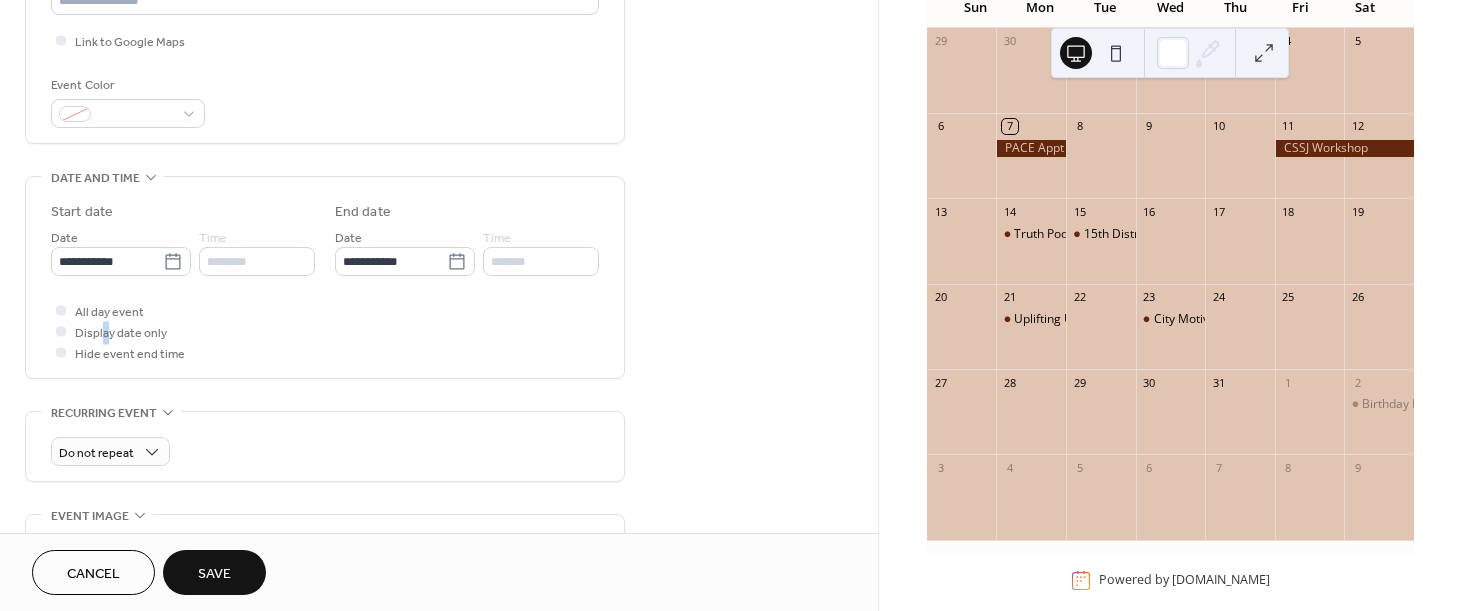 click on "Save" at bounding box center (214, 574) 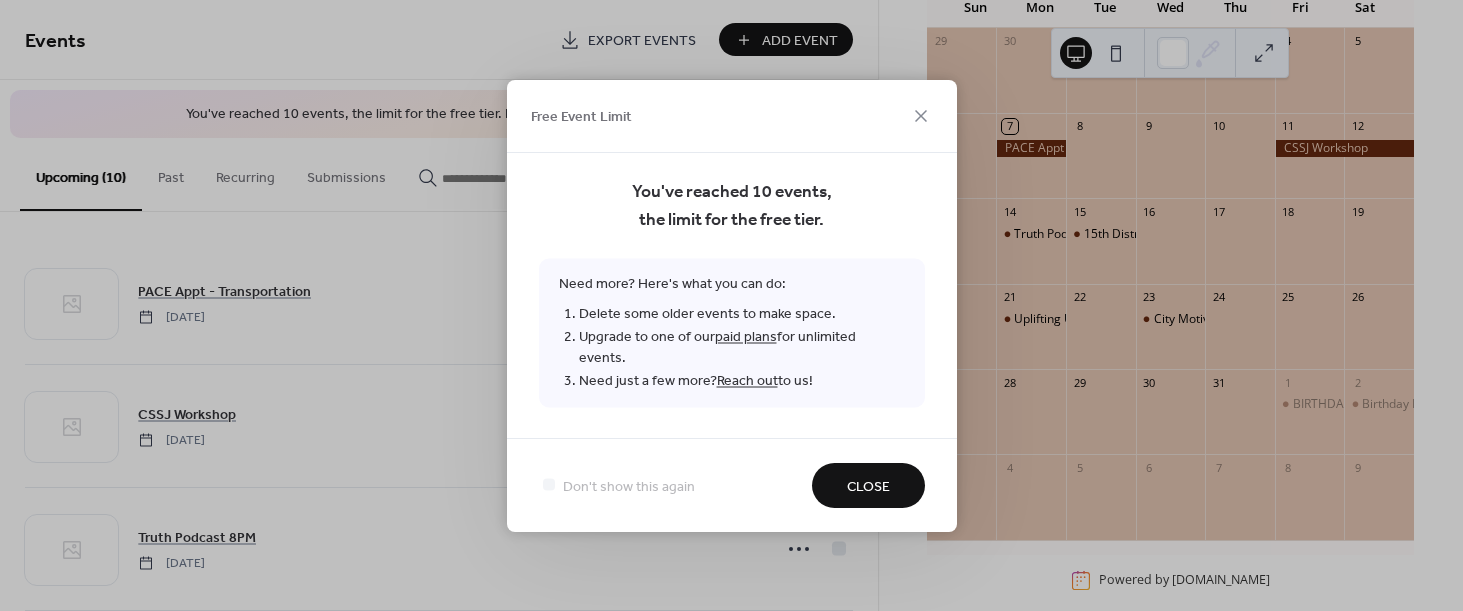 click on "Close" at bounding box center (868, 486) 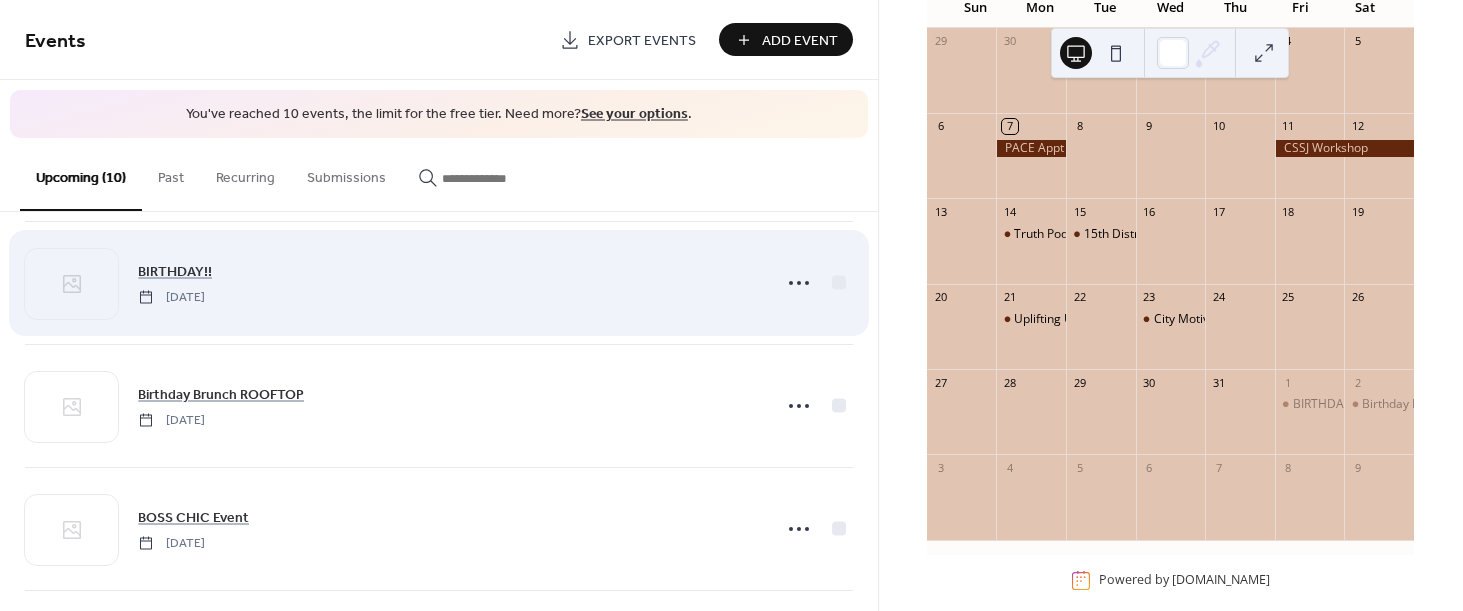 scroll, scrollTop: 756, scrollLeft: 0, axis: vertical 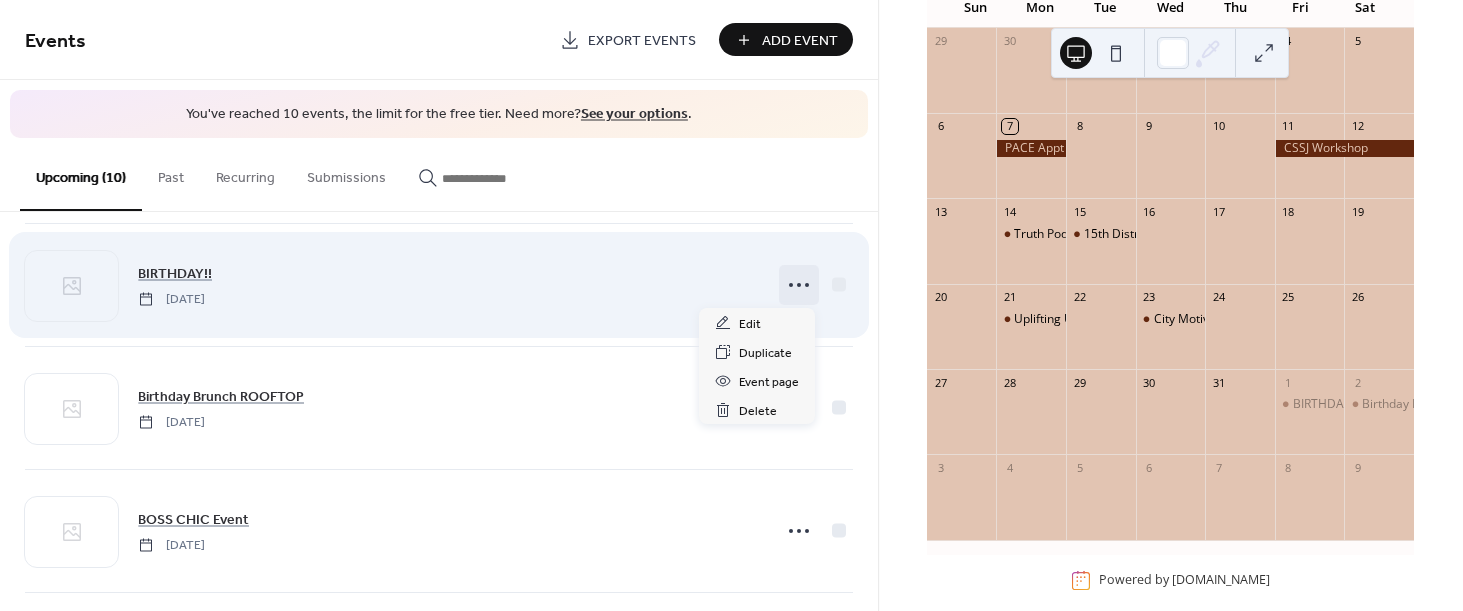 click 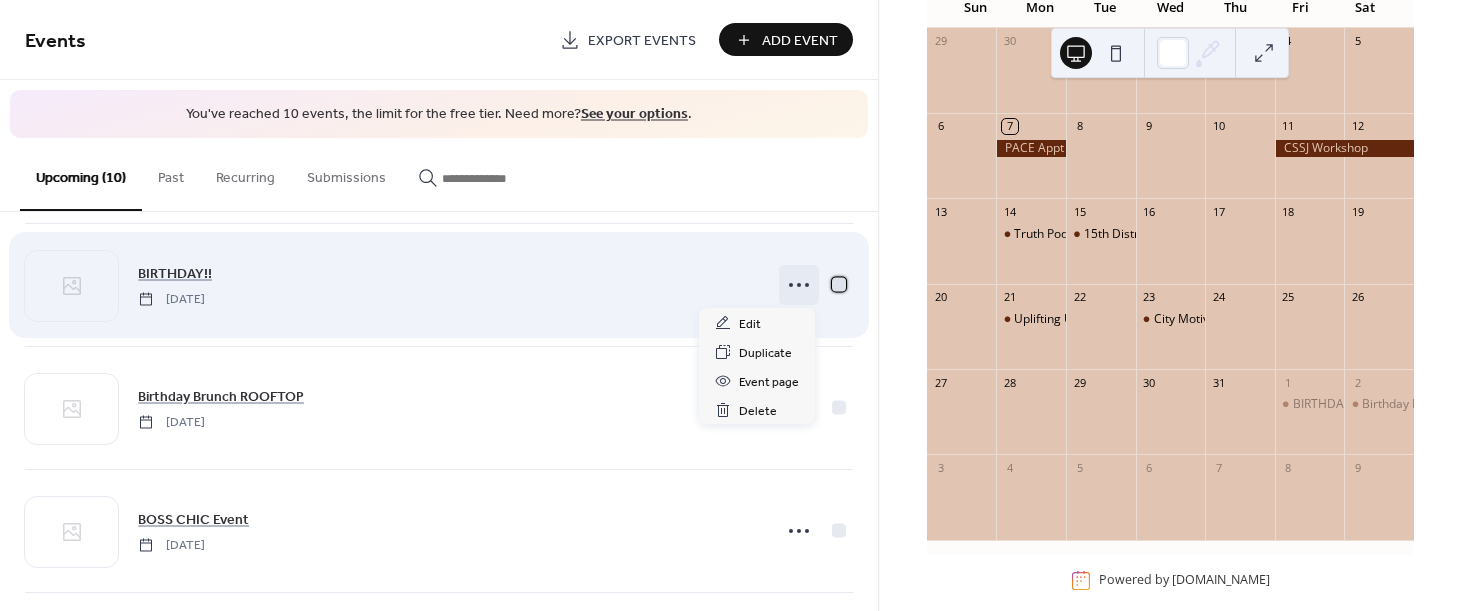 click at bounding box center [839, 284] 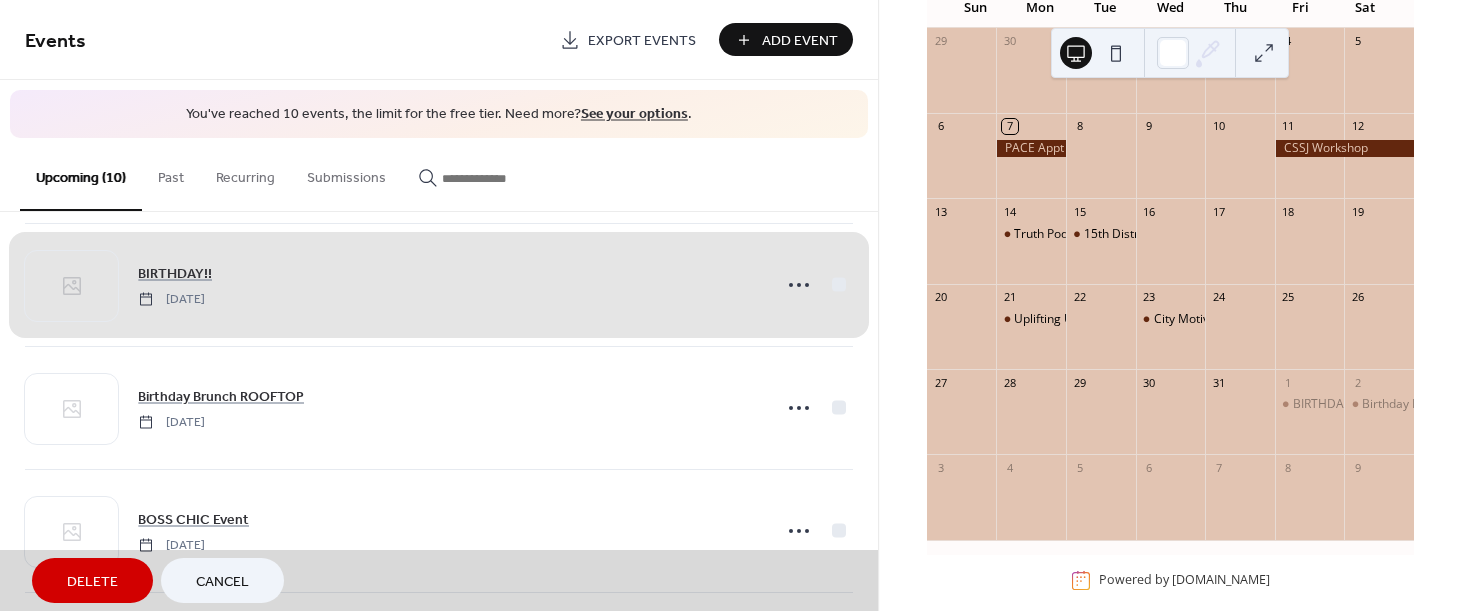click on "BIRTHDAY!! Friday, August 1, 2025" at bounding box center [439, 284] 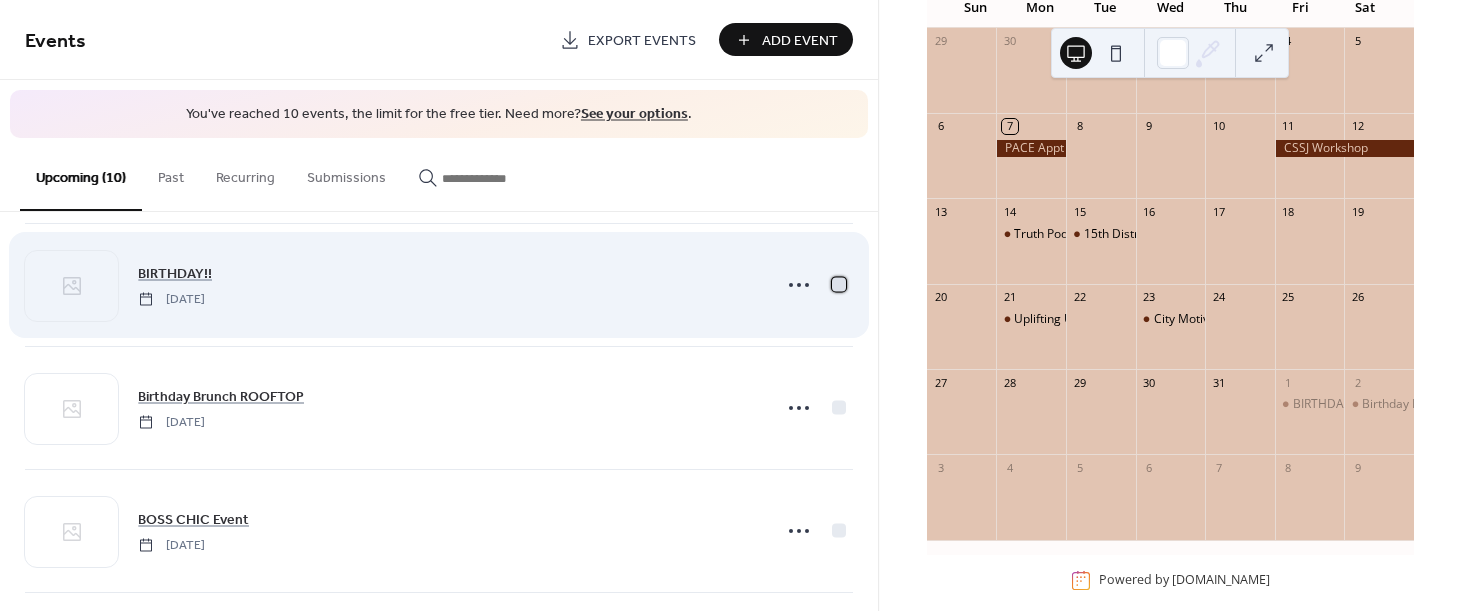 click at bounding box center (839, 284) 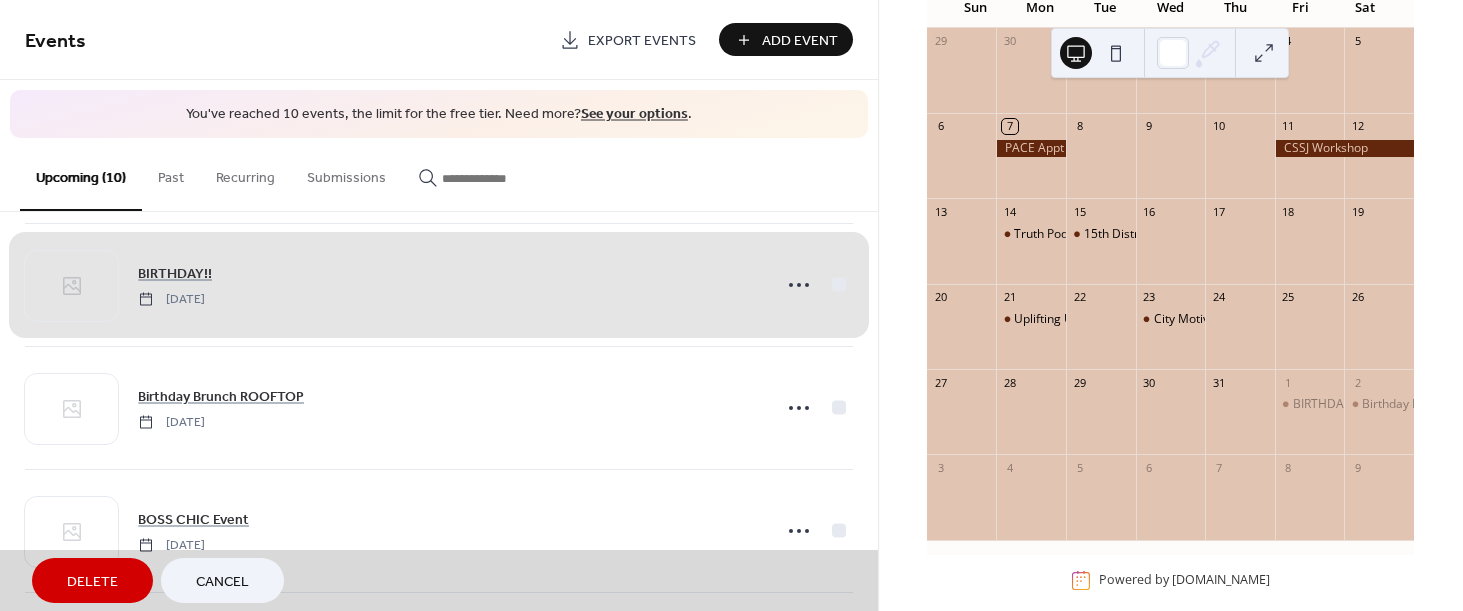 click on "BIRTHDAY!! Friday, August 1, 2025" at bounding box center [439, 284] 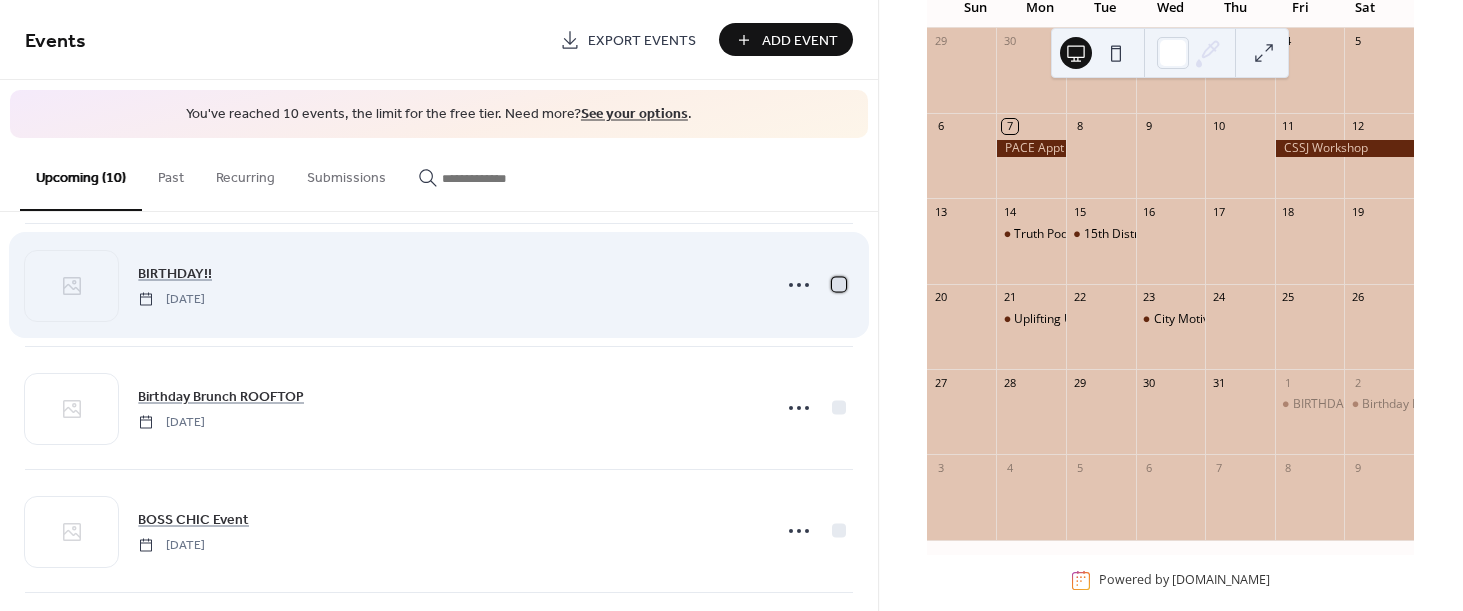 click at bounding box center [839, 284] 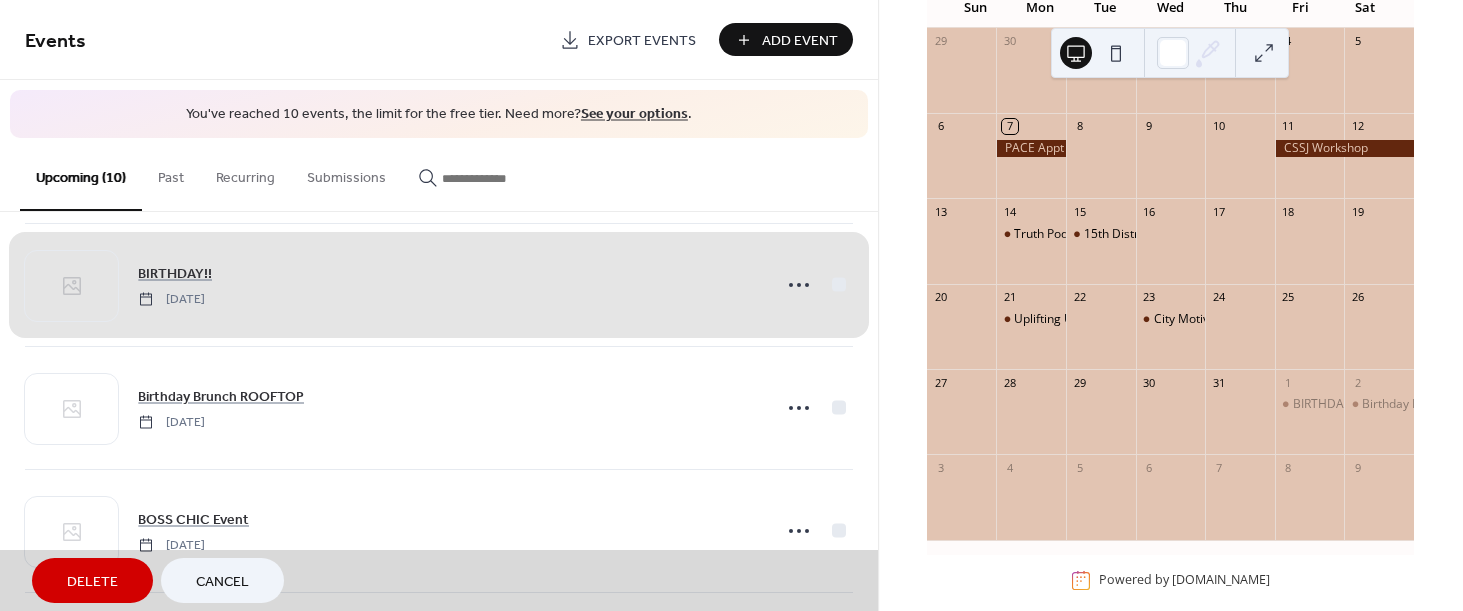 click on "BIRTHDAY!! Friday, August 1, 2025" at bounding box center (439, 284) 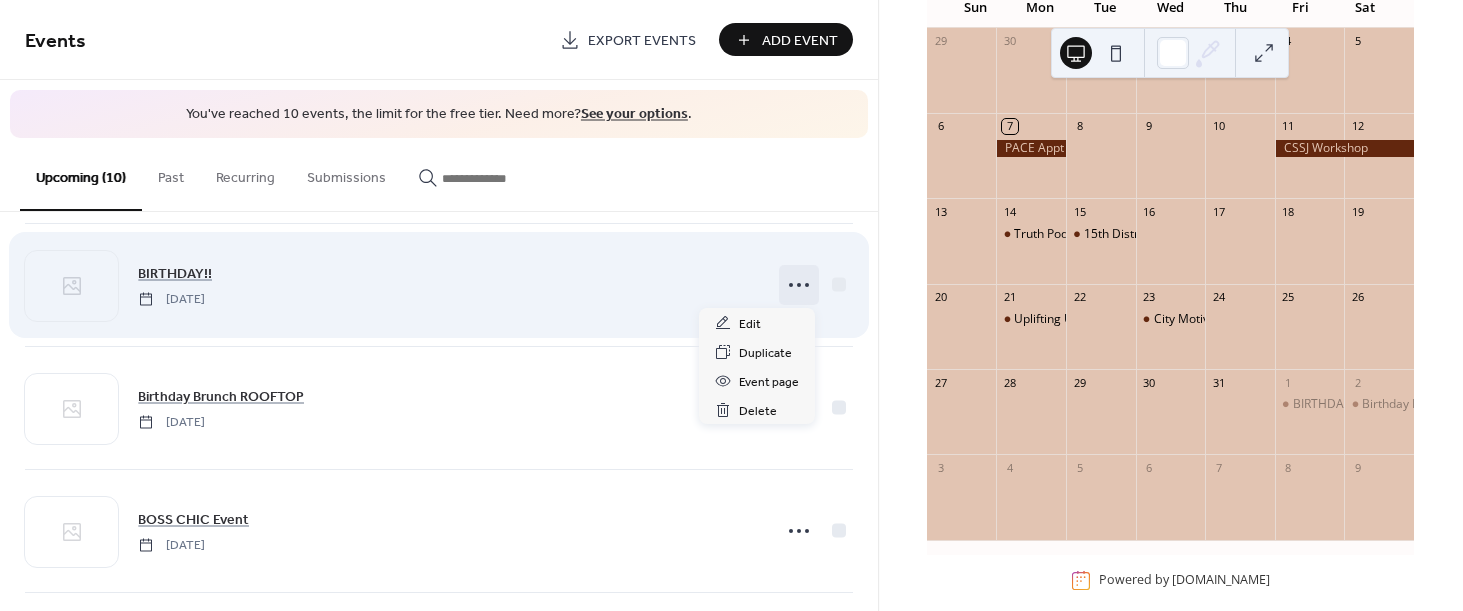 click 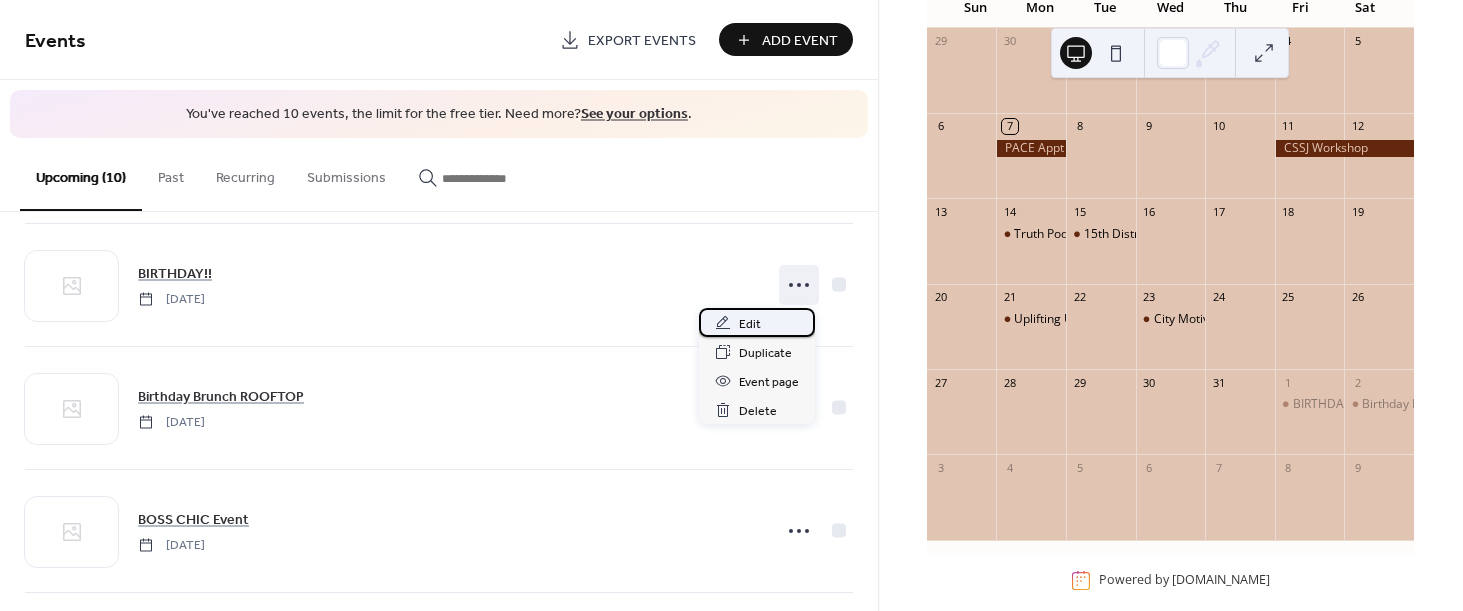 click on "Edit" at bounding box center [750, 324] 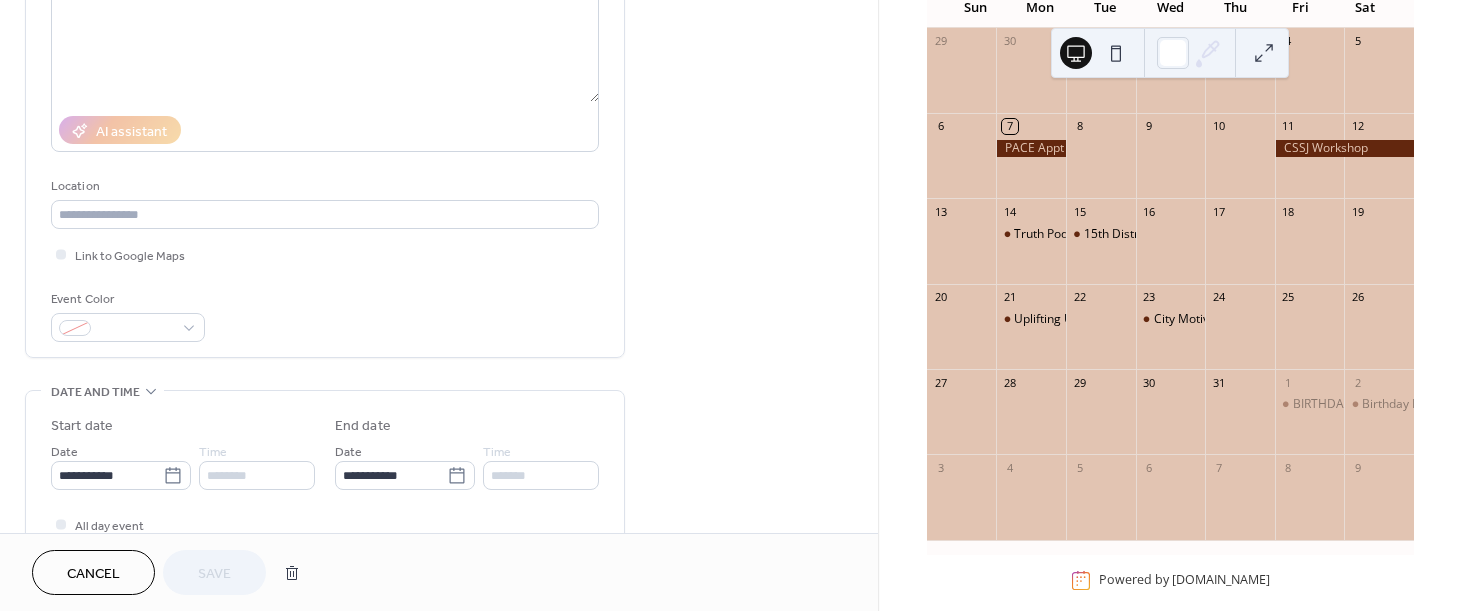 scroll, scrollTop: 0, scrollLeft: 0, axis: both 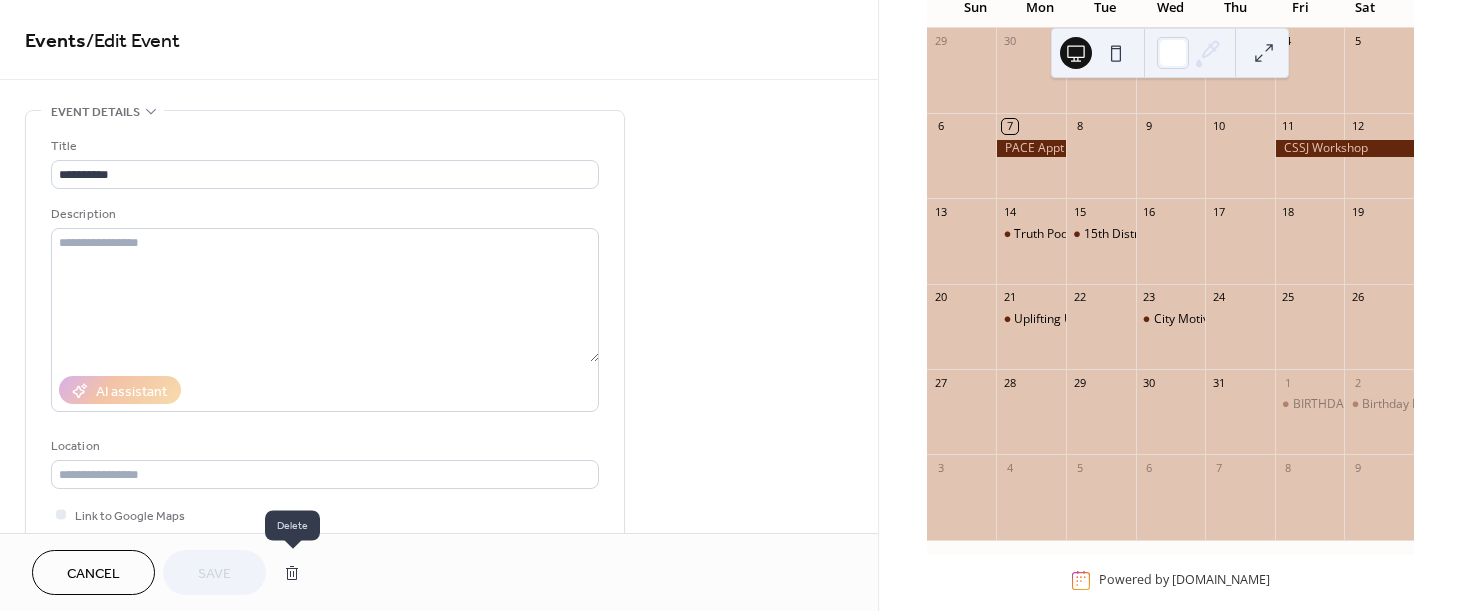 click at bounding box center (292, 573) 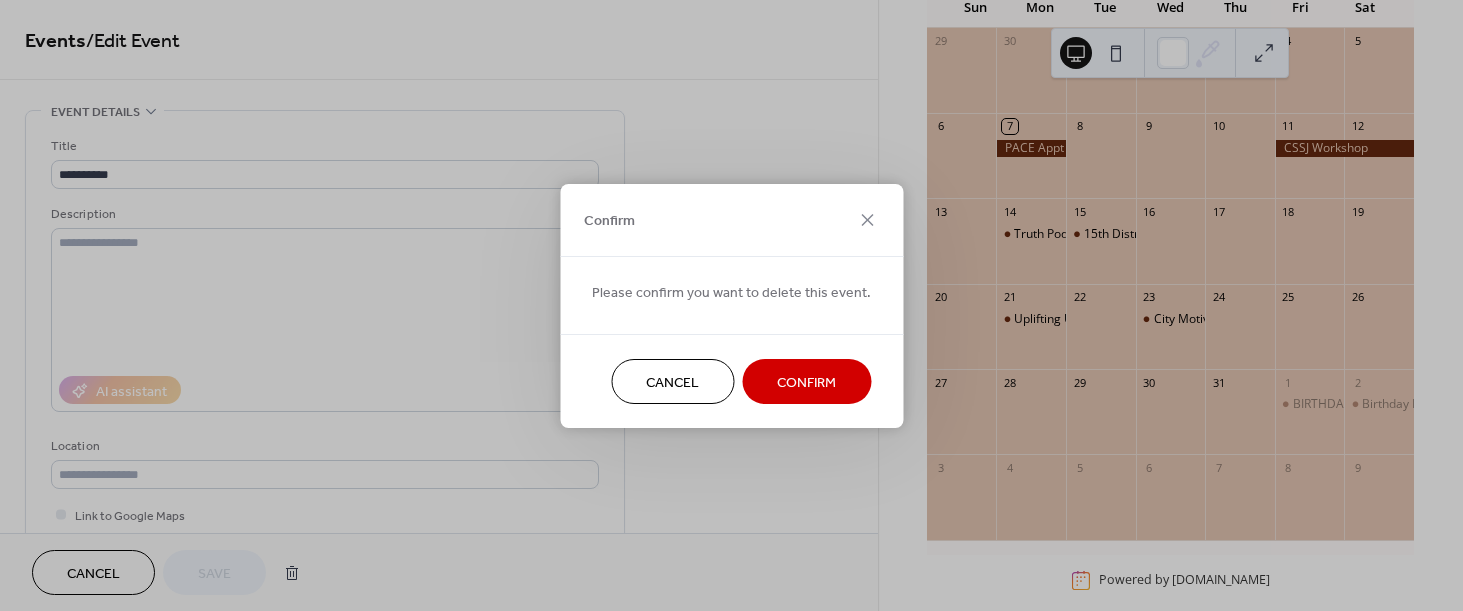 click on "Confirm" at bounding box center [806, 381] 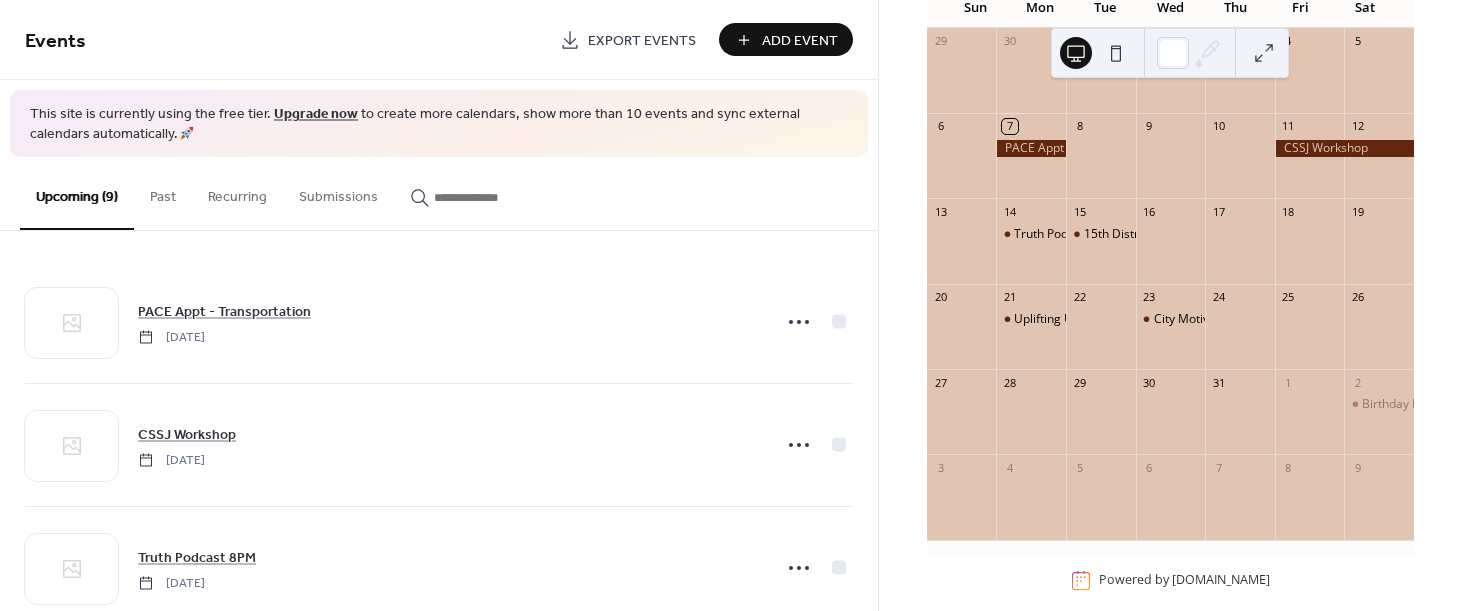 click on "Add Event" at bounding box center (800, 41) 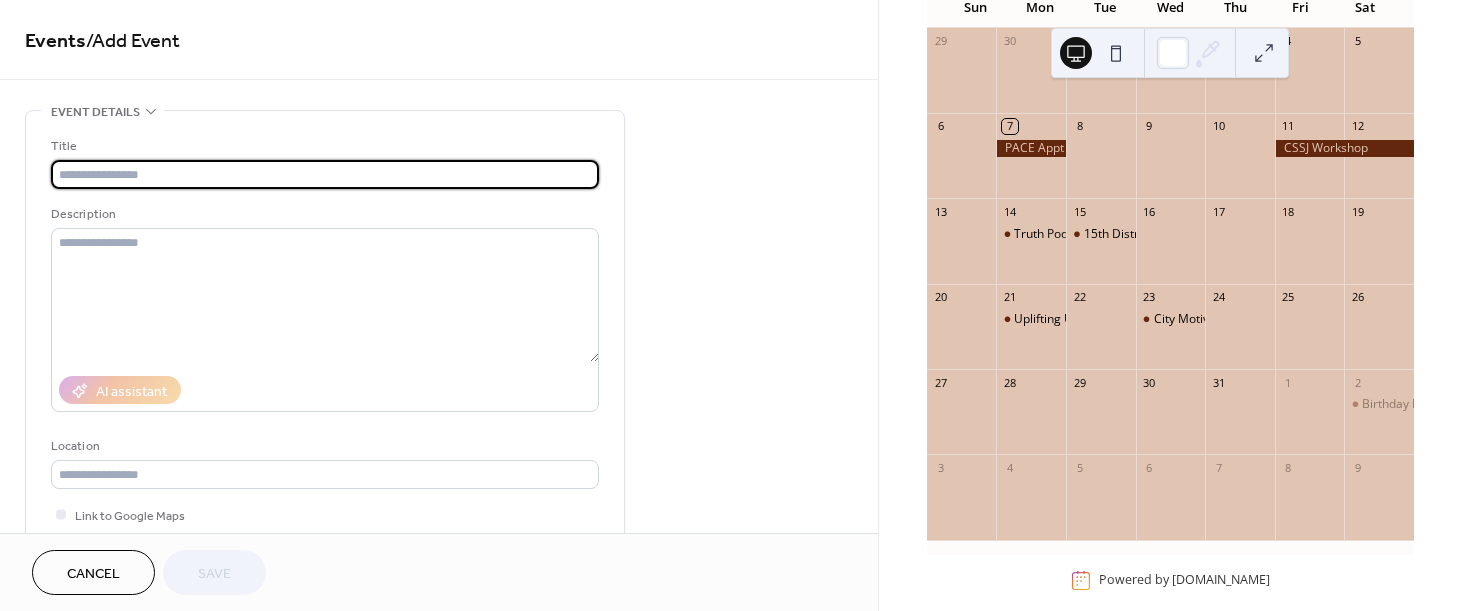 click on "Title Description AI assistant Location Link to Google Maps Event Color" at bounding box center (325, 369) 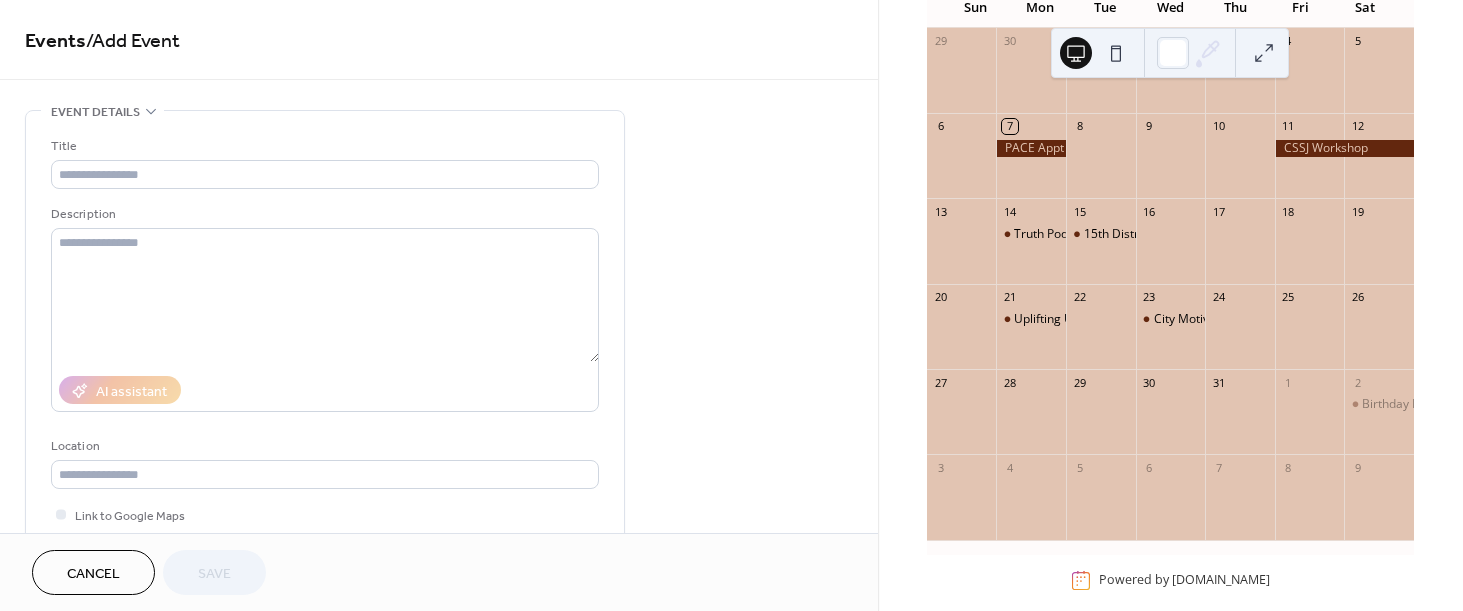 click on "Title Description AI assistant Location Link to Google Maps Event Color" at bounding box center [325, 369] 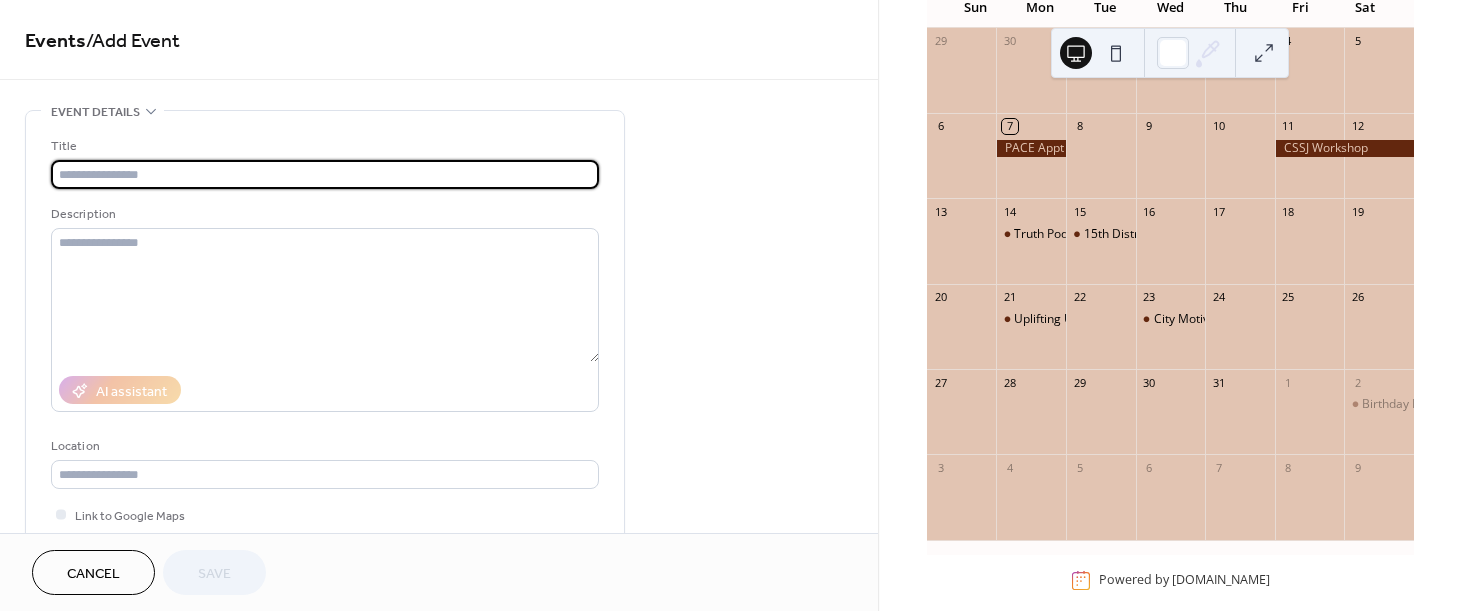 click at bounding box center [325, 174] 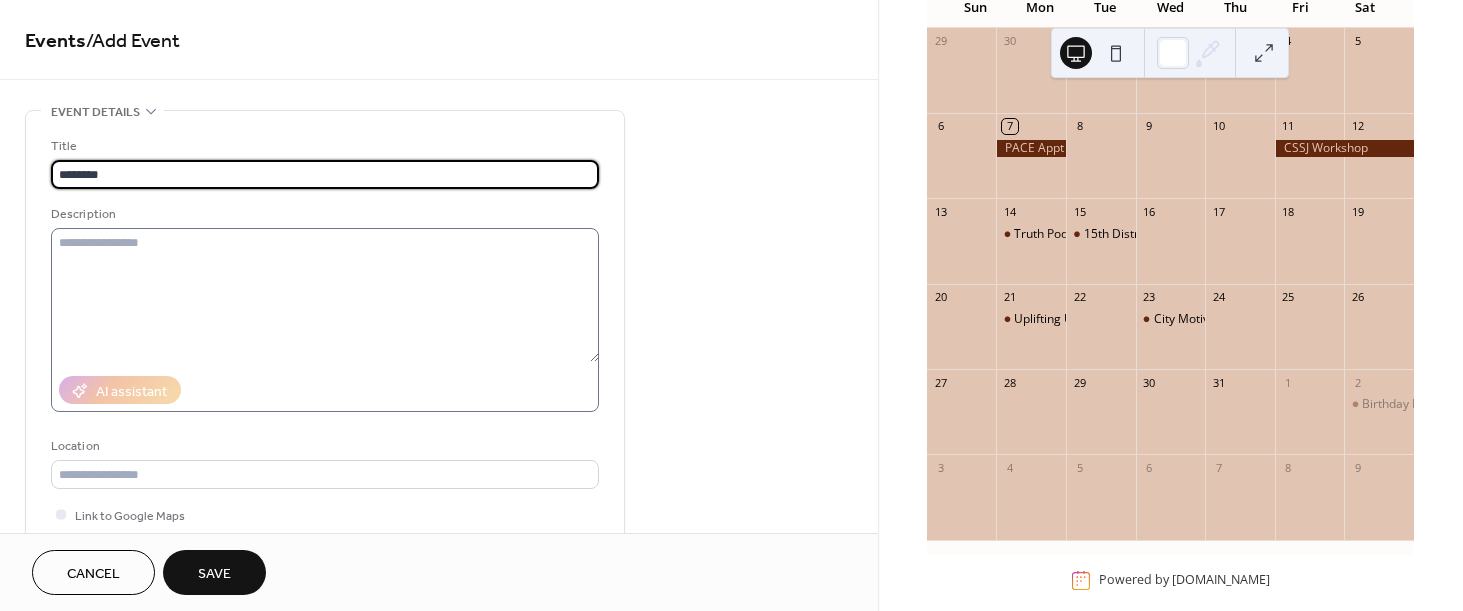 type on "********" 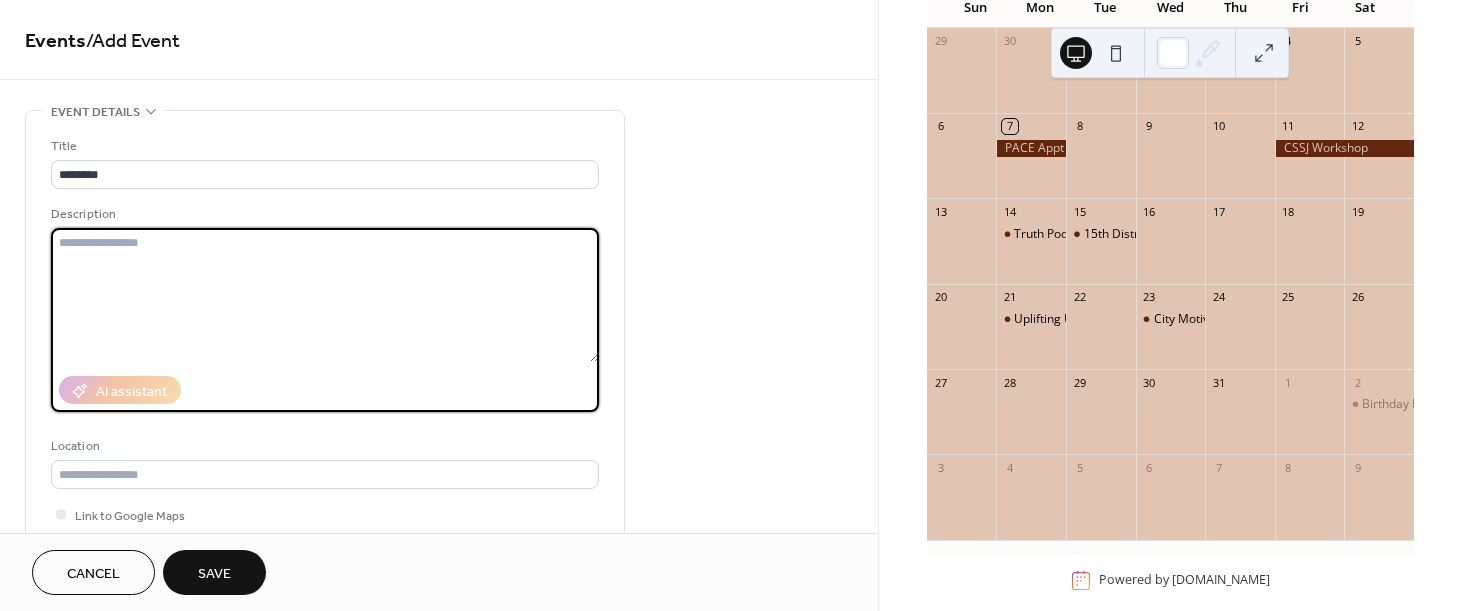 click at bounding box center (325, 295) 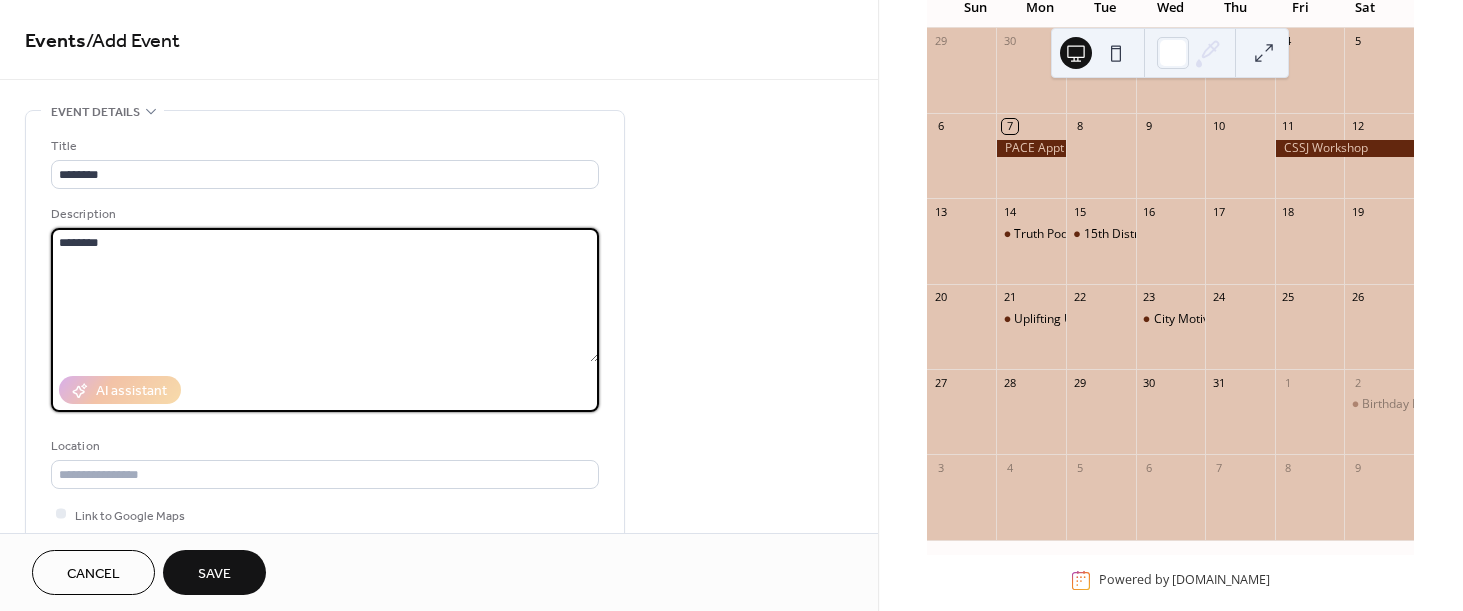 type on "********" 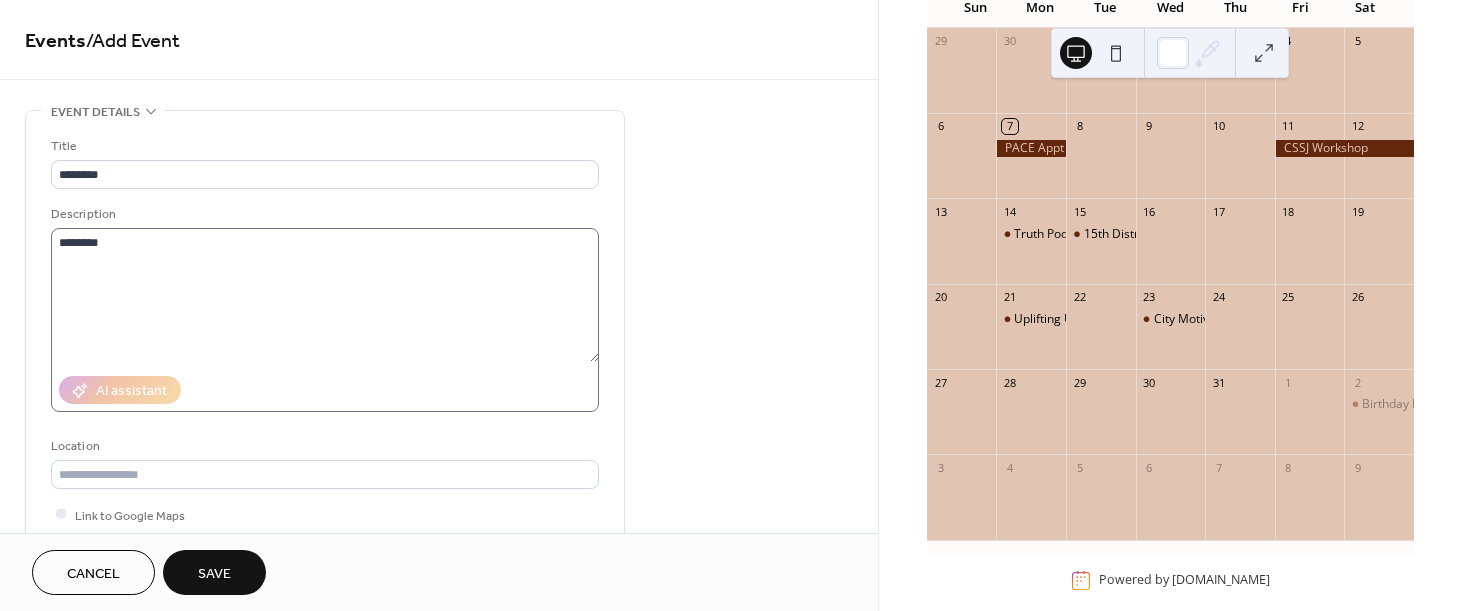 click on "**********" at bounding box center (439, 719) 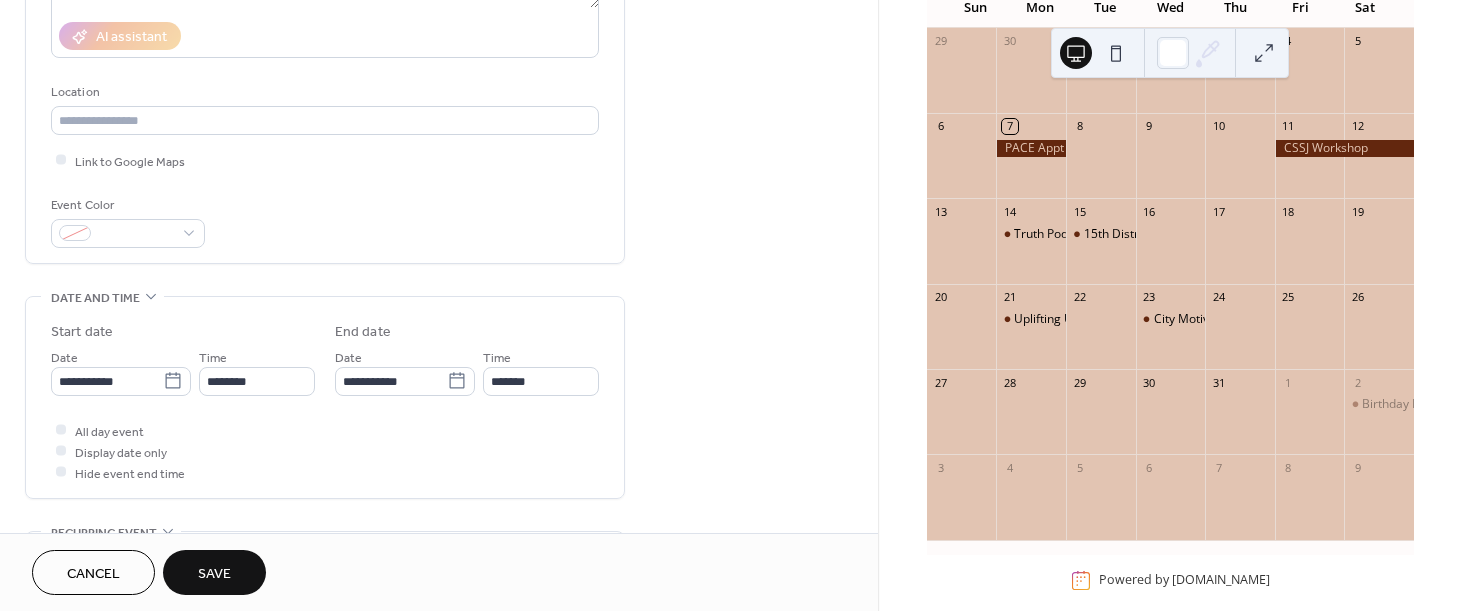 scroll, scrollTop: 390, scrollLeft: 0, axis: vertical 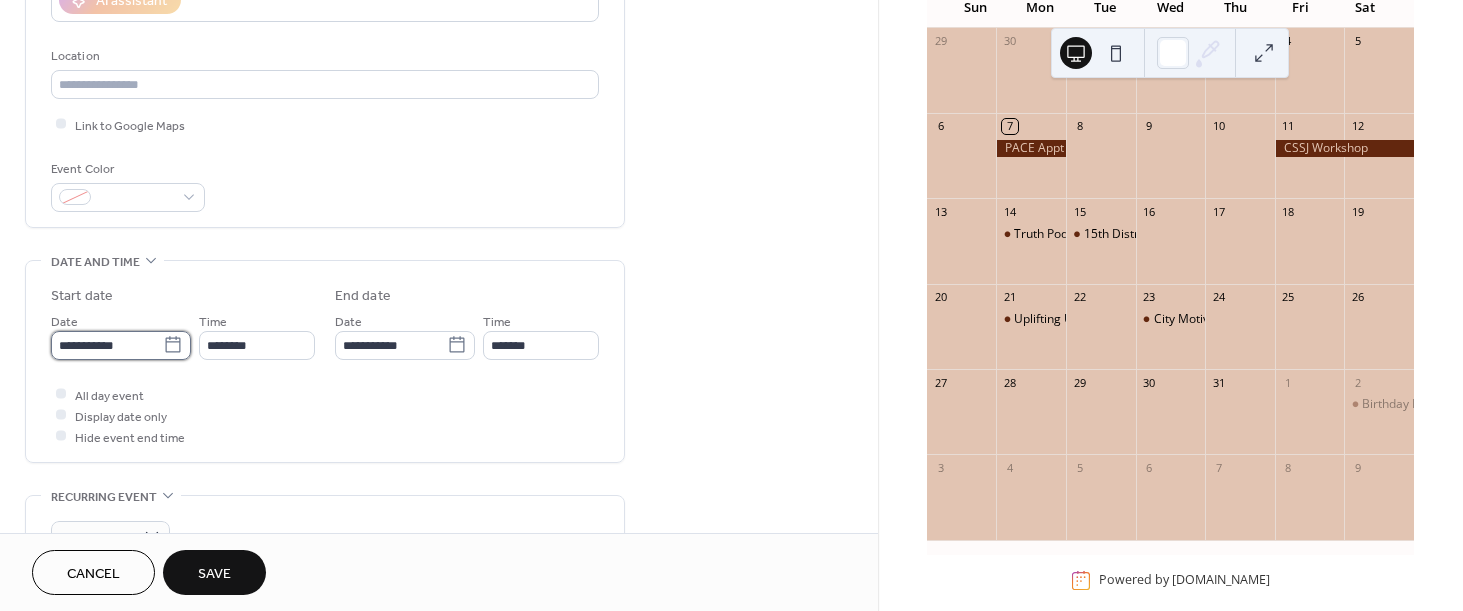 click on "**********" at bounding box center (107, 345) 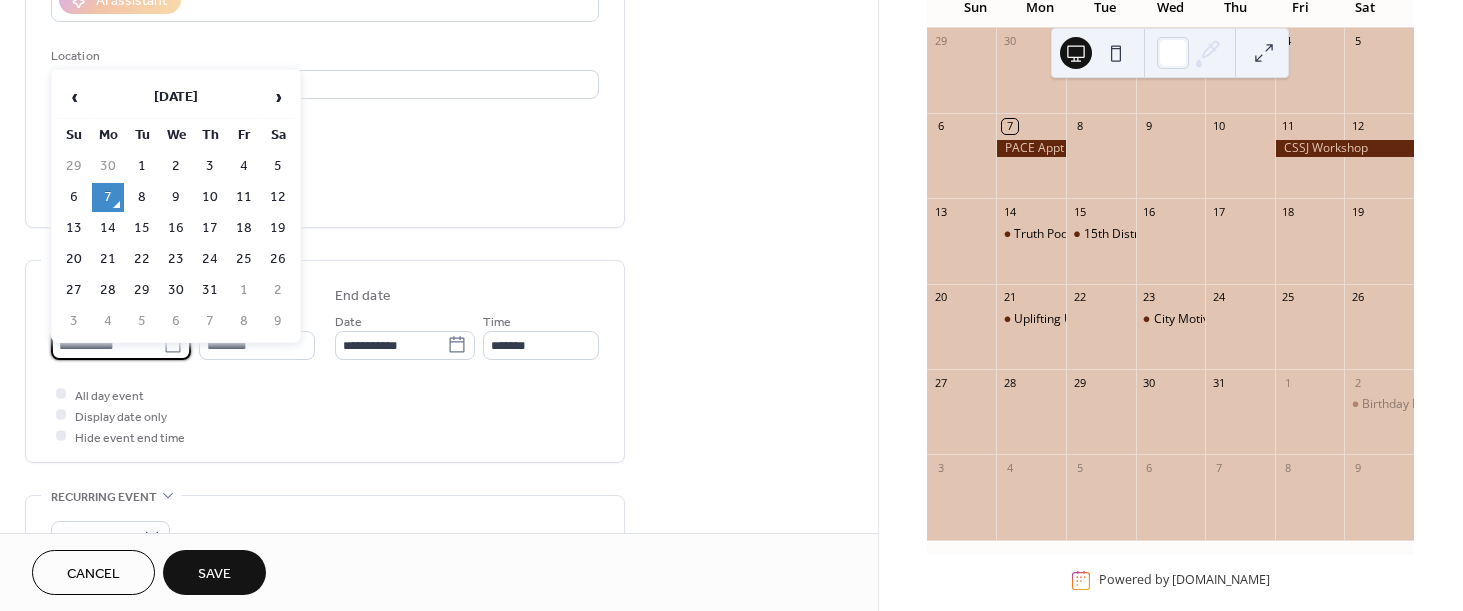 click 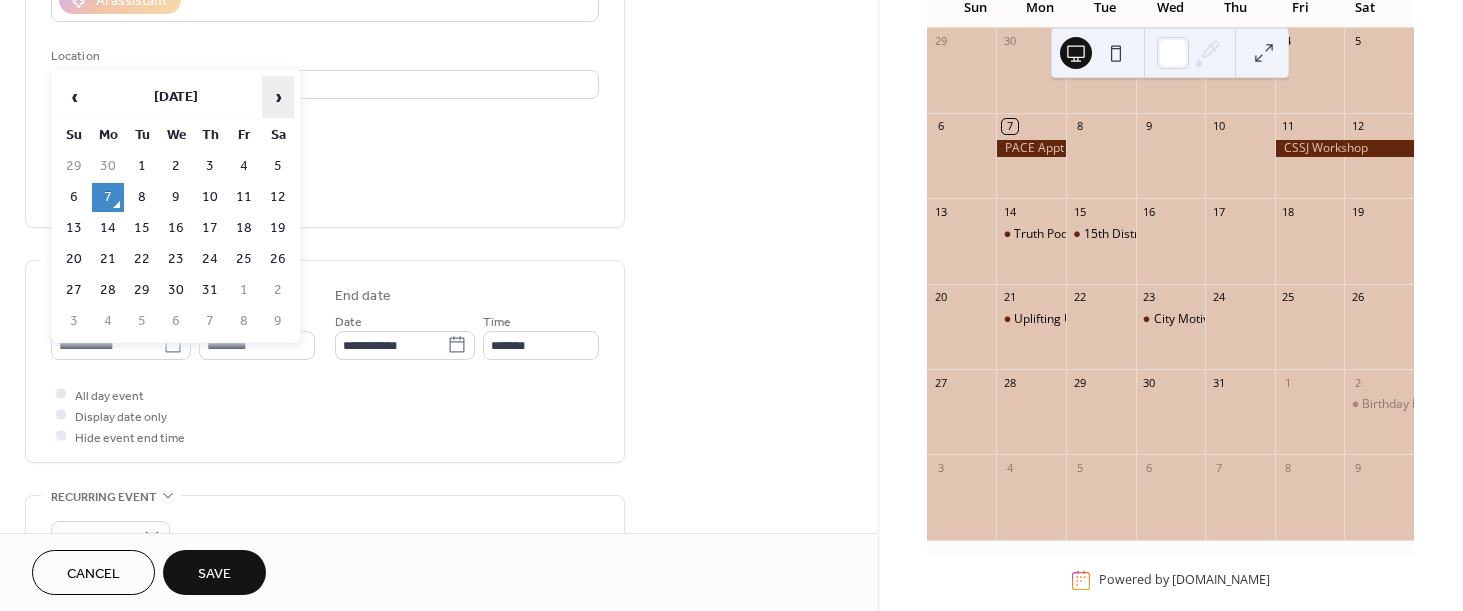 click on "›" at bounding box center (278, 97) 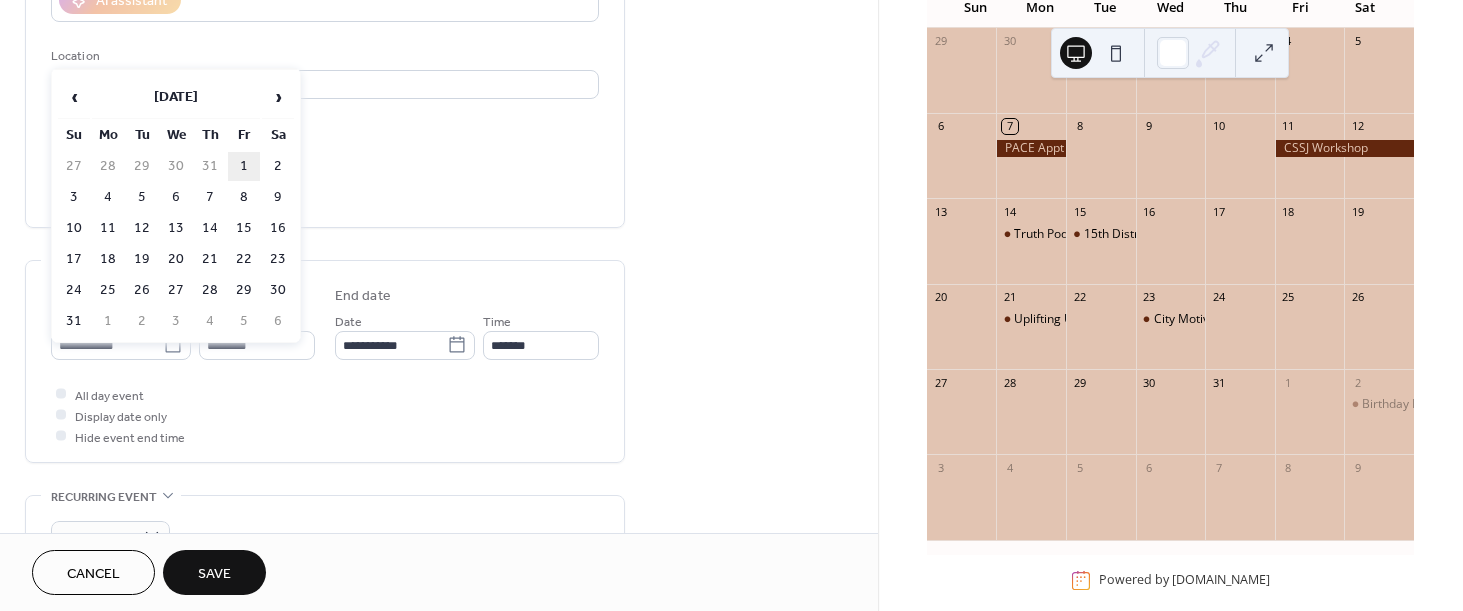 click on "1" at bounding box center [244, 166] 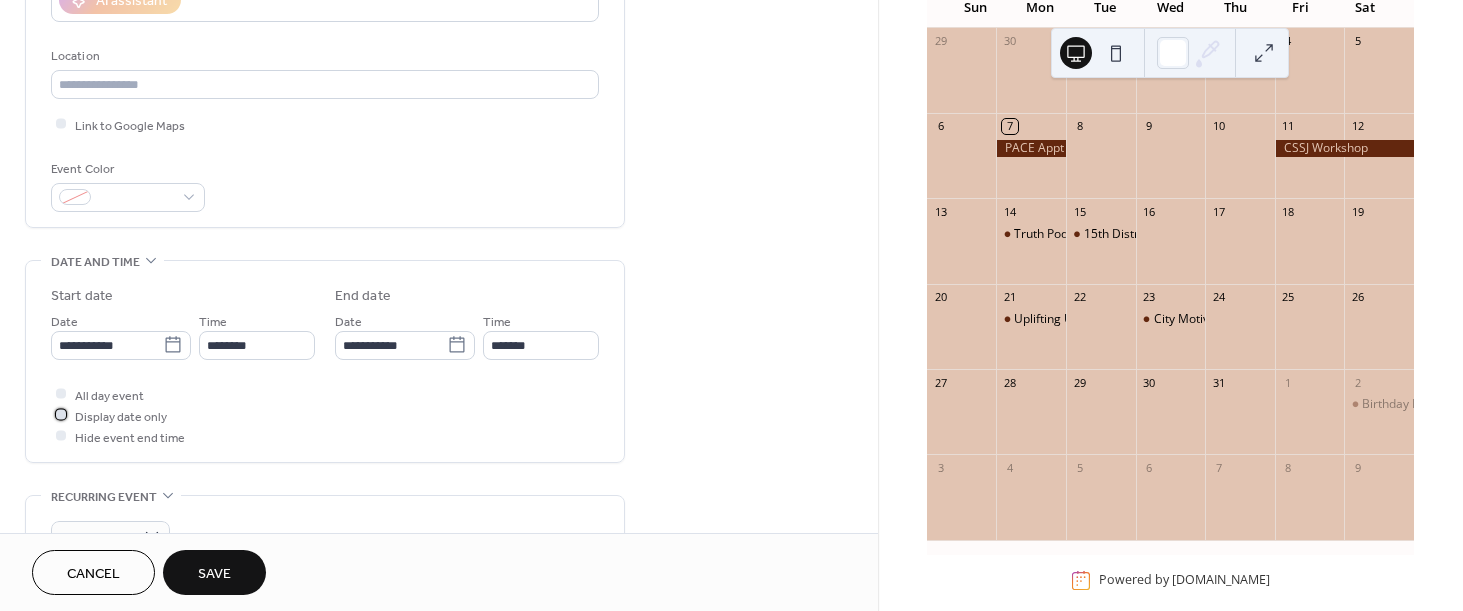click on "Display date only" at bounding box center (121, 416) 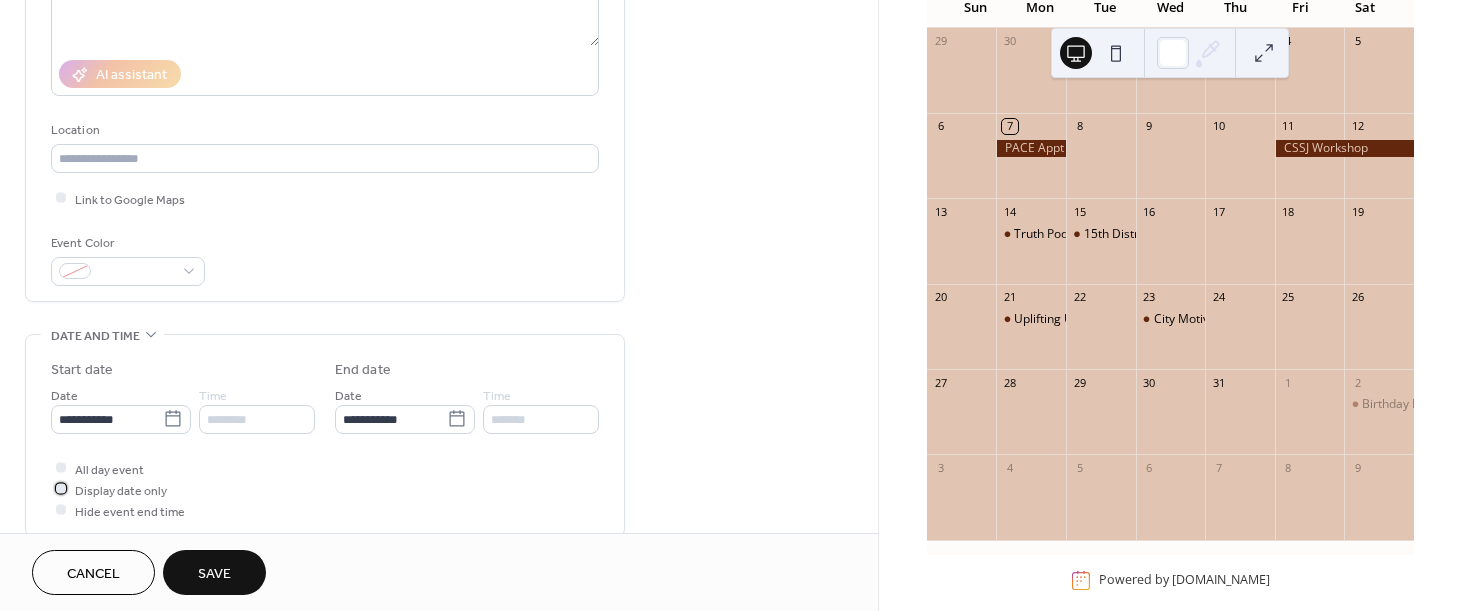 scroll, scrollTop: 323, scrollLeft: 0, axis: vertical 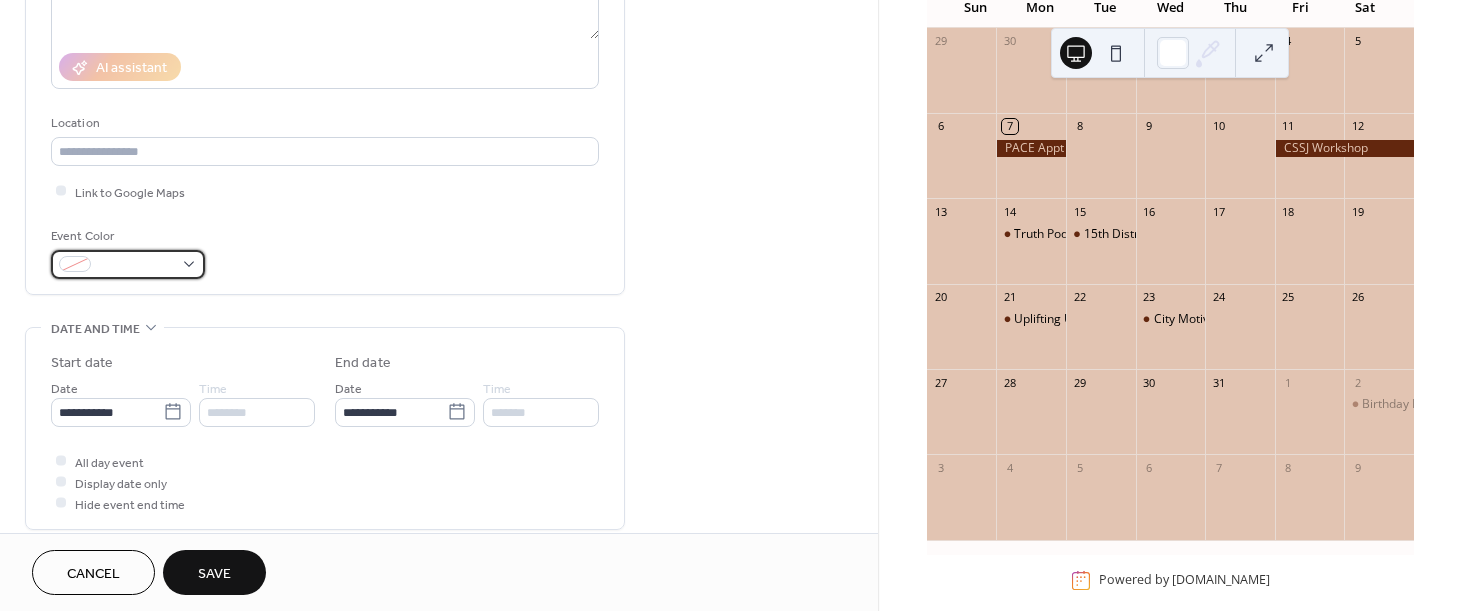 click at bounding box center [128, 264] 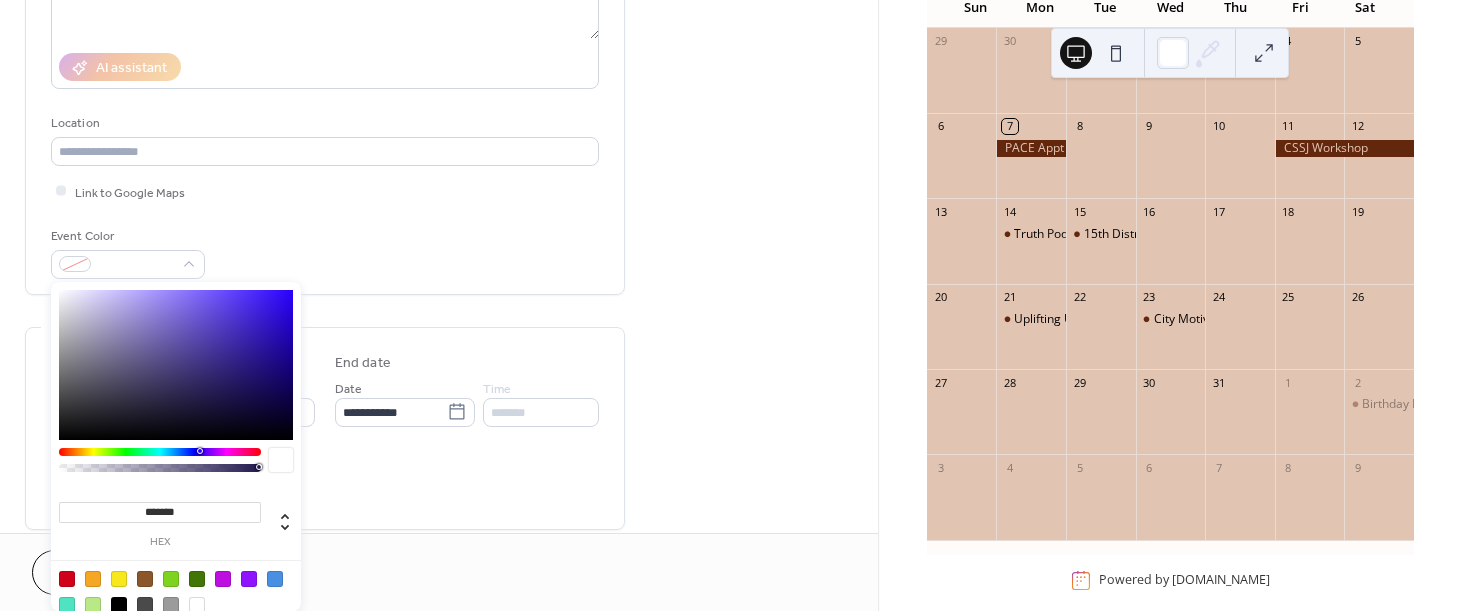 click at bounding box center [176, 365] 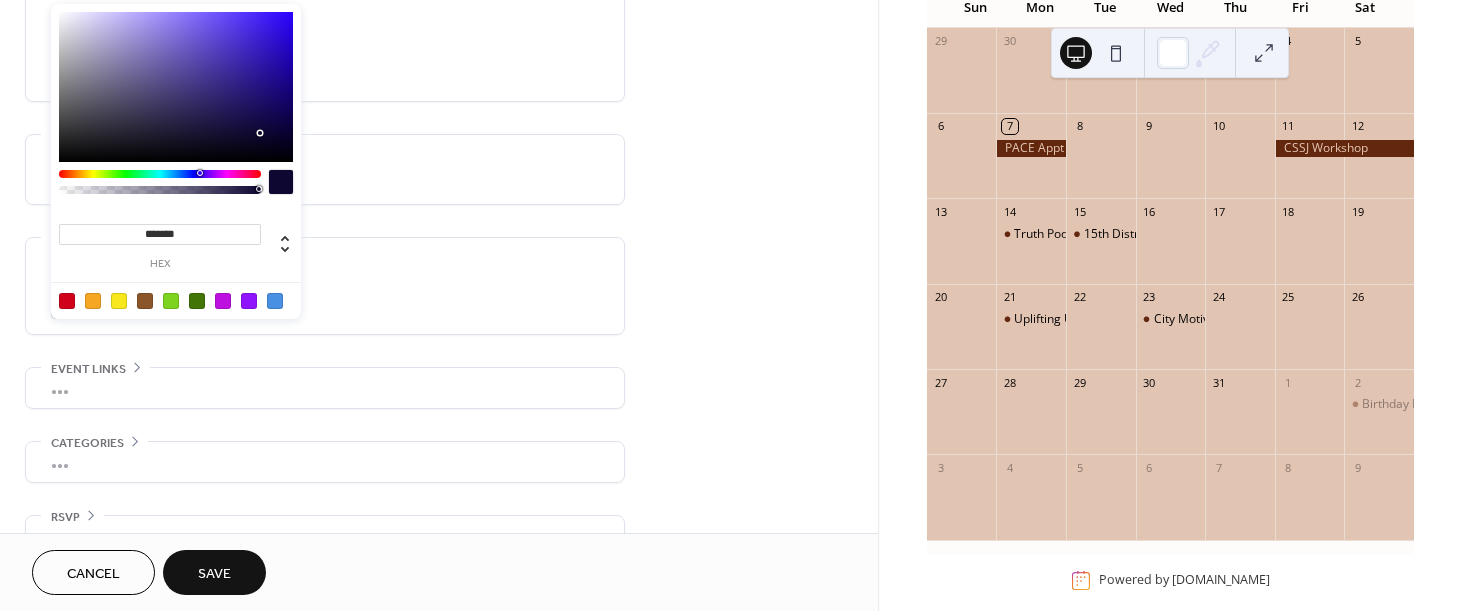 scroll, scrollTop: 798, scrollLeft: 0, axis: vertical 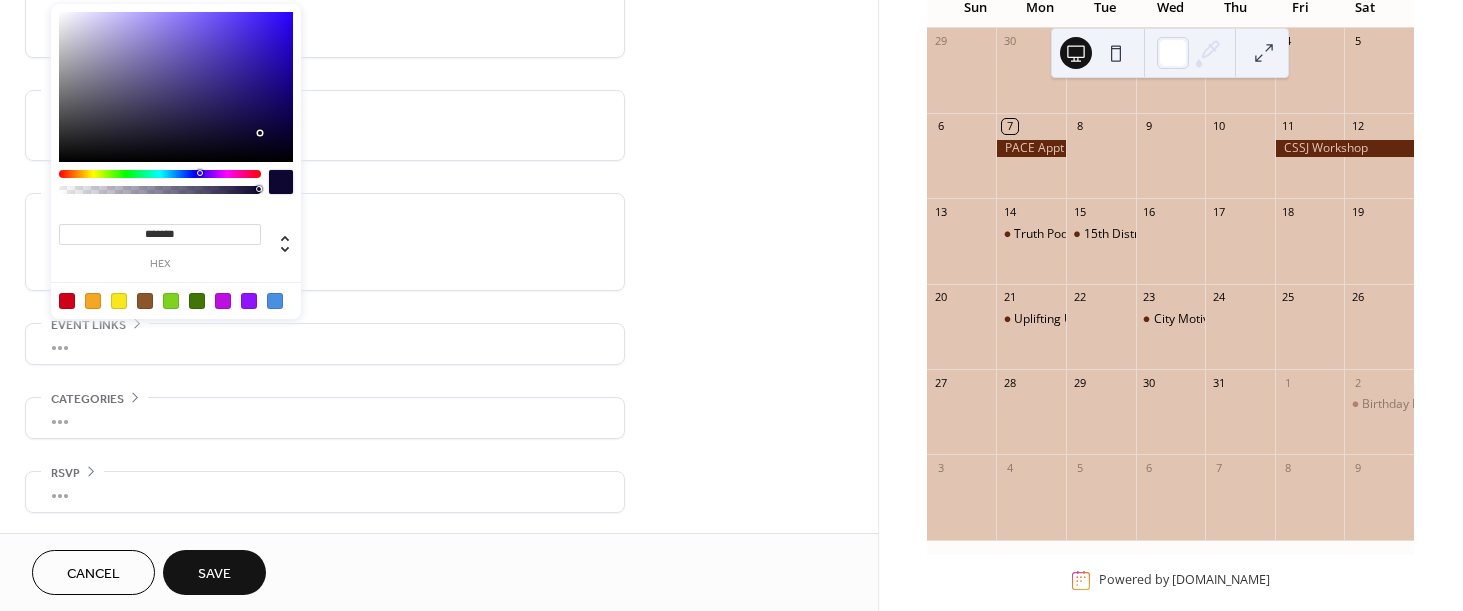 click on "Save" at bounding box center (214, 574) 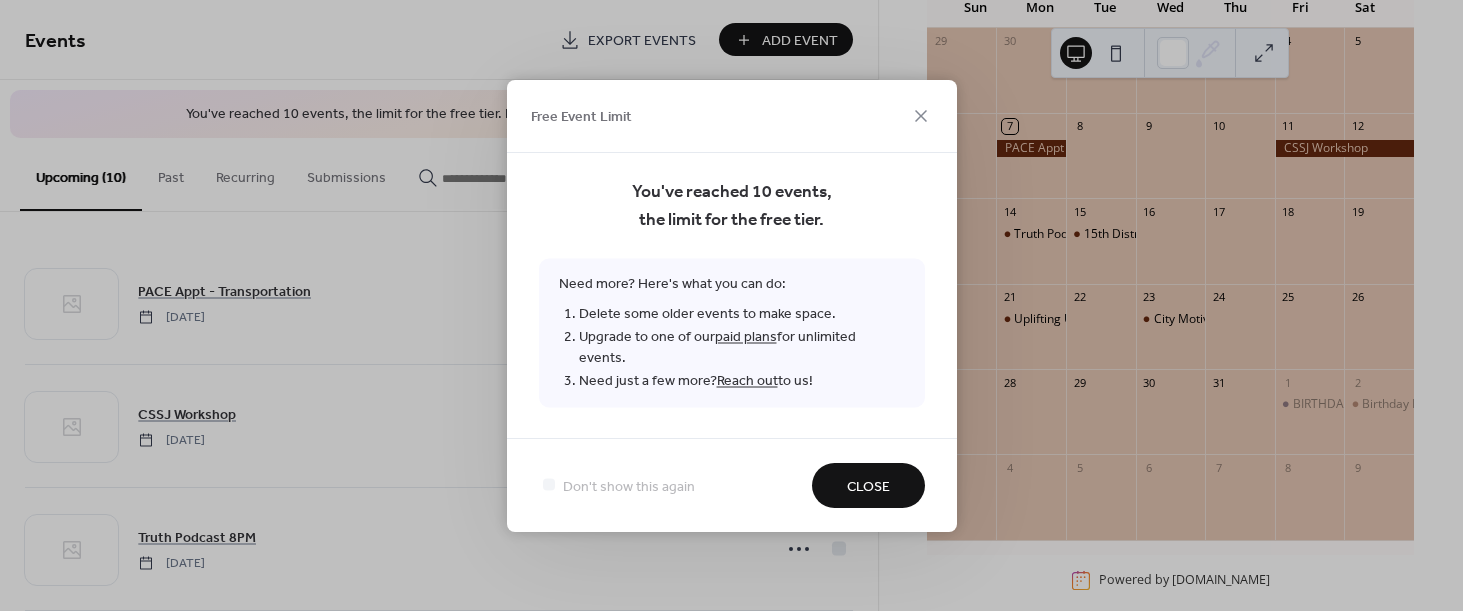 click on "Close" at bounding box center (868, 486) 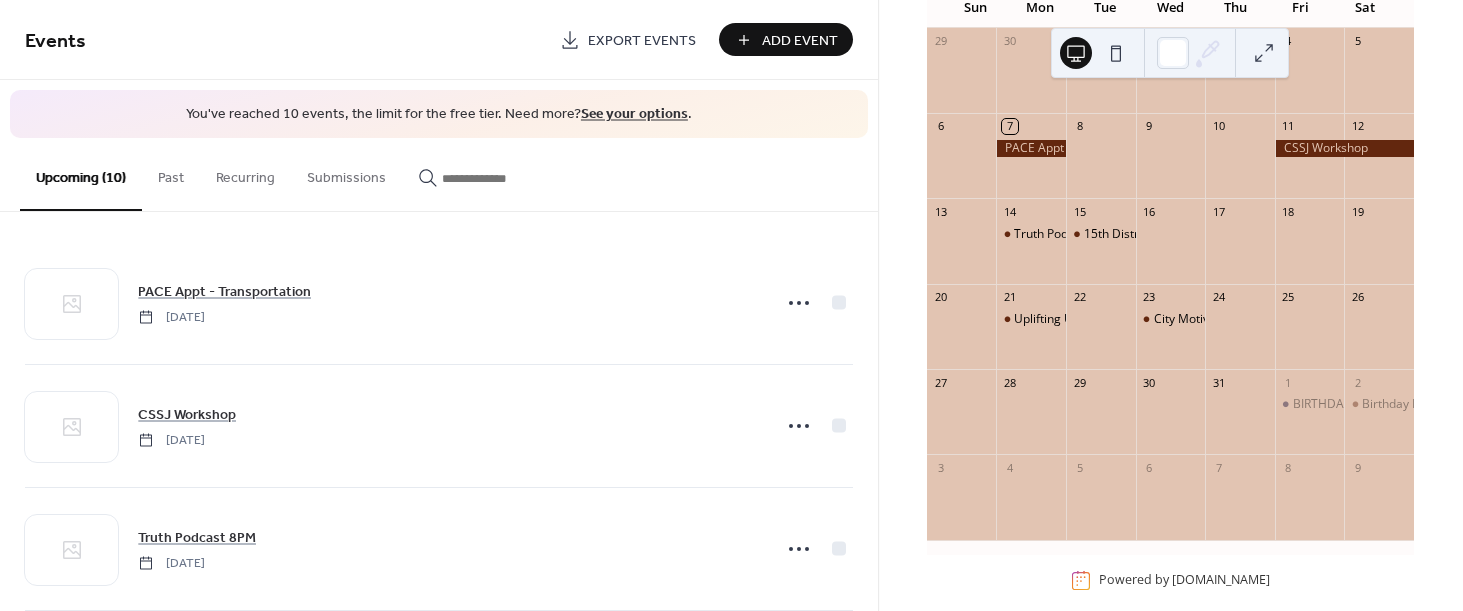 click on "PACE Appt - Transportation Monday, July 7, 2025 CSSJ Workshop Friday, July 11, 2025 Truth Podcast 8PM Monday, July 14, 2025 15th District Subcommittee Meeting Tuesday, July 15, 2025 Uplifting Unspoken Podcast 8PM Monday, July 21, 2025 City Motivators Teen Event (Speaker) Virtual ONLY  Wednesday, July 23, 2025 BIRTHDAY Friday, August 1, 2025 Birthday Brunch ROOFTOP Saturday, August 2, 2025 BOSS CHIC Event Saturday, August 16, 2025 BANDIMONIUM Music Fest (Vendor) Sunday, August 17, 2025" at bounding box center [439, 411] 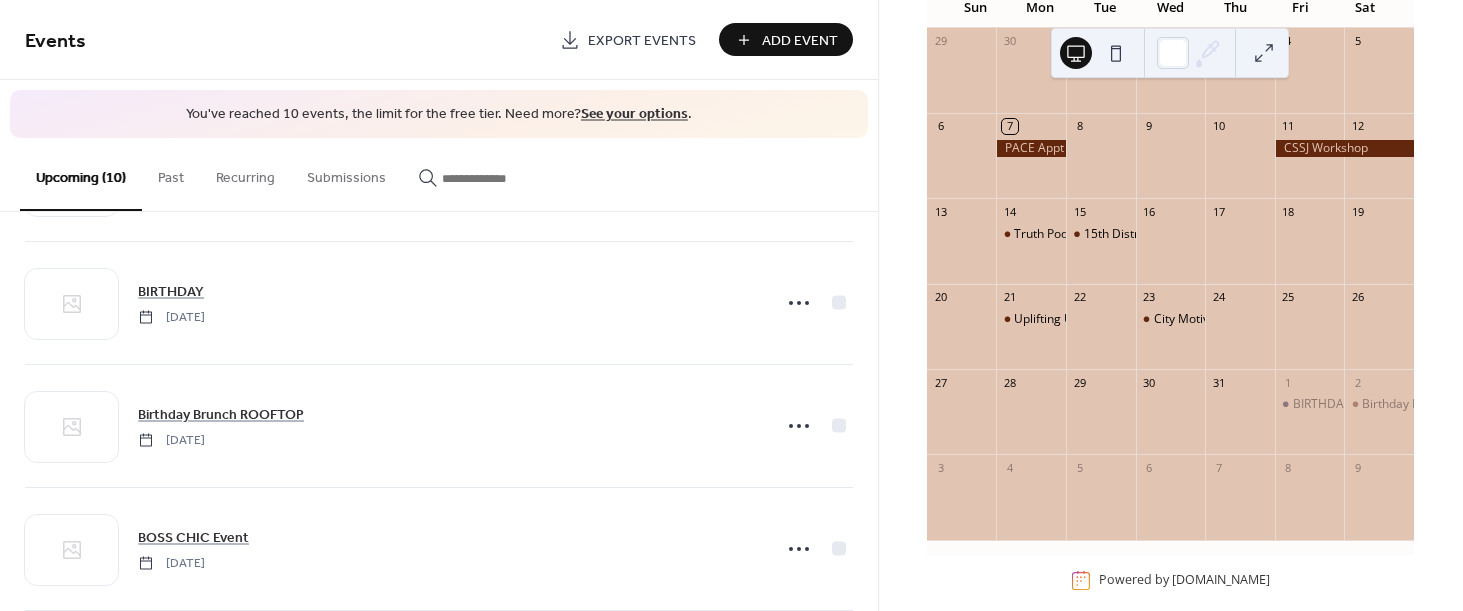 scroll, scrollTop: 742, scrollLeft: 0, axis: vertical 